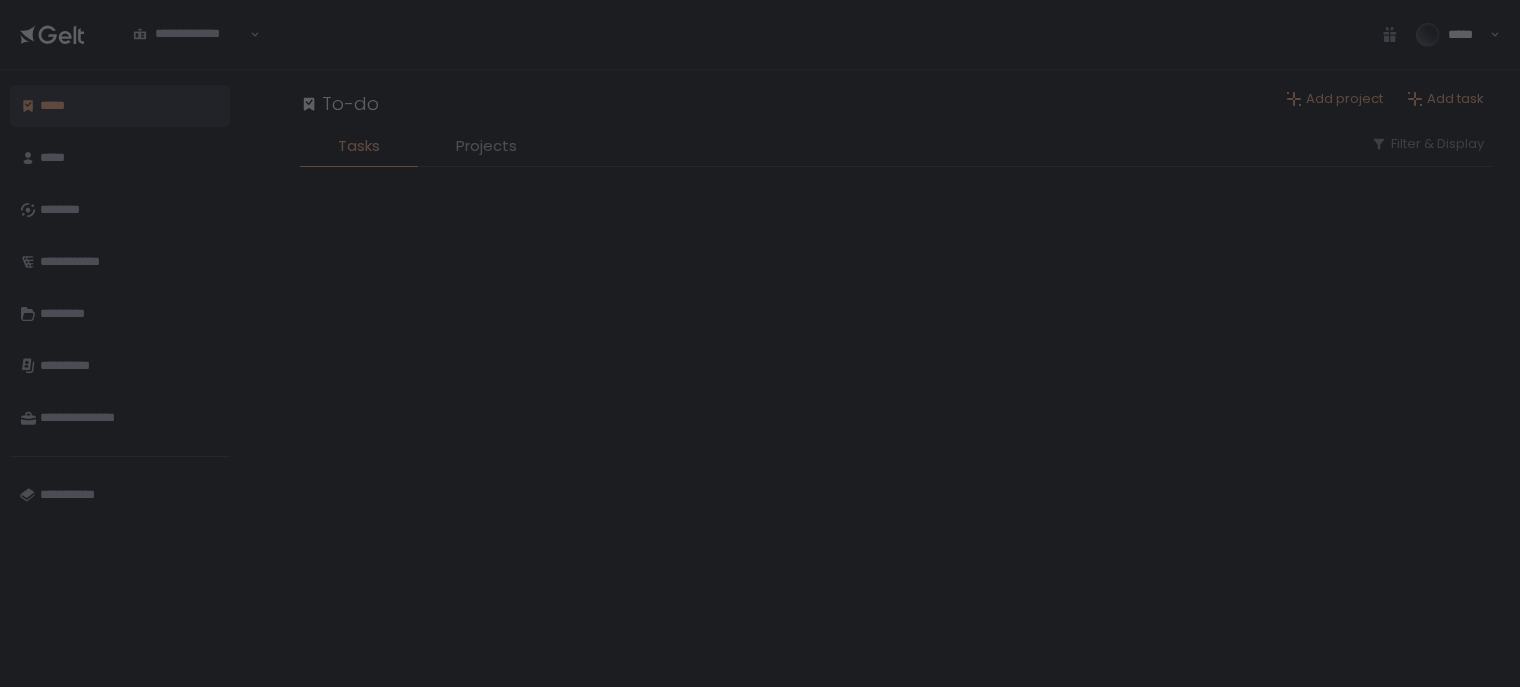scroll, scrollTop: 0, scrollLeft: 0, axis: both 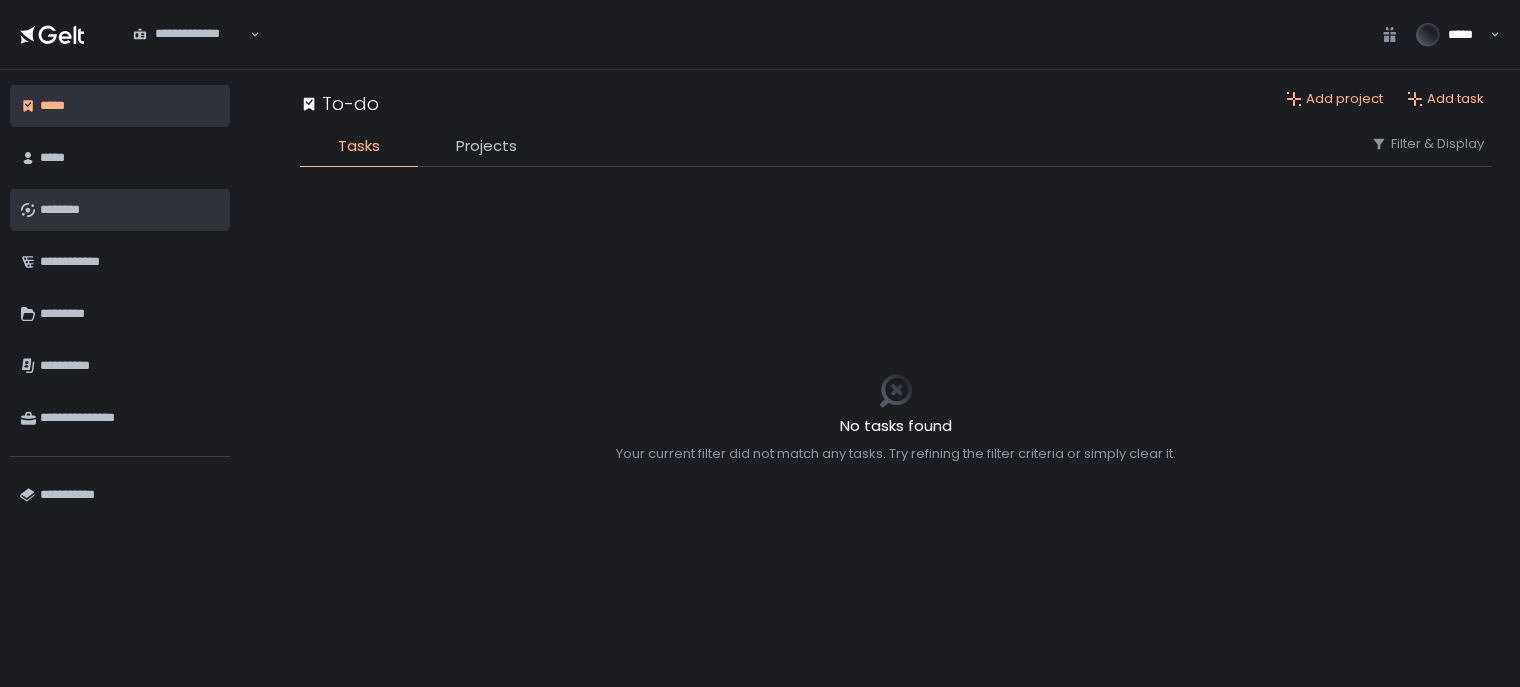 click on "********" at bounding box center [130, 210] 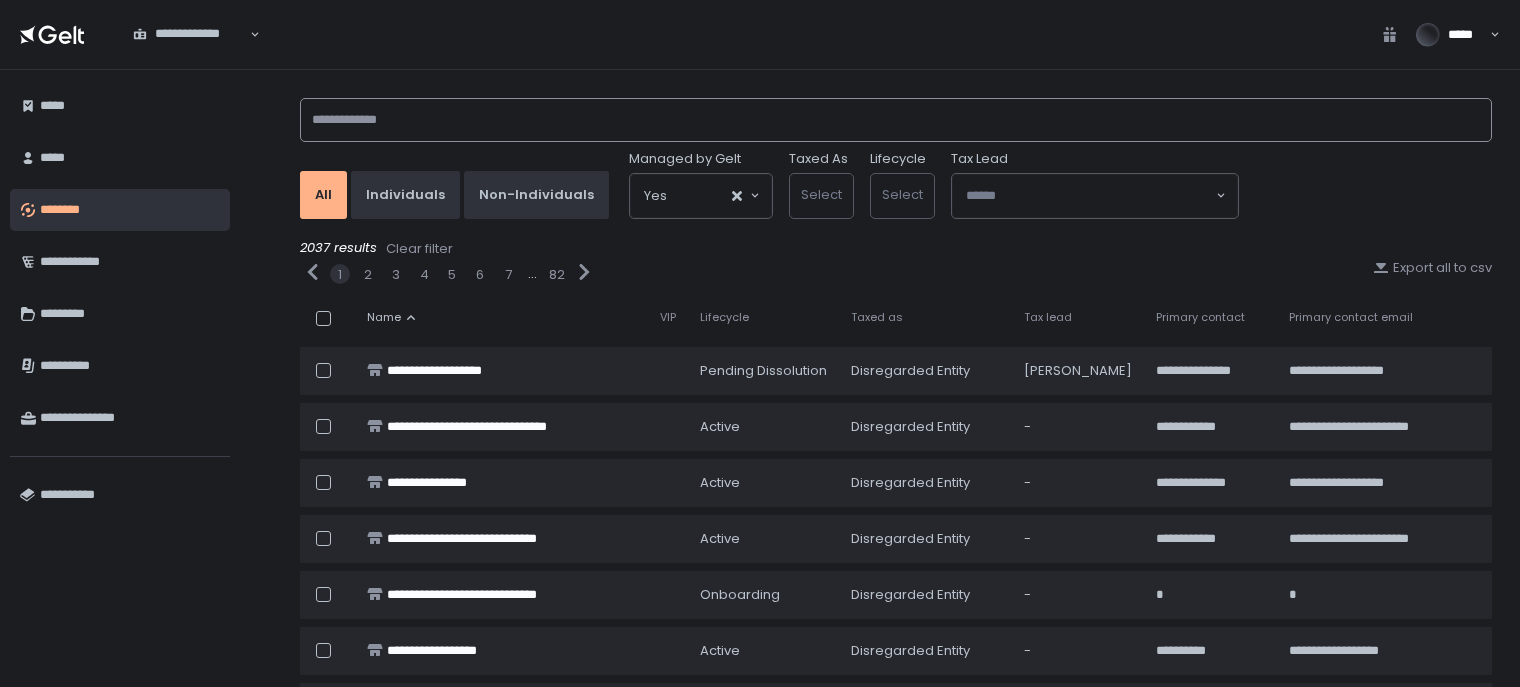 click 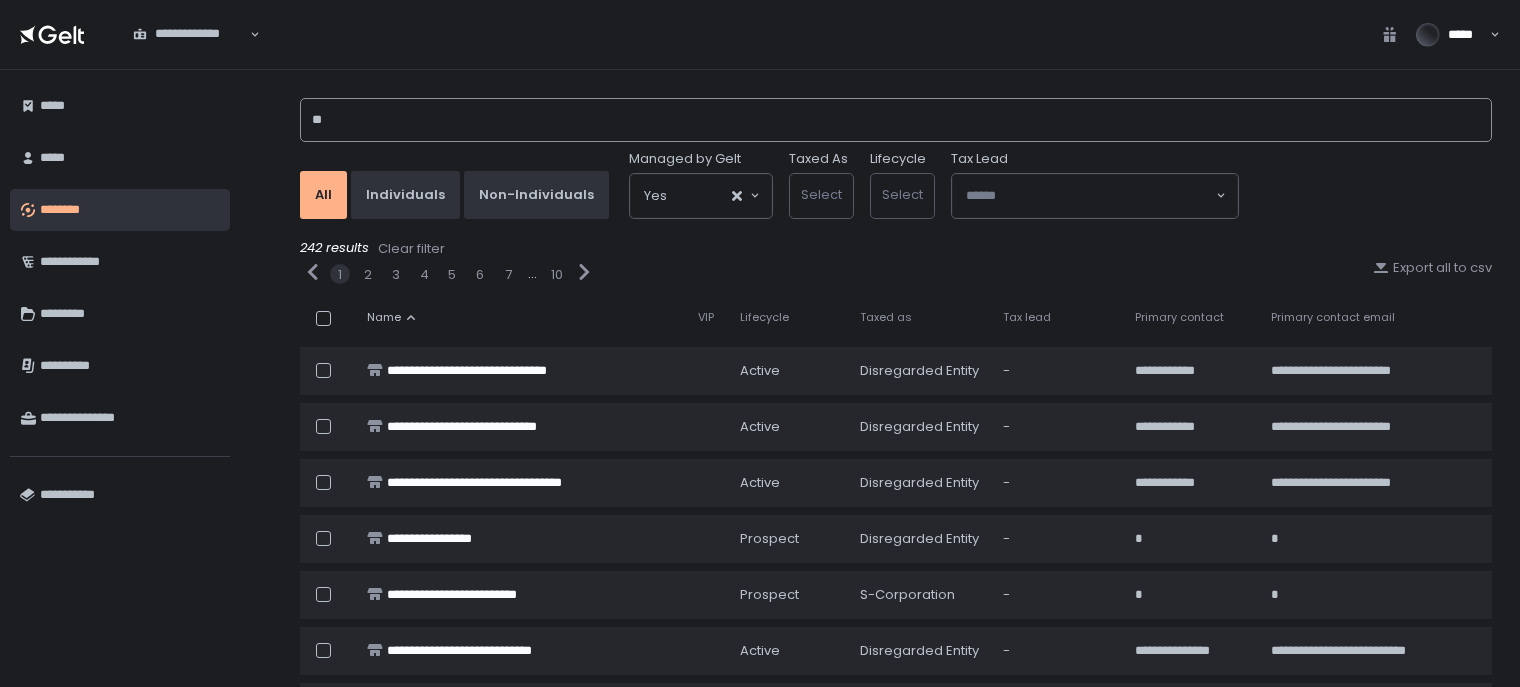 type on "*" 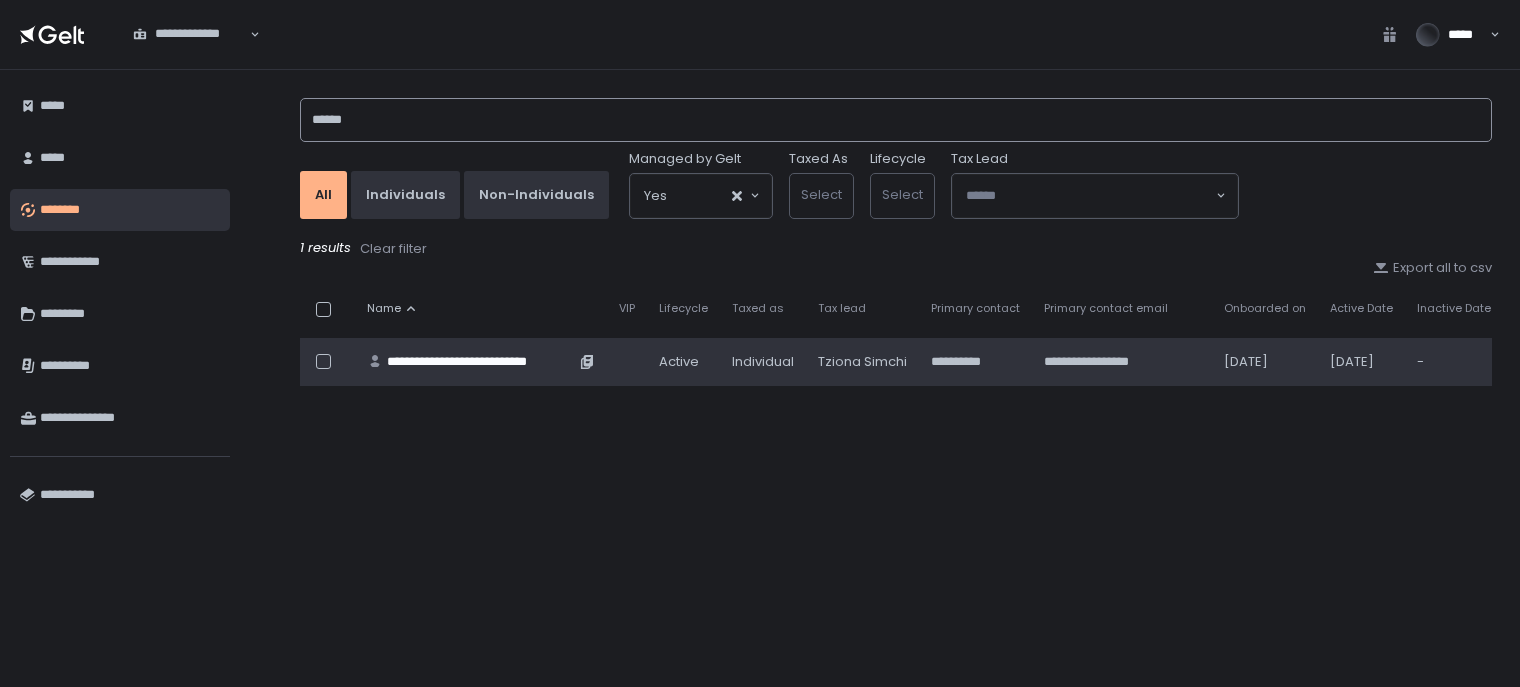 type on "******" 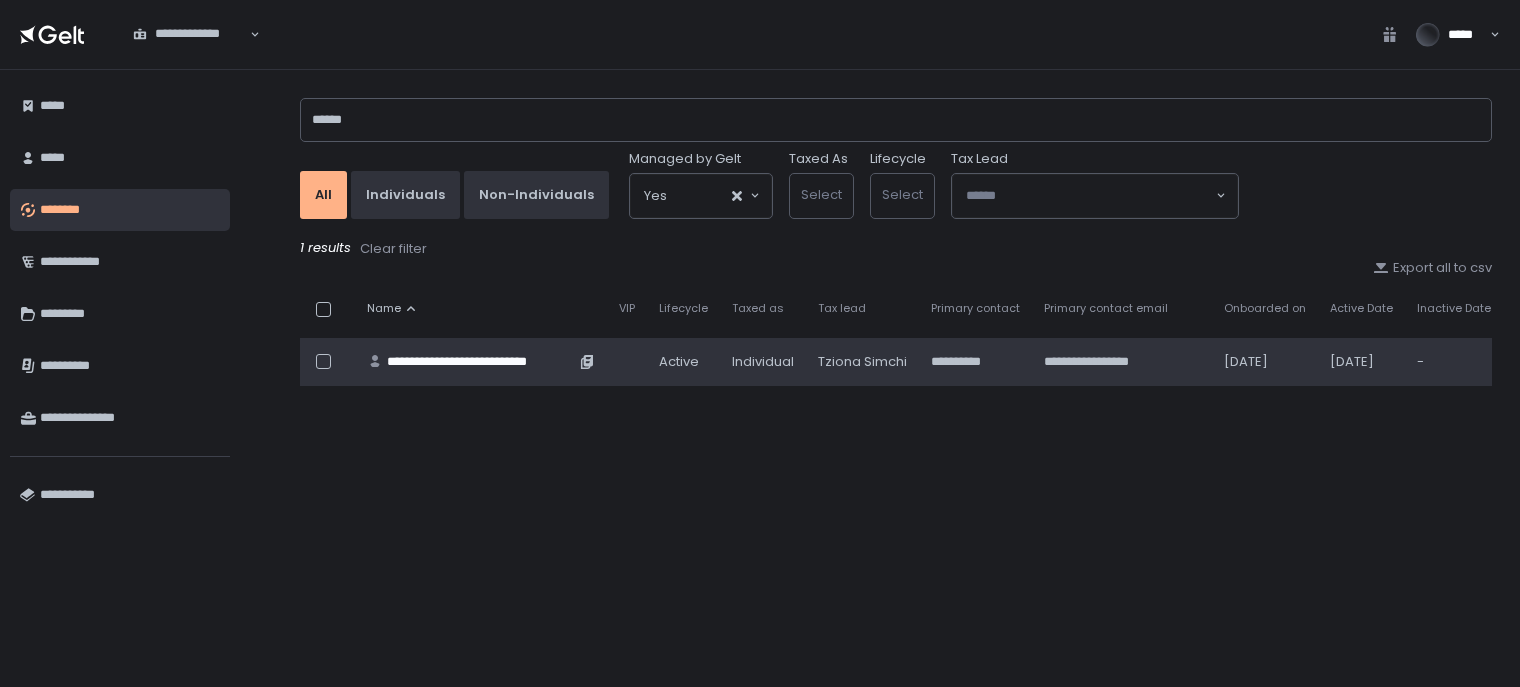 click on "**********" at bounding box center [481, 362] 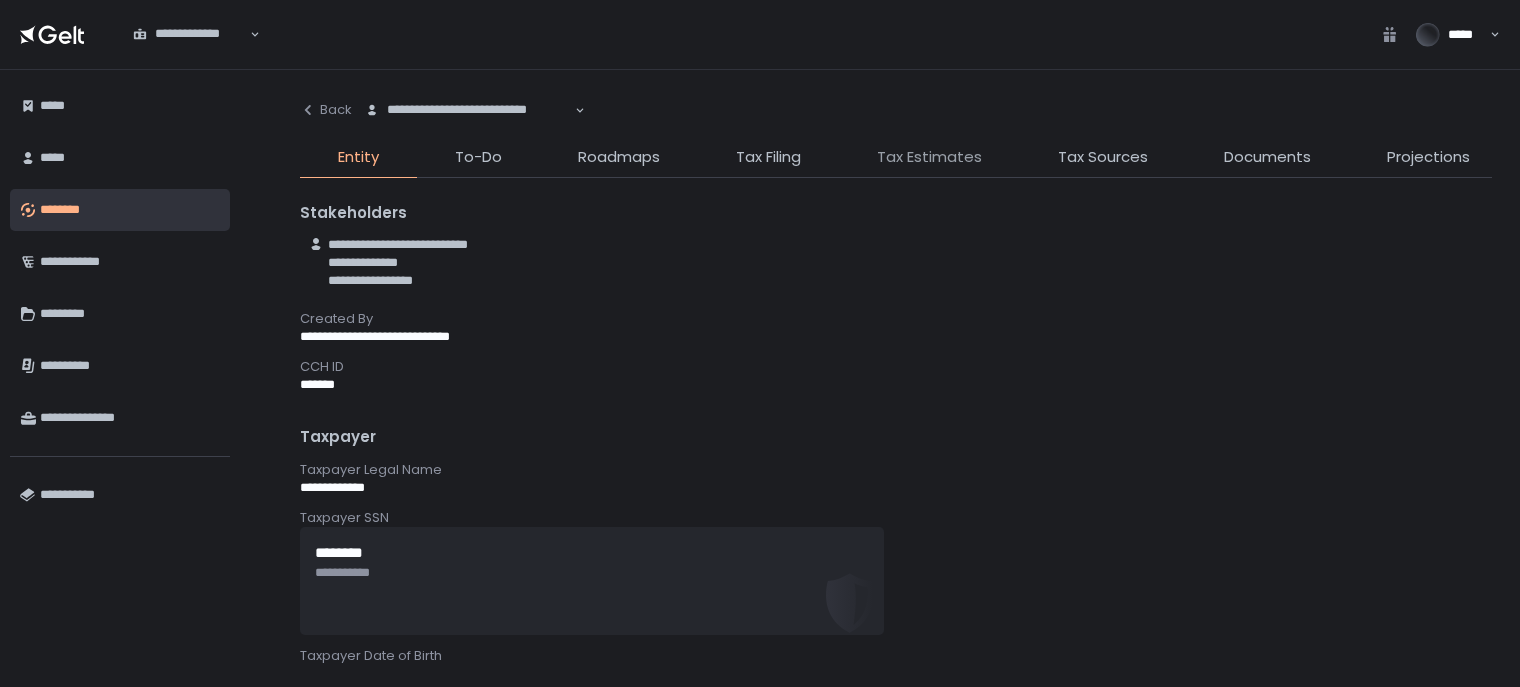 click on "Tax Estimates" at bounding box center [929, 157] 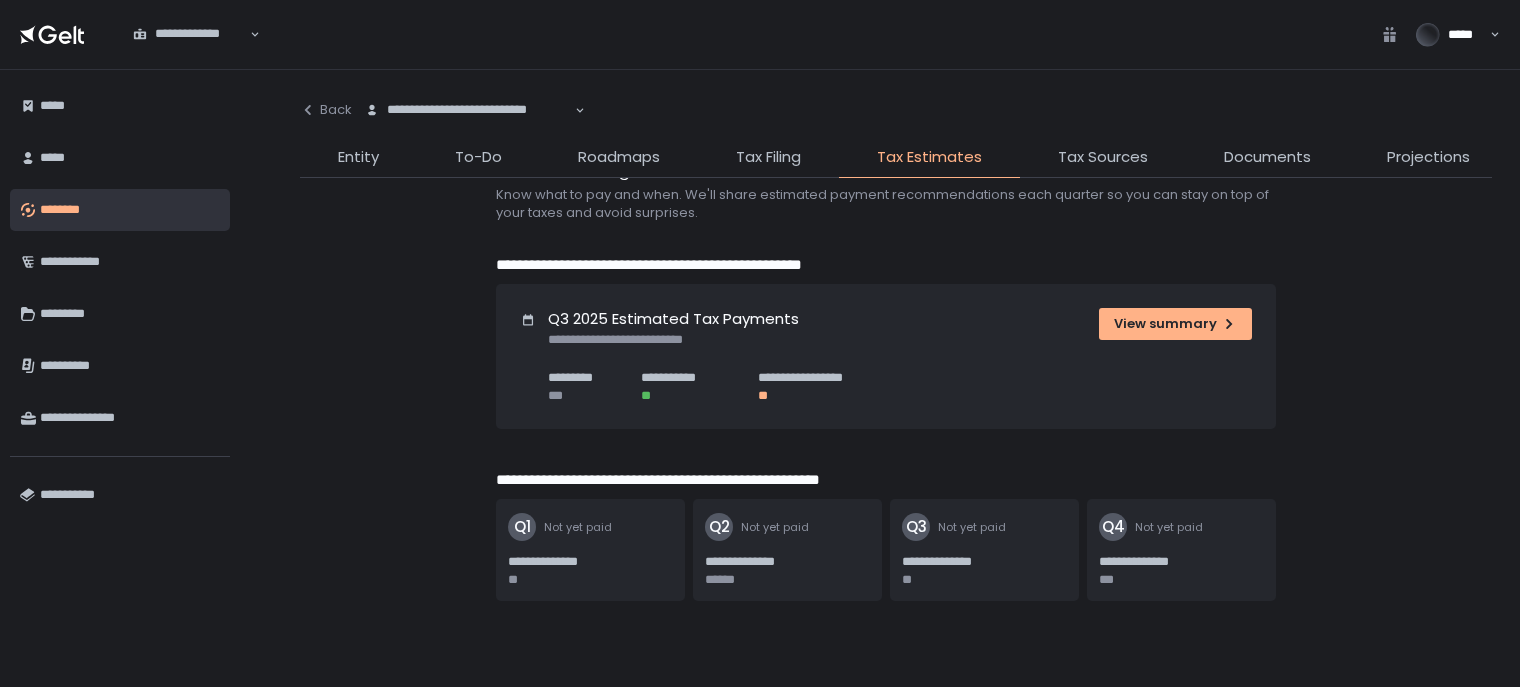 scroll, scrollTop: 56, scrollLeft: 0, axis: vertical 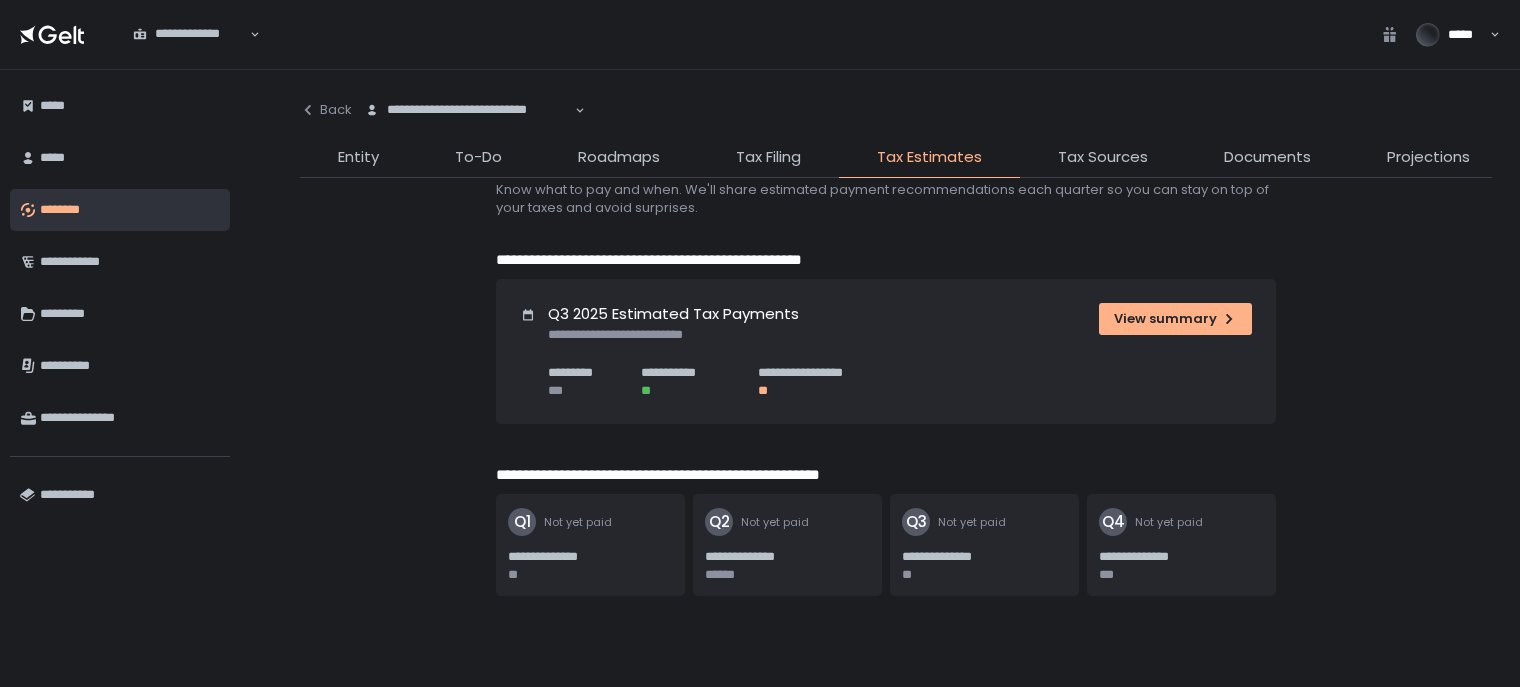 click on "Q2" 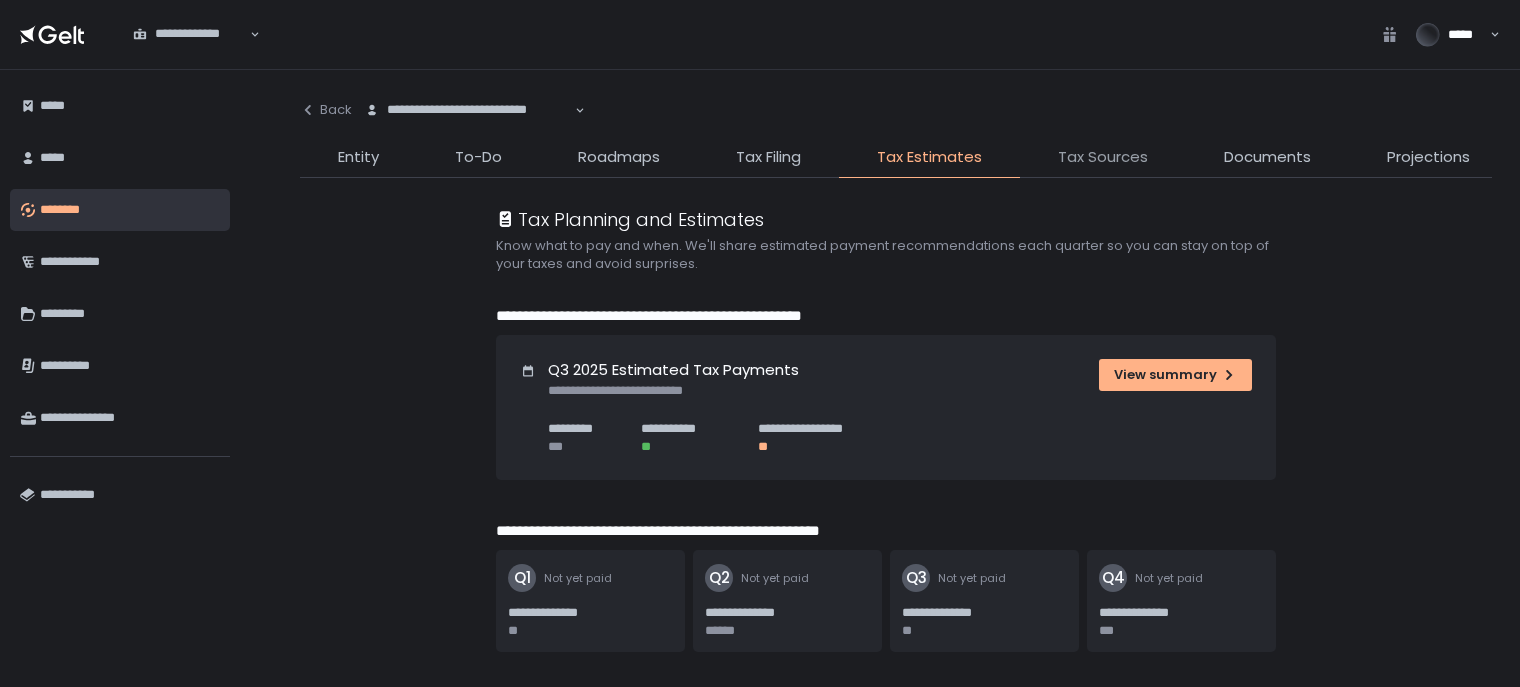 click on "Tax Sources" at bounding box center [1103, 157] 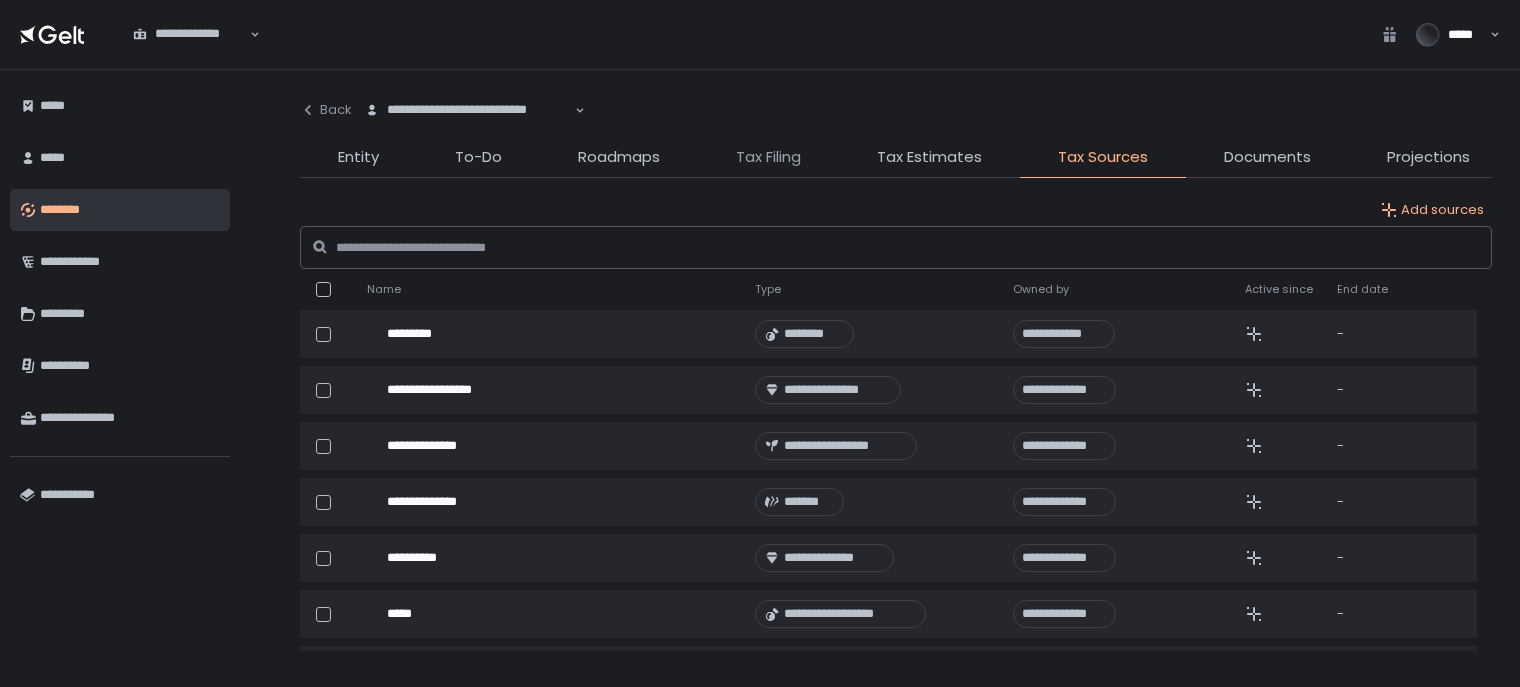 click on "Tax Filing" at bounding box center [768, 157] 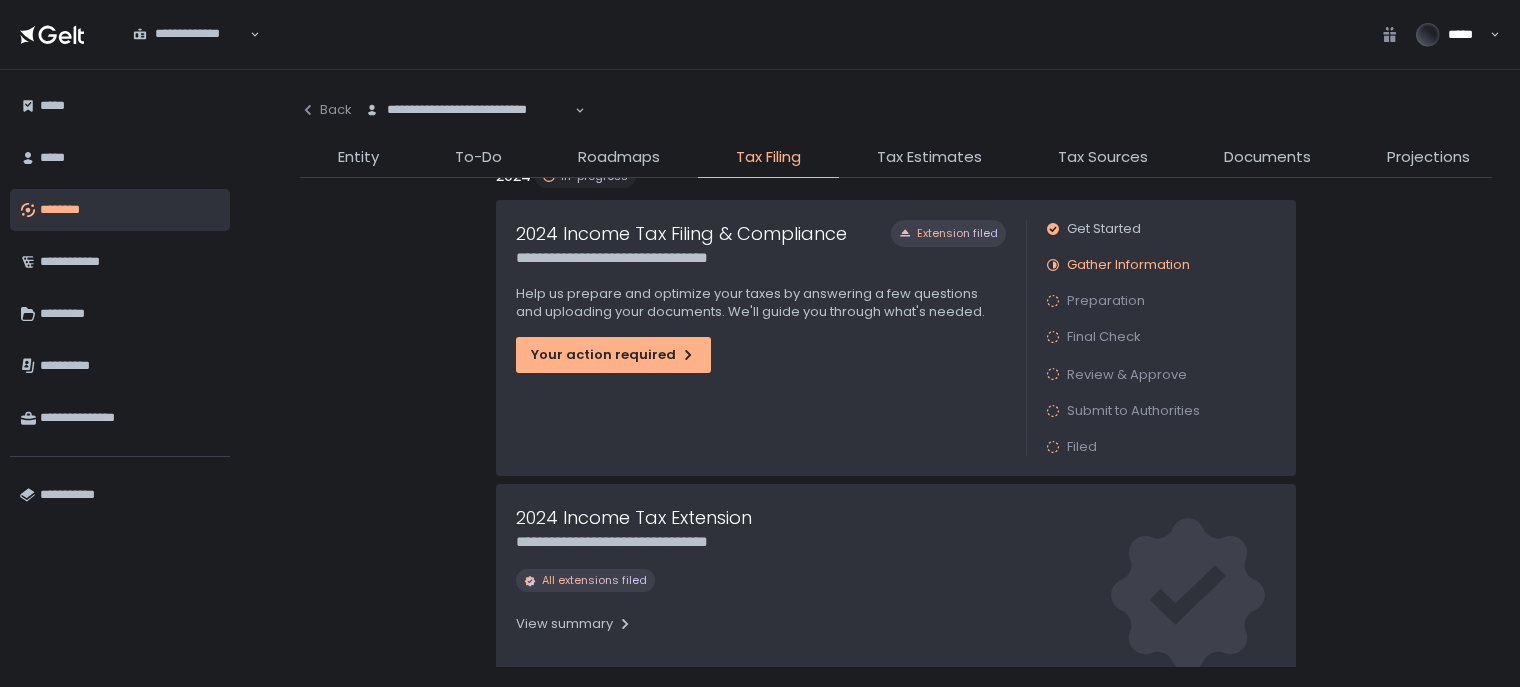 scroll, scrollTop: 0, scrollLeft: 0, axis: both 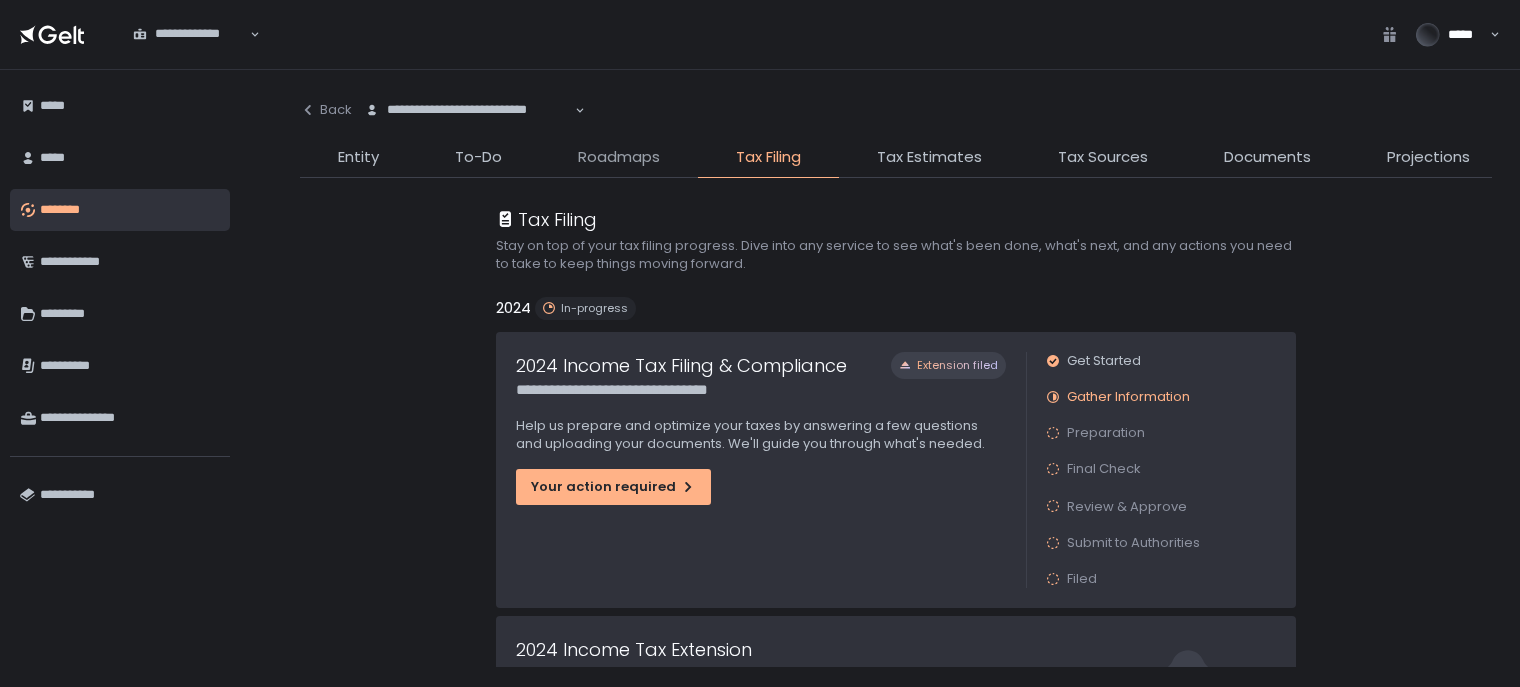 click on "Roadmaps" at bounding box center [619, 157] 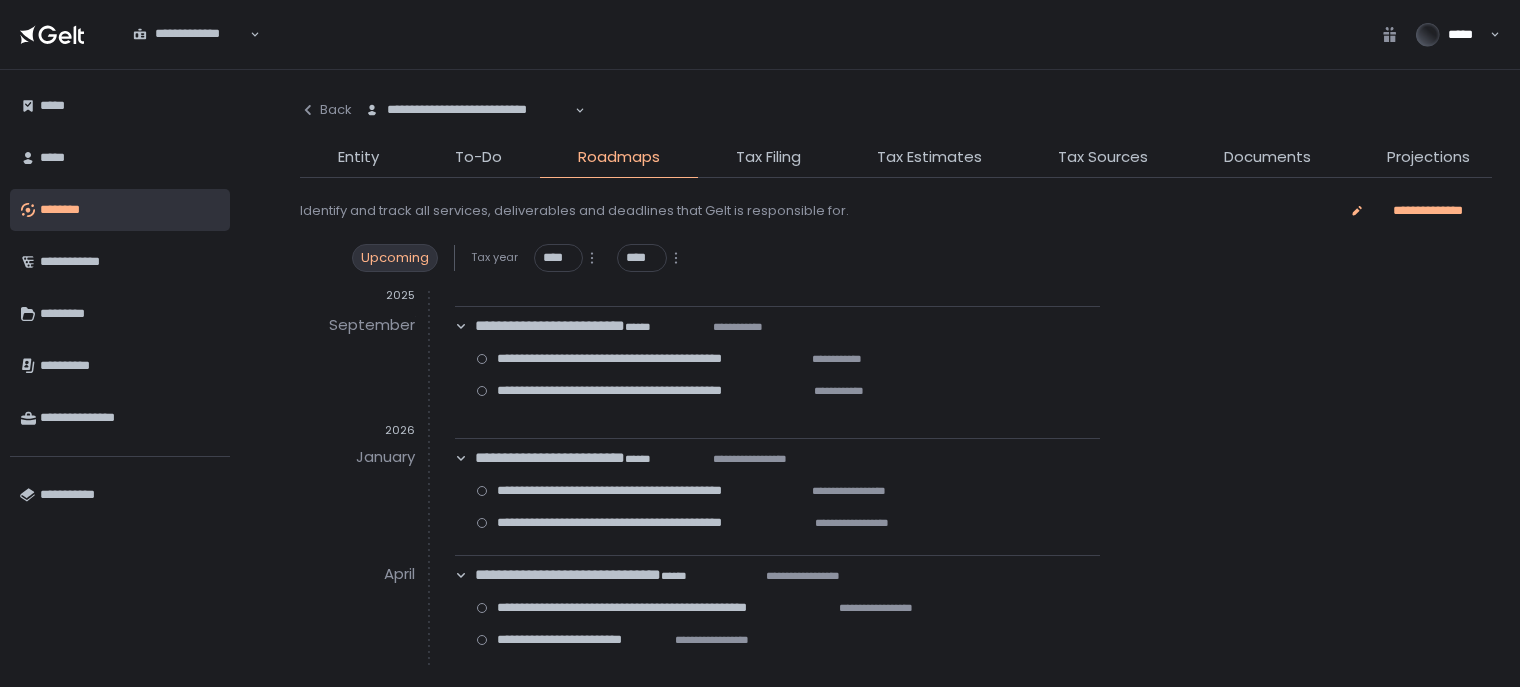 scroll, scrollTop: 0, scrollLeft: 0, axis: both 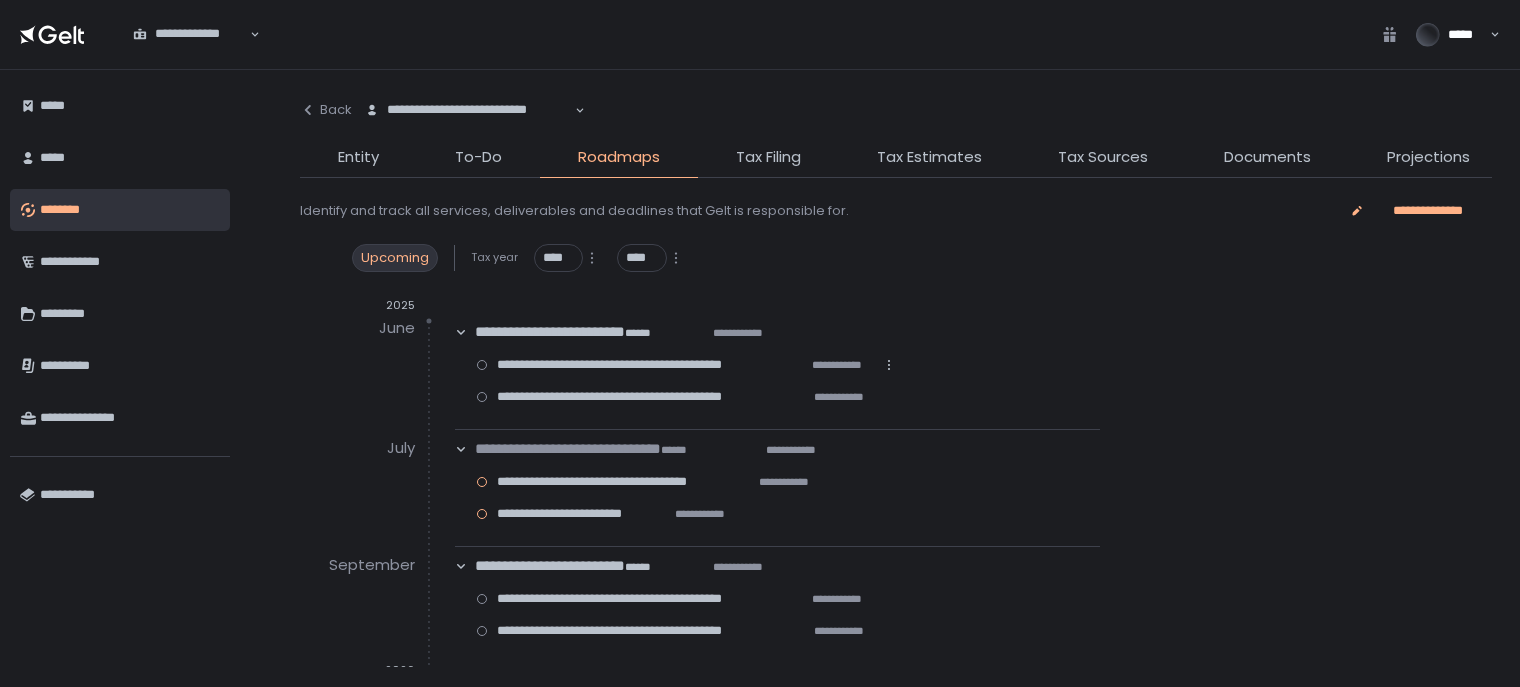click on "**********" at bounding box center (650, 365) 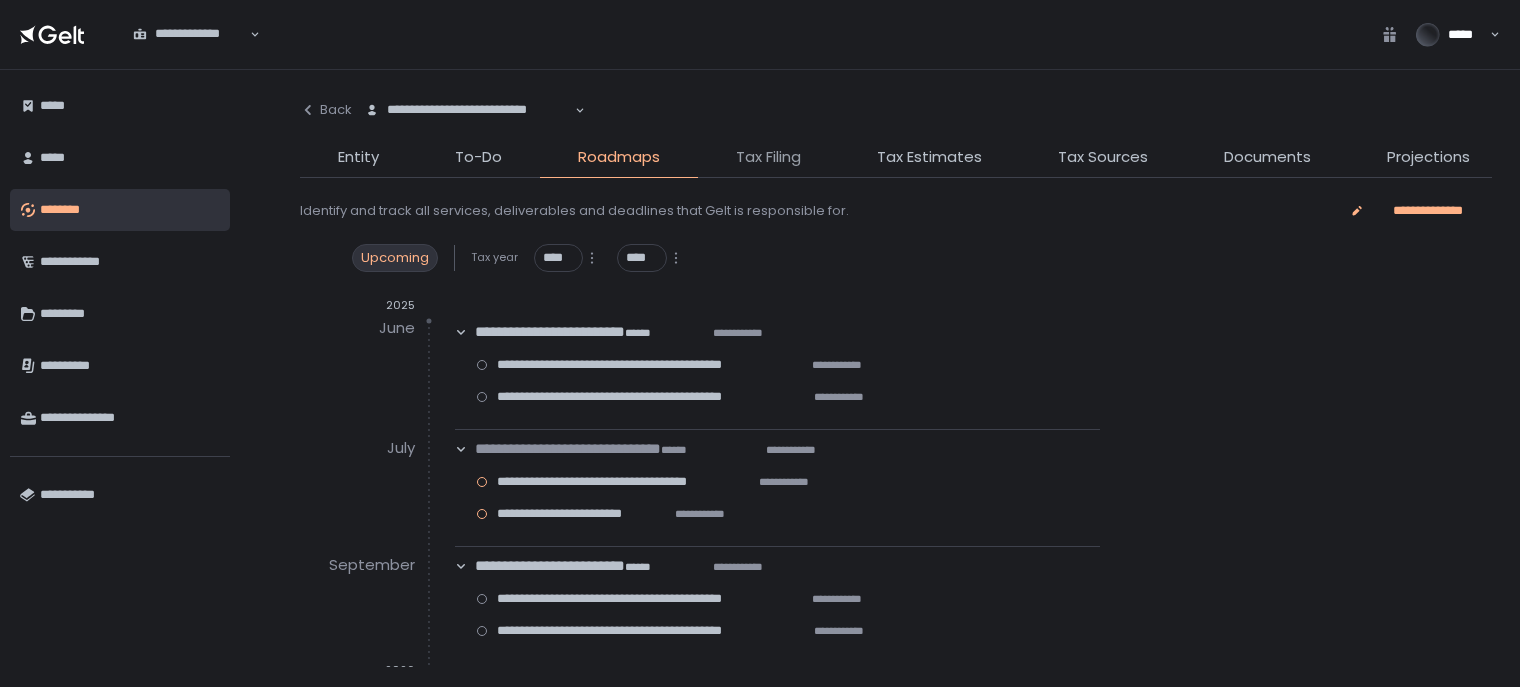 click on "Tax Filing" at bounding box center [768, 157] 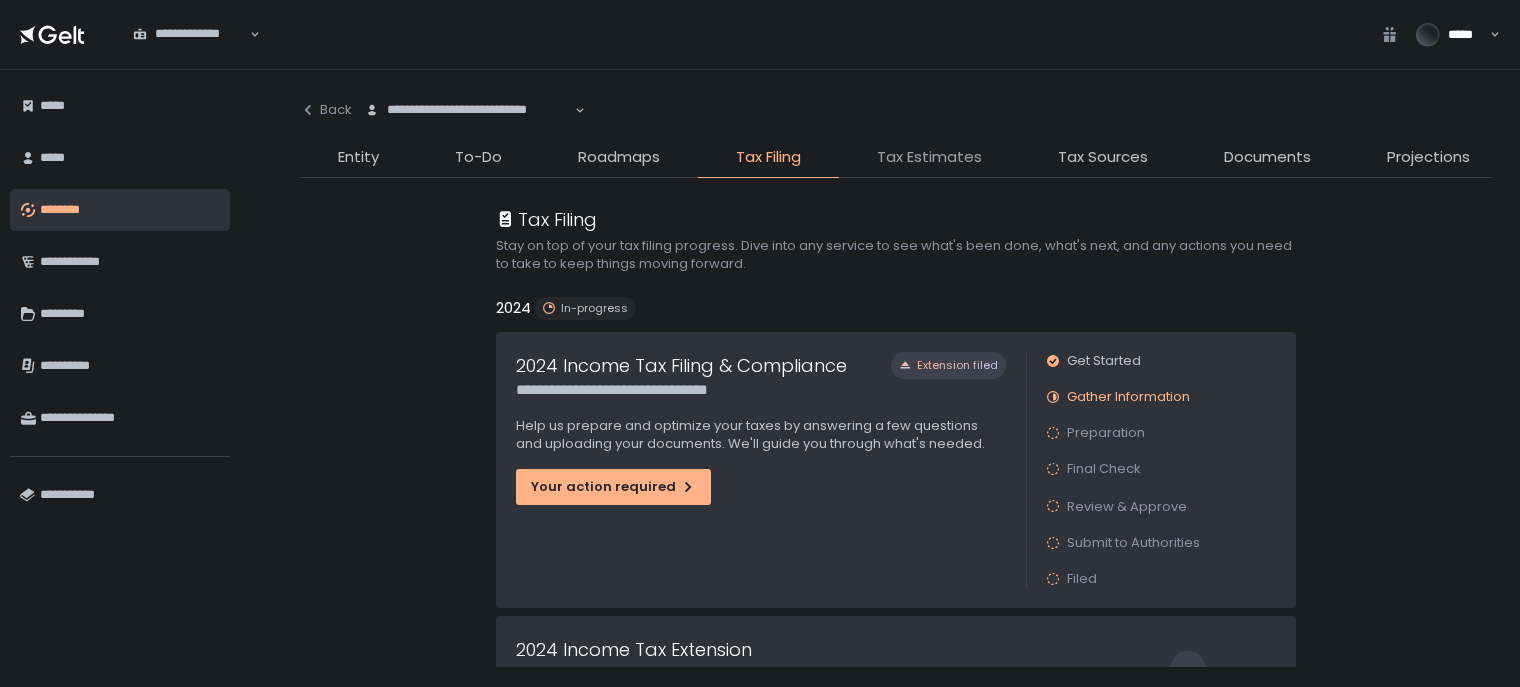 click on "Tax Estimates" at bounding box center [929, 157] 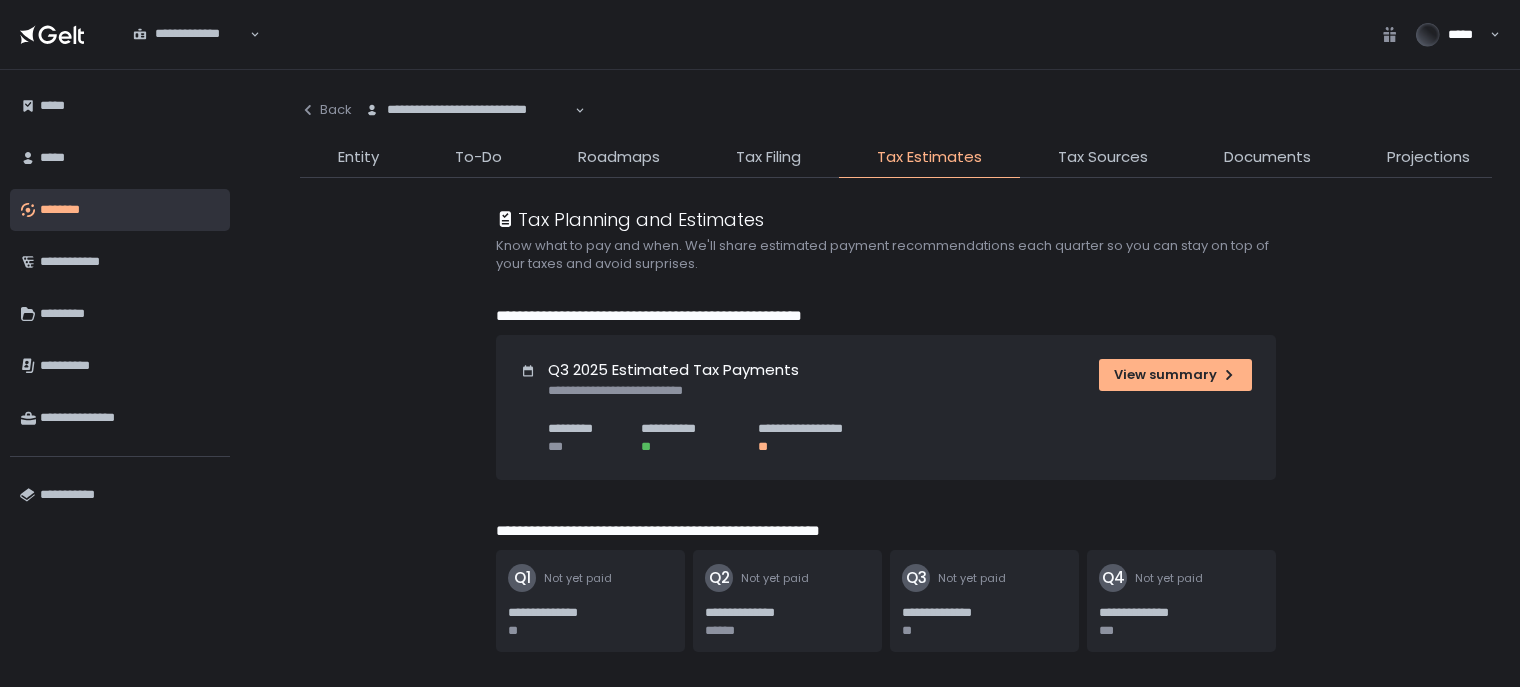 scroll, scrollTop: 56, scrollLeft: 0, axis: vertical 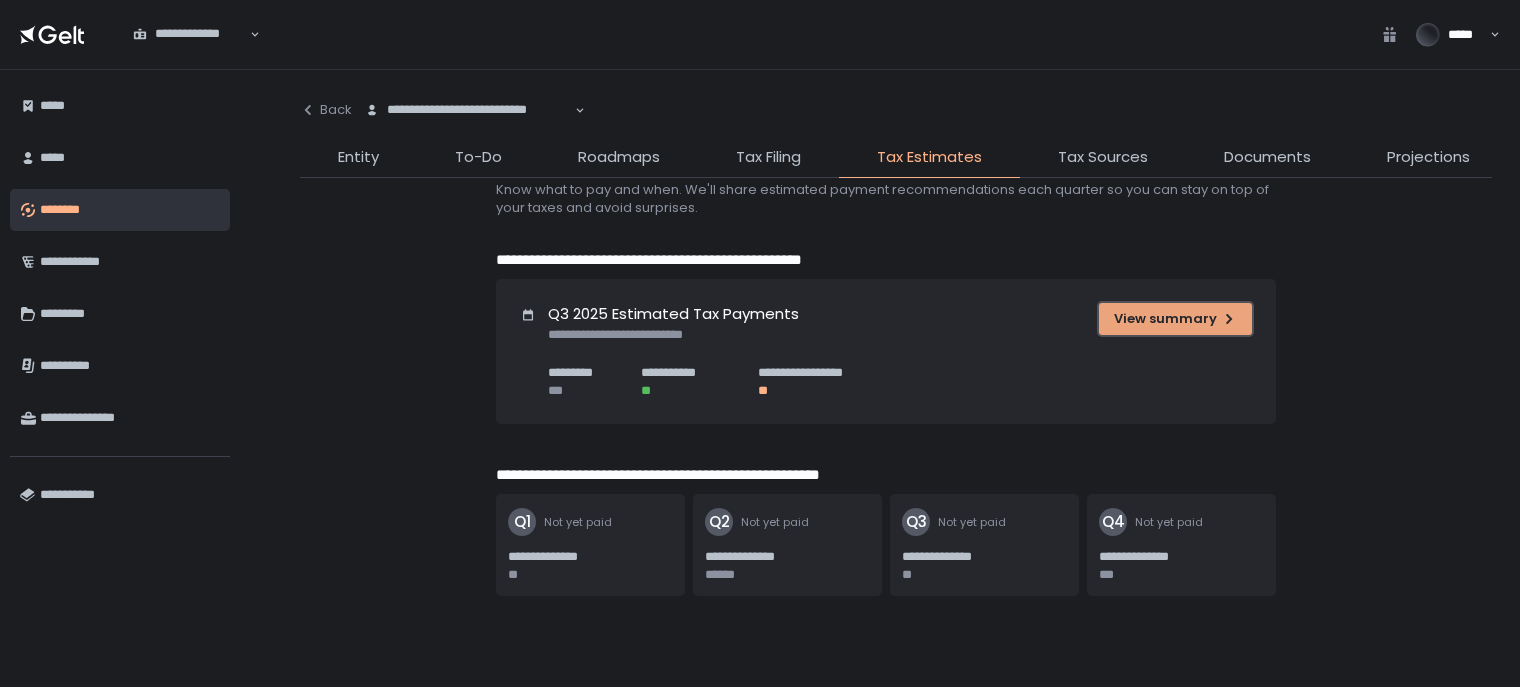 click on "View summary" 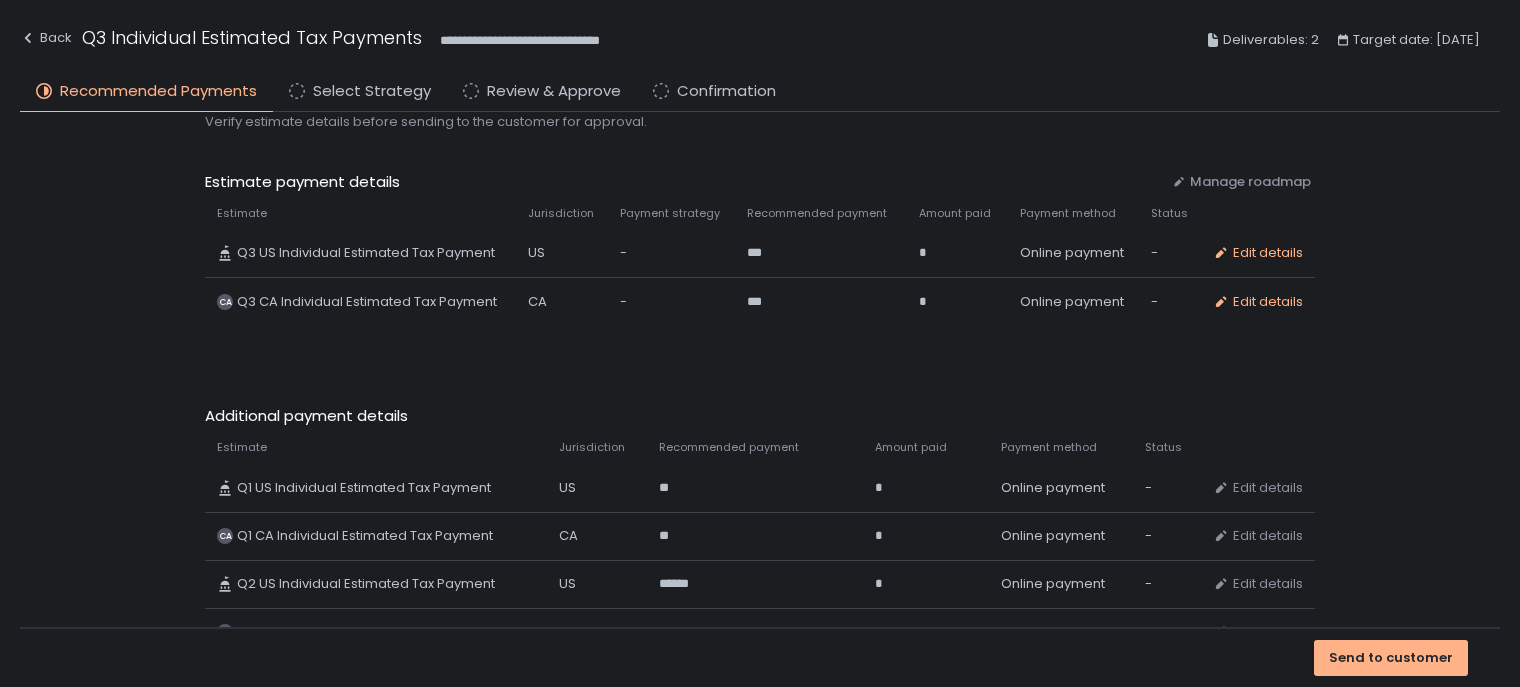 scroll, scrollTop: 0, scrollLeft: 0, axis: both 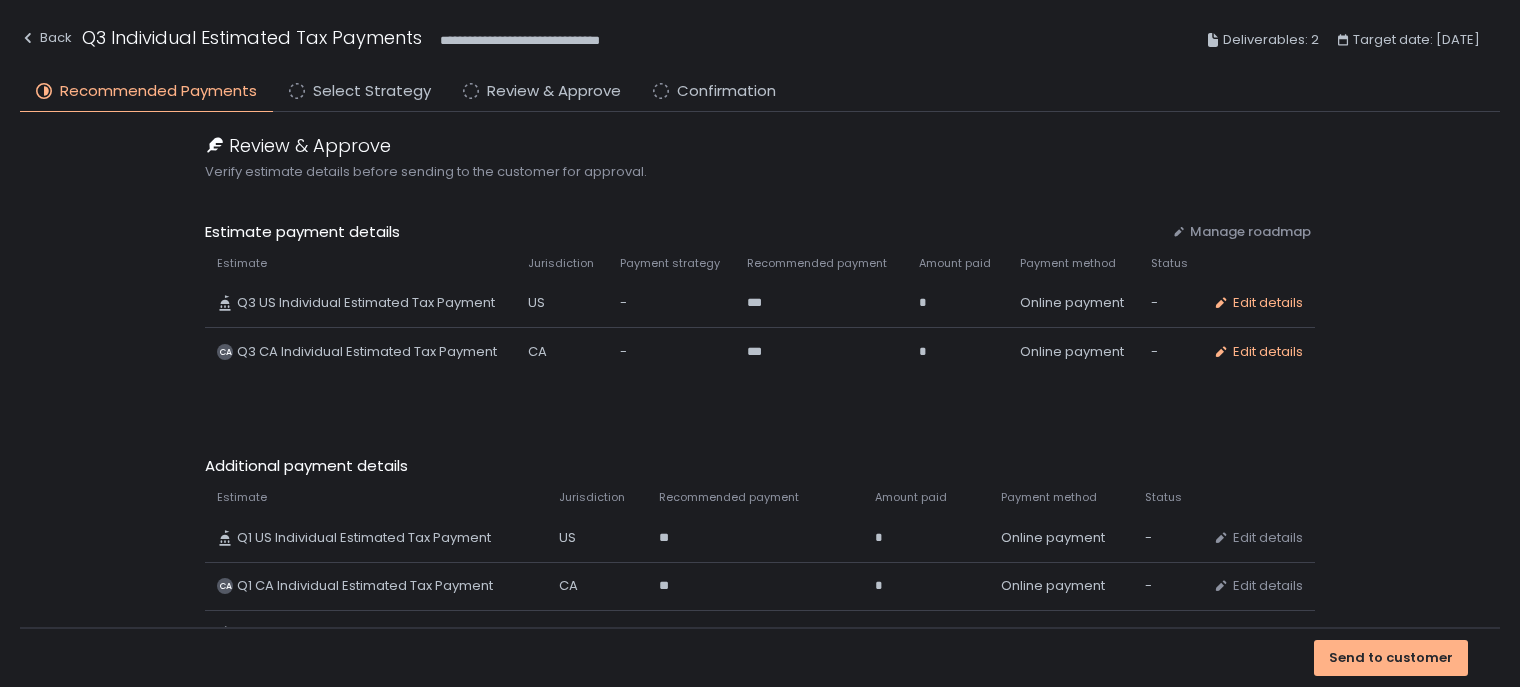 click on "Review & Approve Verify estimate details before sending to the customer for approval. Estimate payment details Manage roadmap Move 0 items Estimate Jurisdiction Payment strategy Recommended payment Amount paid Payment method Status Q3 US Individual Estimated Tax Payment US - *** * Online payment  - Edit details CA Q3 CA Individual Estimated Tax Payment CA - *** * Online payment  - Edit details Additional payment details Move 0 items Estimate Jurisdiction Recommended payment Amount paid Payment method Status Q1 US Individual Estimated Tax Payment US ** * Online payment  - Edit details CA Q1 CA Individual Estimated Tax Payment CA ** * Online payment  - Edit details Q2 US Individual Estimated Tax Payment US ****** * Online payment  - Edit details CA Q2 CA Individual Estimated Tax Payment CA ****** * Online payment  - Edit details Q4 US Individual Estimated Tax Payment US *** * Online payment  - Edit details CA Q4 CA Individual Estimated Tax Payment CA *** * Online payment  - Edit details" at bounding box center [760, 370] 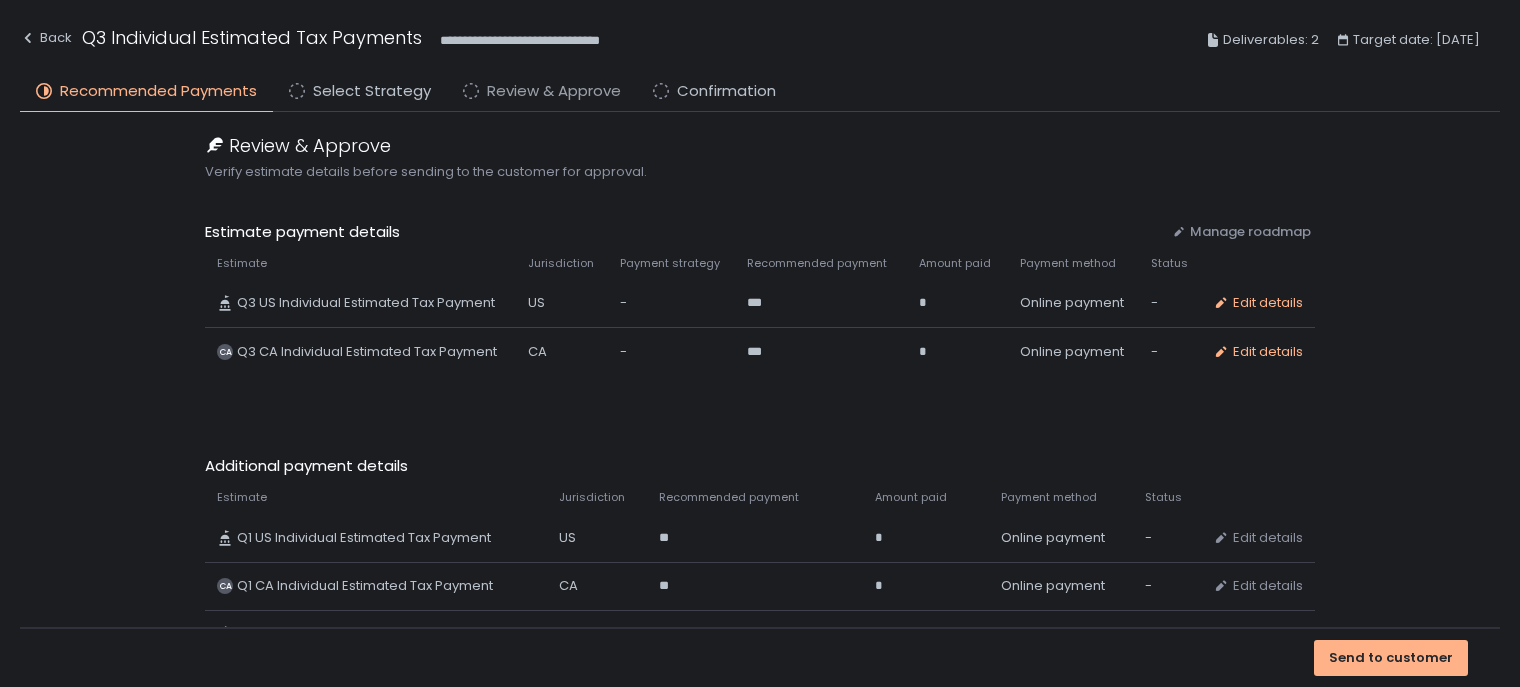 click on "Review & Approve" at bounding box center [554, 91] 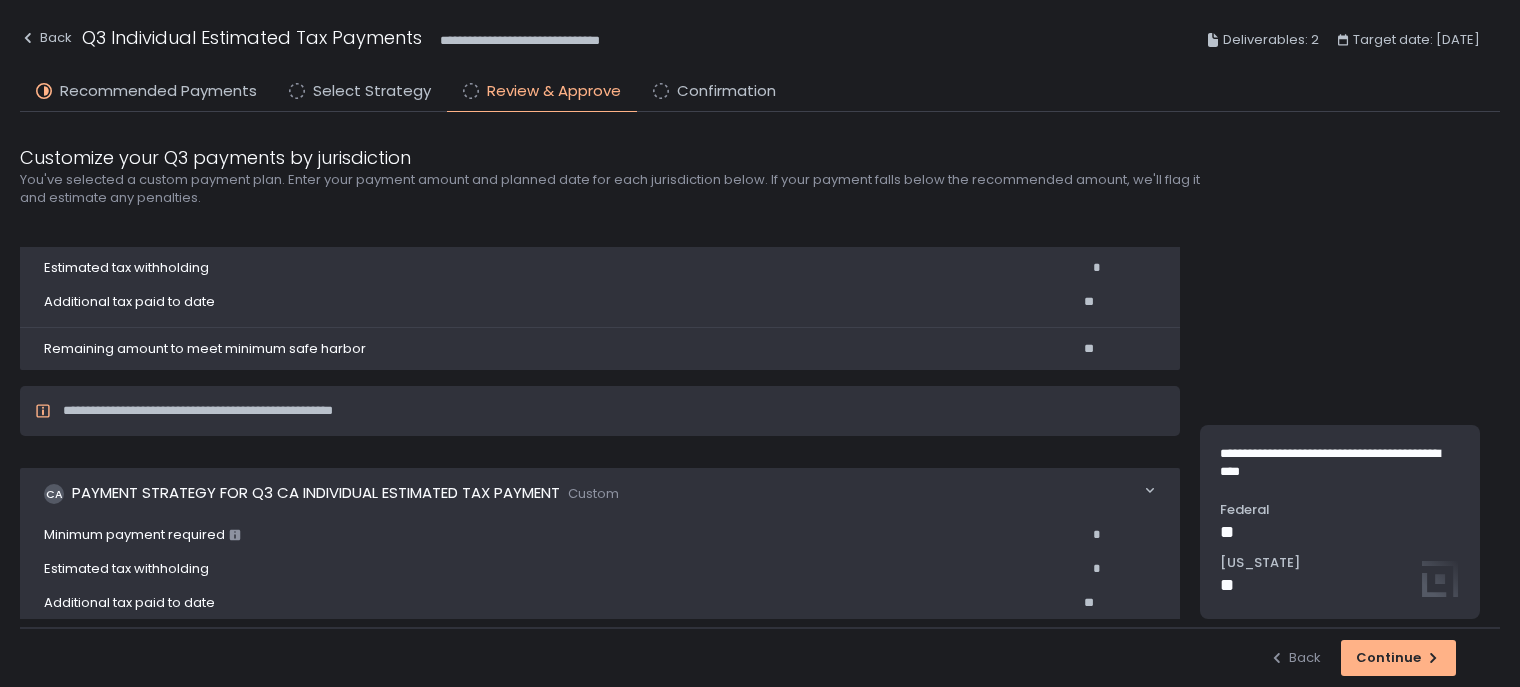 scroll, scrollTop: 0, scrollLeft: 0, axis: both 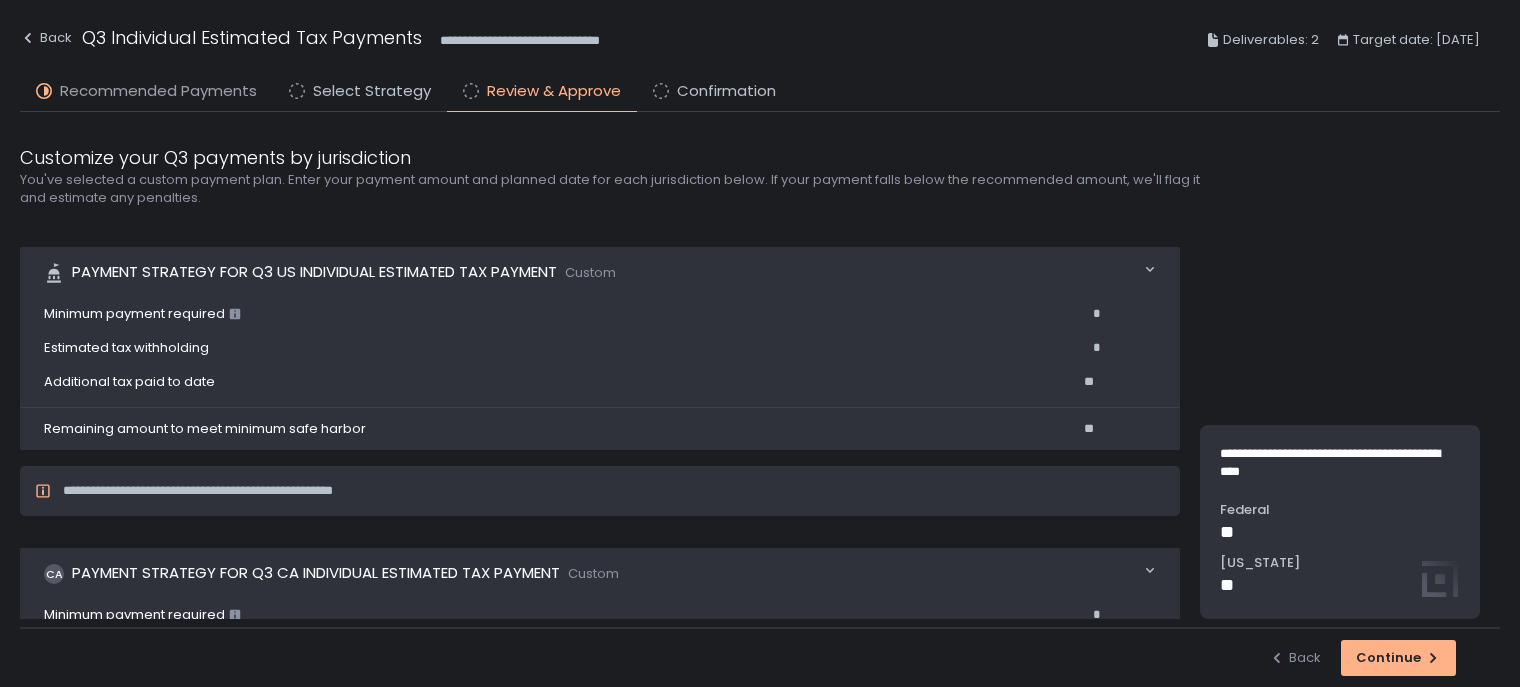 click on "Recommended Payments" at bounding box center (158, 91) 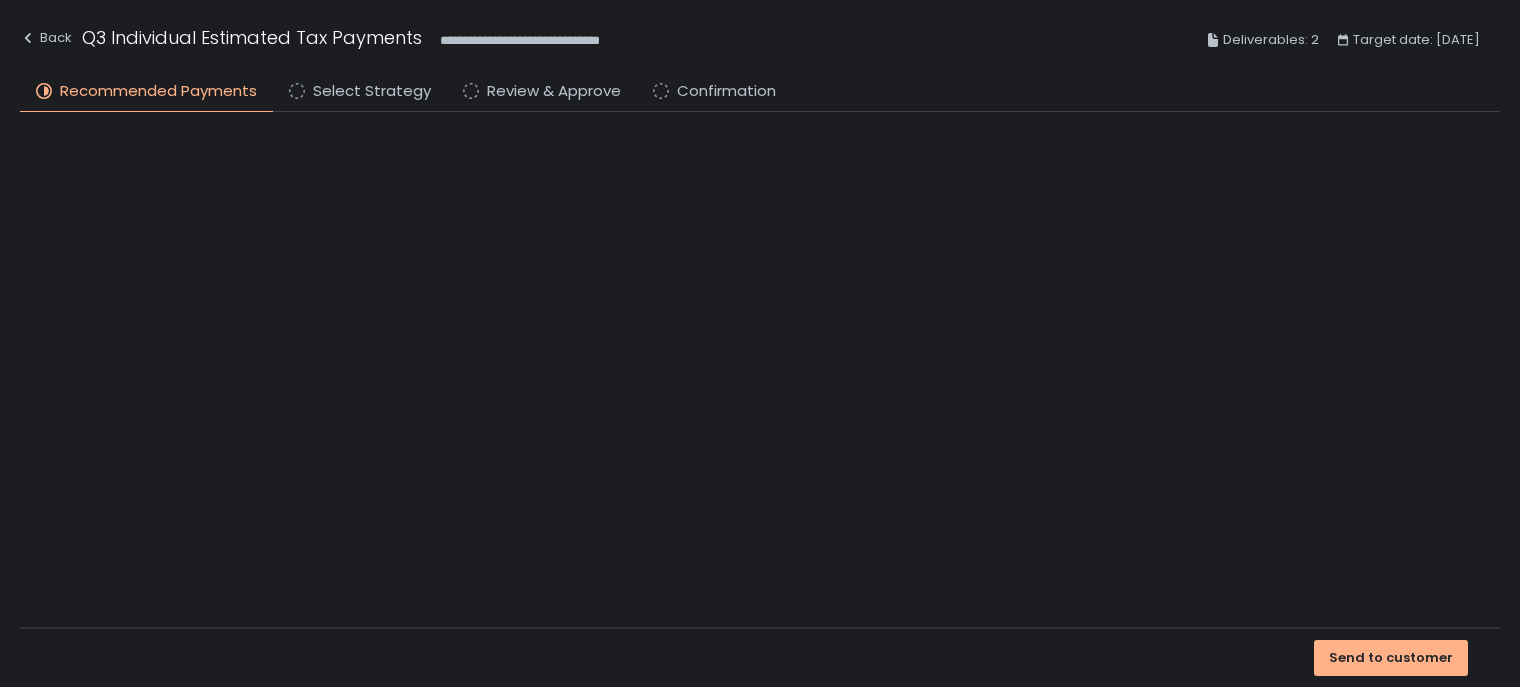 click on "Review & Approve" 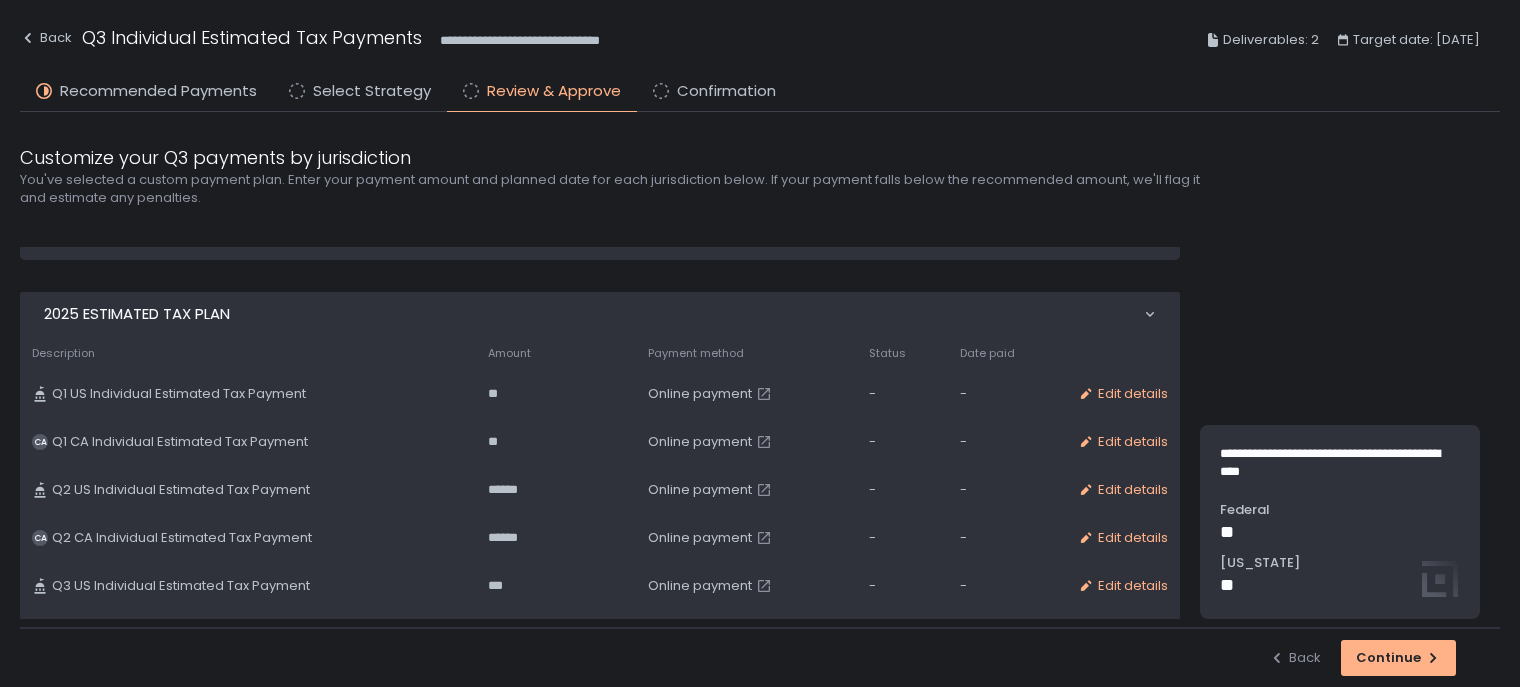 scroll, scrollTop: 647, scrollLeft: 0, axis: vertical 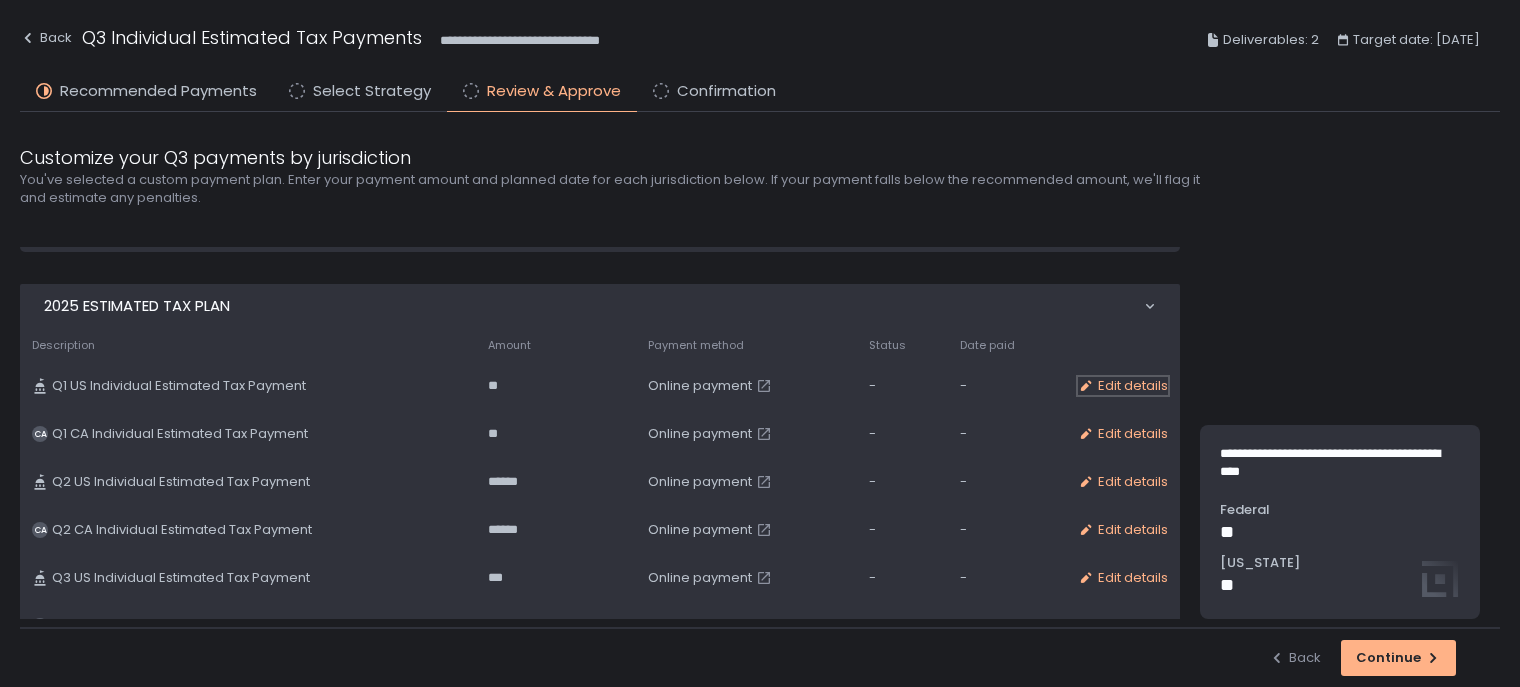 click on "Edit details" 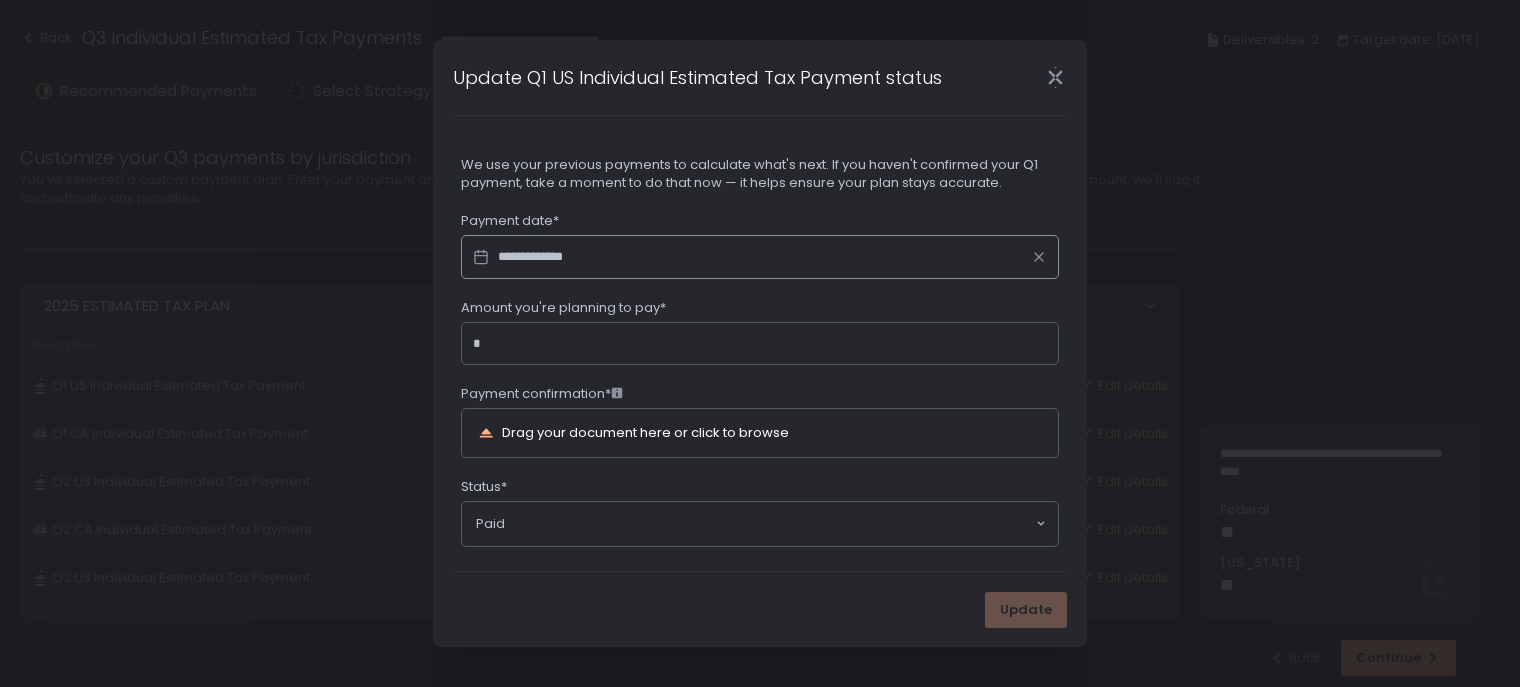 click on "*" 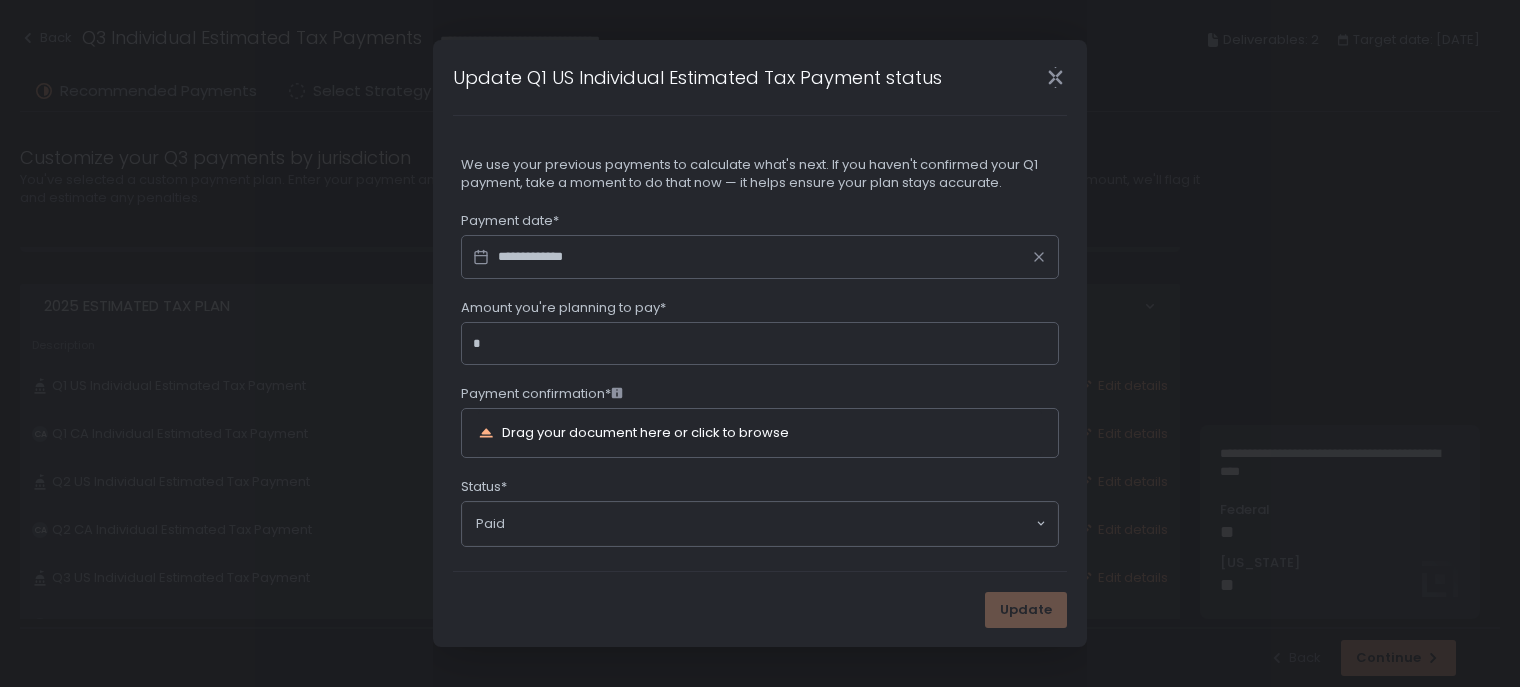 click on "Amount you're planning to pay*" at bounding box center [766, 344] 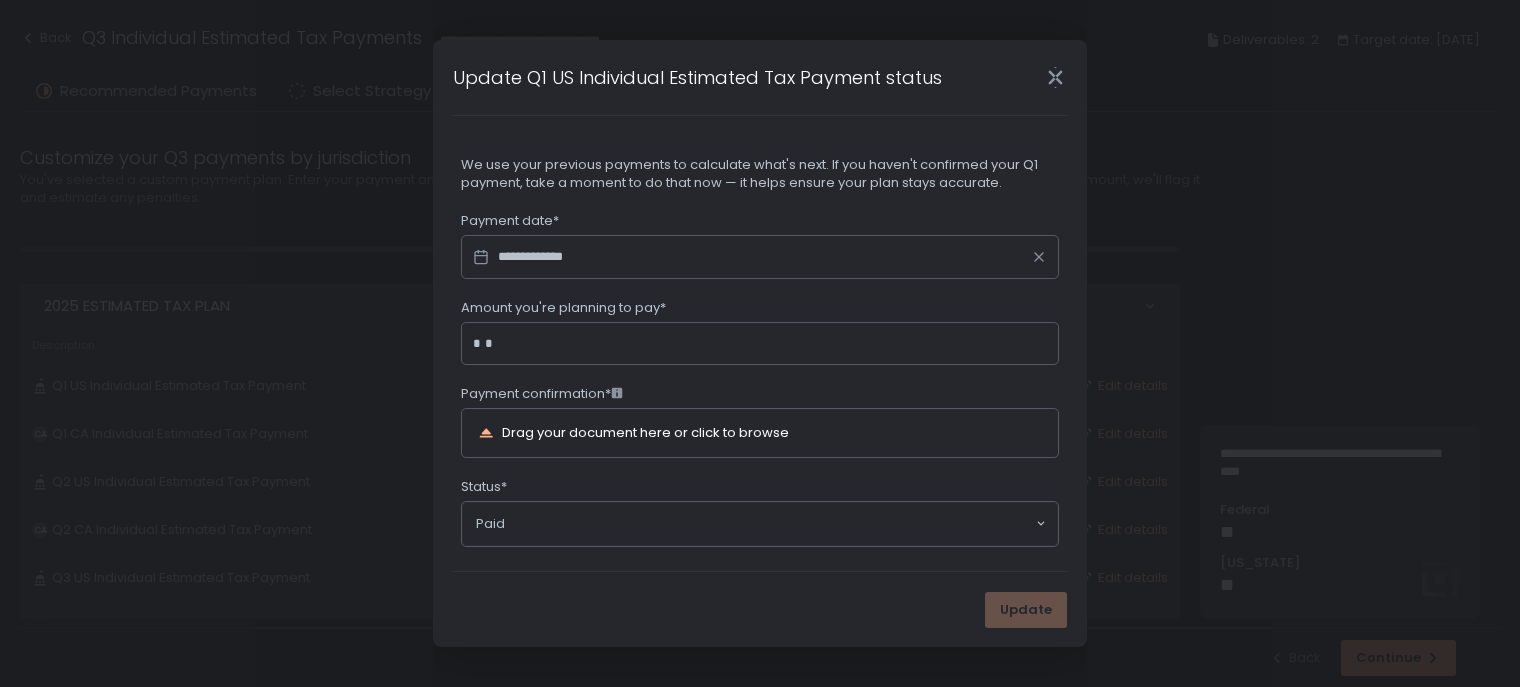 type on "****" 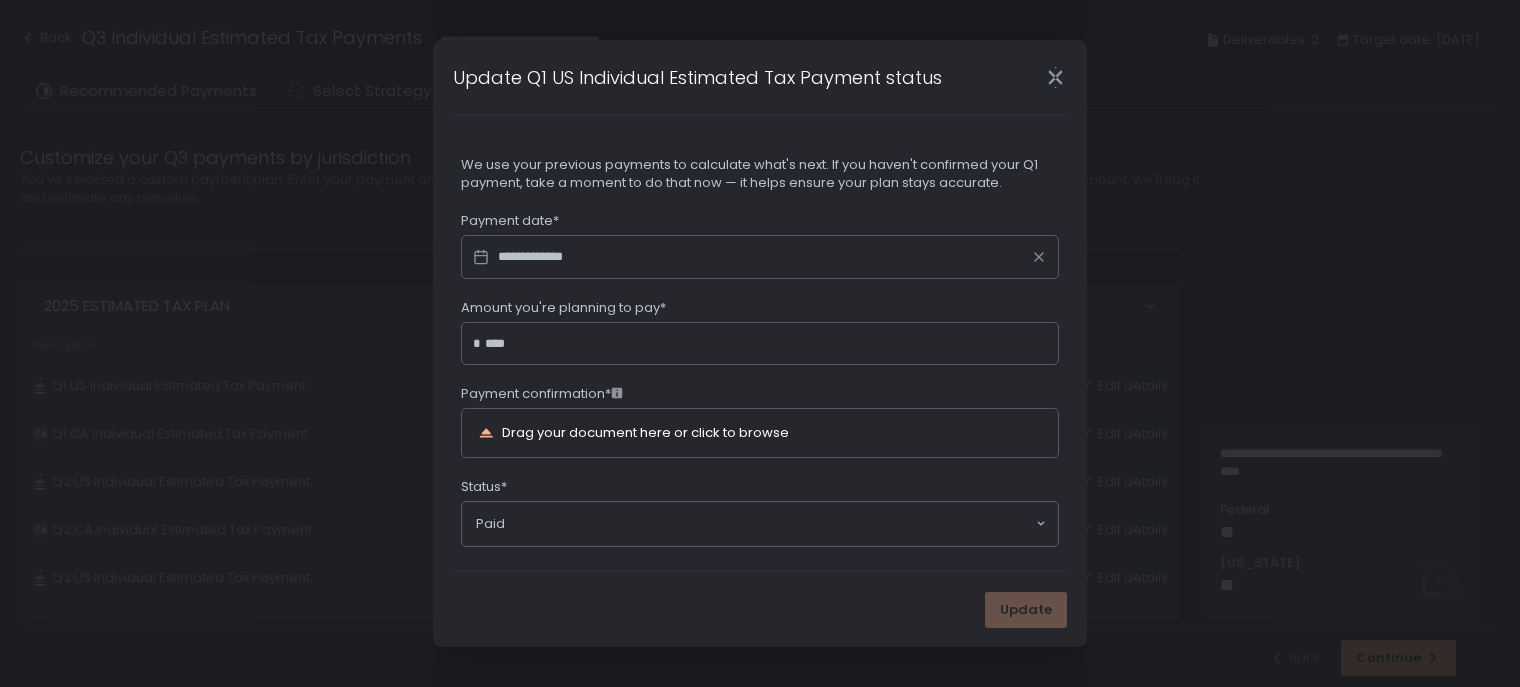 click on "Paid Loading..." 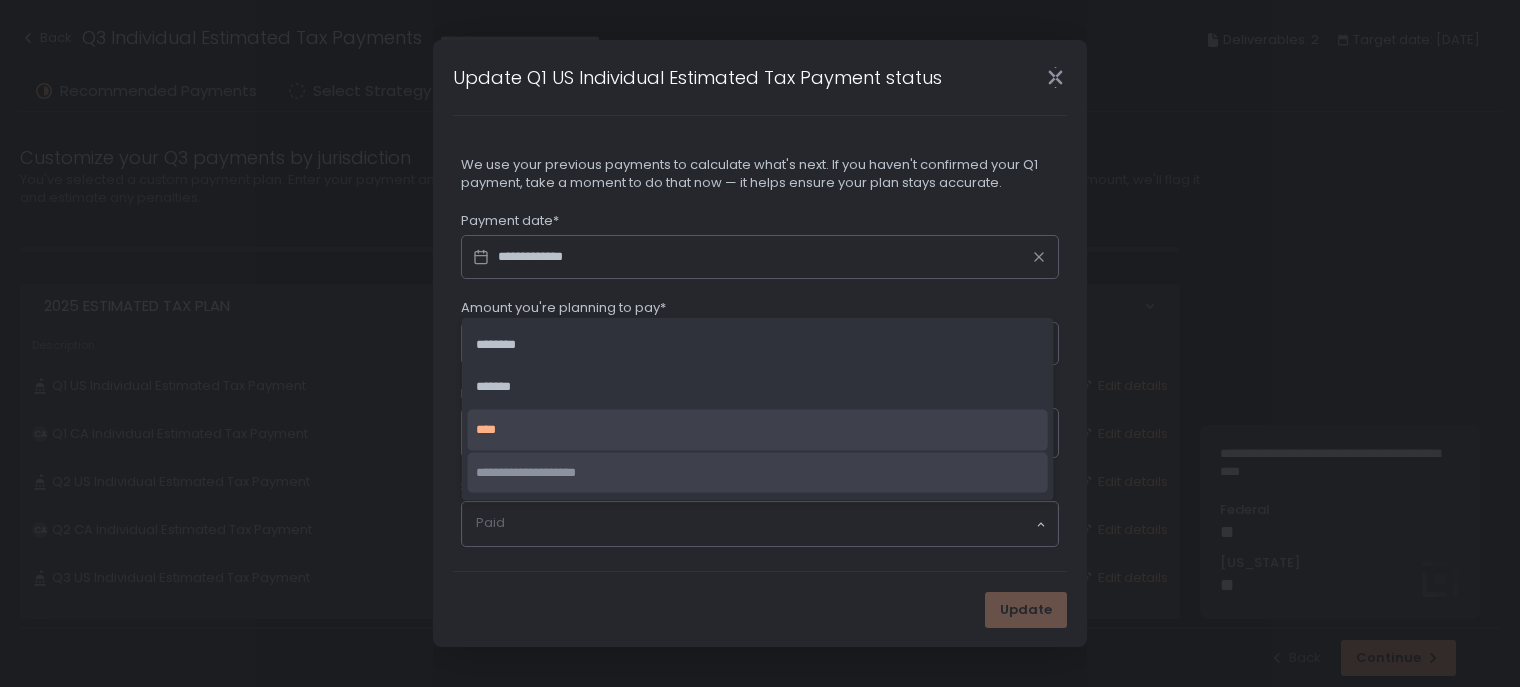 click on "Update" at bounding box center [760, 609] 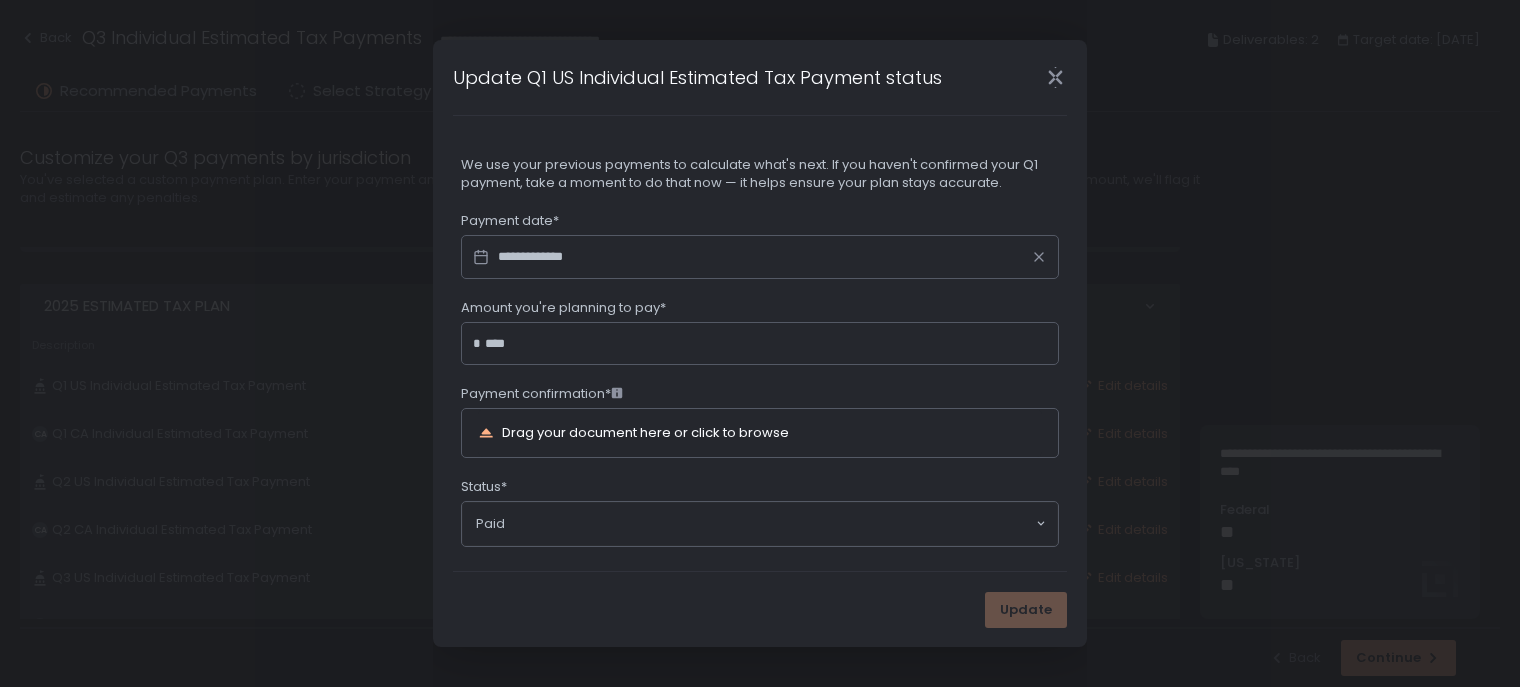 click 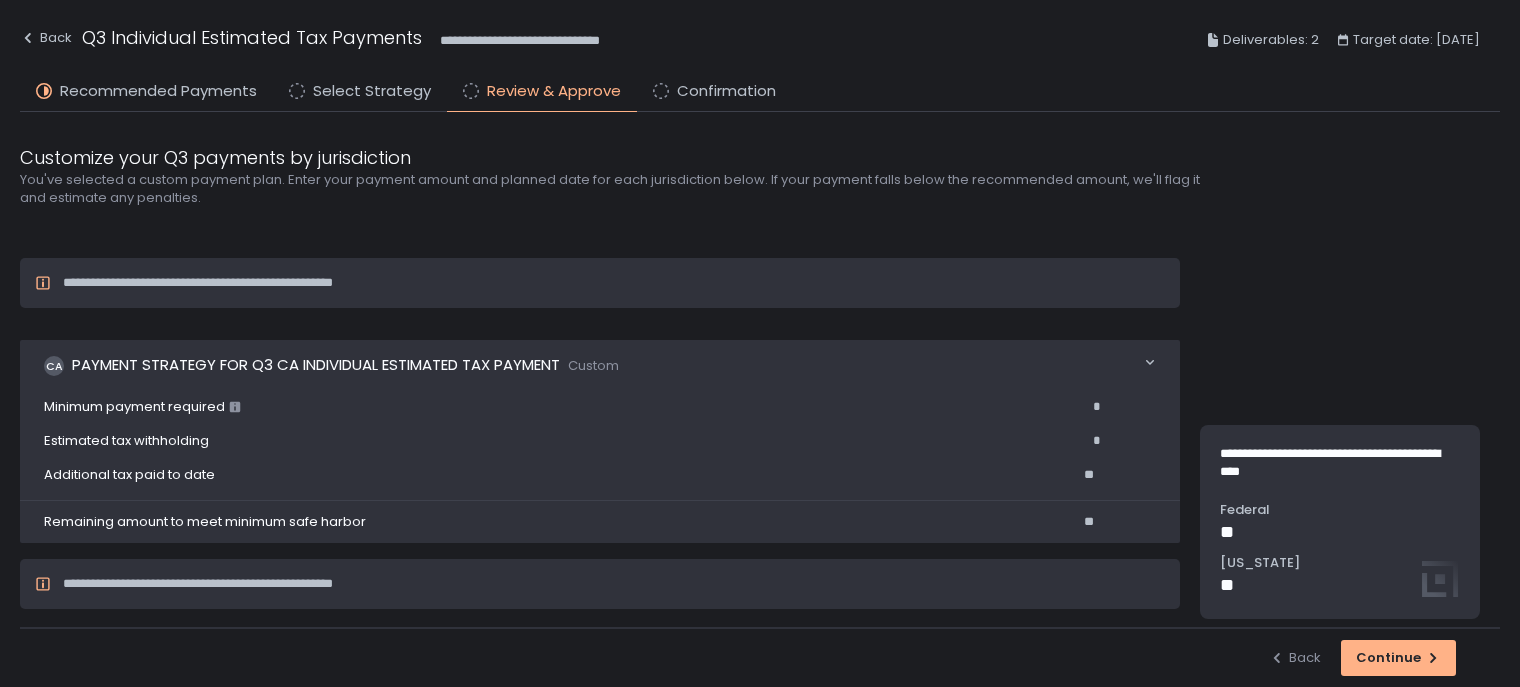 scroll, scrollTop: 200, scrollLeft: 0, axis: vertical 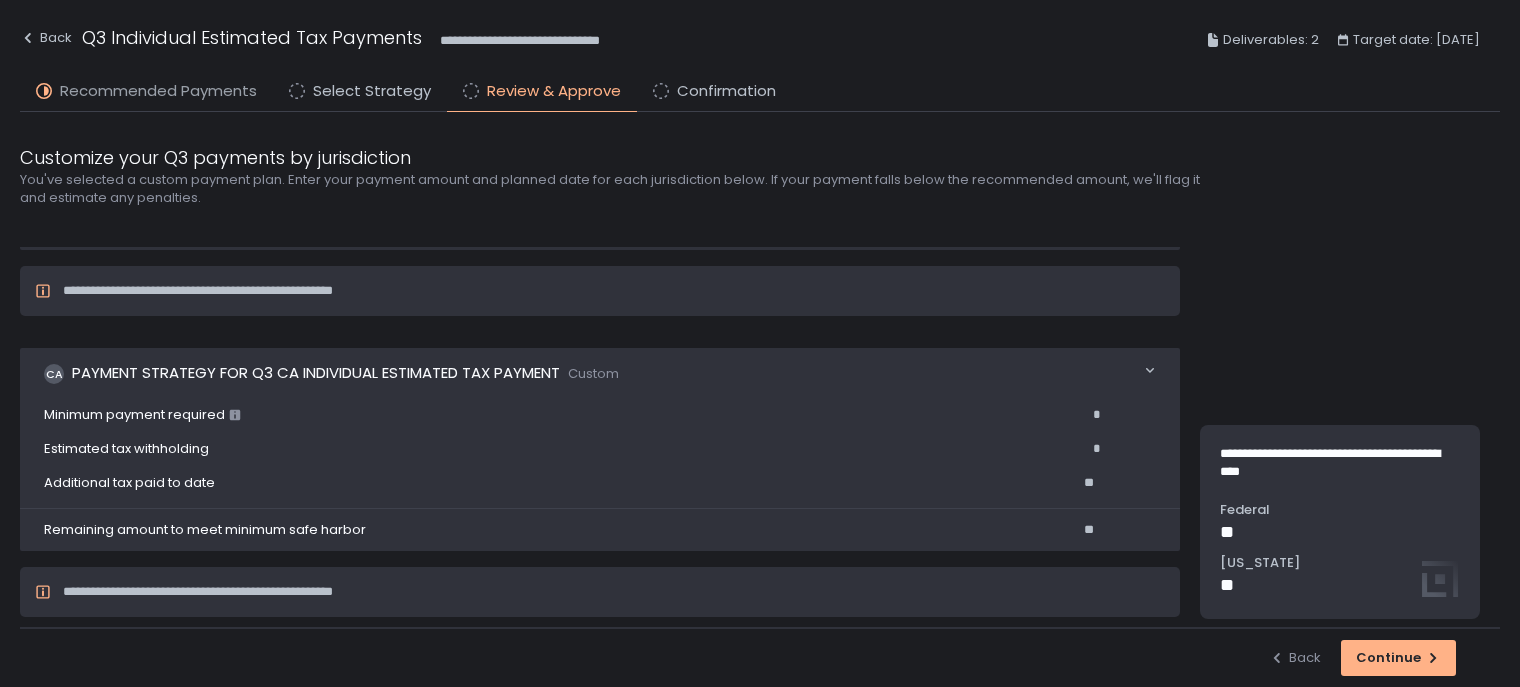 click on "Recommended Payments" at bounding box center [158, 91] 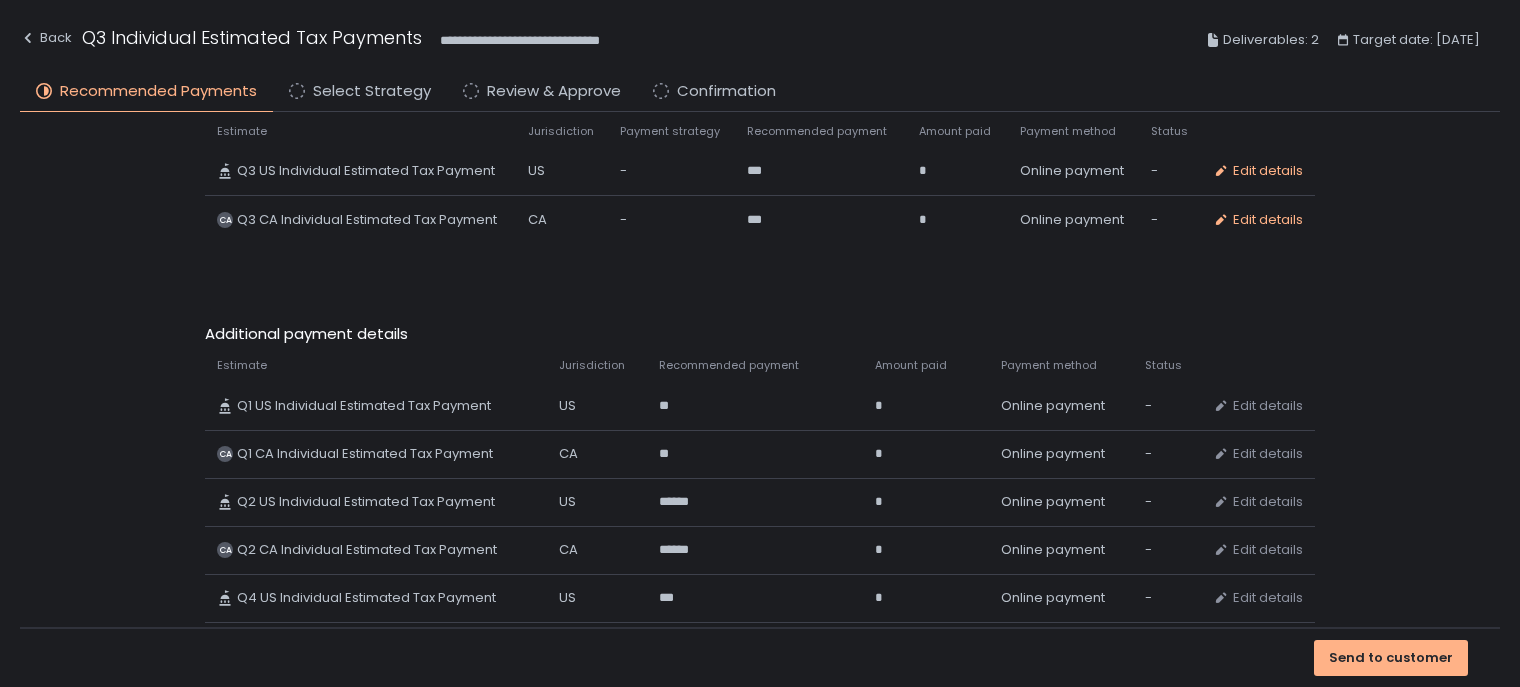 scroll, scrollTop: 174, scrollLeft: 0, axis: vertical 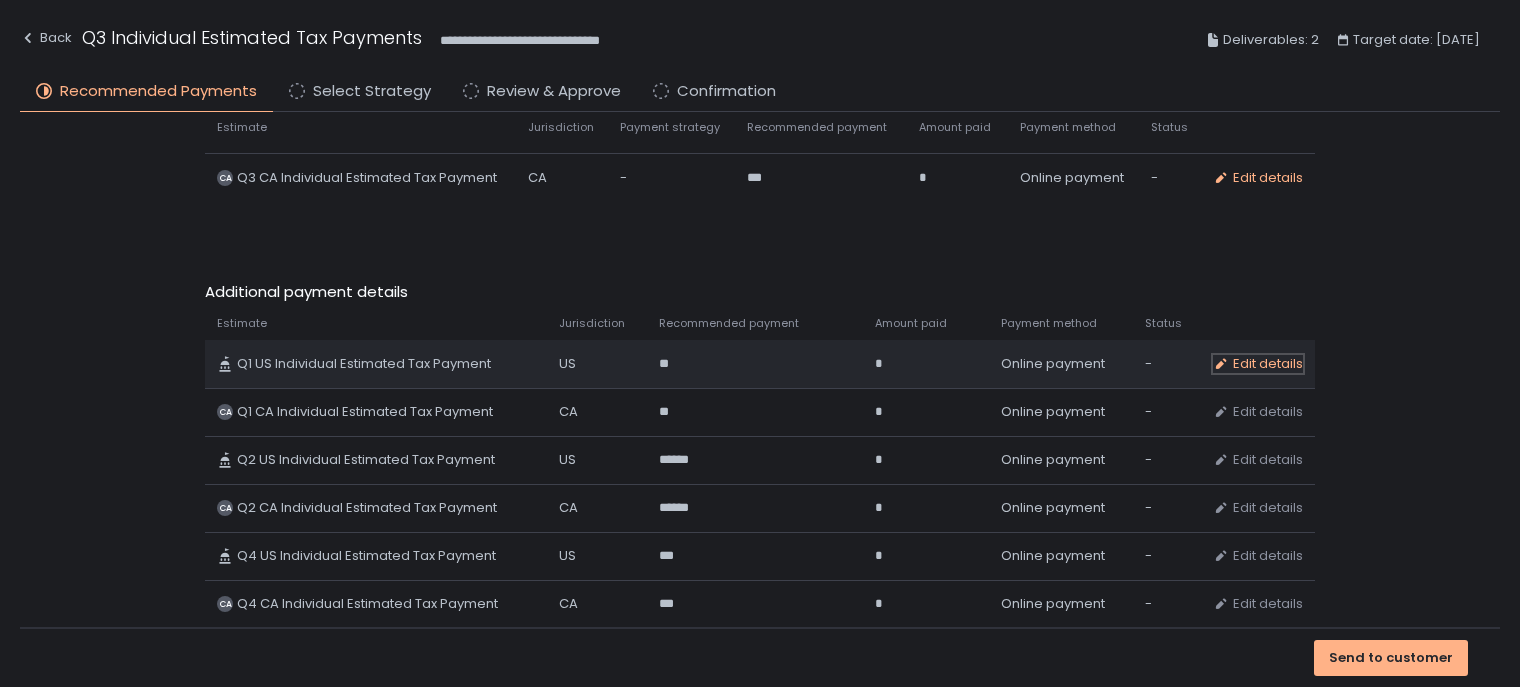 click on "Edit details" 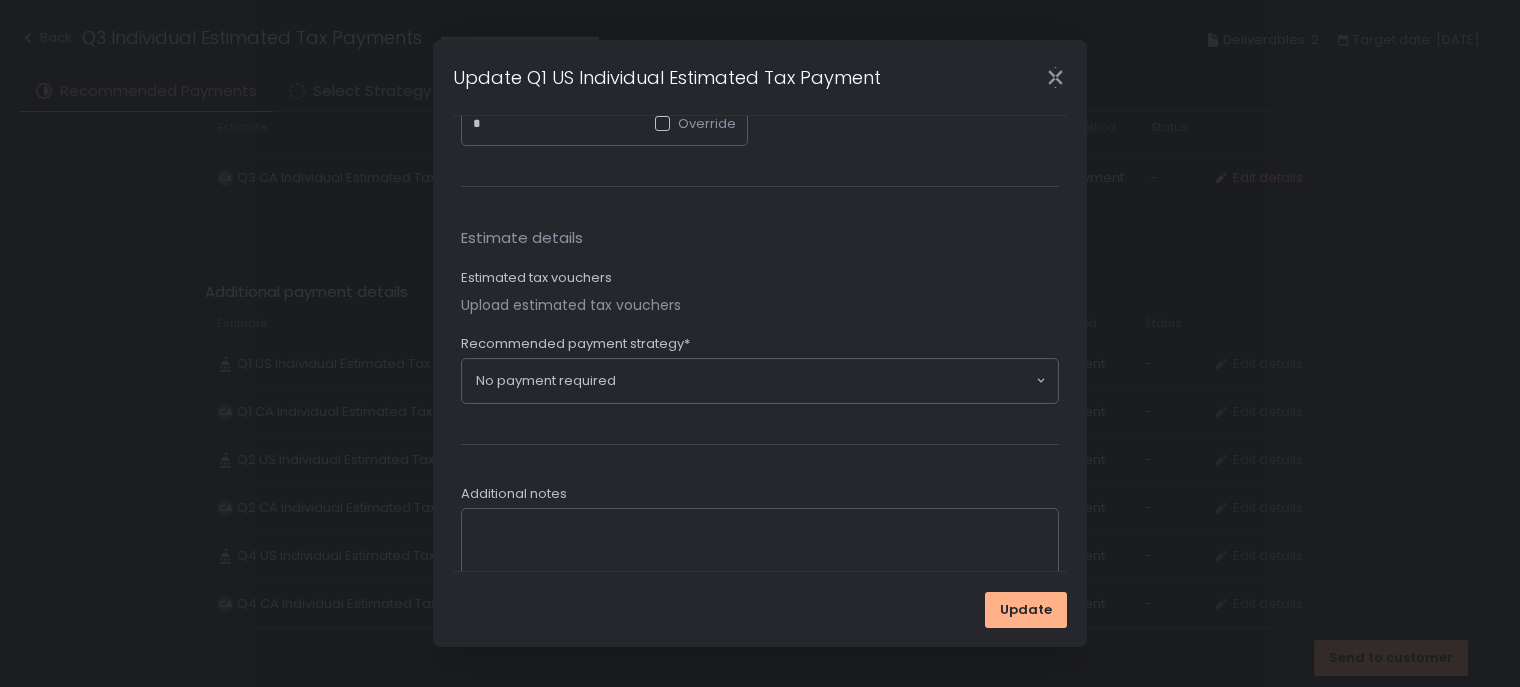 scroll, scrollTop: 650, scrollLeft: 0, axis: vertical 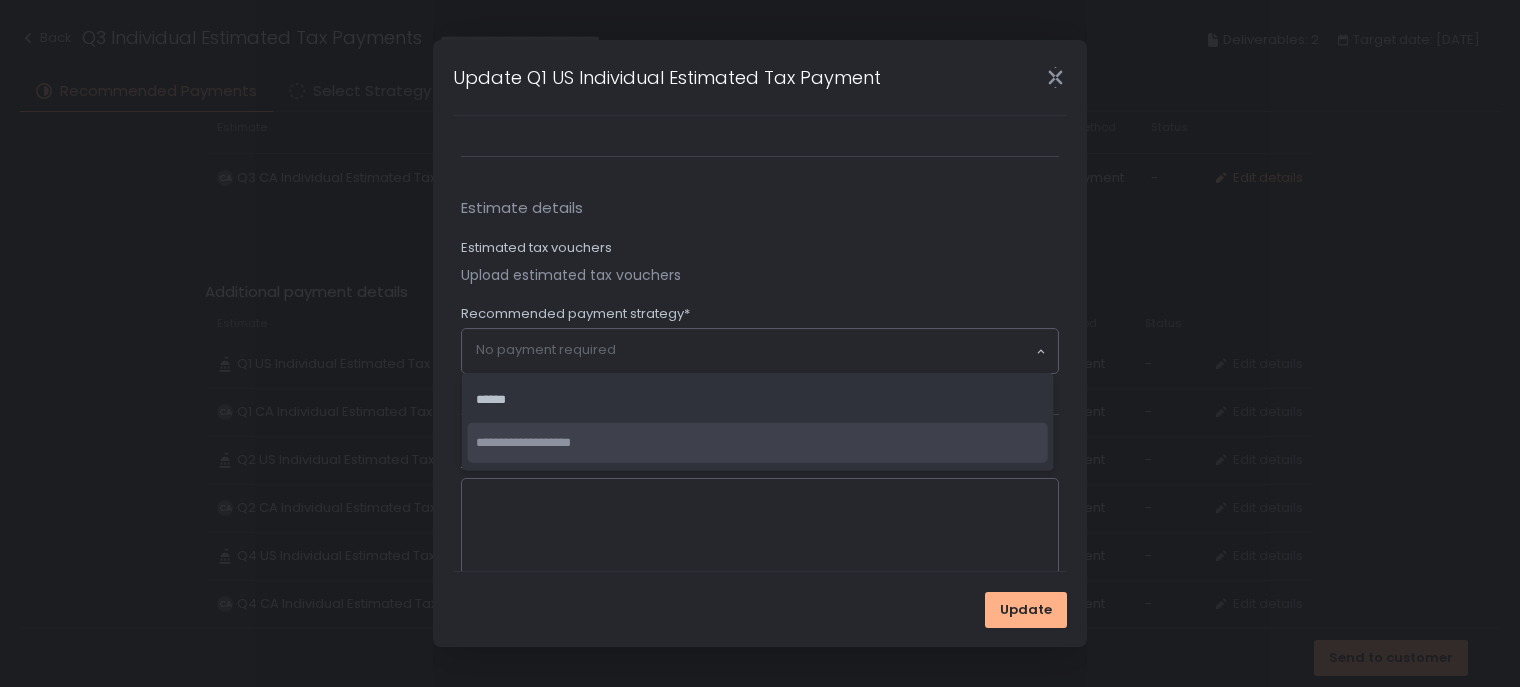 click on "No payment required" at bounding box center (755, 351) 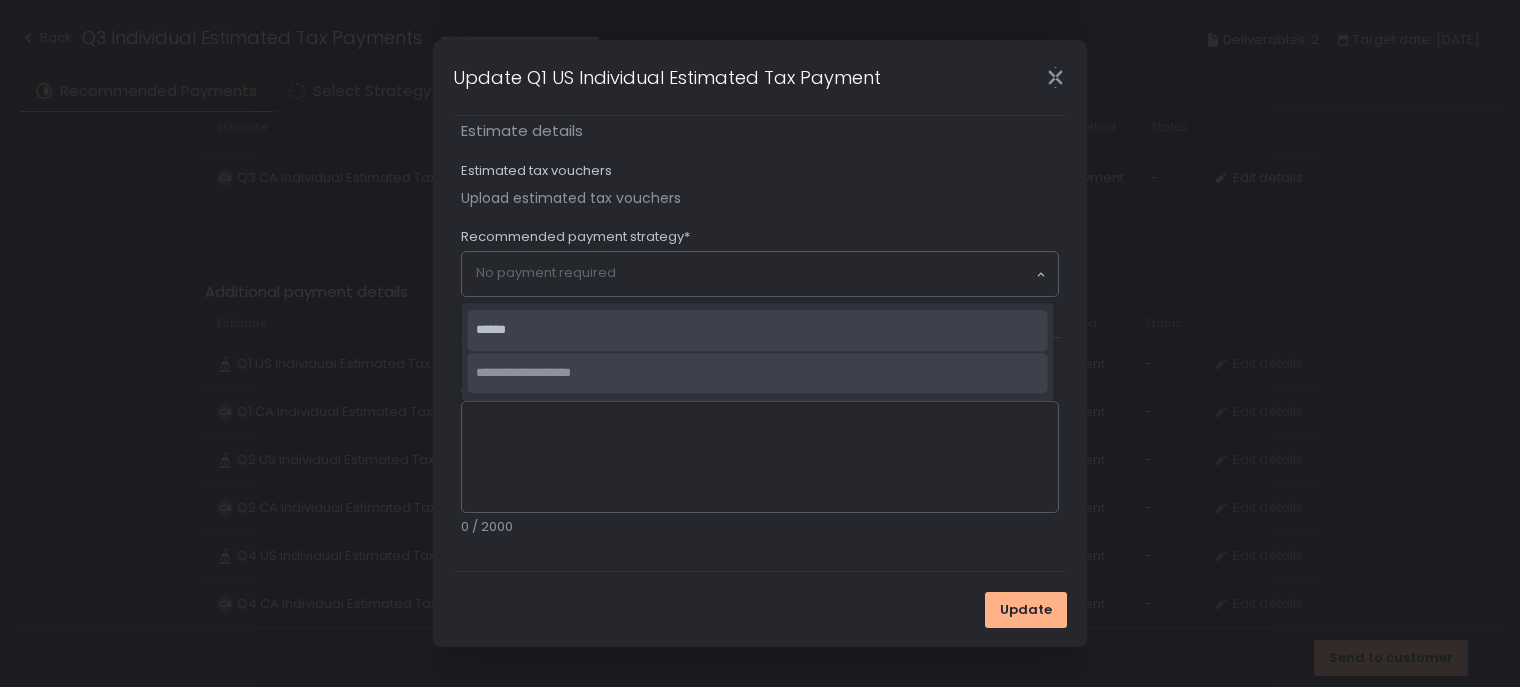scroll, scrollTop: 716, scrollLeft: 0, axis: vertical 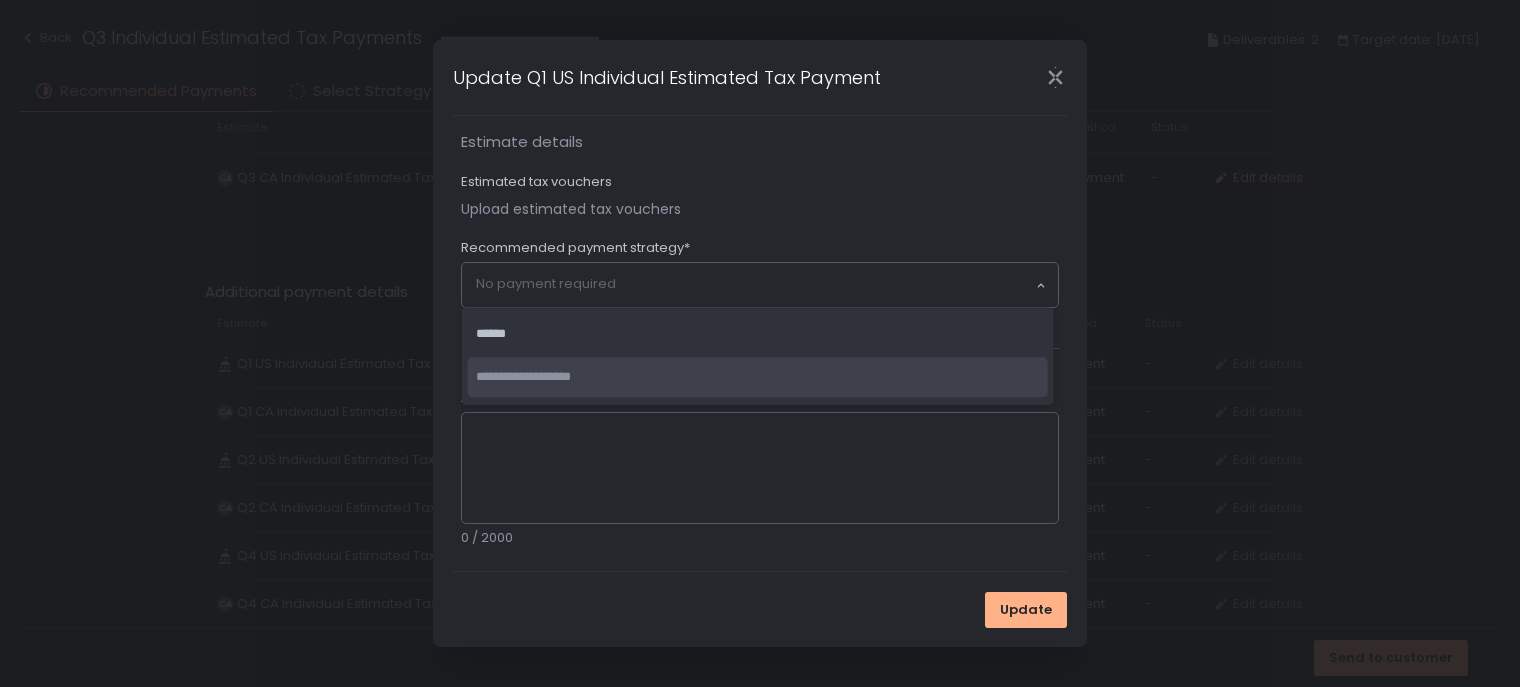 click on "**********" 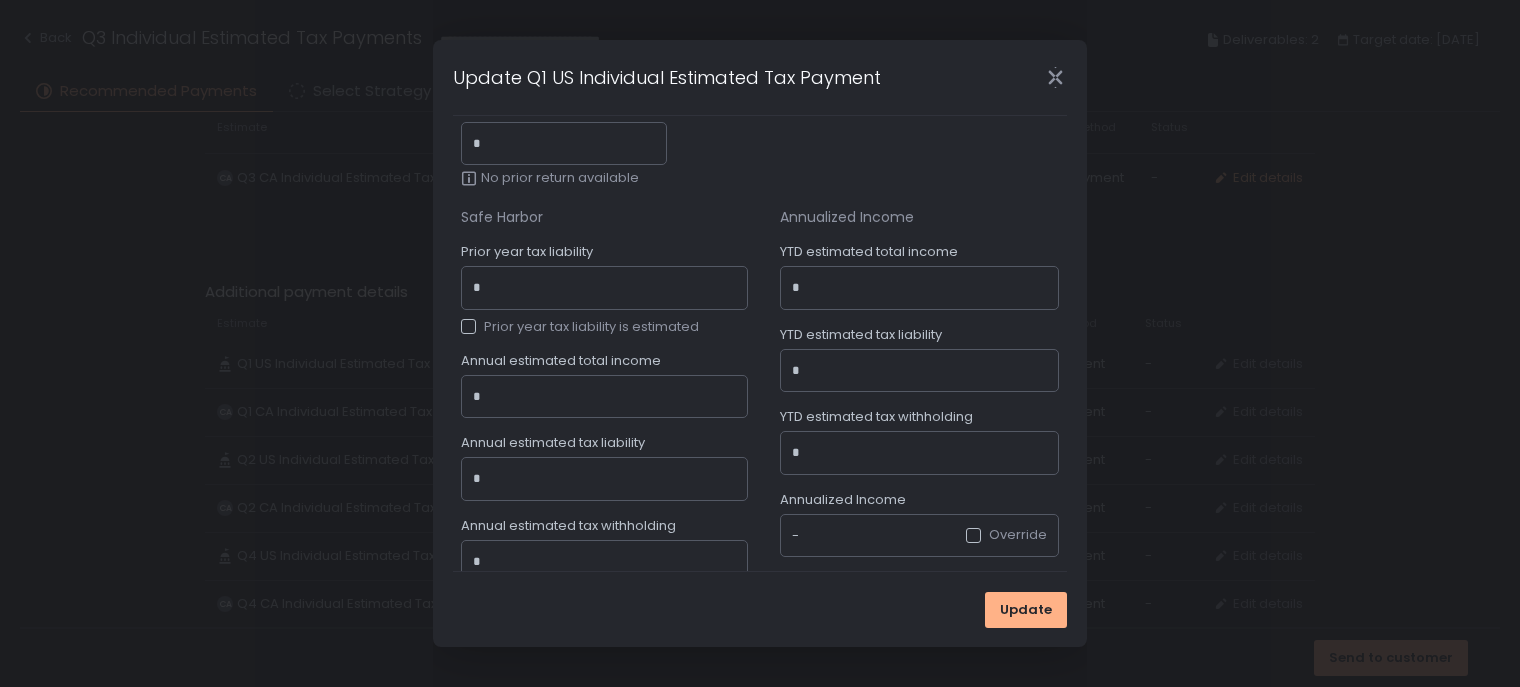 scroll, scrollTop: 96, scrollLeft: 0, axis: vertical 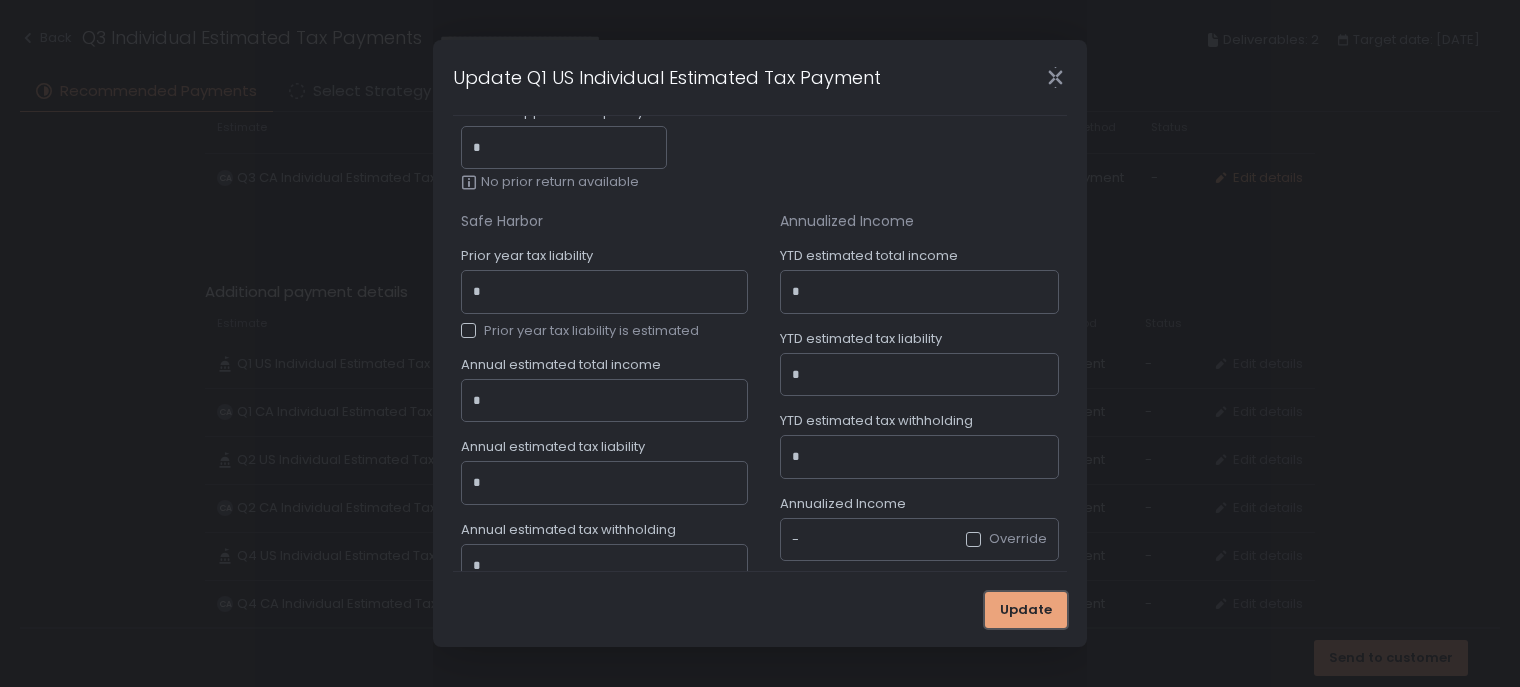 click on "Update" at bounding box center [1026, 610] 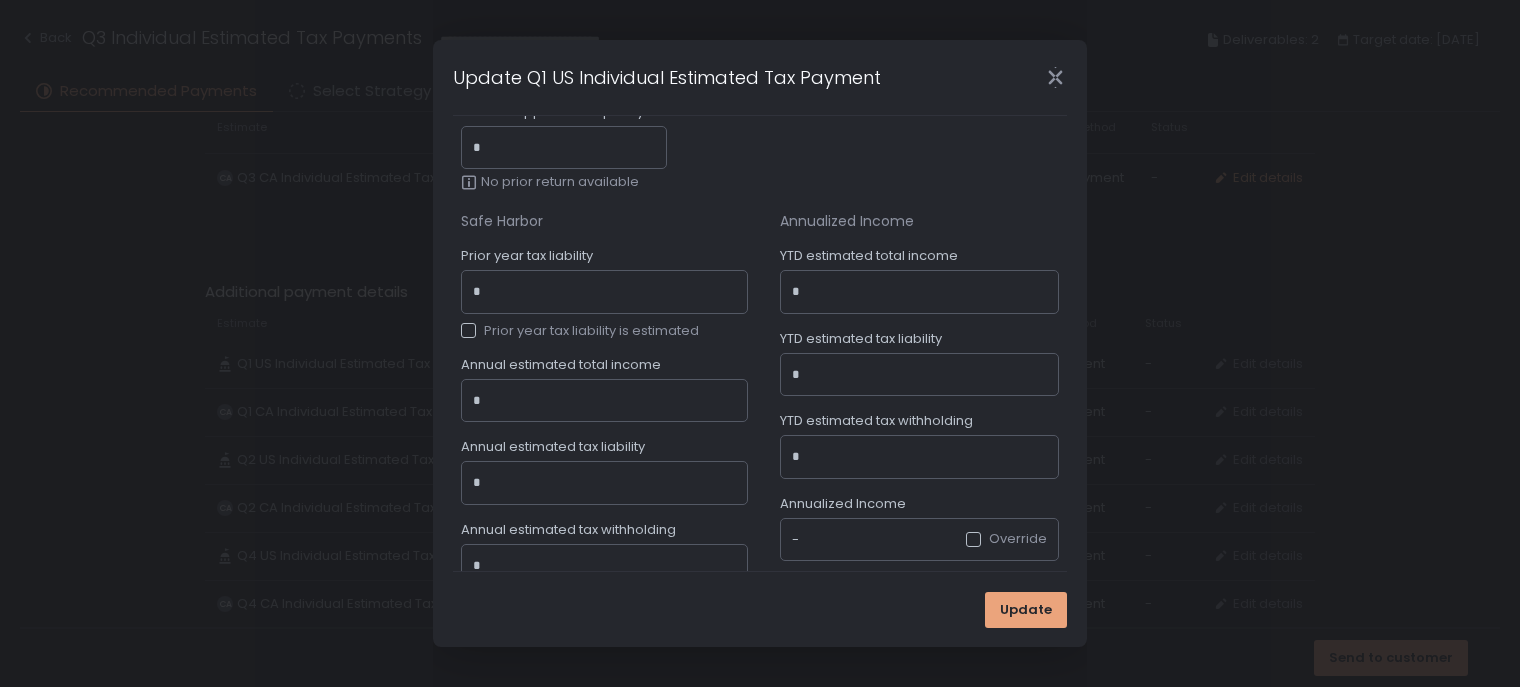 scroll, scrollTop: 0, scrollLeft: 0, axis: both 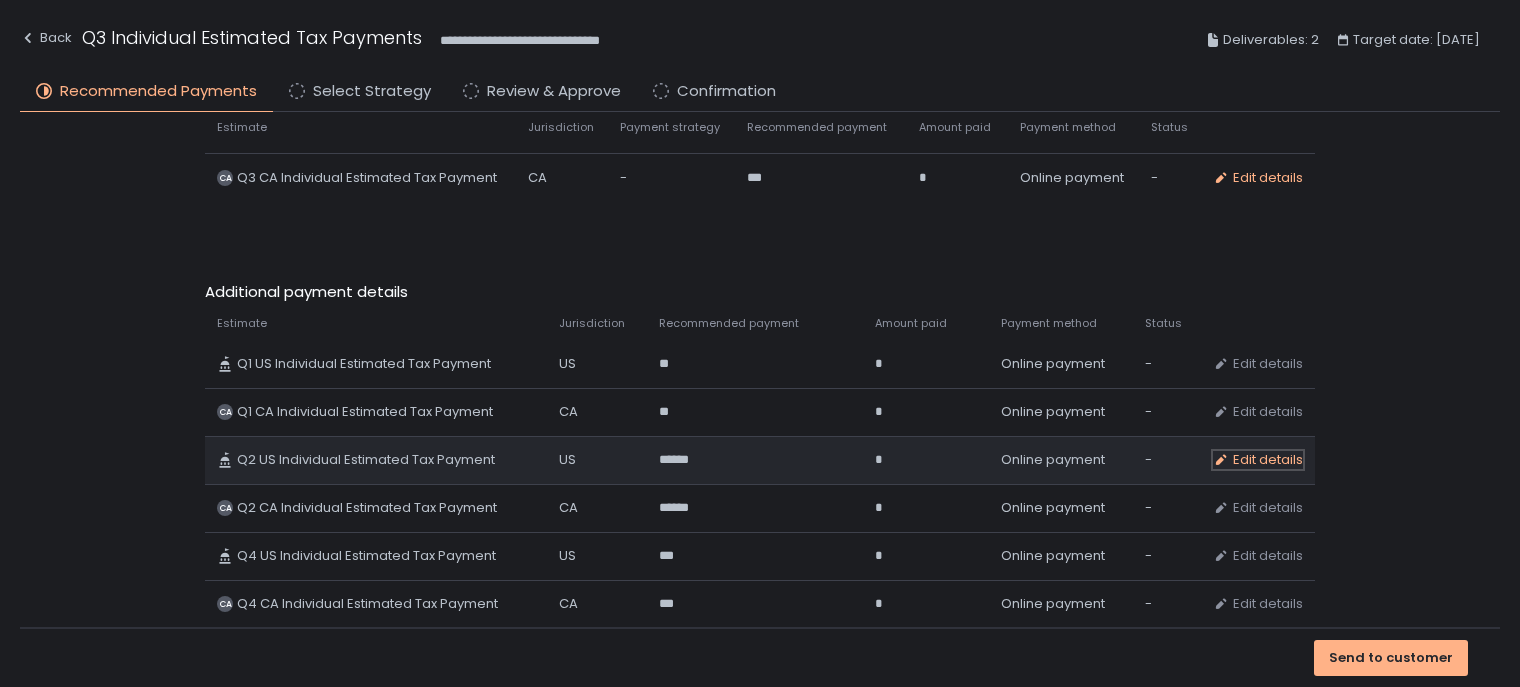 click on "Edit details" 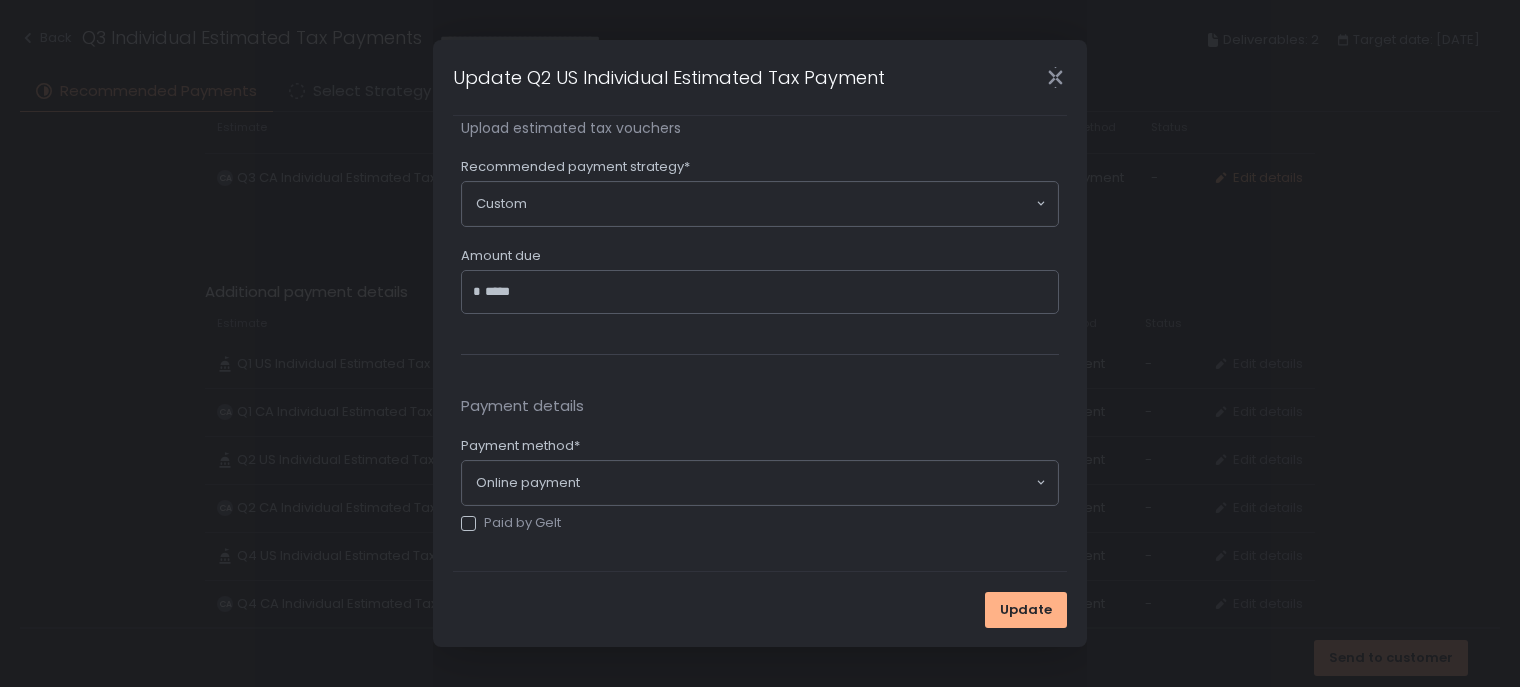 scroll, scrollTop: 900, scrollLeft: 0, axis: vertical 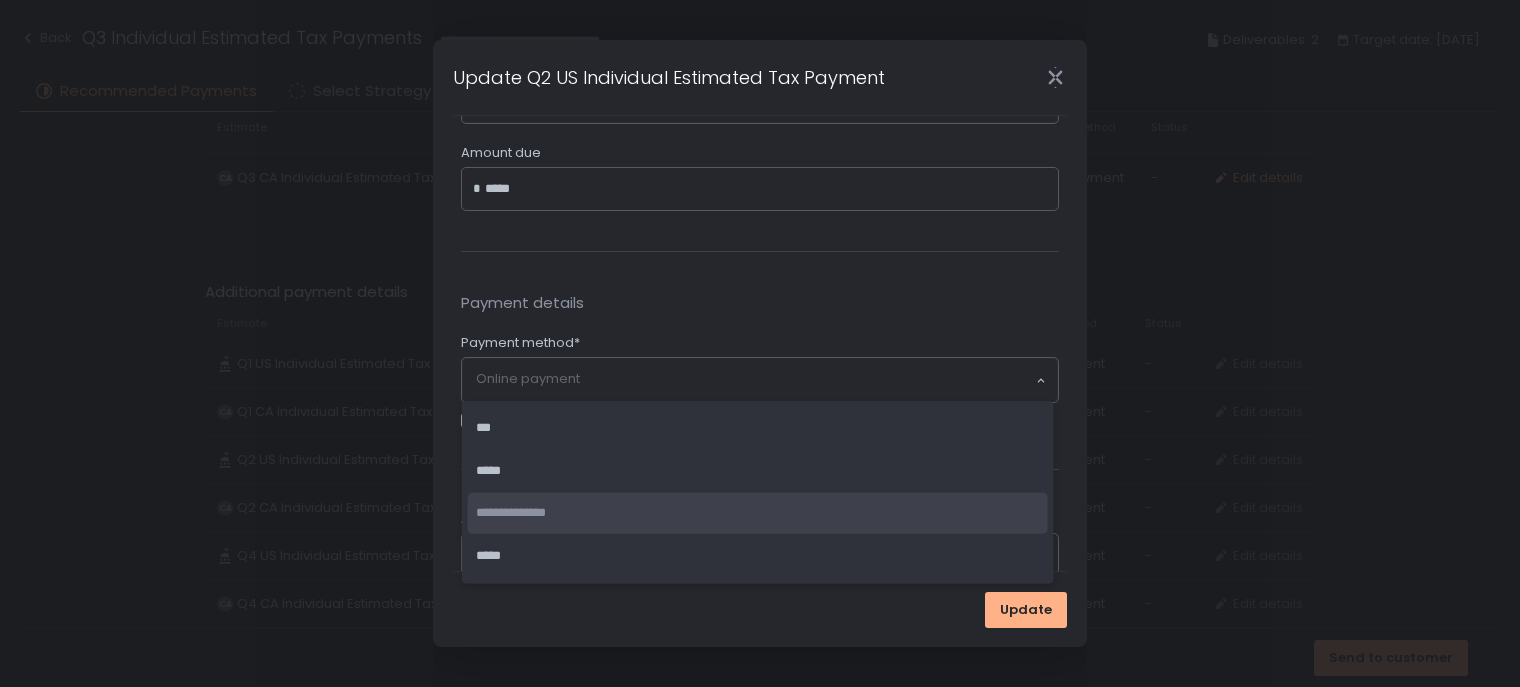 click 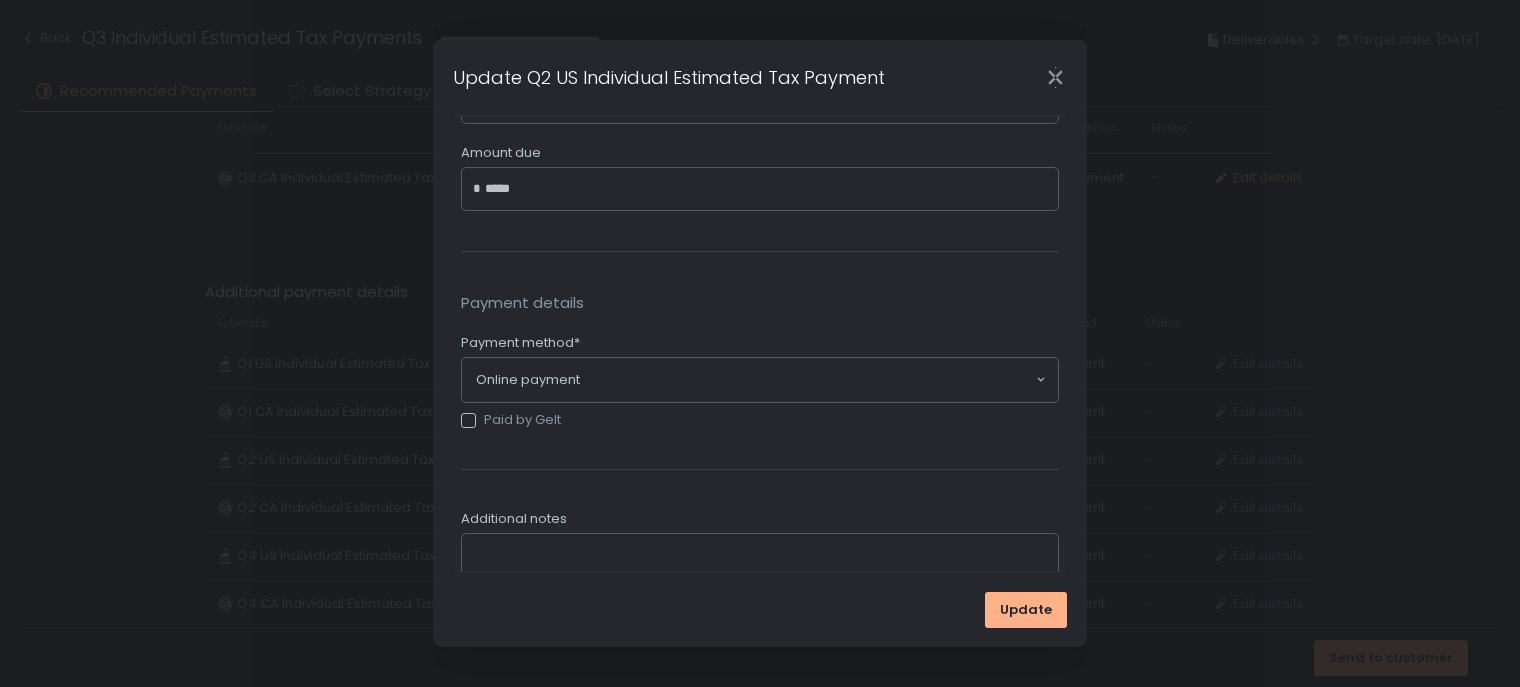 click on "Payment details Payment method*  Online payment  Loading... Paid by Gelt" at bounding box center [760, 361] 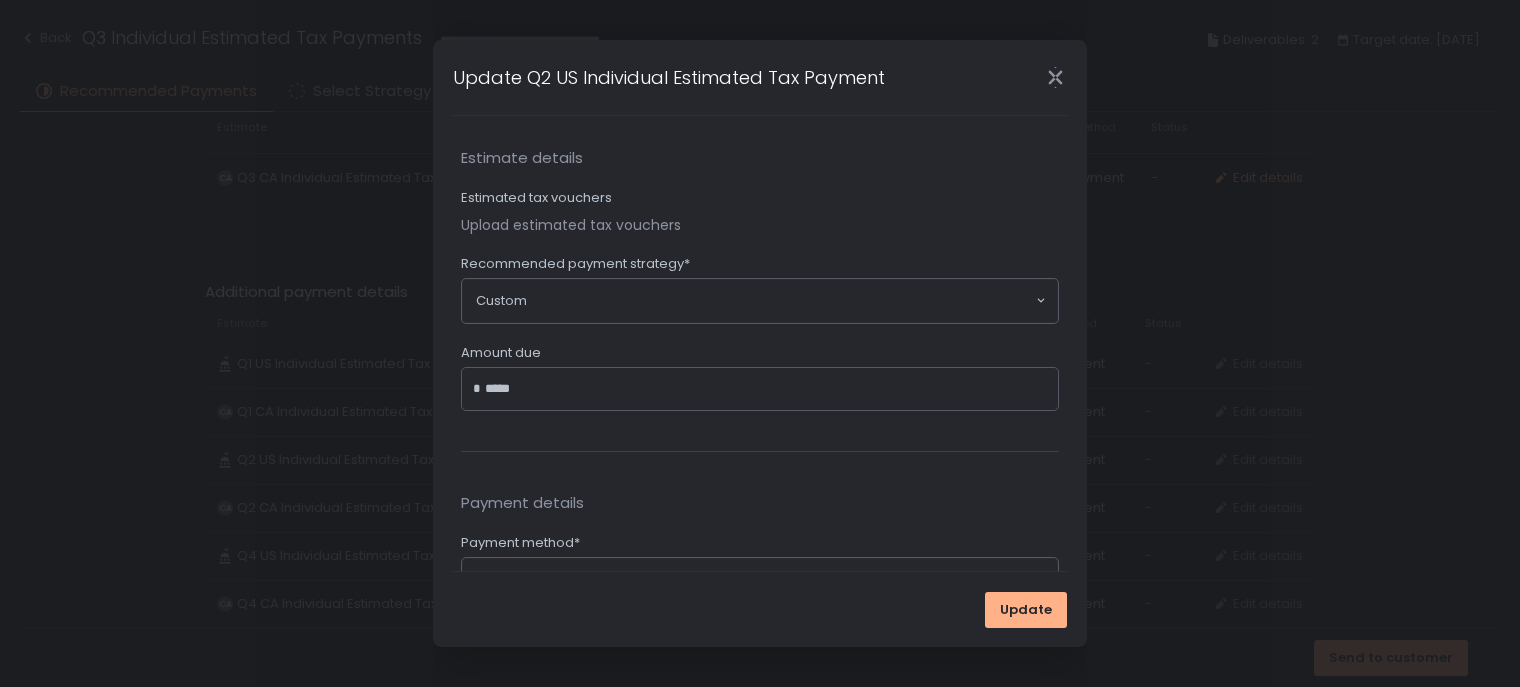 scroll, scrollTop: 631, scrollLeft: 0, axis: vertical 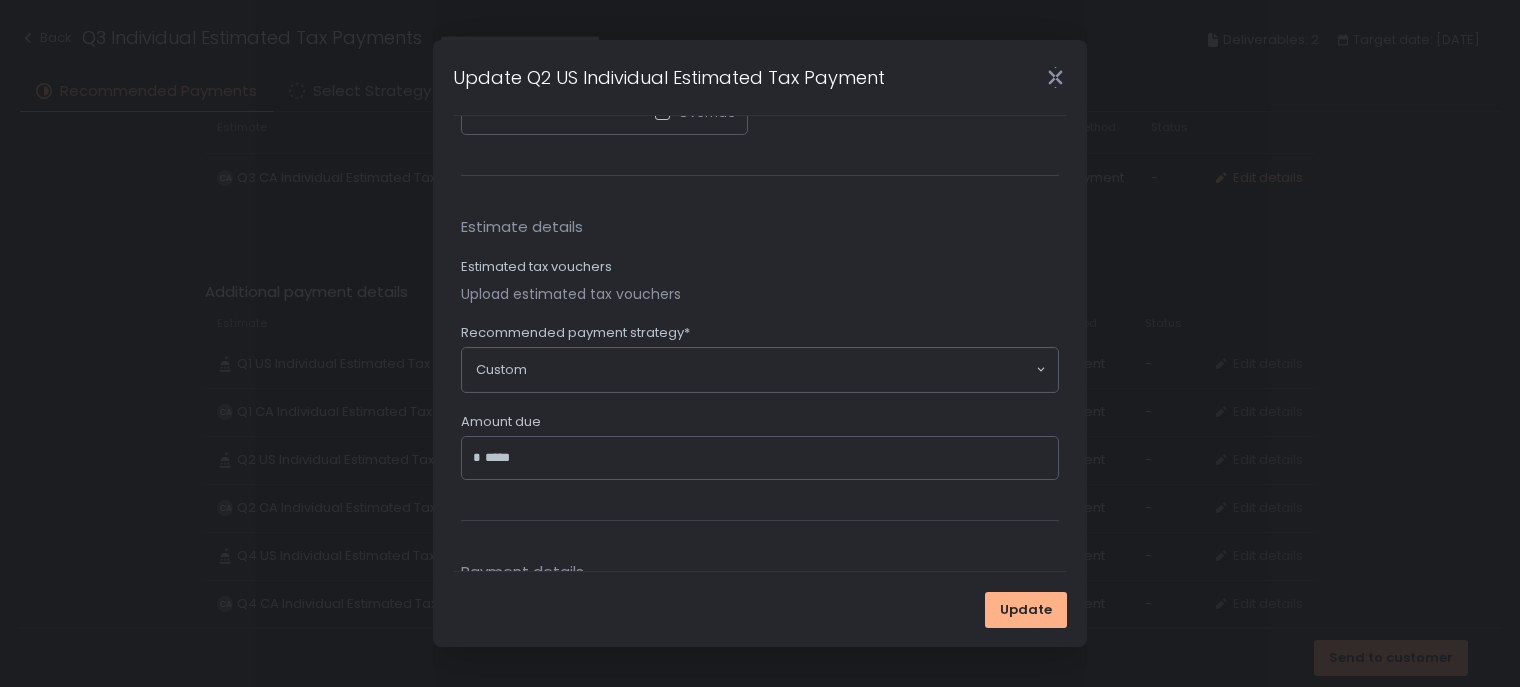 click 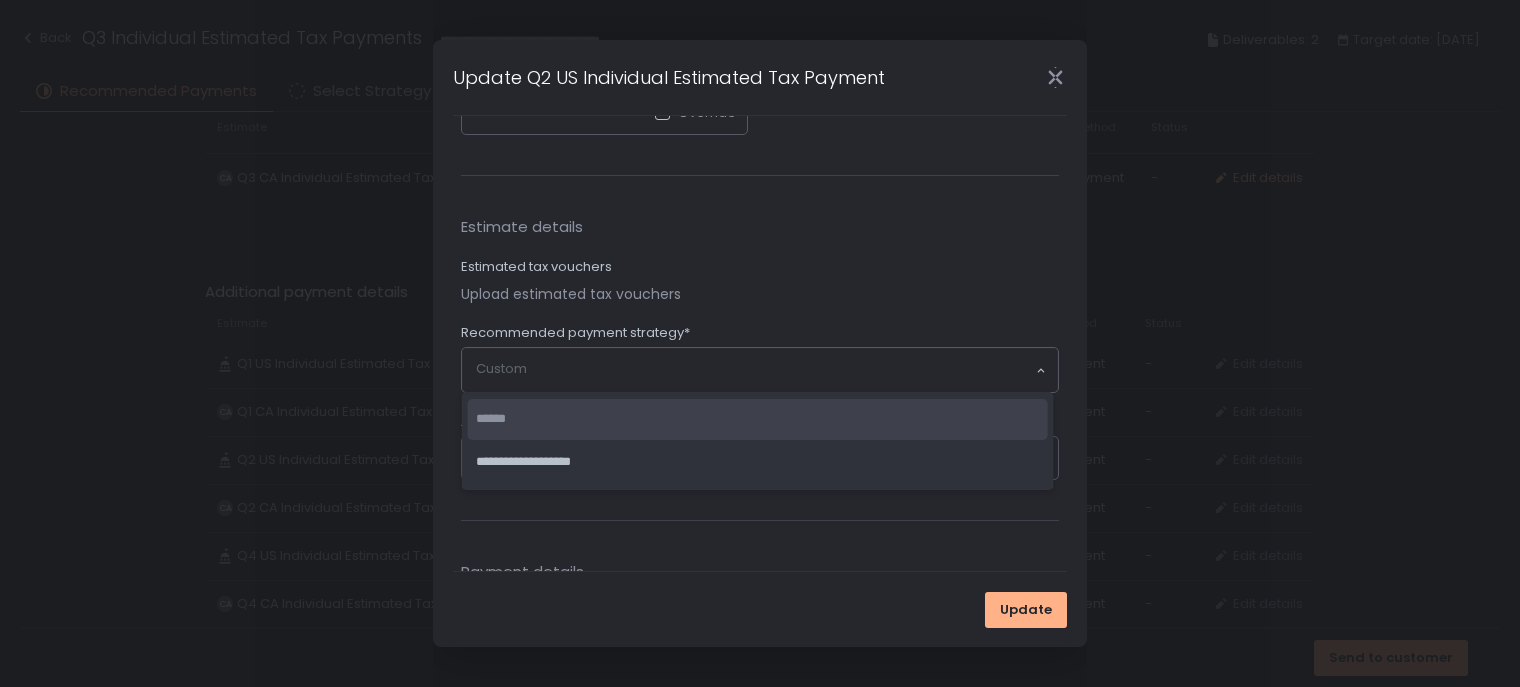 click 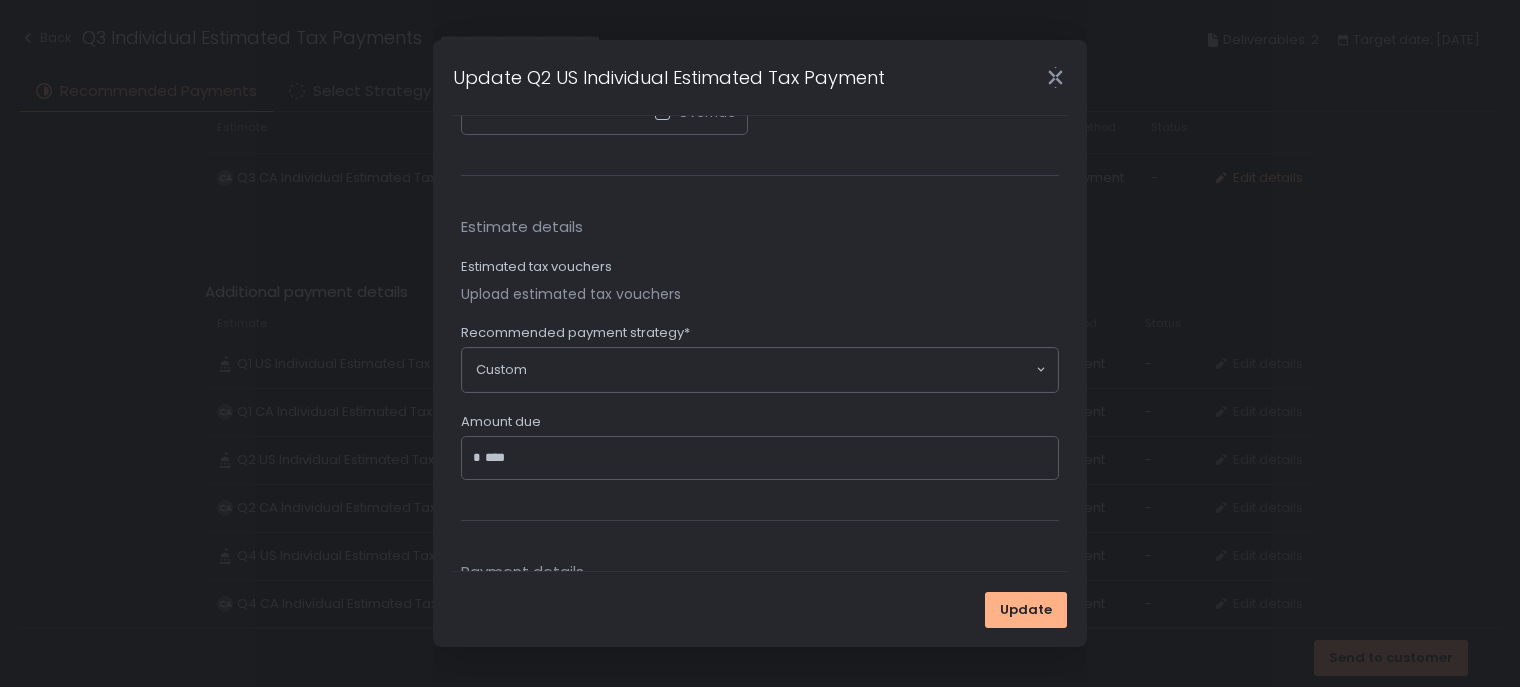 click on "****" at bounding box center [766, 458] 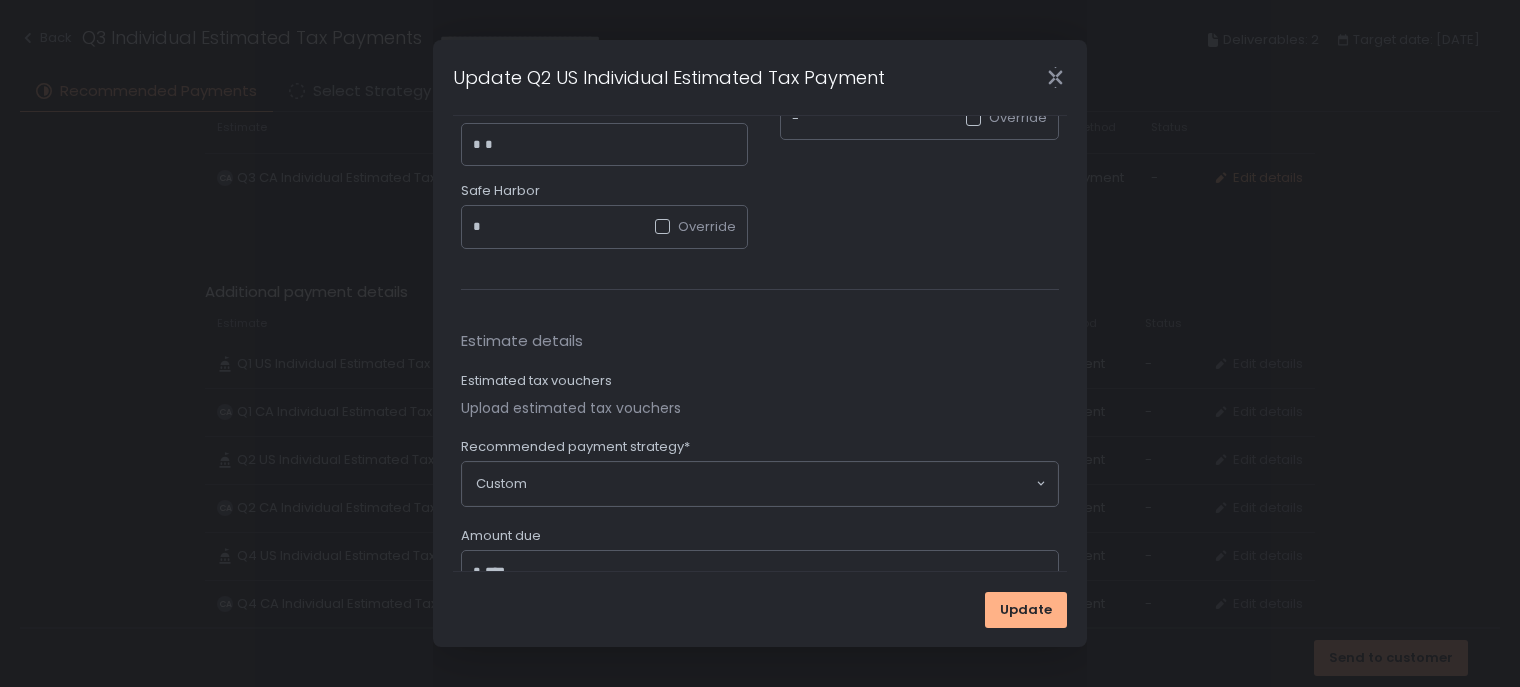 scroll, scrollTop: 700, scrollLeft: 0, axis: vertical 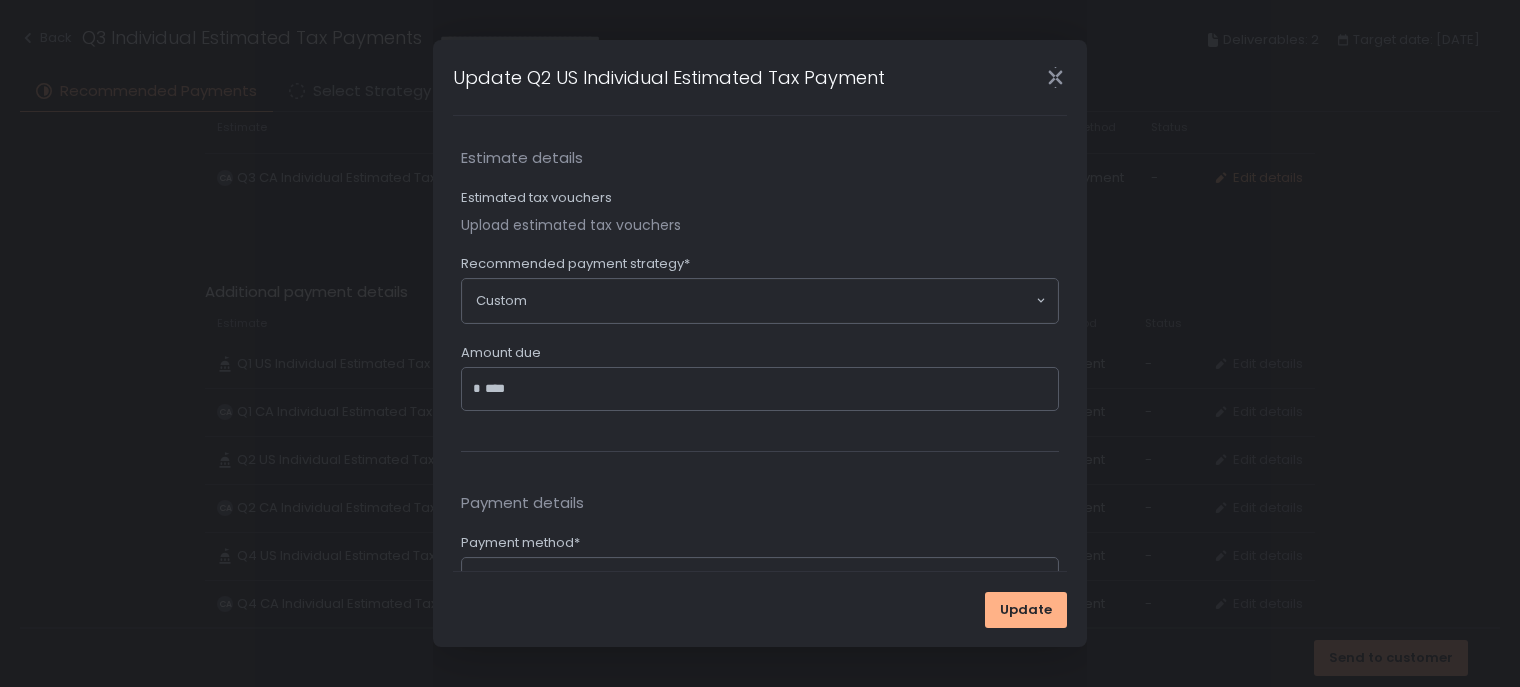 type on "*****" 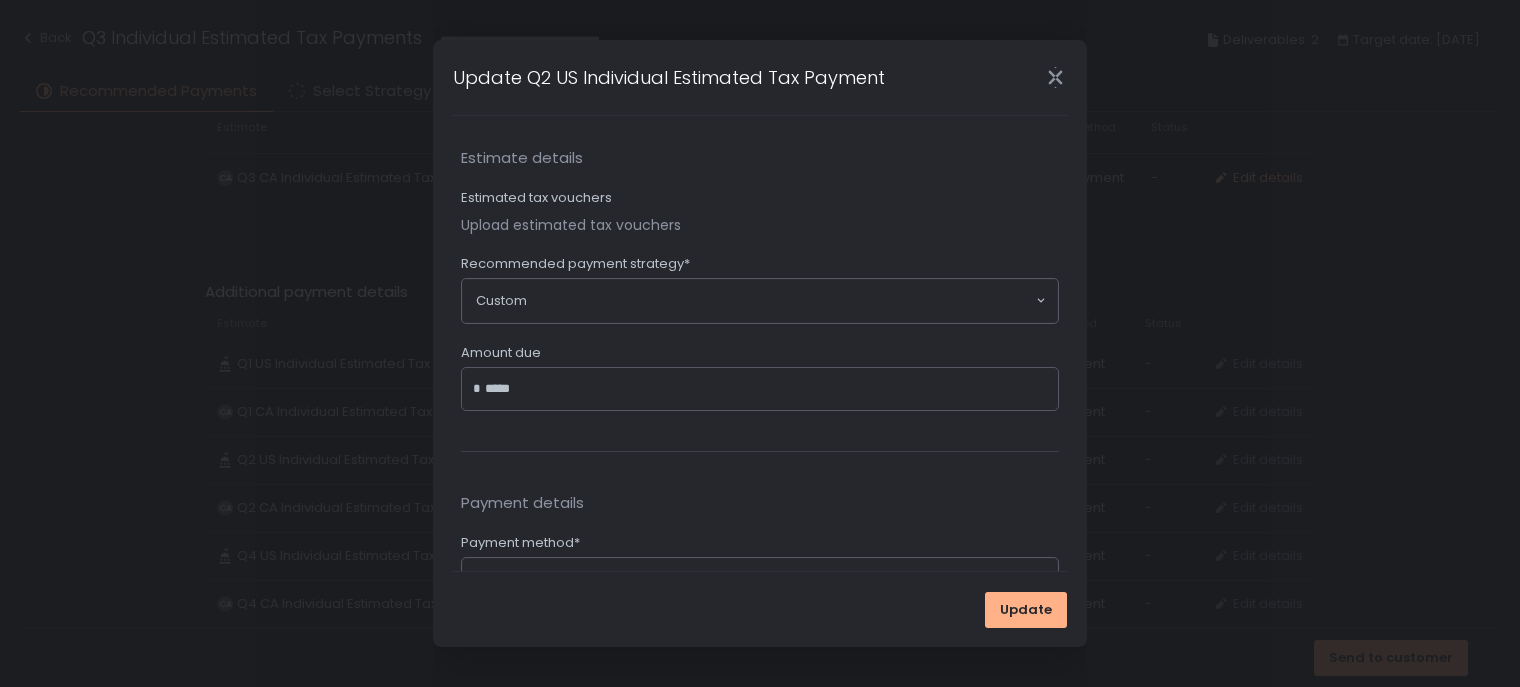 click 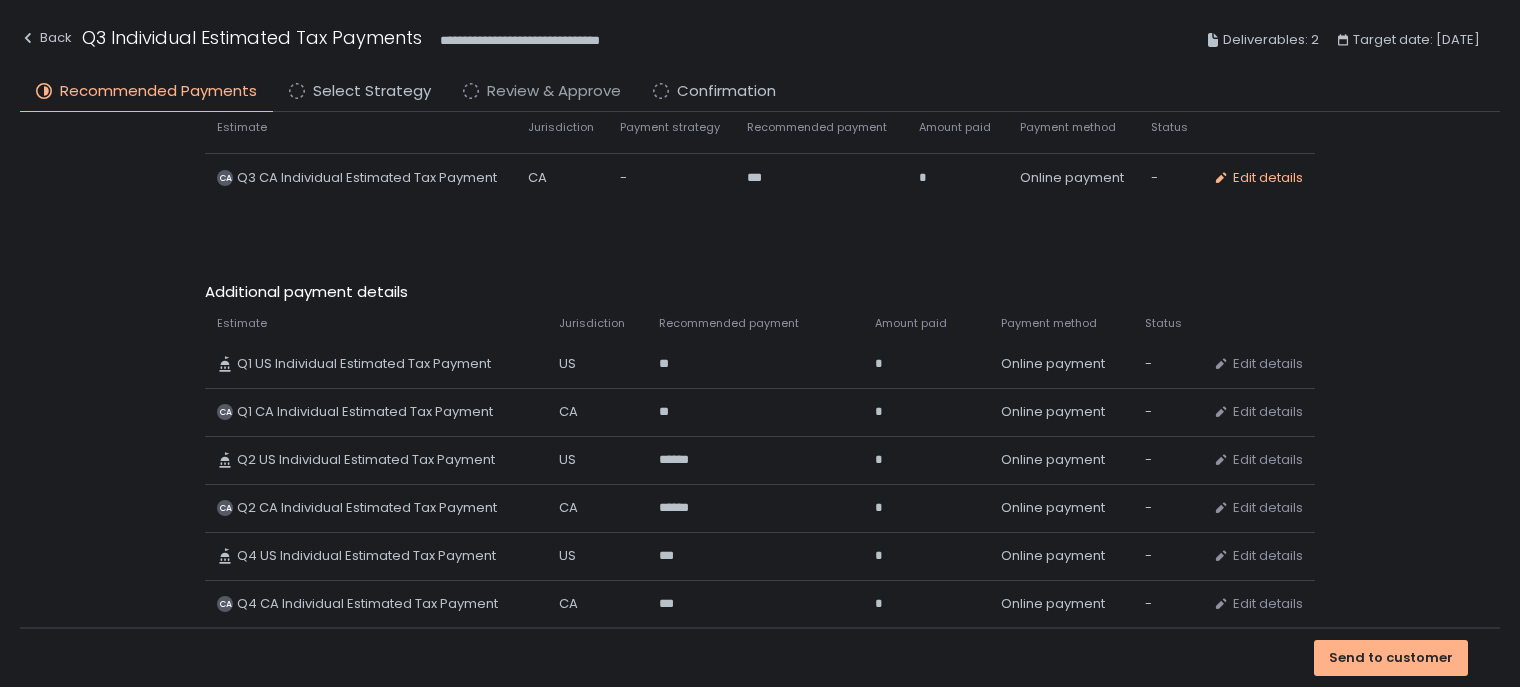 click on "Review & Approve" at bounding box center [554, 91] 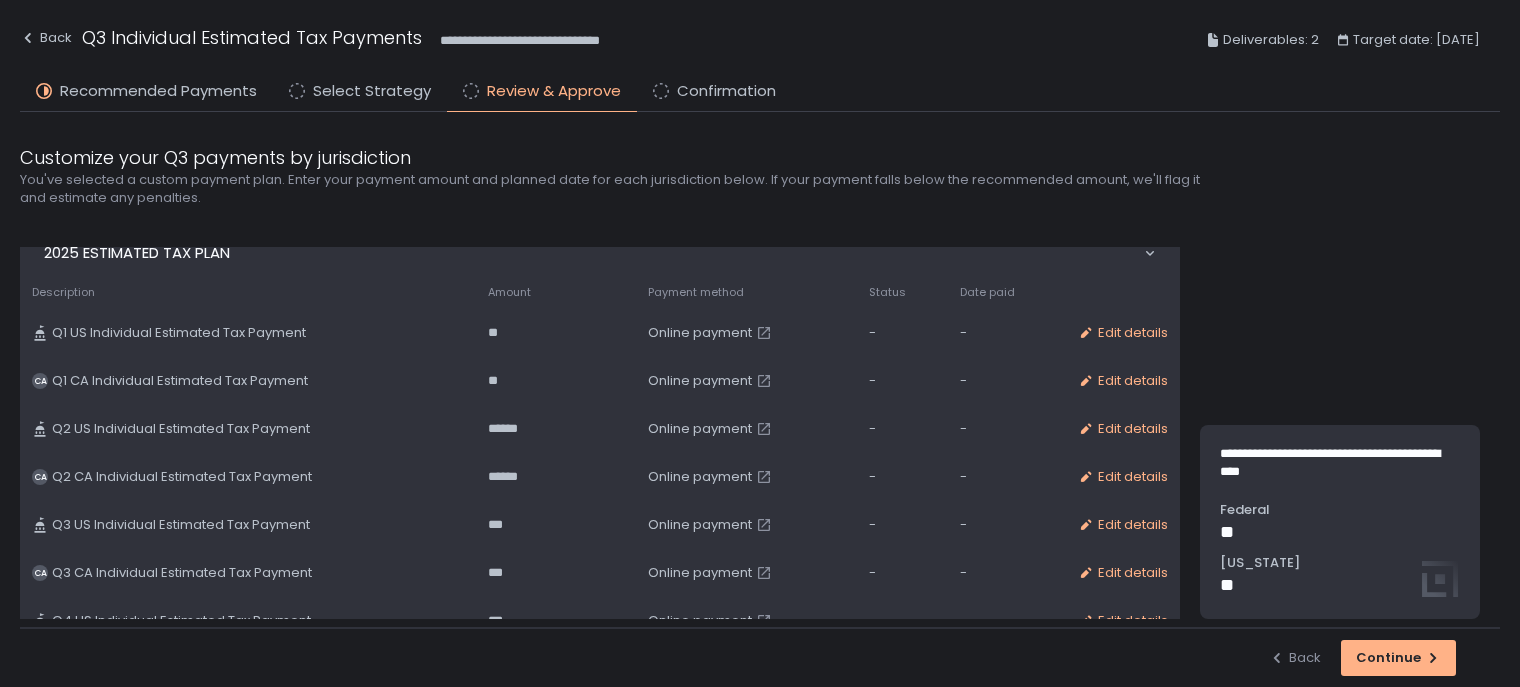 scroll, scrollTop: 772, scrollLeft: 0, axis: vertical 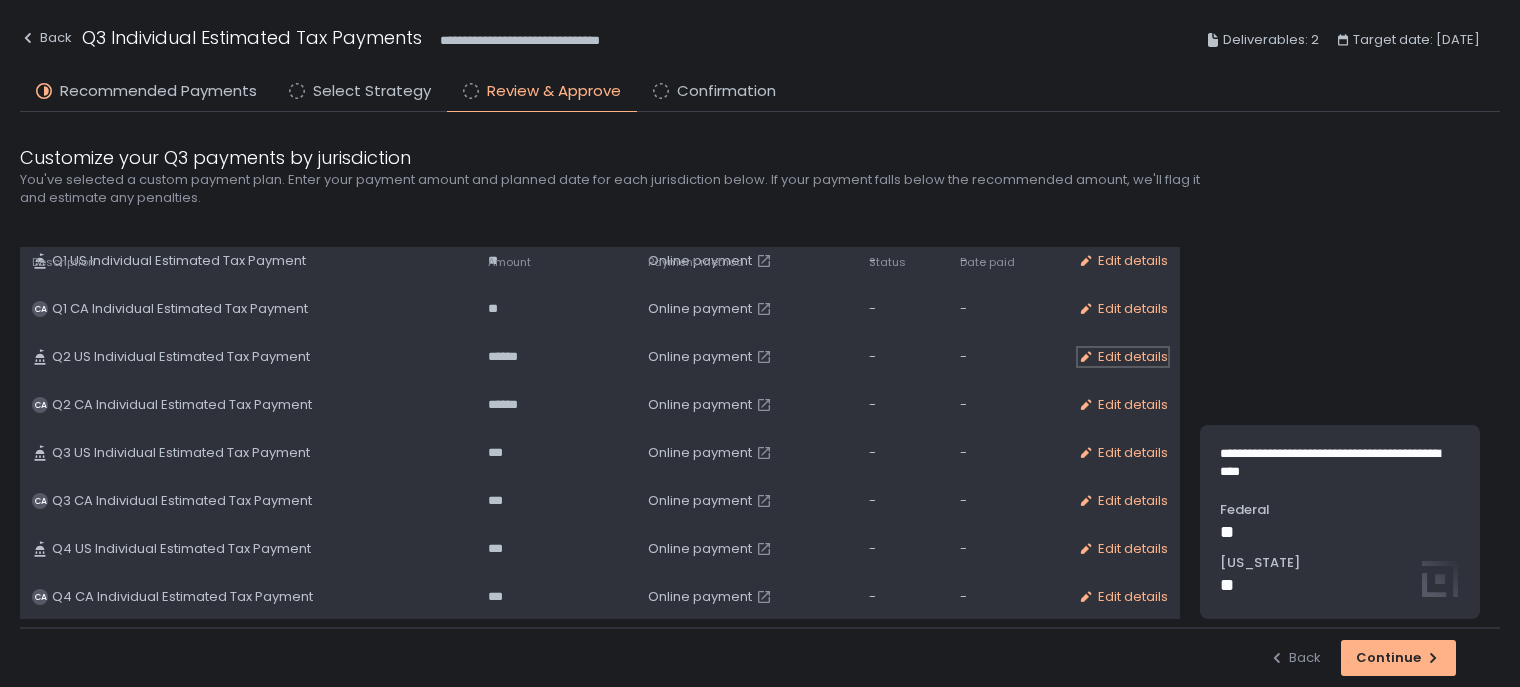click on "Edit details" 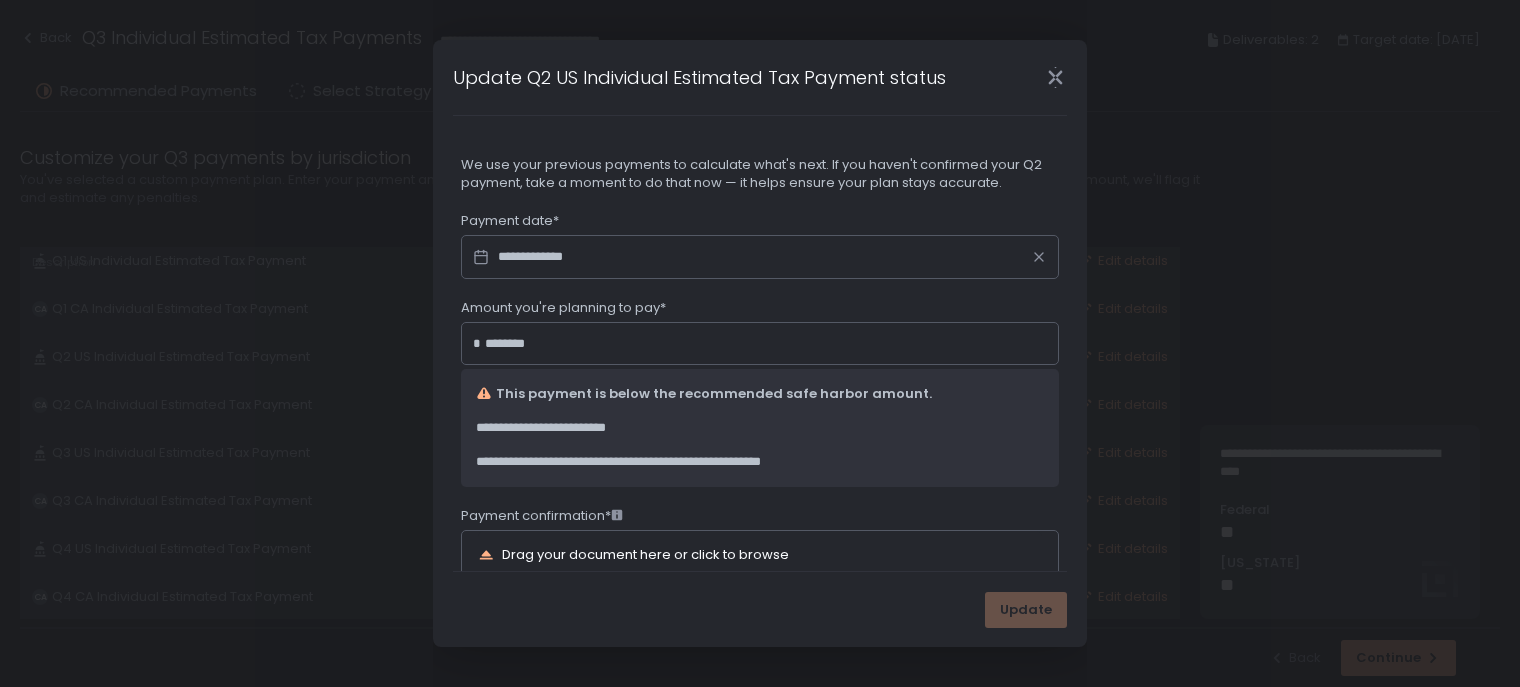 click on "Payment date*" at bounding box center [760, 223] 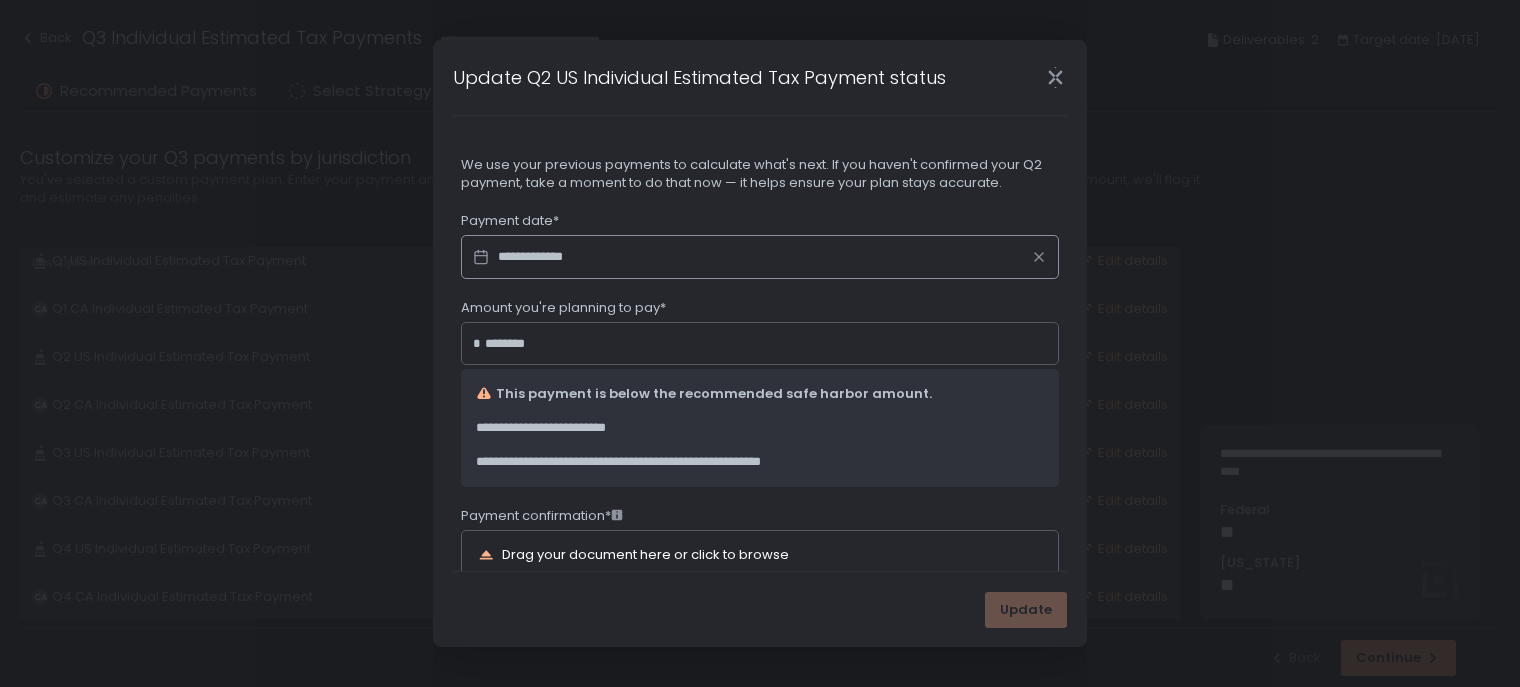 click on "**********" at bounding box center [760, 257] 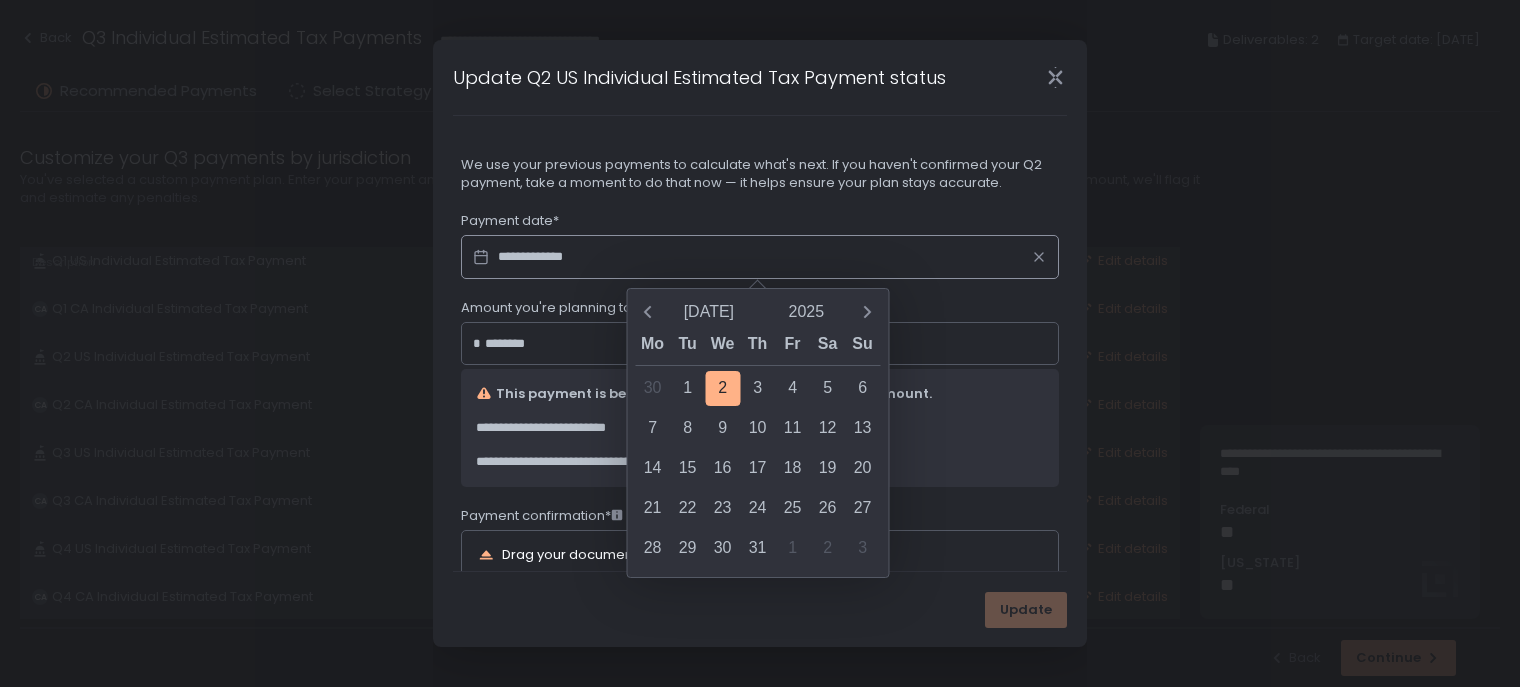click on "We use your previous payments to calculate what's next. If you haven't confirmed your Q2 payment, take a moment to do that now — it helps ensure your plan stays accurate." at bounding box center (760, 174) 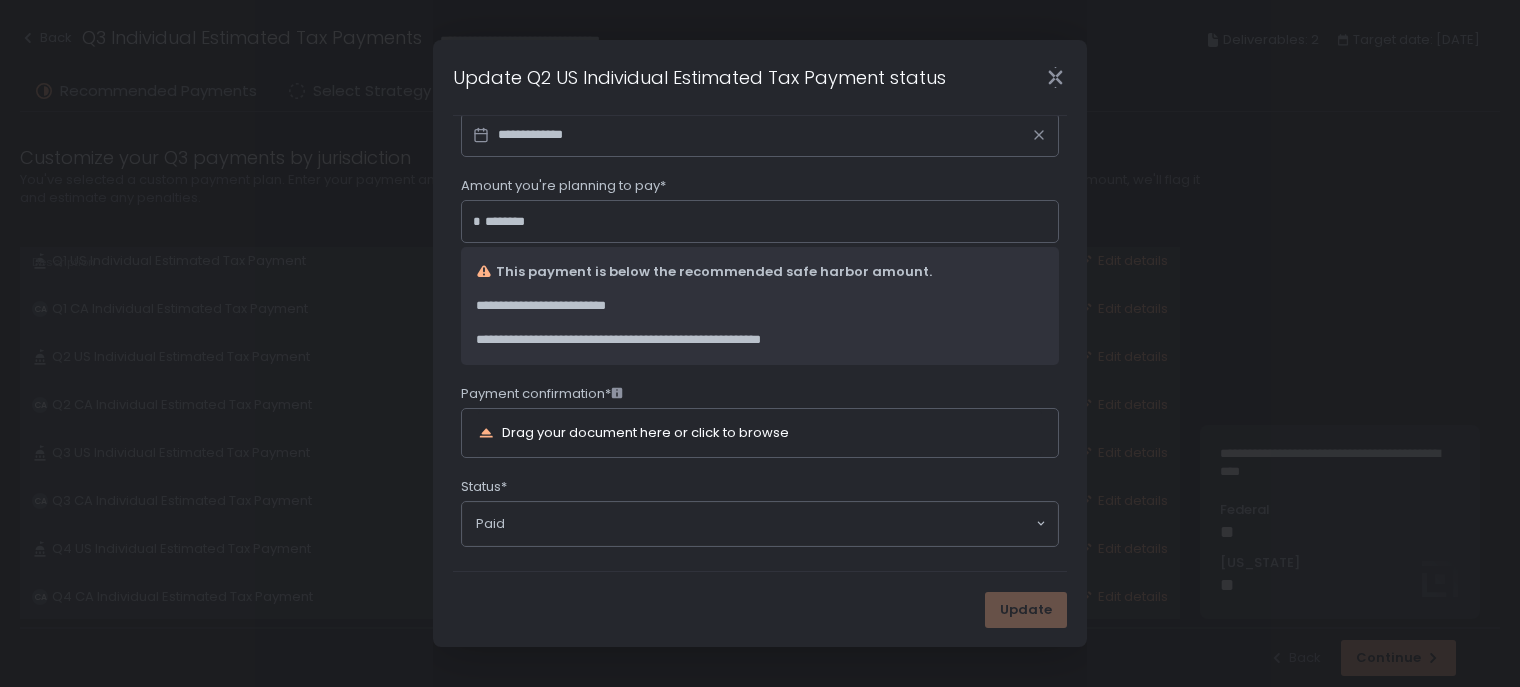 scroll, scrollTop: 134, scrollLeft: 0, axis: vertical 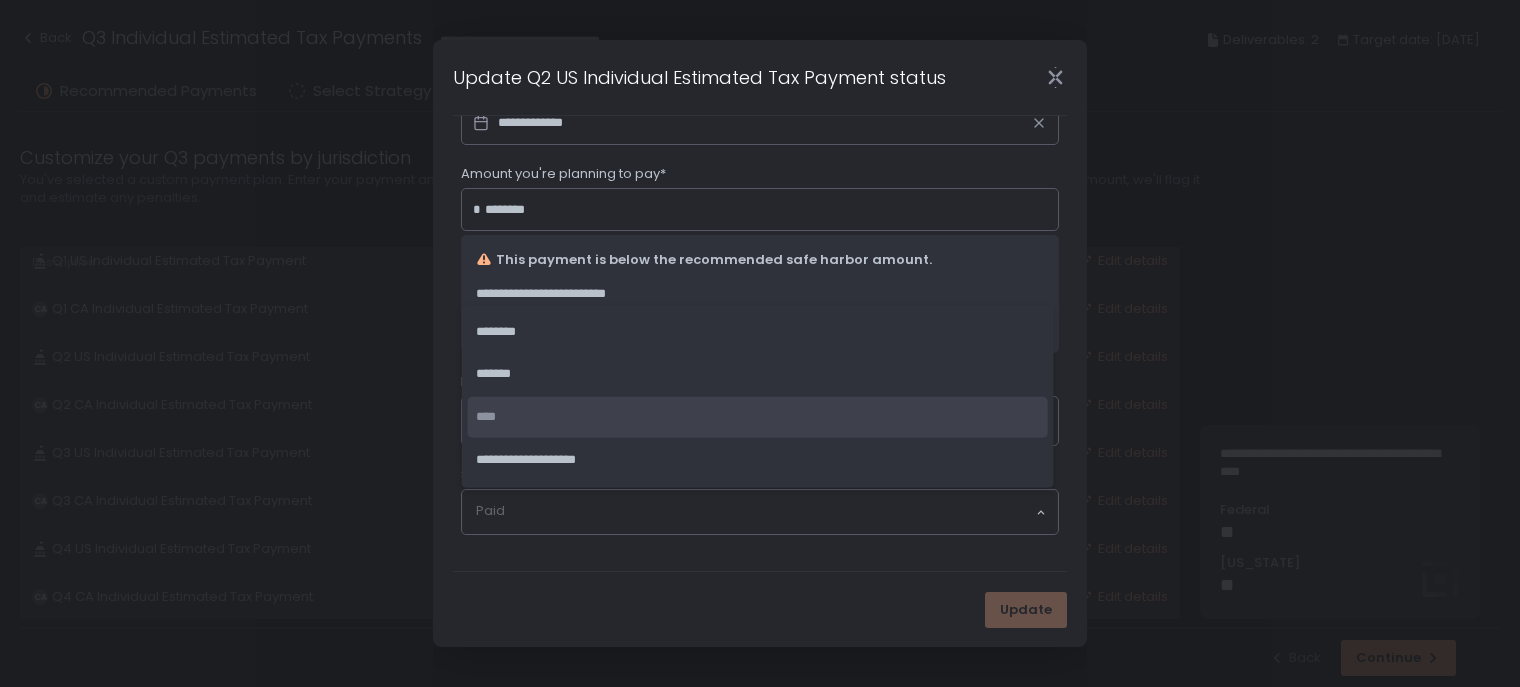 click 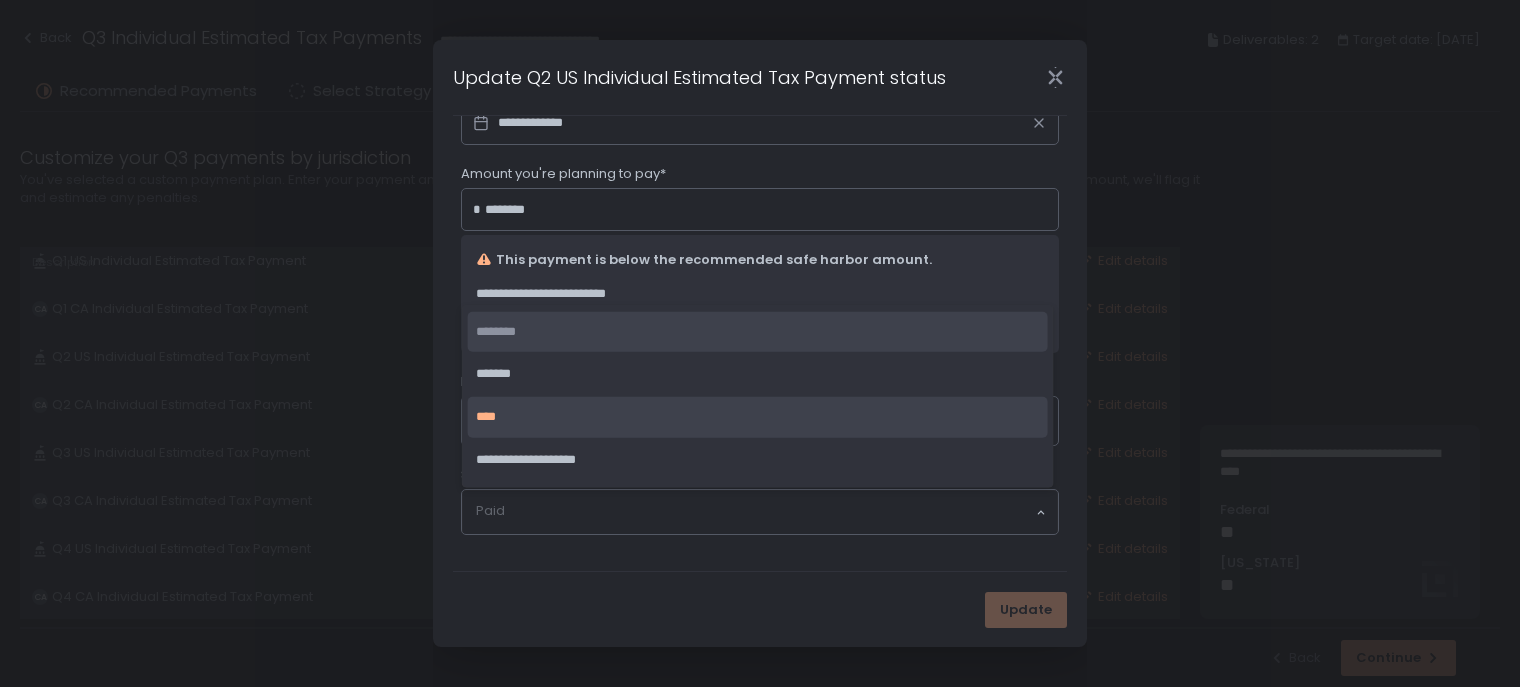 click on "********" 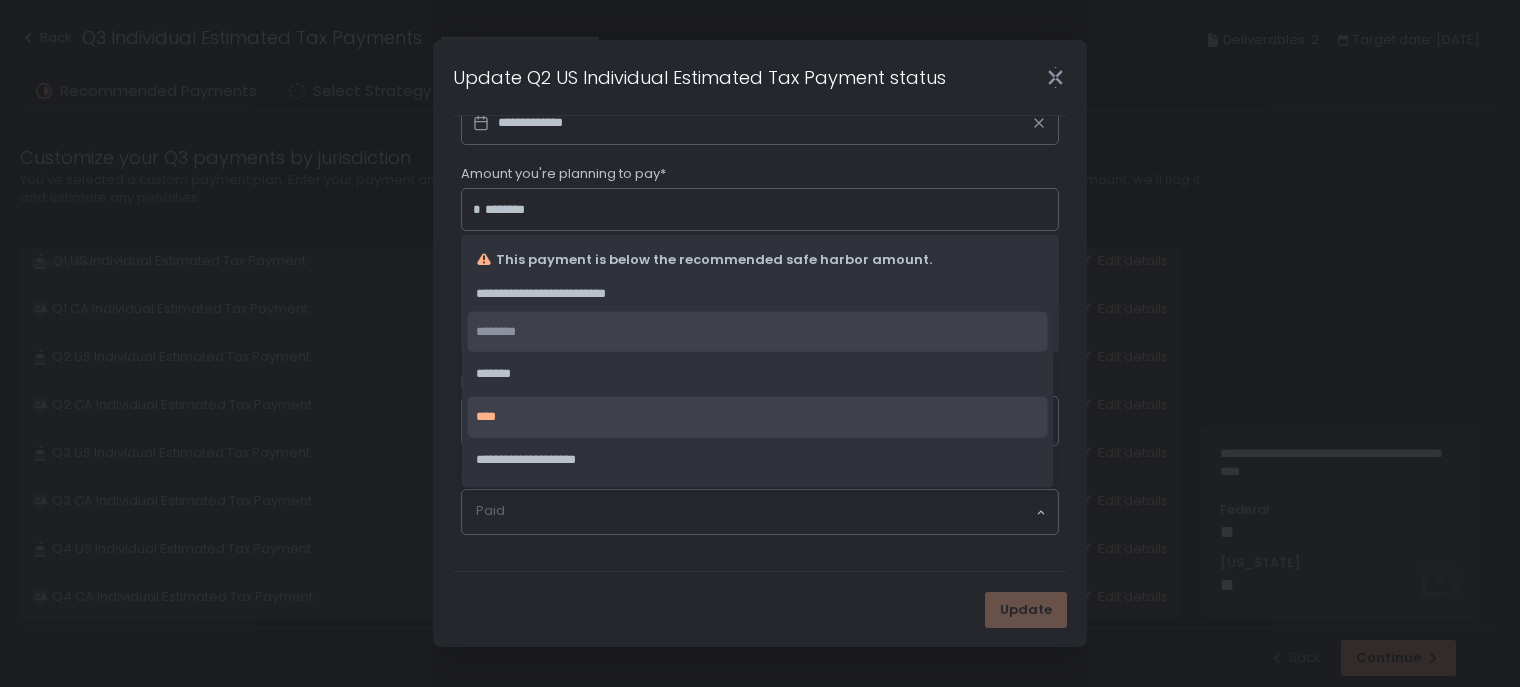 type 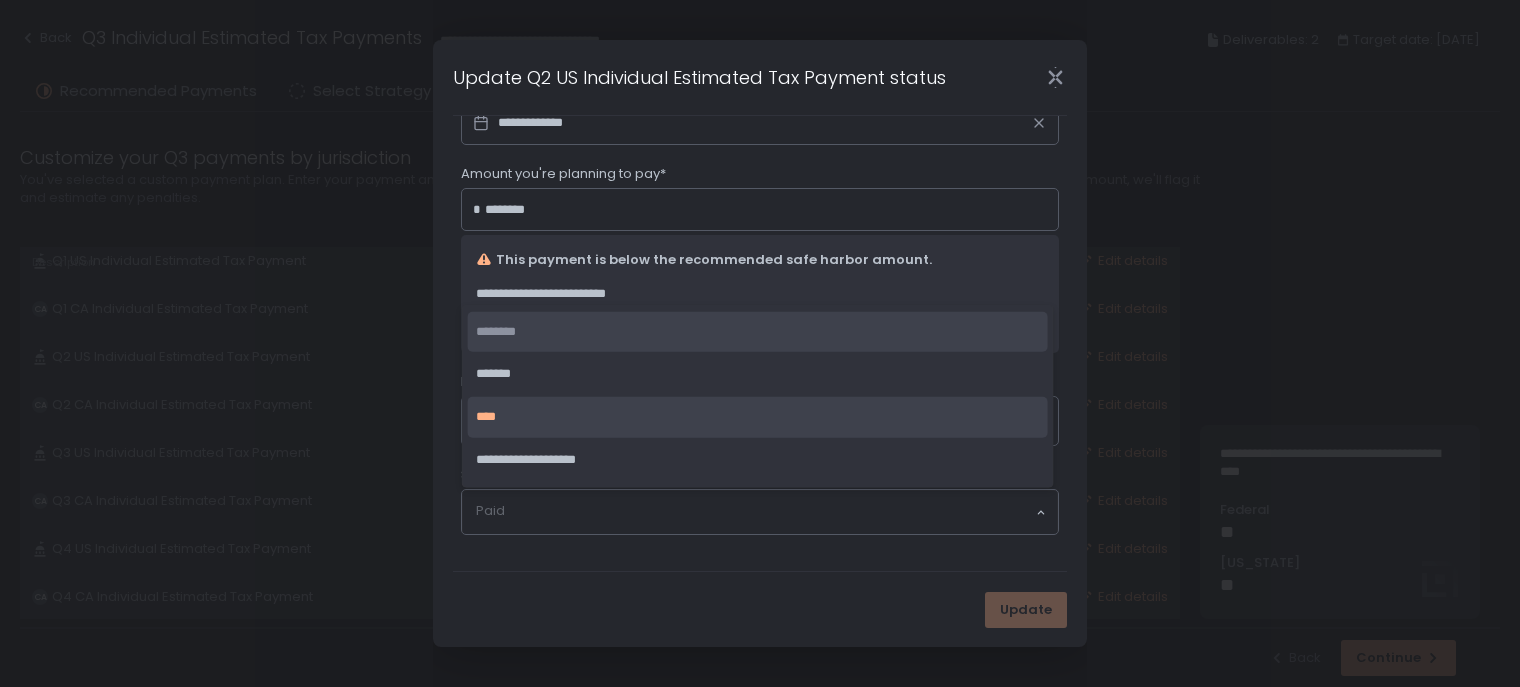 type 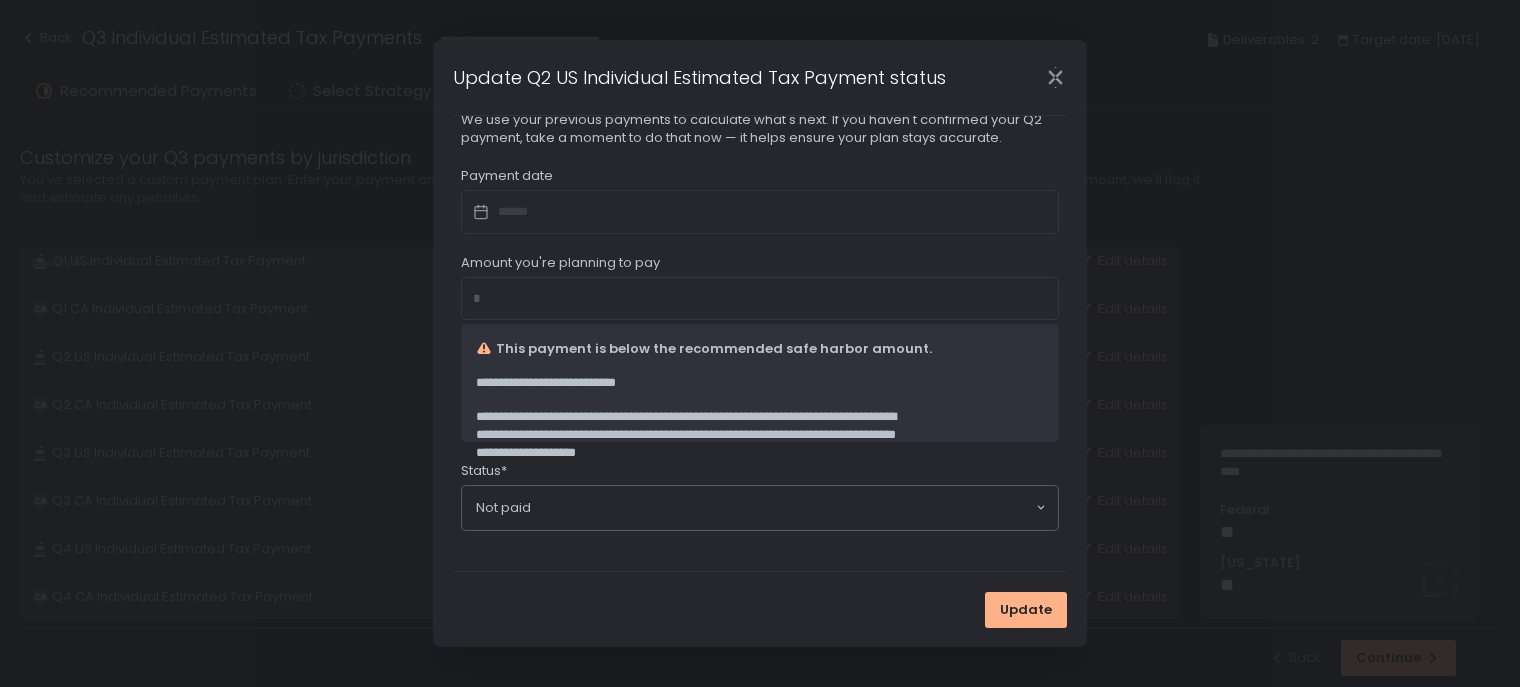 scroll, scrollTop: 78, scrollLeft: 0, axis: vertical 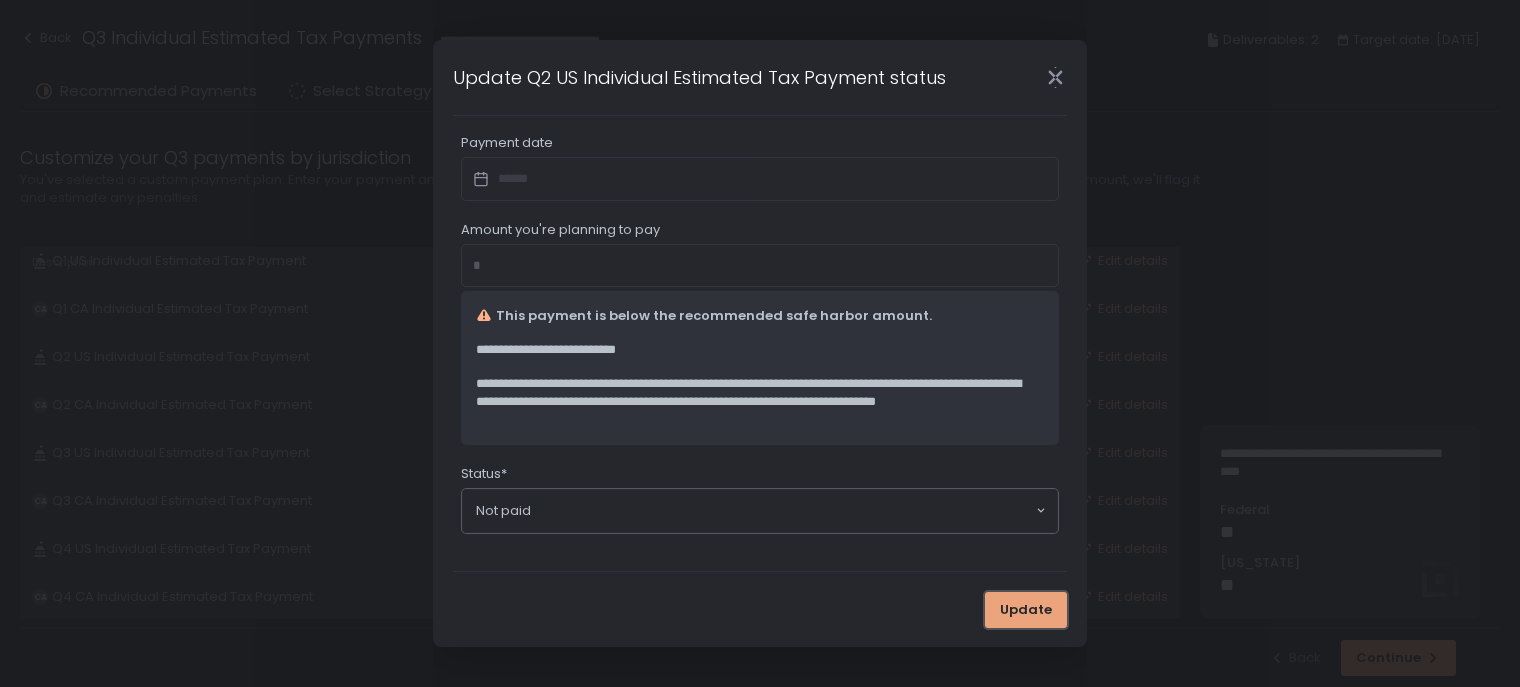 click on "Update" at bounding box center [1026, 610] 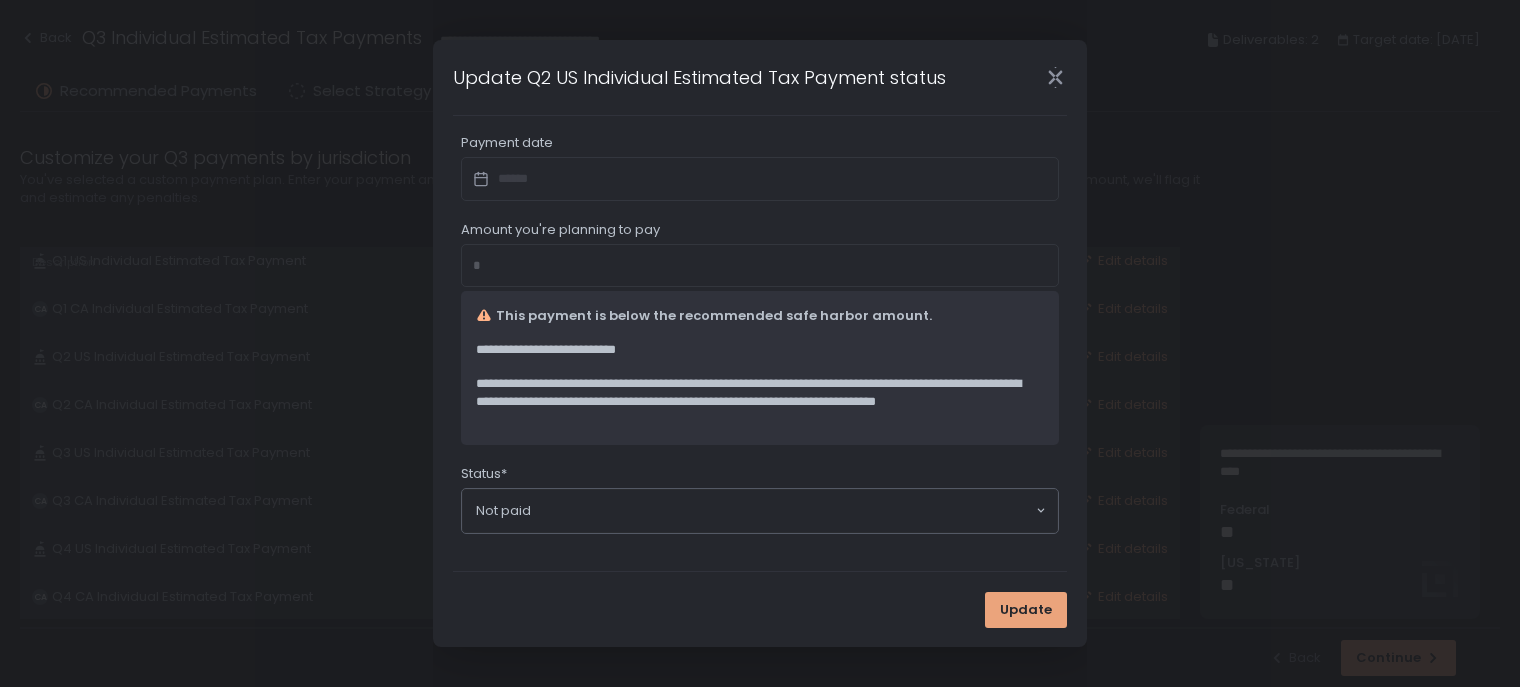 scroll, scrollTop: 0, scrollLeft: 0, axis: both 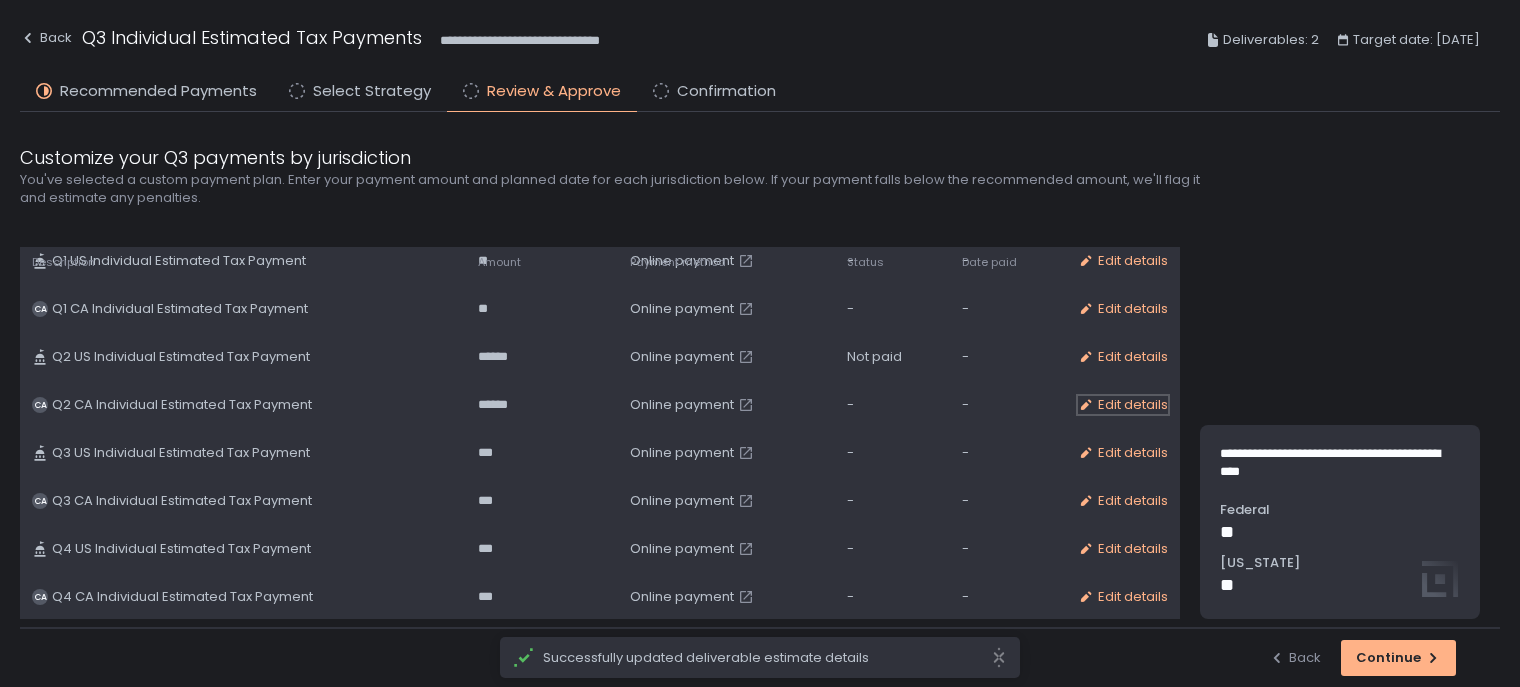 click on "Edit details" 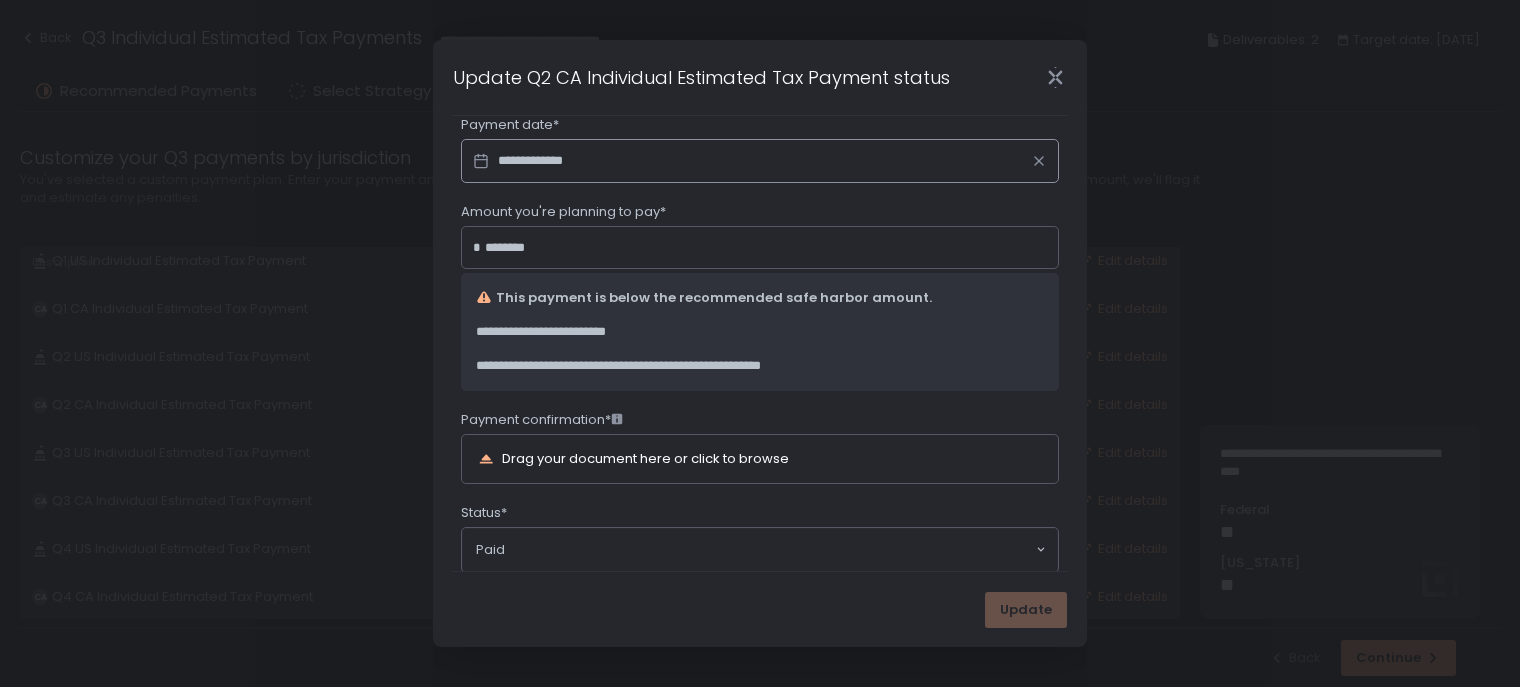 scroll, scrollTop: 134, scrollLeft: 0, axis: vertical 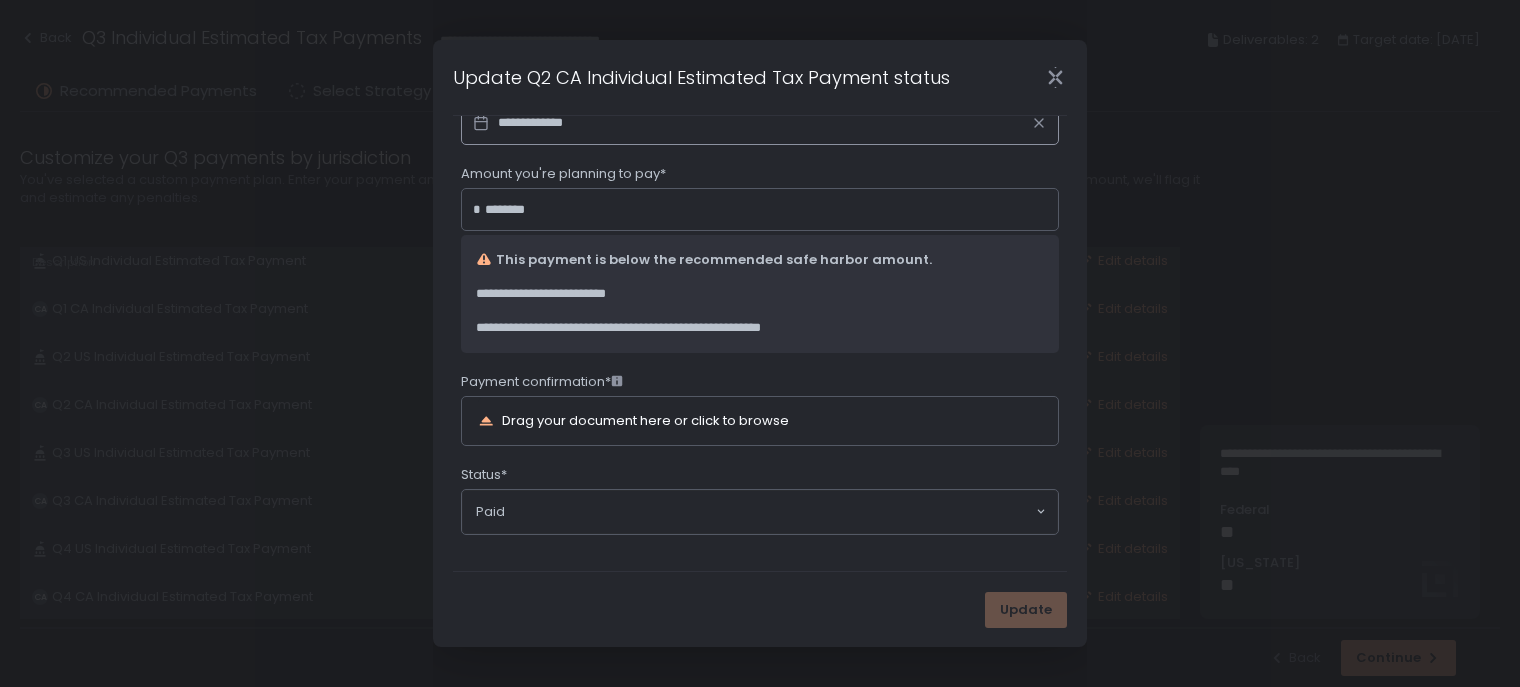click on "Paid Loading..." 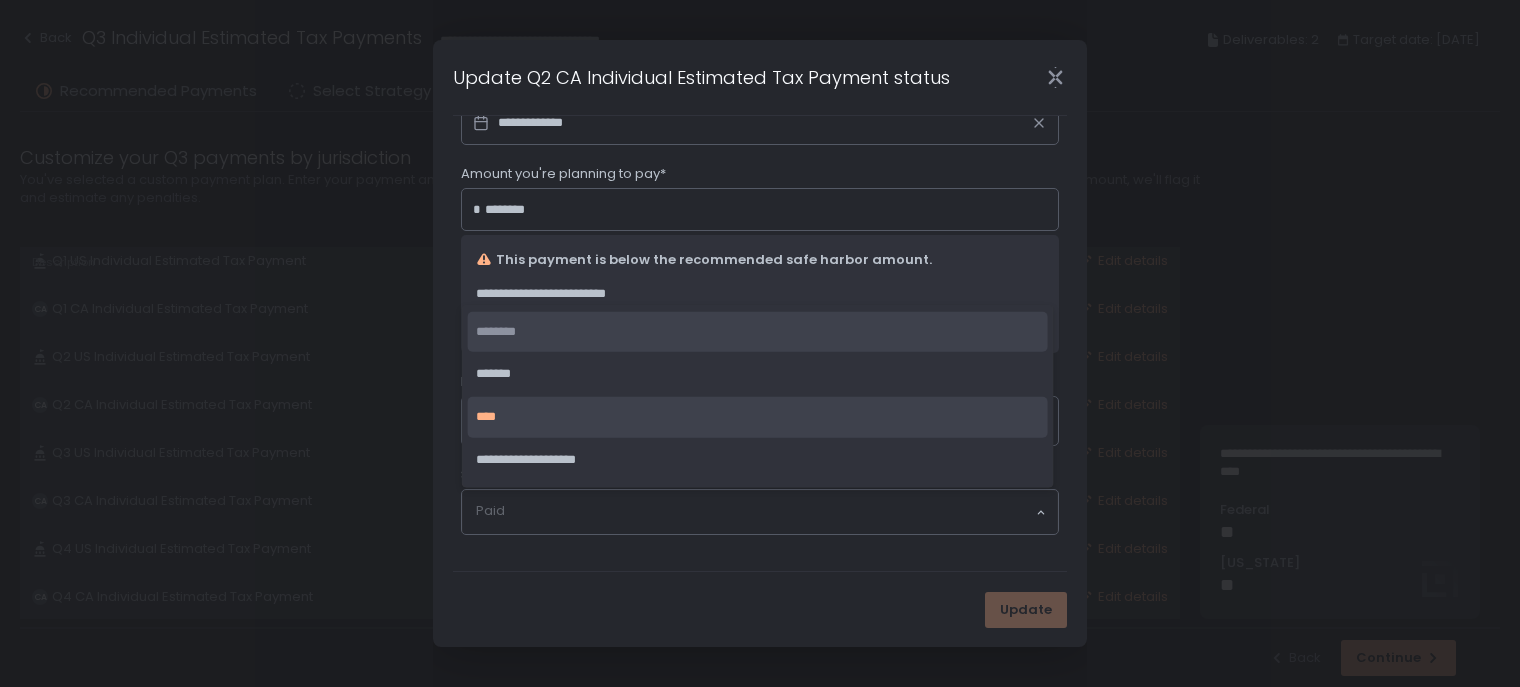 click on "********" 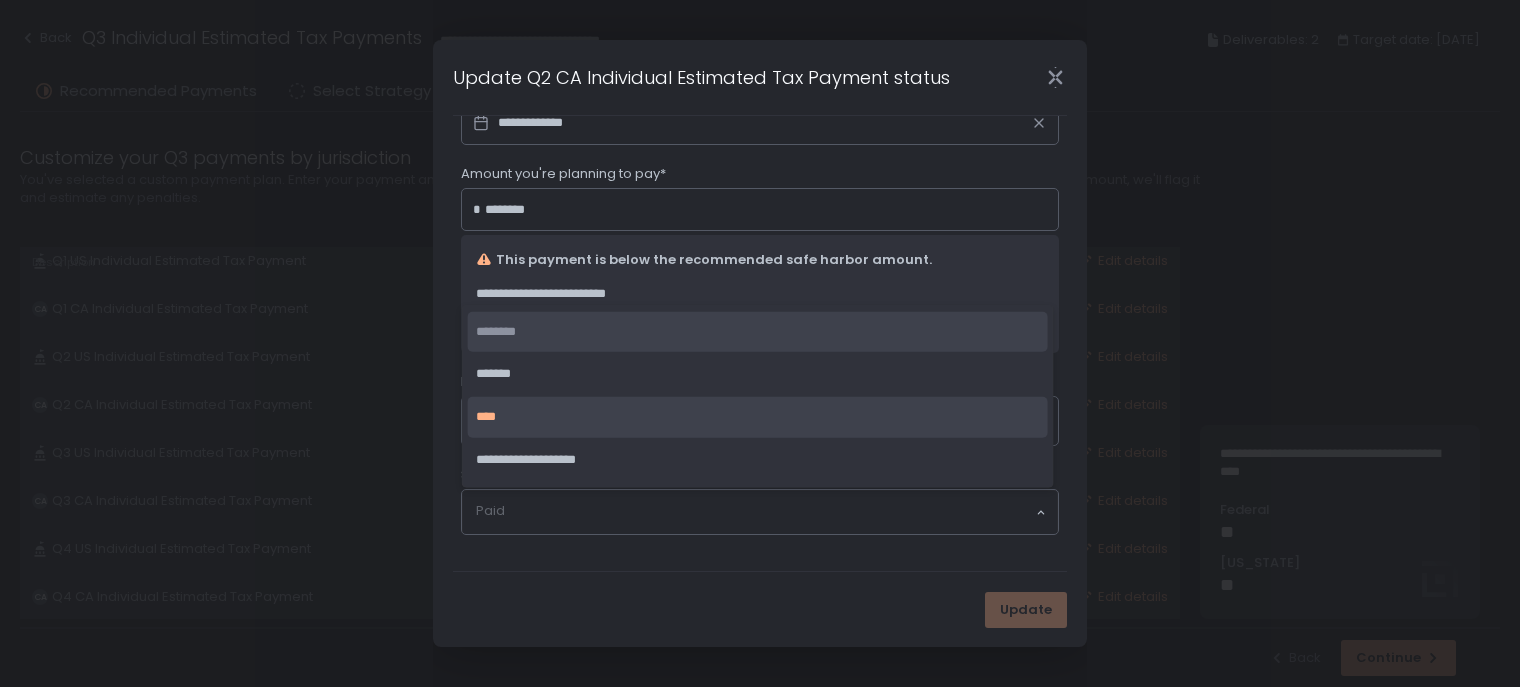type 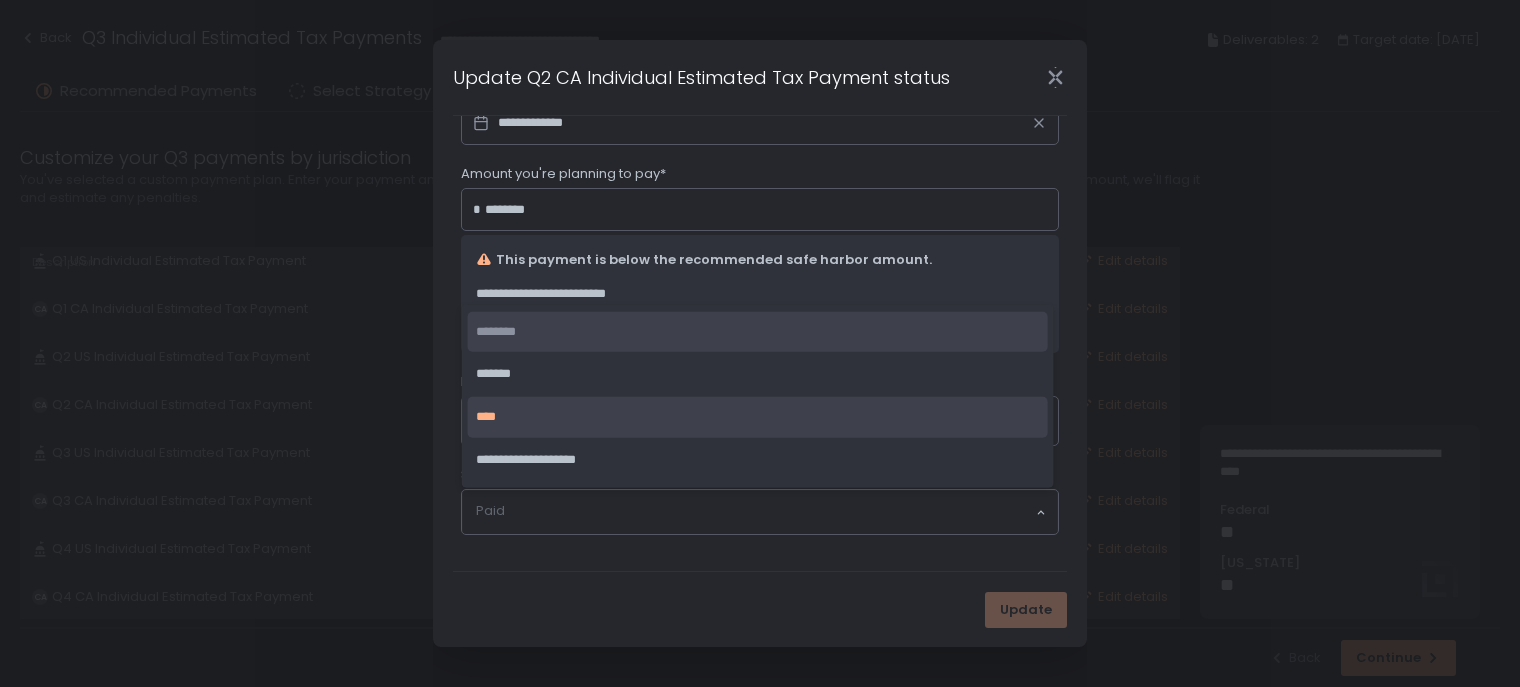 type 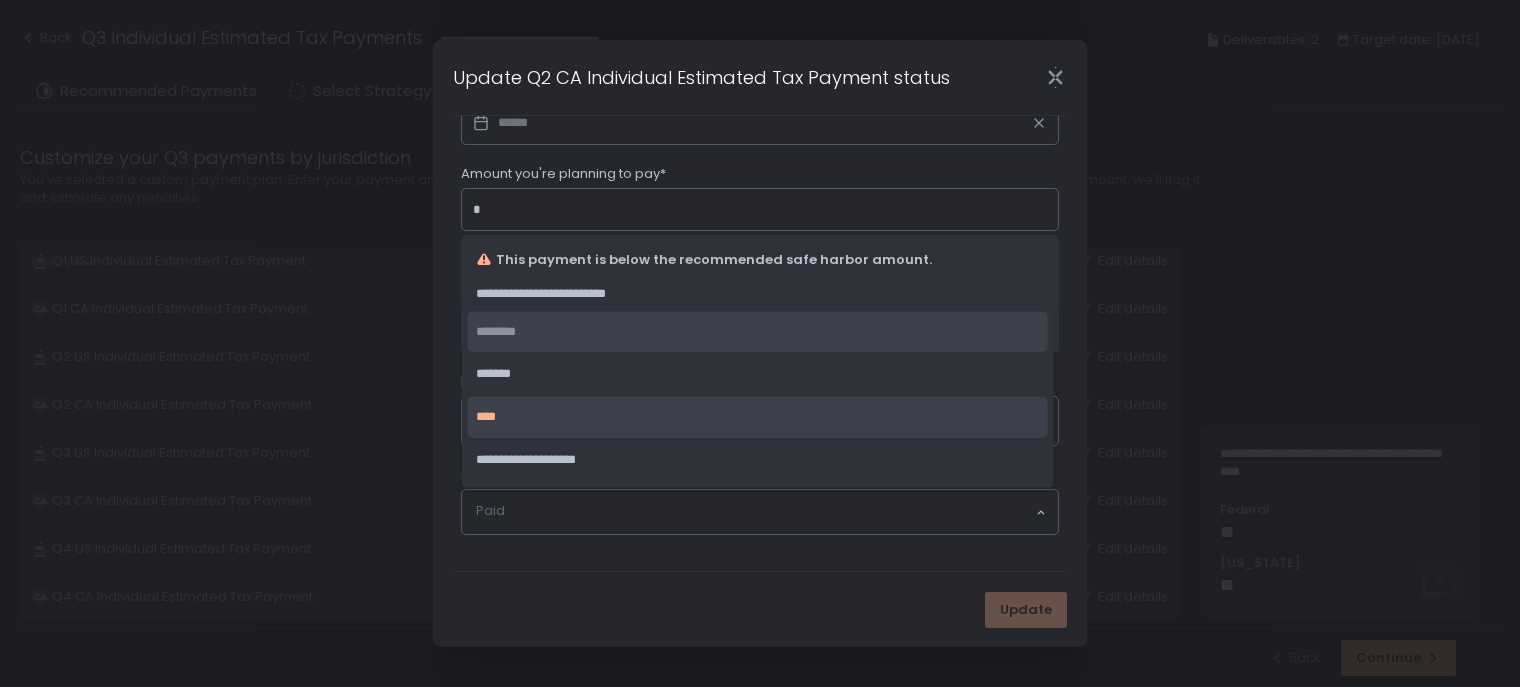 scroll, scrollTop: 78, scrollLeft: 0, axis: vertical 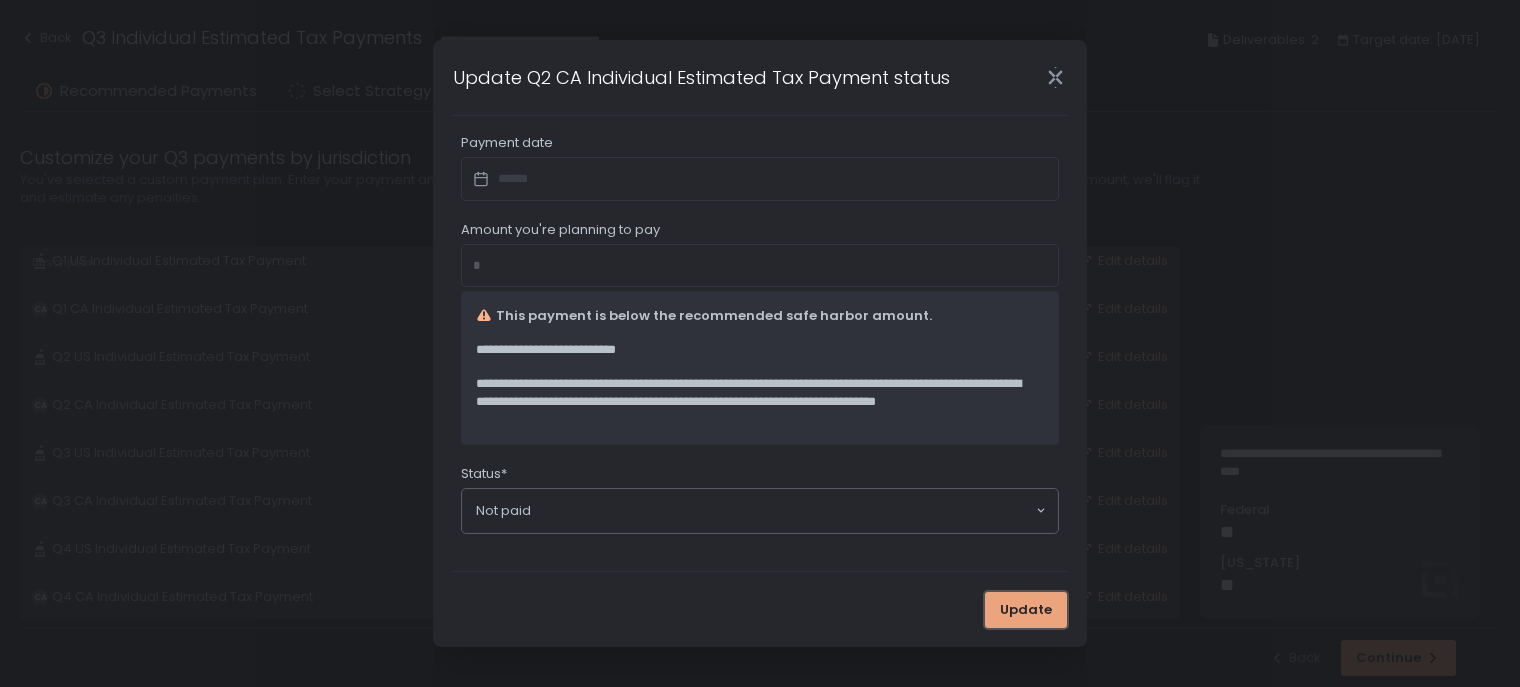 click on "Update" at bounding box center [1026, 610] 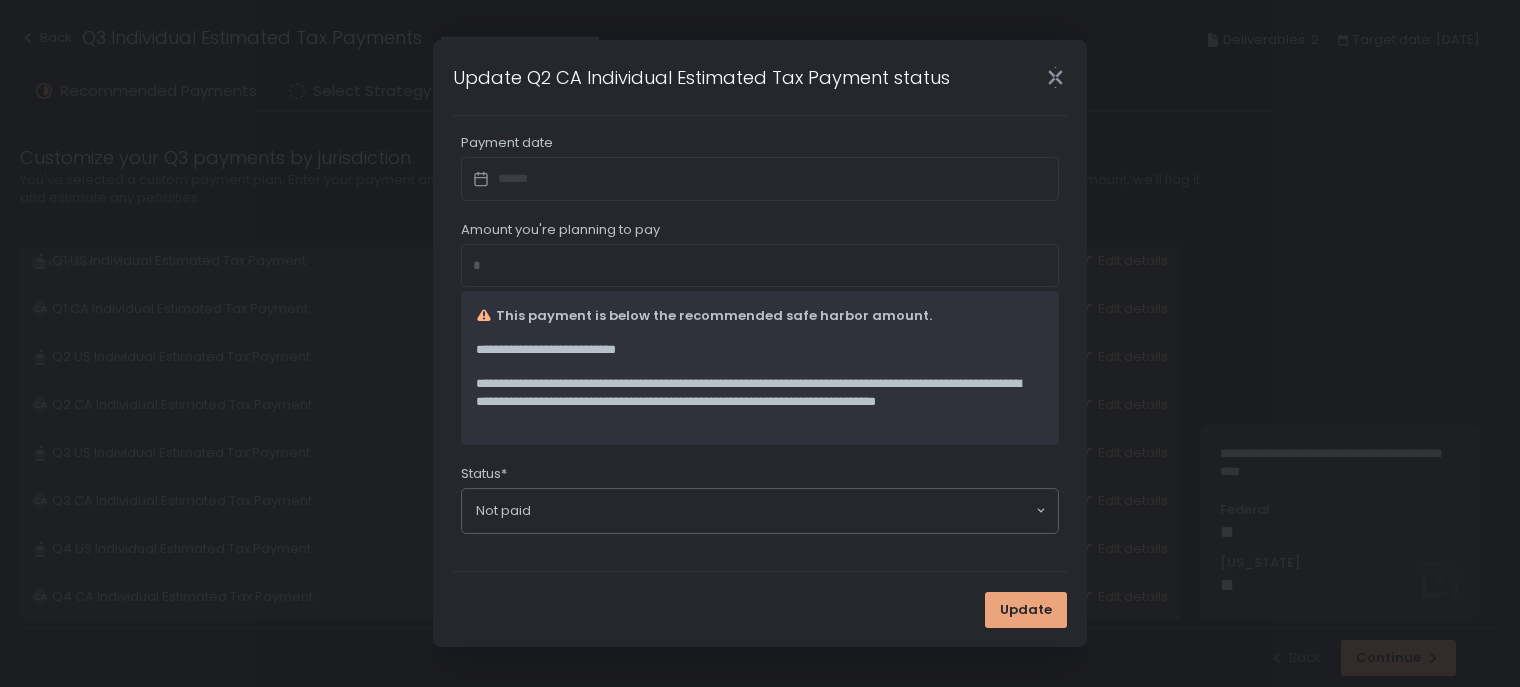 scroll, scrollTop: 0, scrollLeft: 0, axis: both 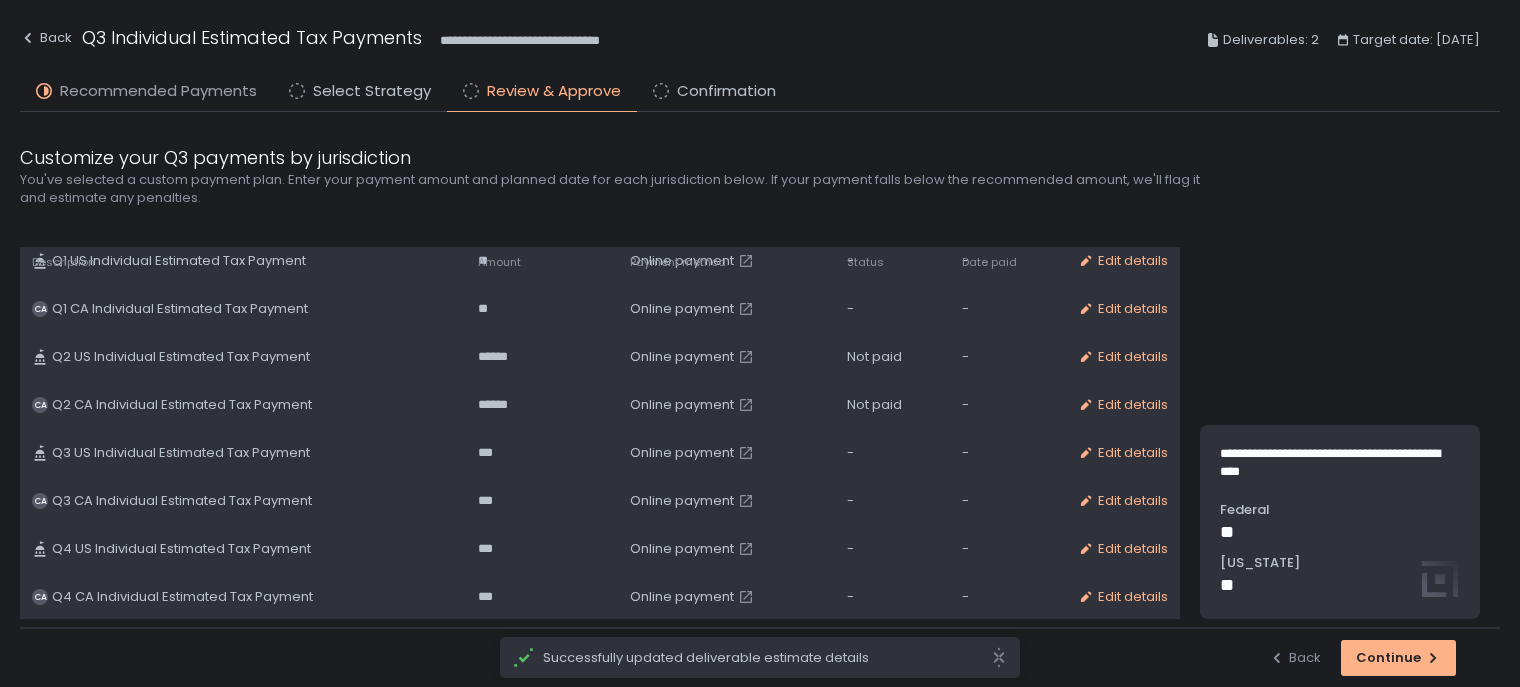 click on "Recommended Payments" at bounding box center (158, 91) 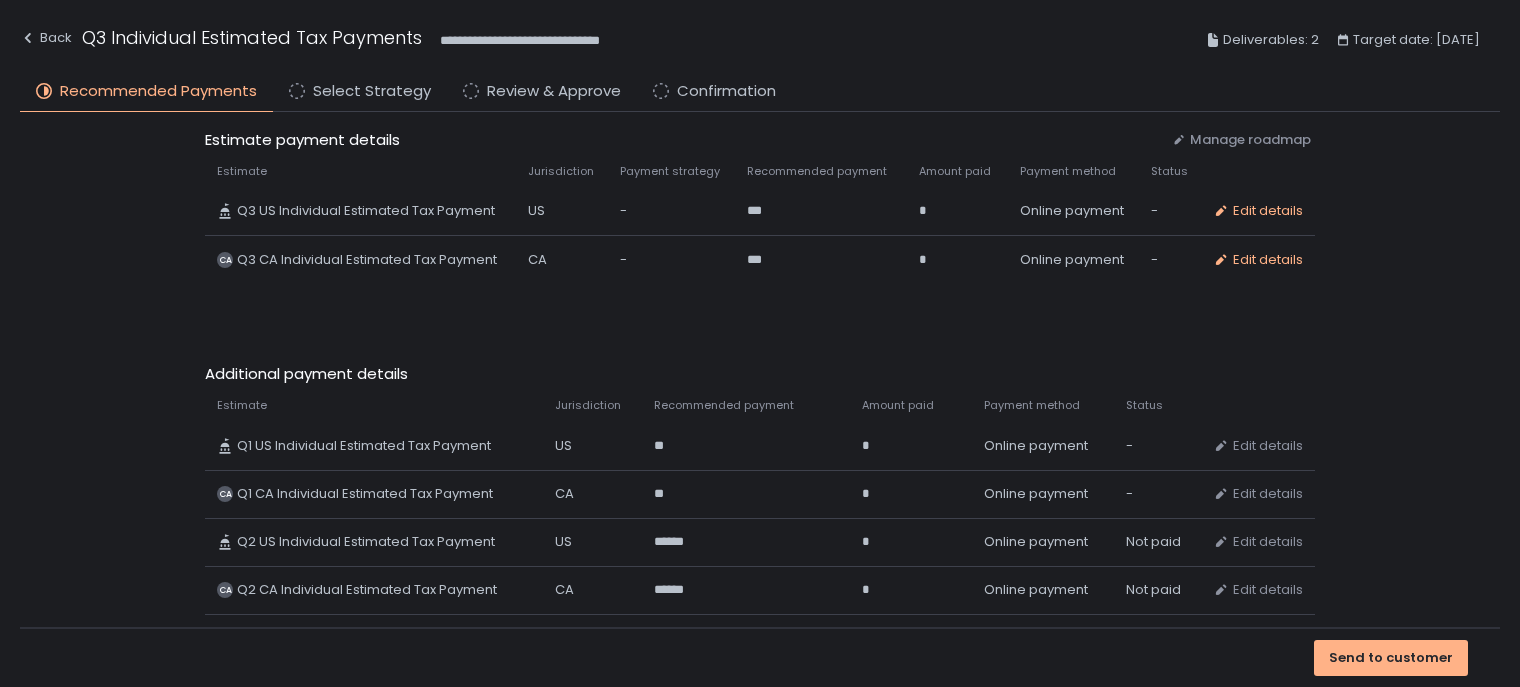 scroll, scrollTop: 174, scrollLeft: 0, axis: vertical 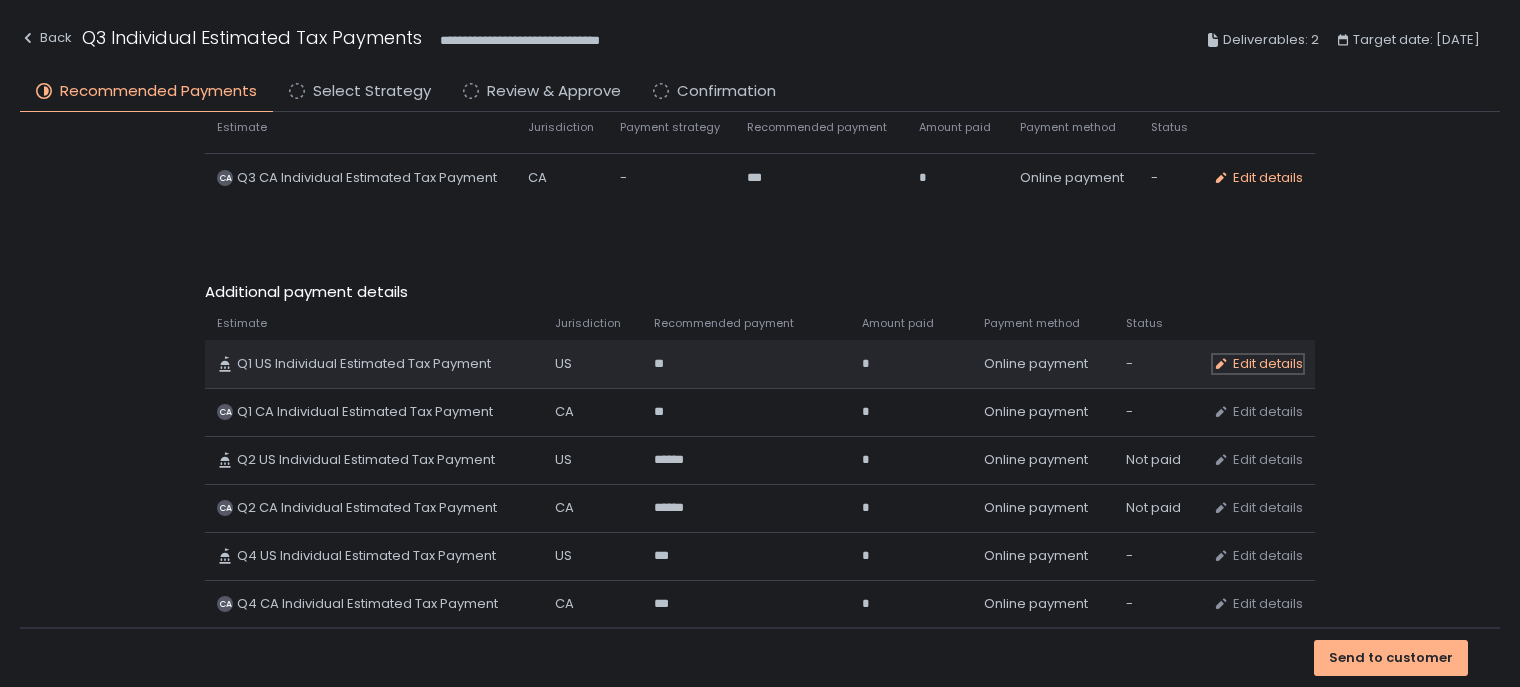 click on "Edit details" 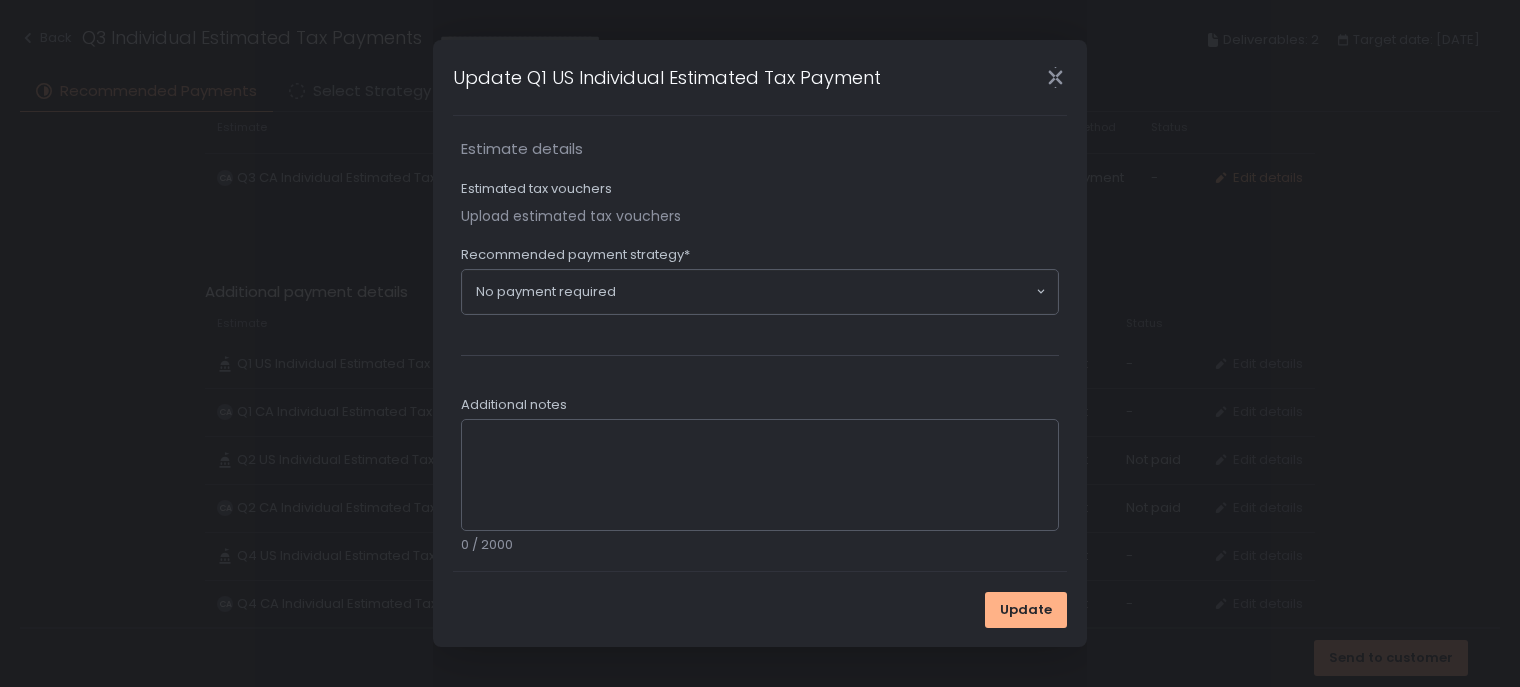 scroll, scrollTop: 727, scrollLeft: 0, axis: vertical 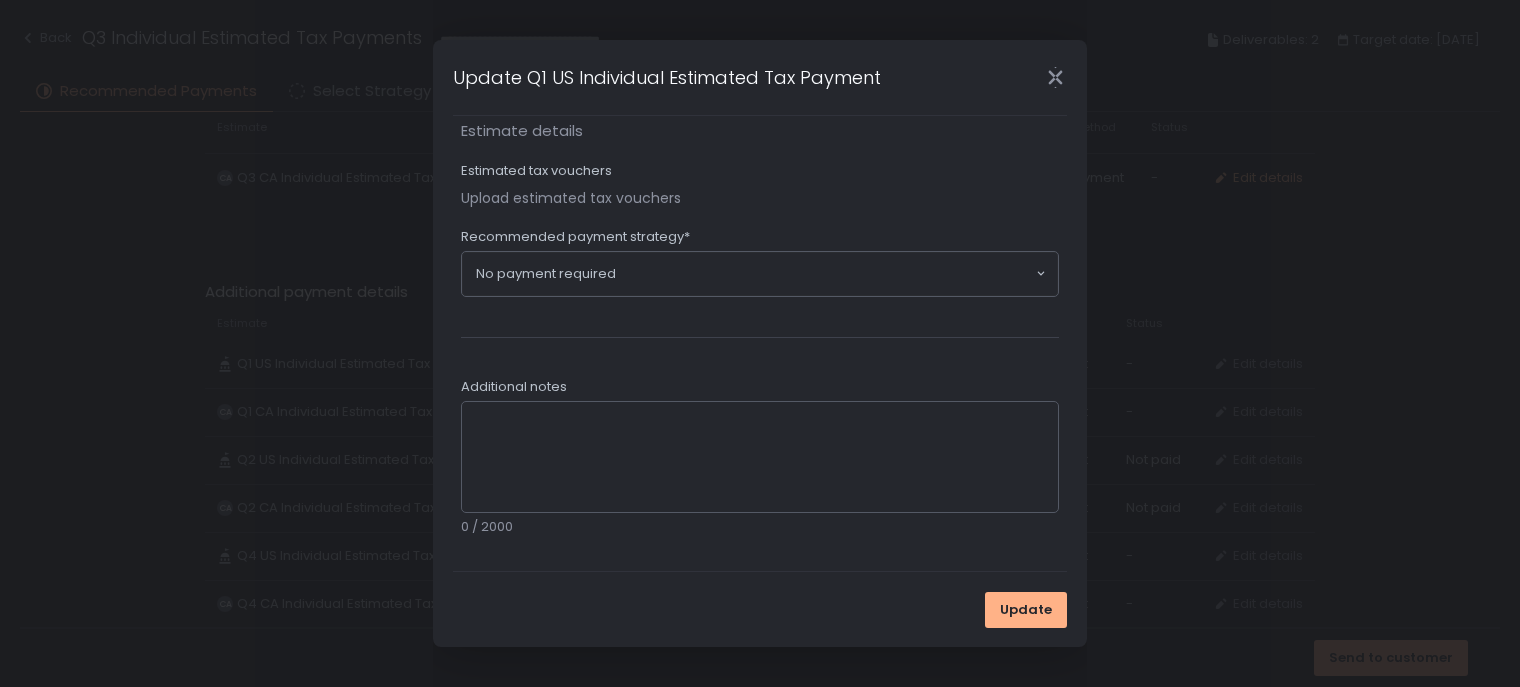 click 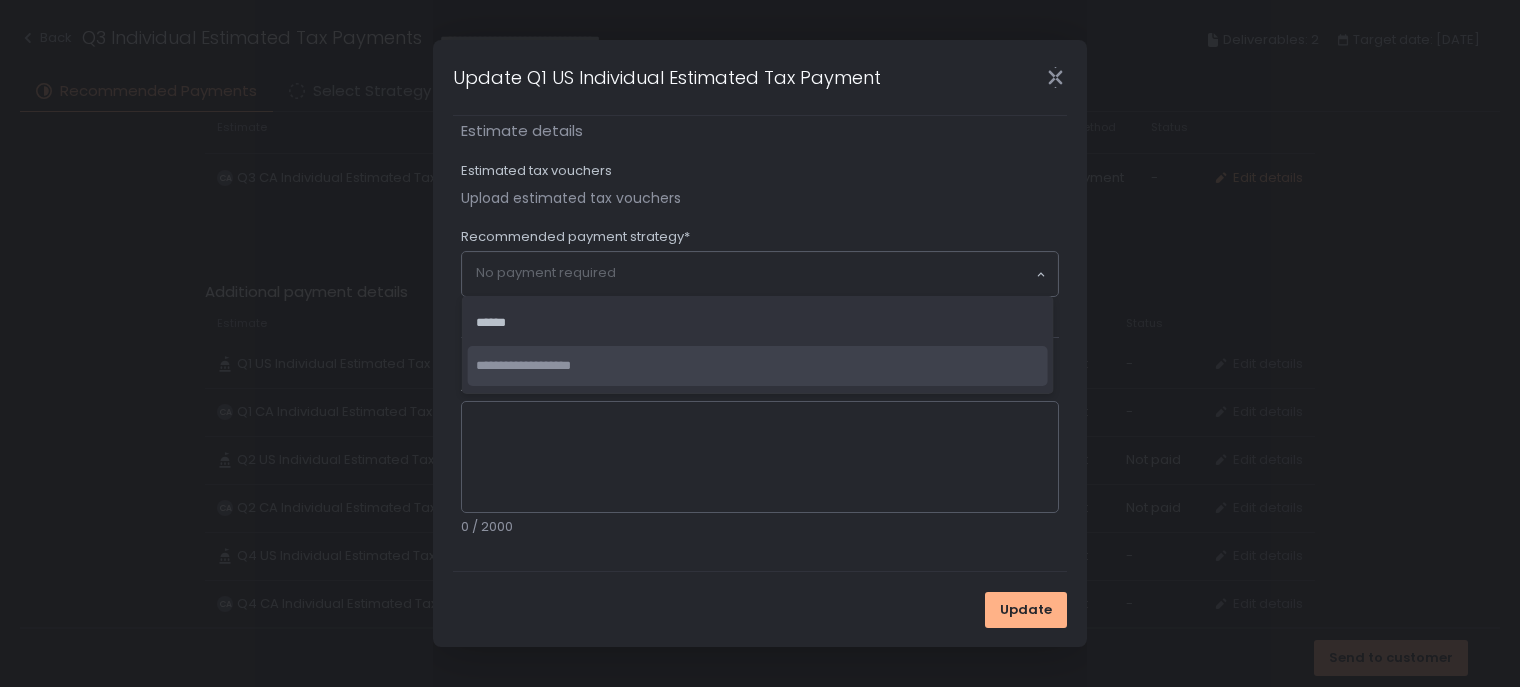 click 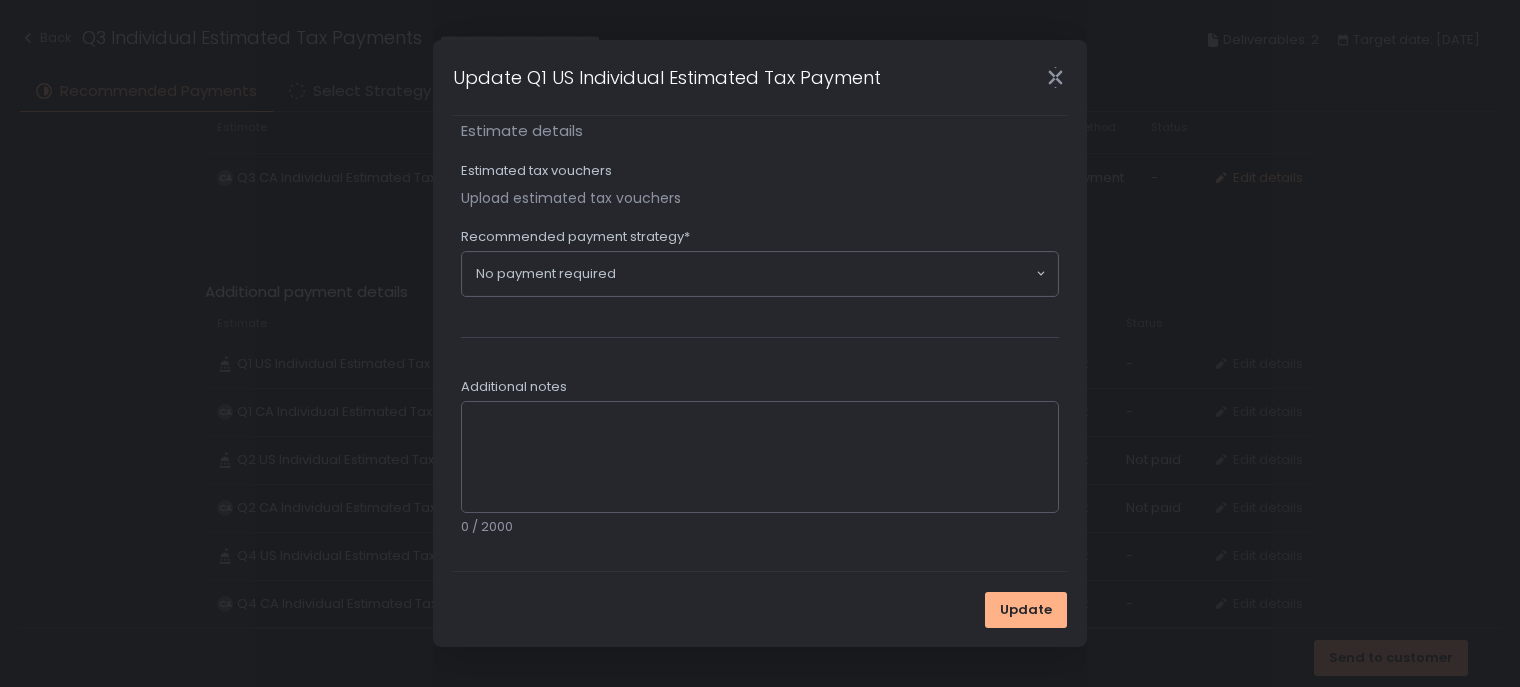 click on "Estimate details Estimated tax vouchers Upload estimated tax vouchers Recommended payment strategy*  No payment required Loading..." at bounding box center (760, 209) 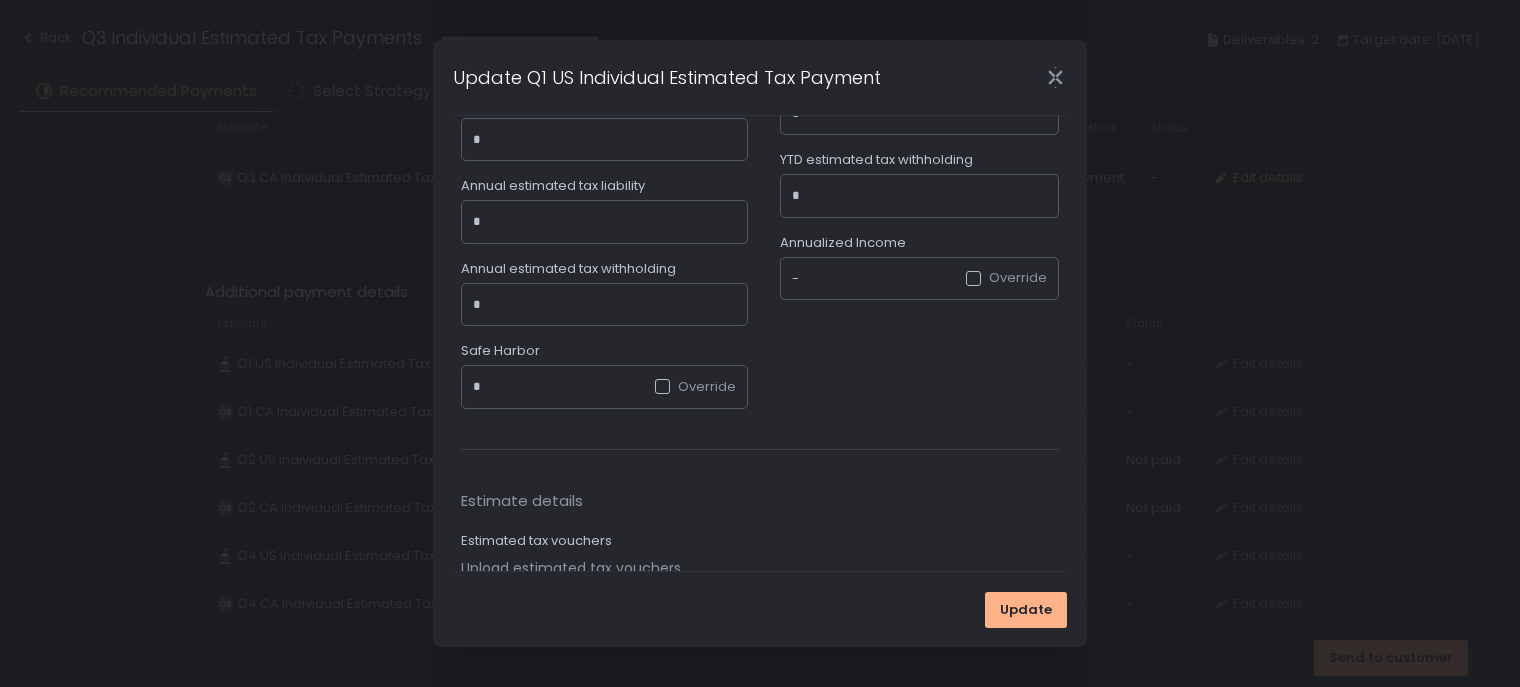 scroll, scrollTop: 228, scrollLeft: 0, axis: vertical 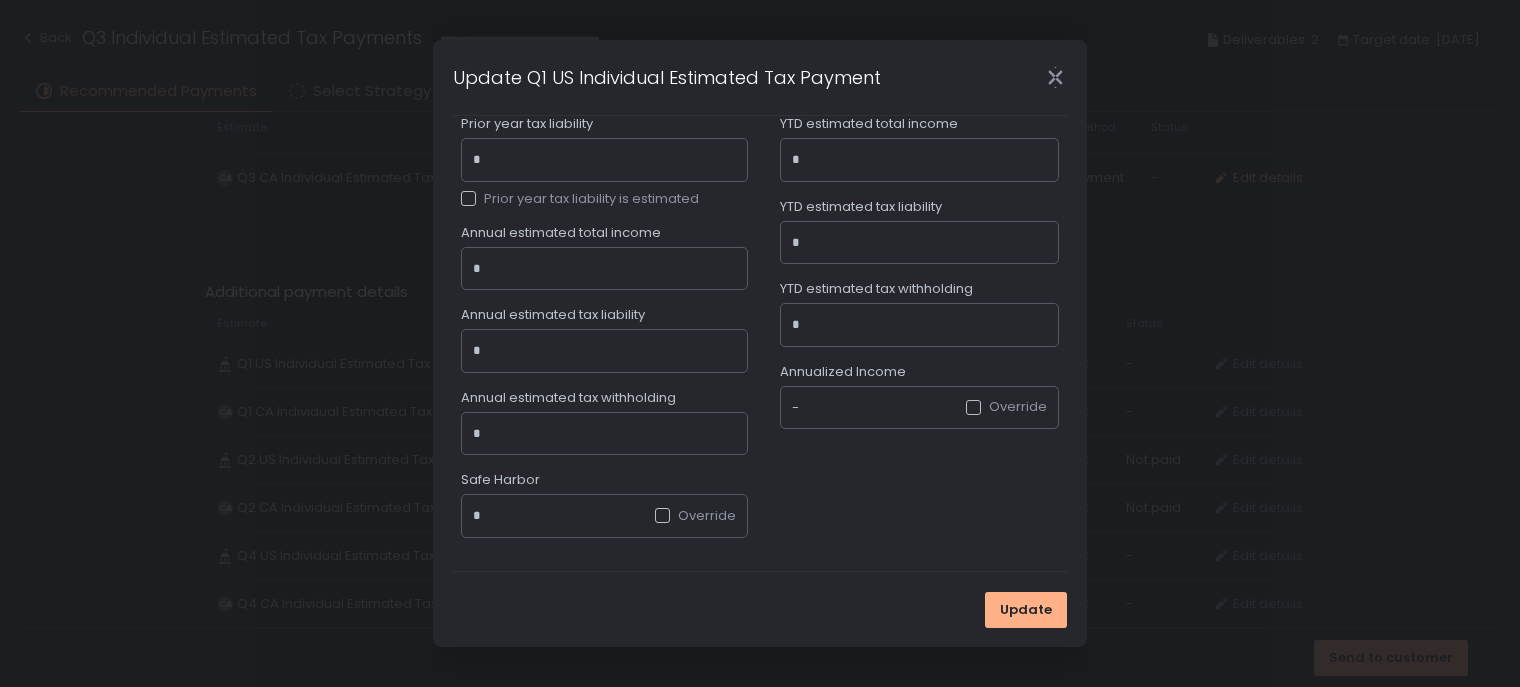 click 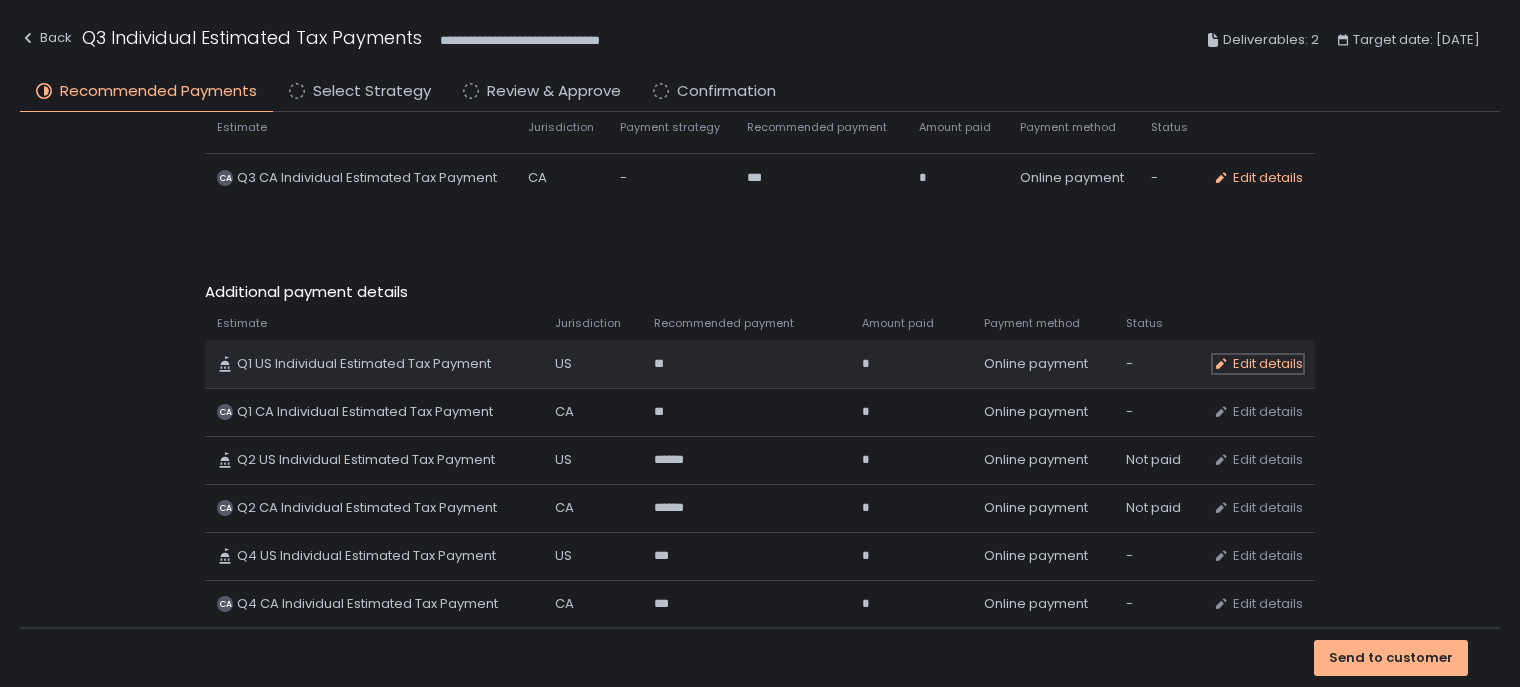 click on "Edit details" 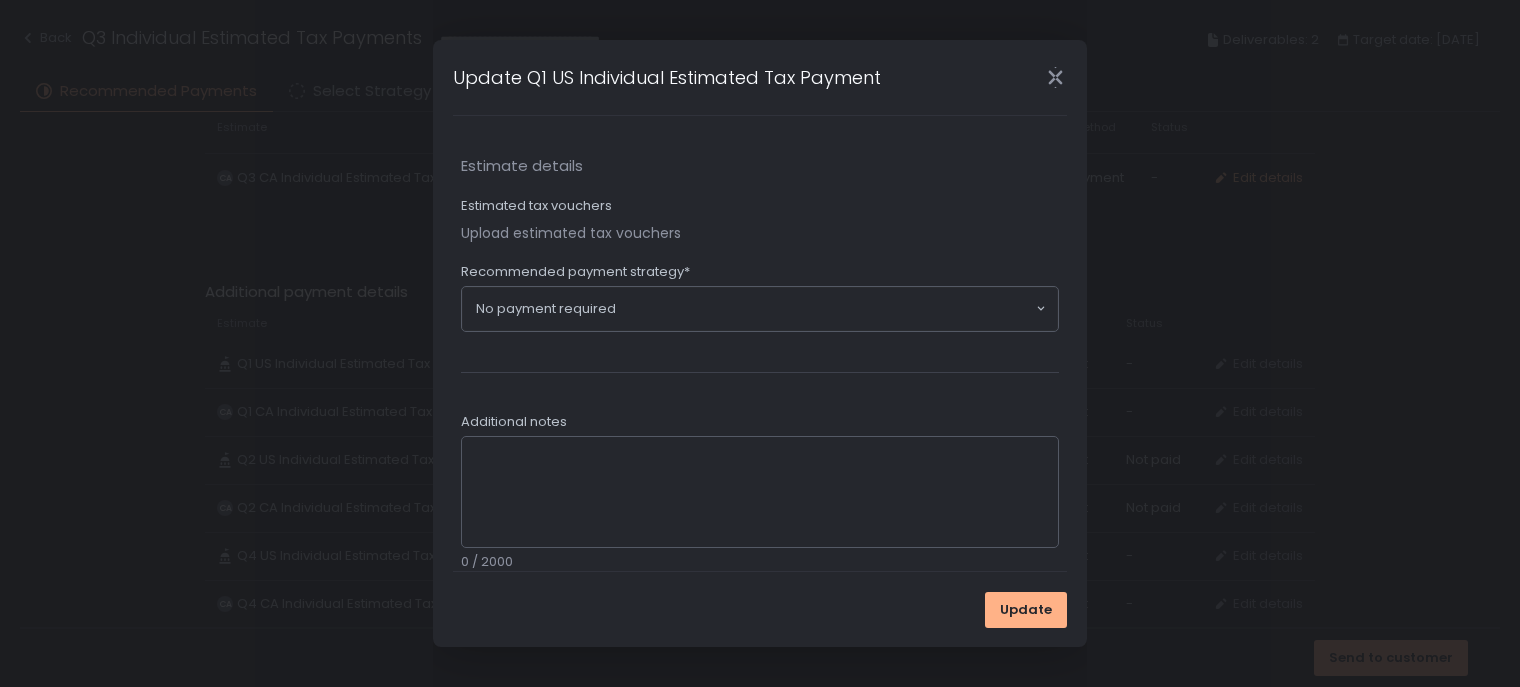 scroll, scrollTop: 700, scrollLeft: 0, axis: vertical 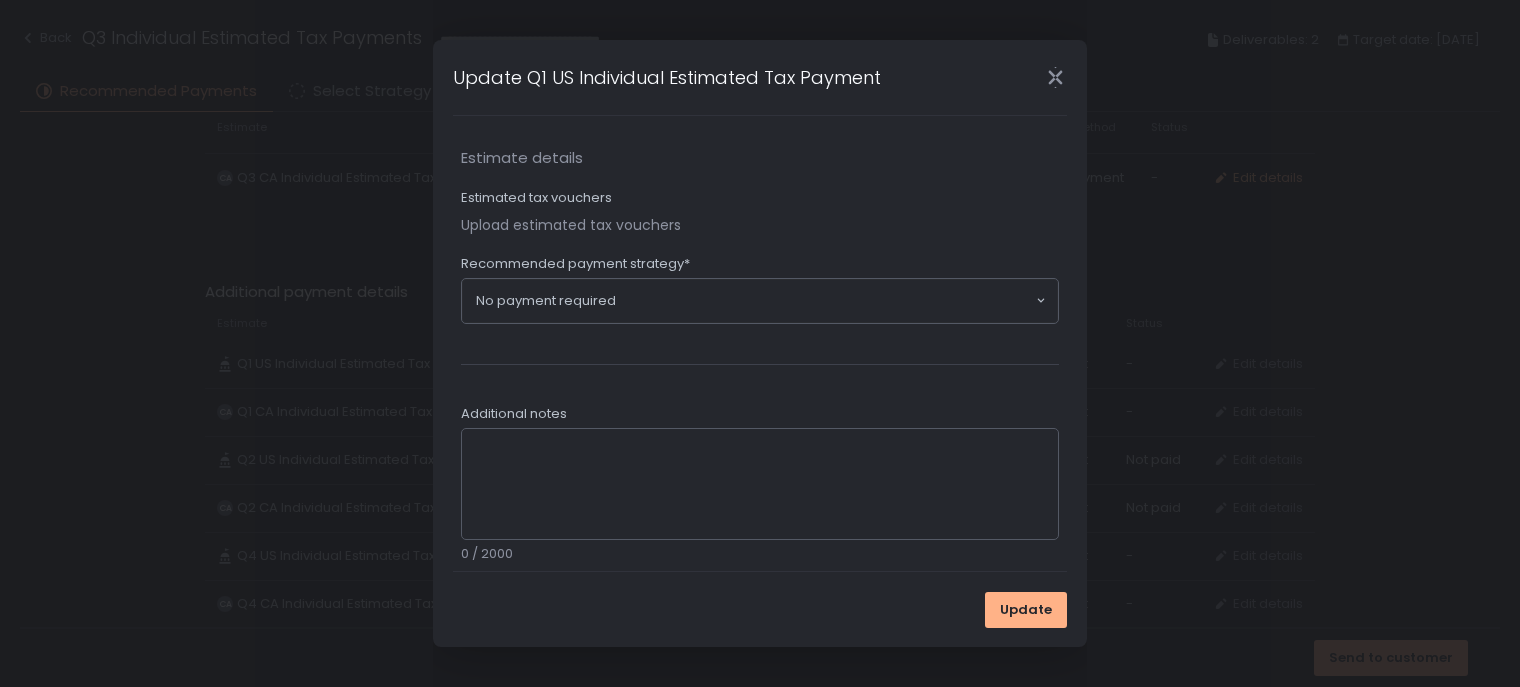 click on "No payment required Loading..." 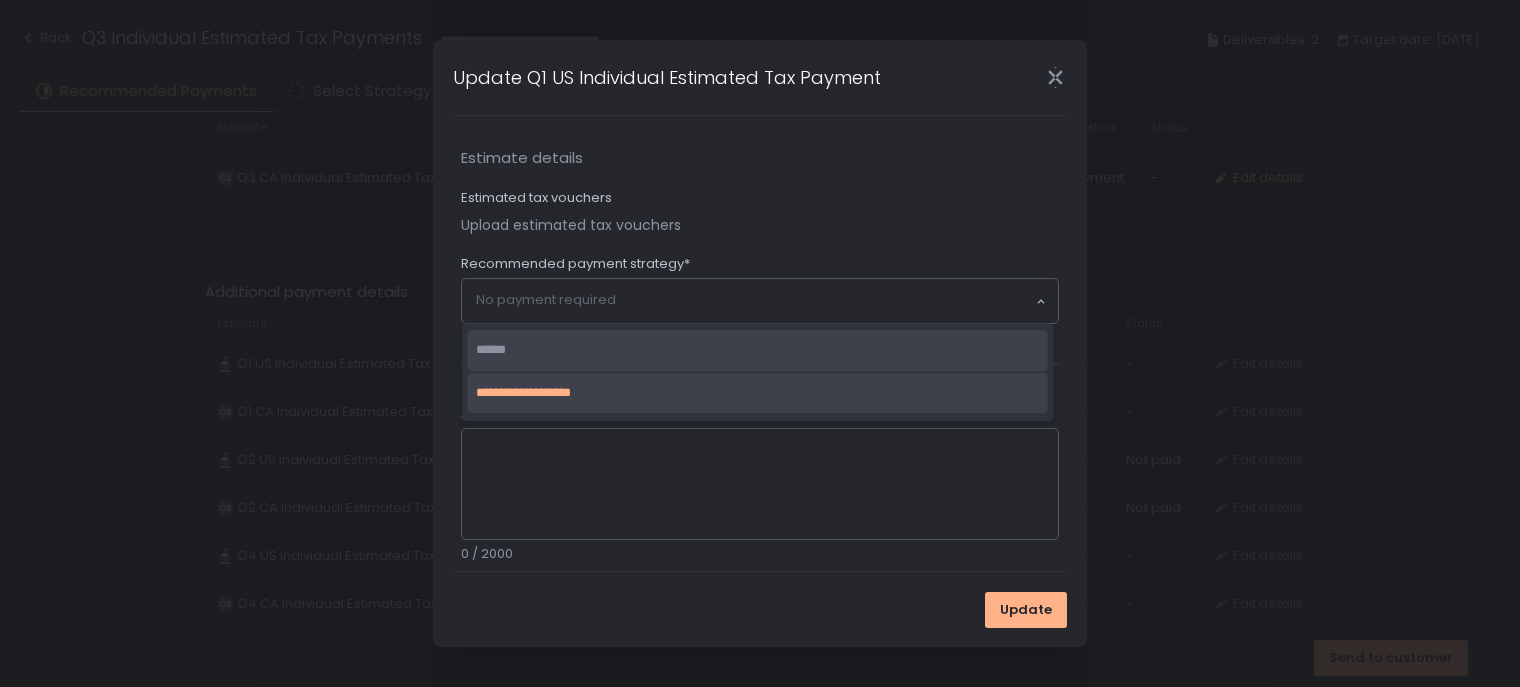 click on "******" 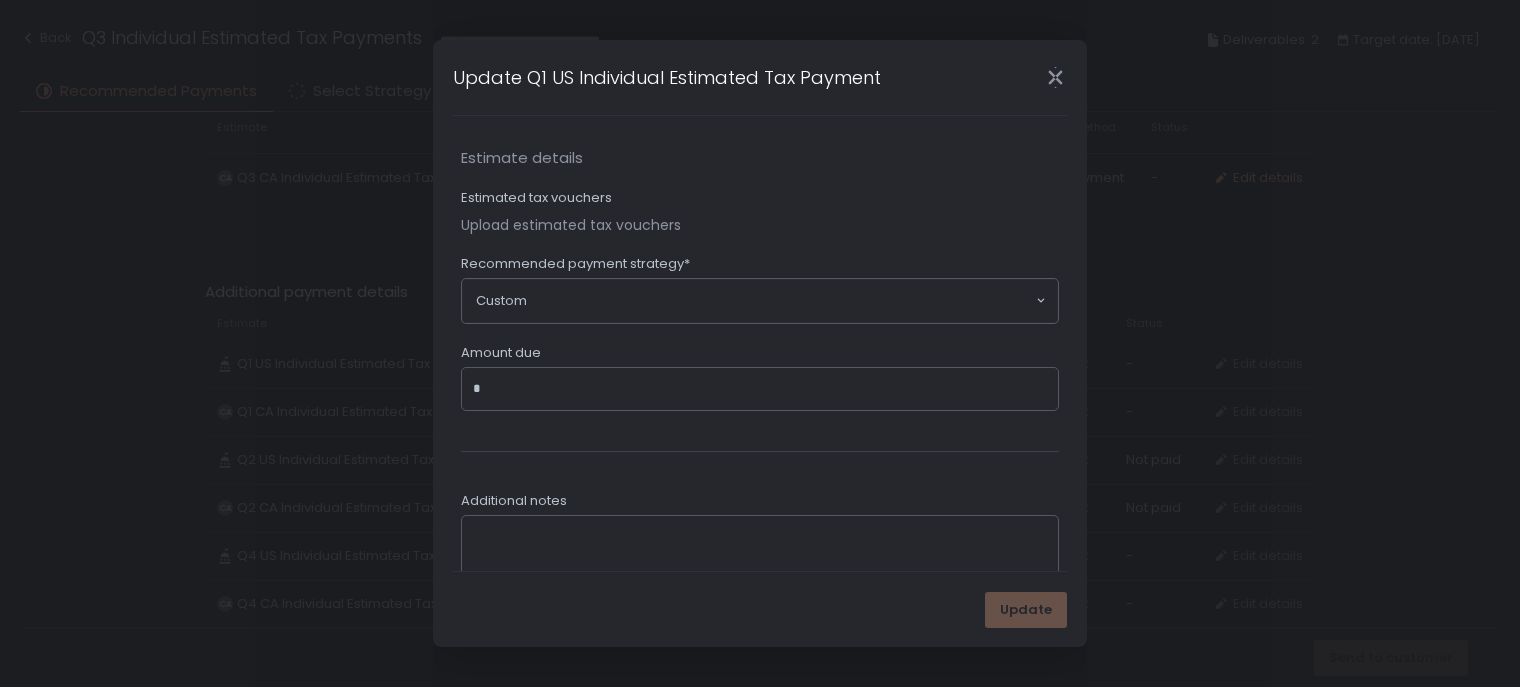 click on "*" 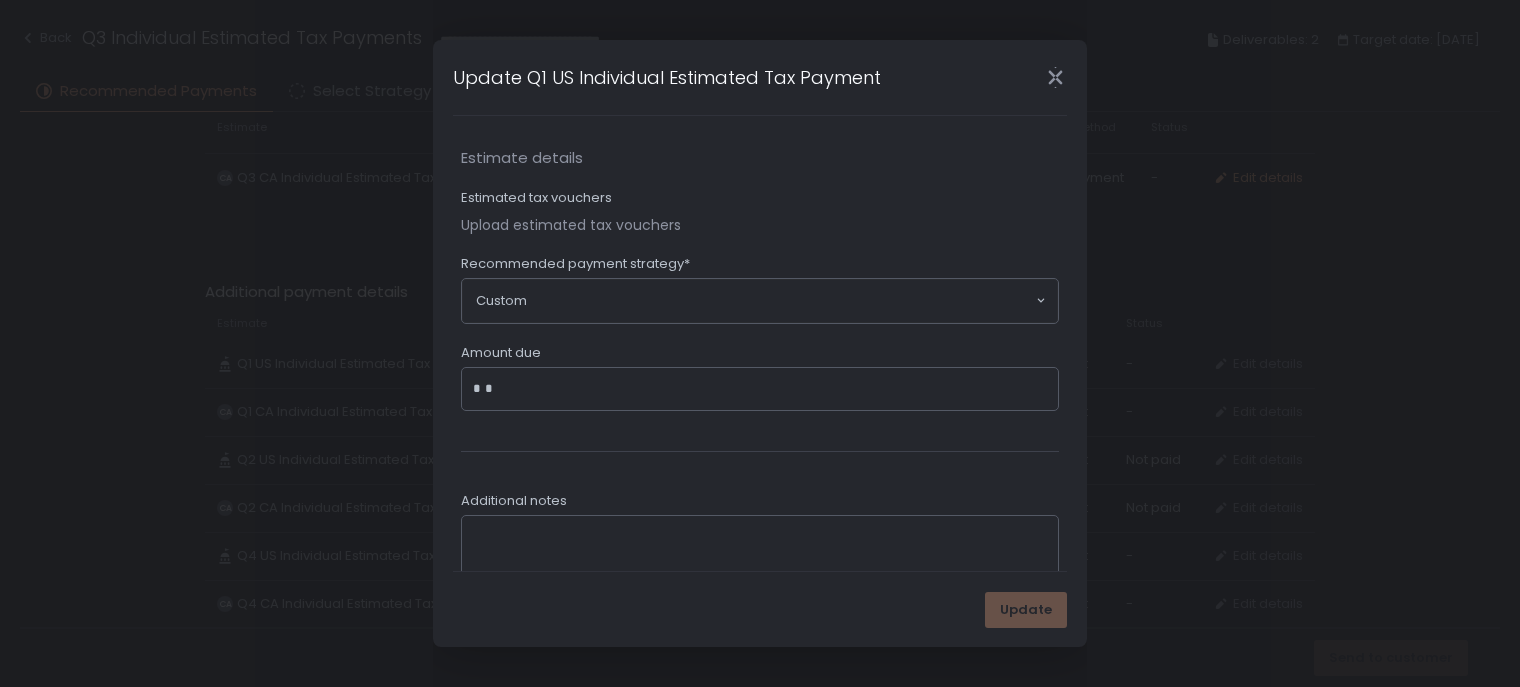 type on "*" 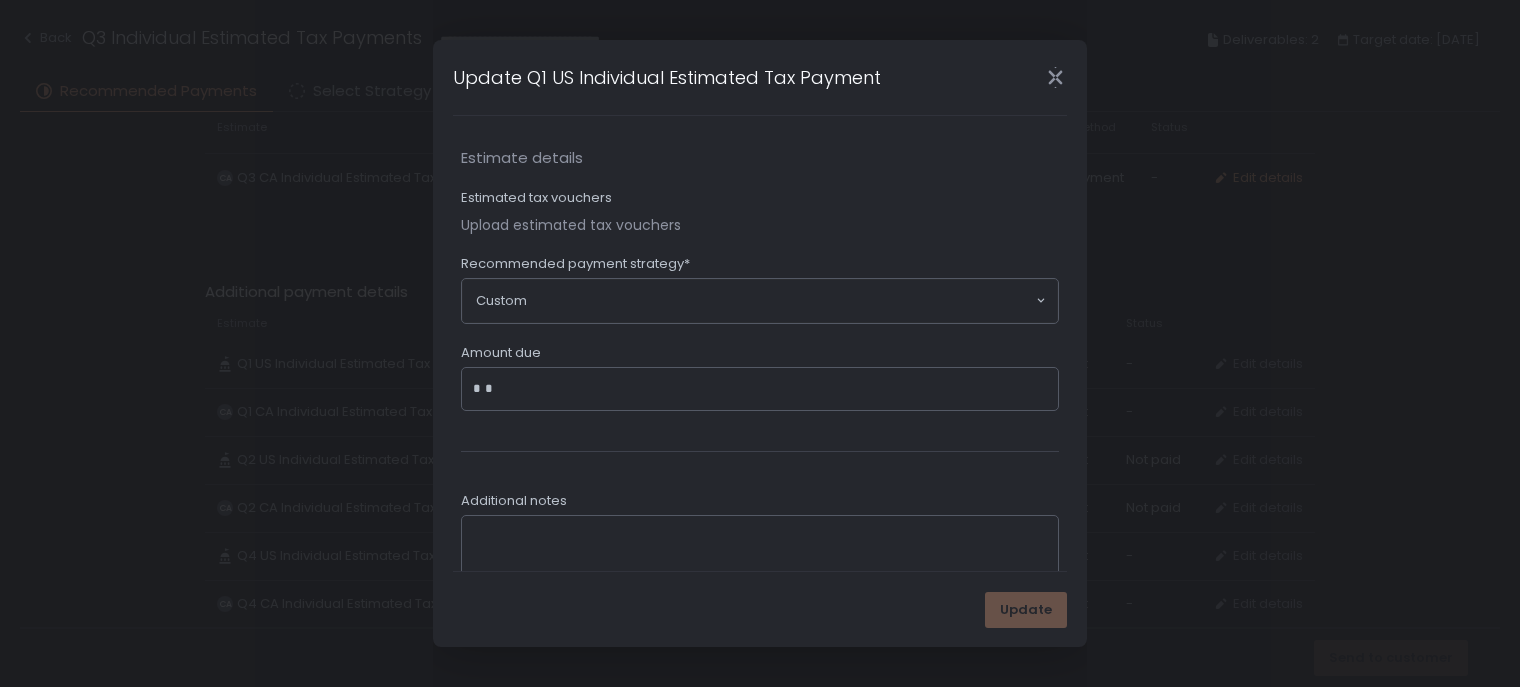 click on "Additional notes  0 / 2000" at bounding box center [760, 551] 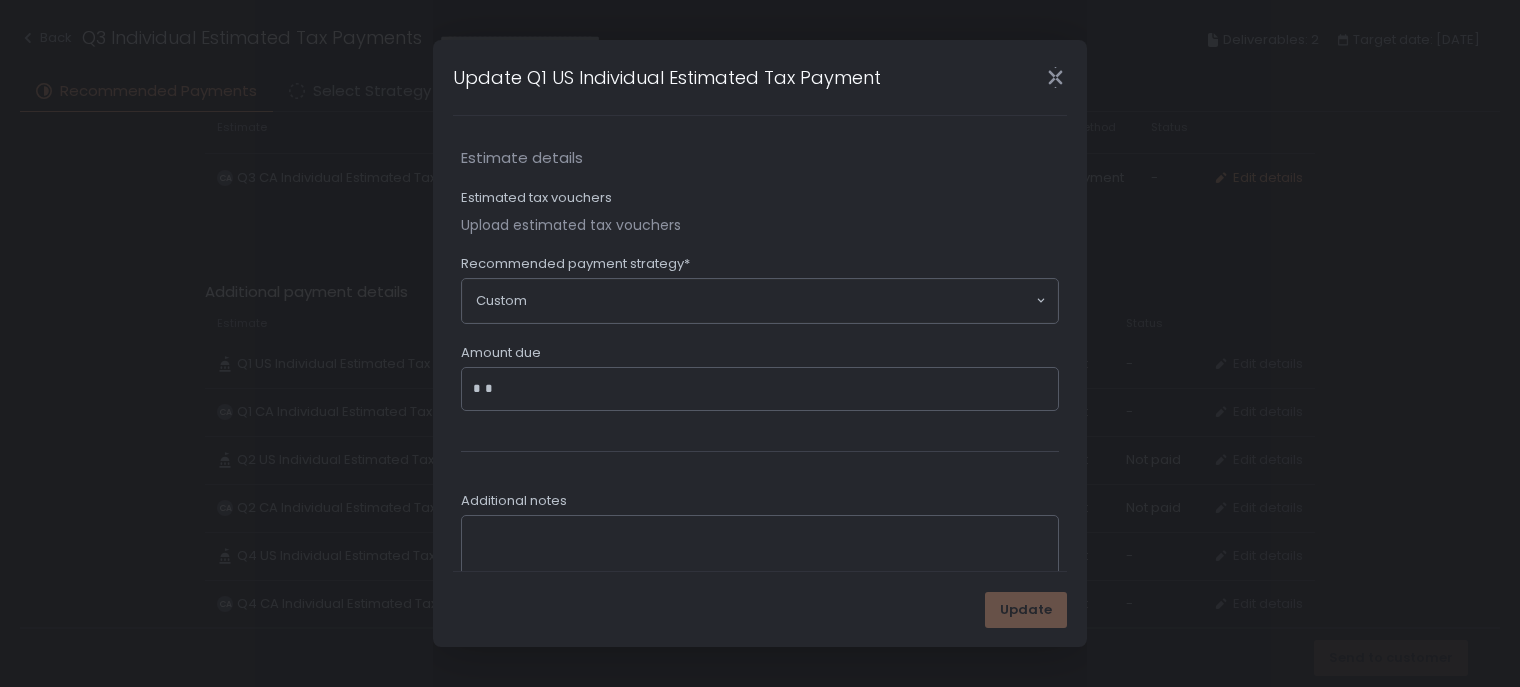 click on "Recommended payment strategy*" at bounding box center [760, 266] 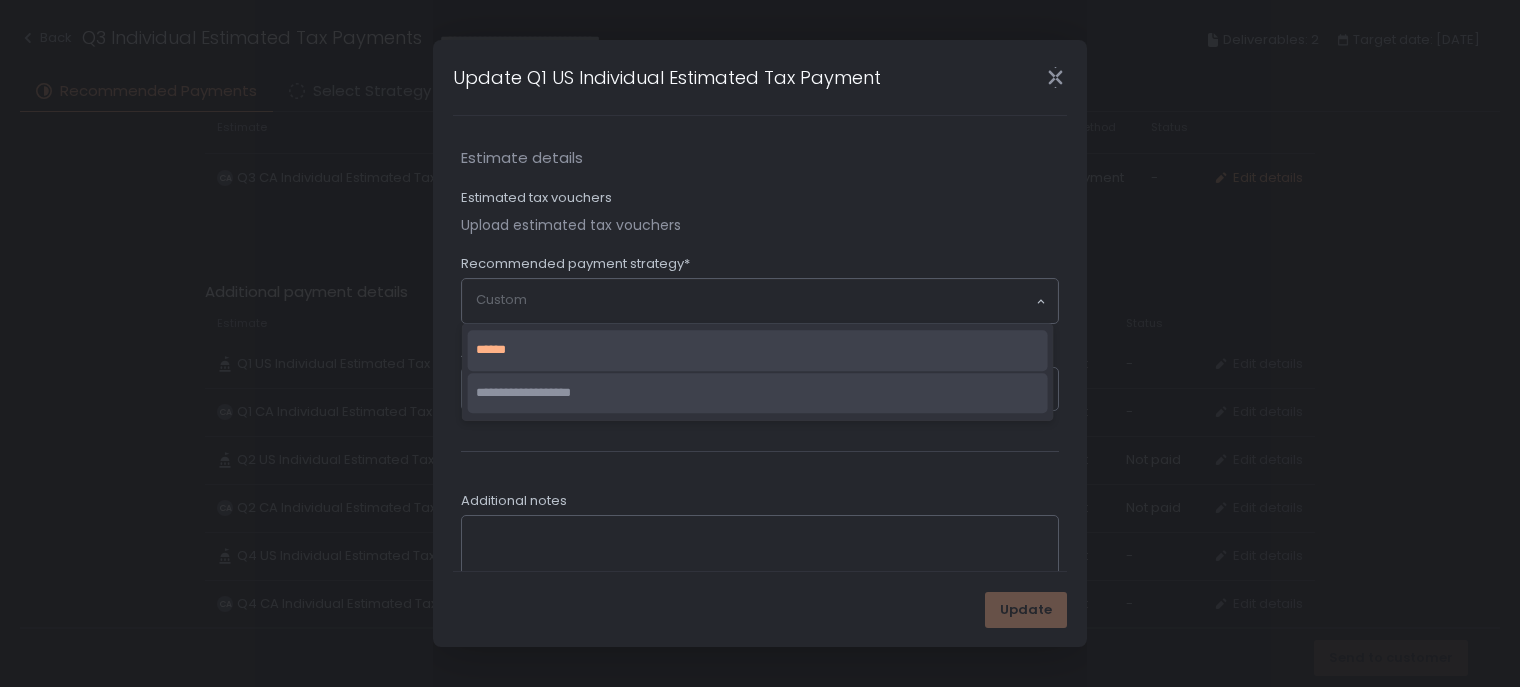 click on "**********" 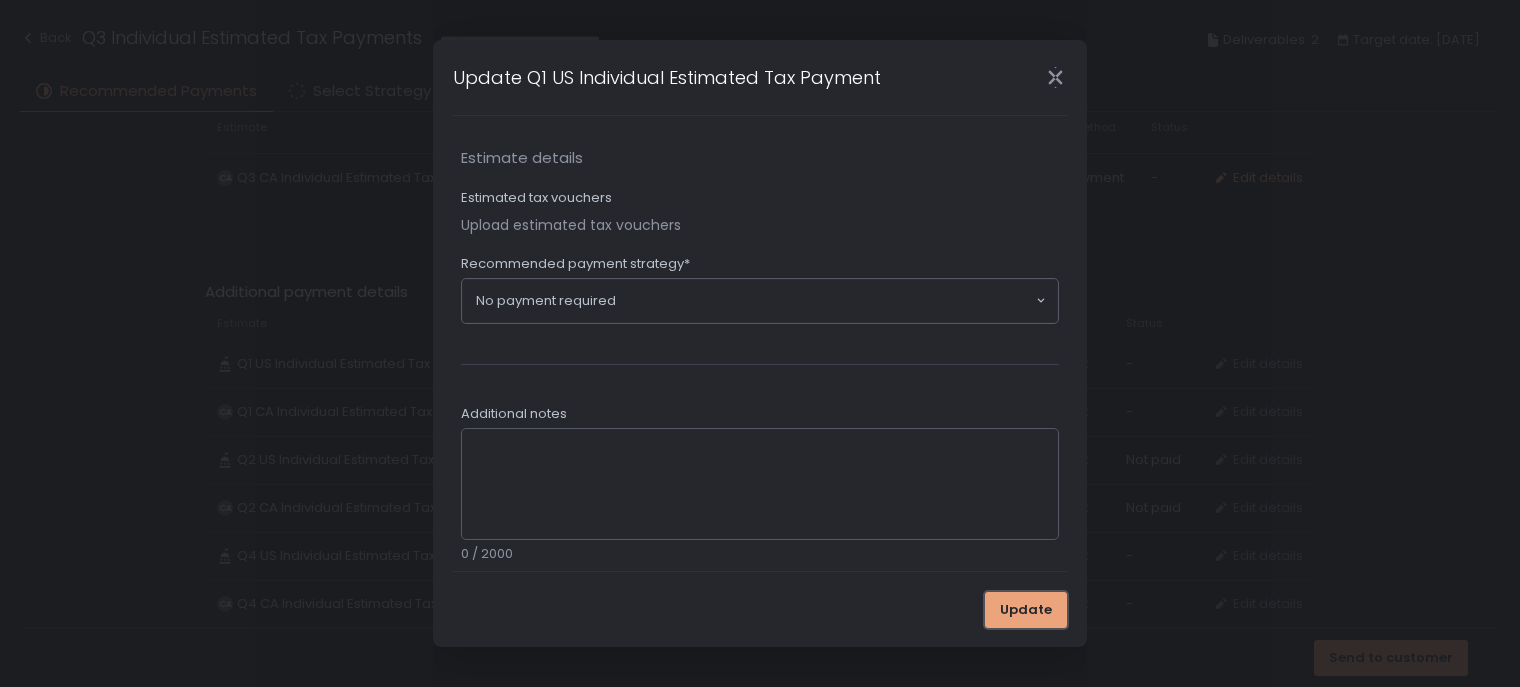 click on "Update" at bounding box center (1026, 610) 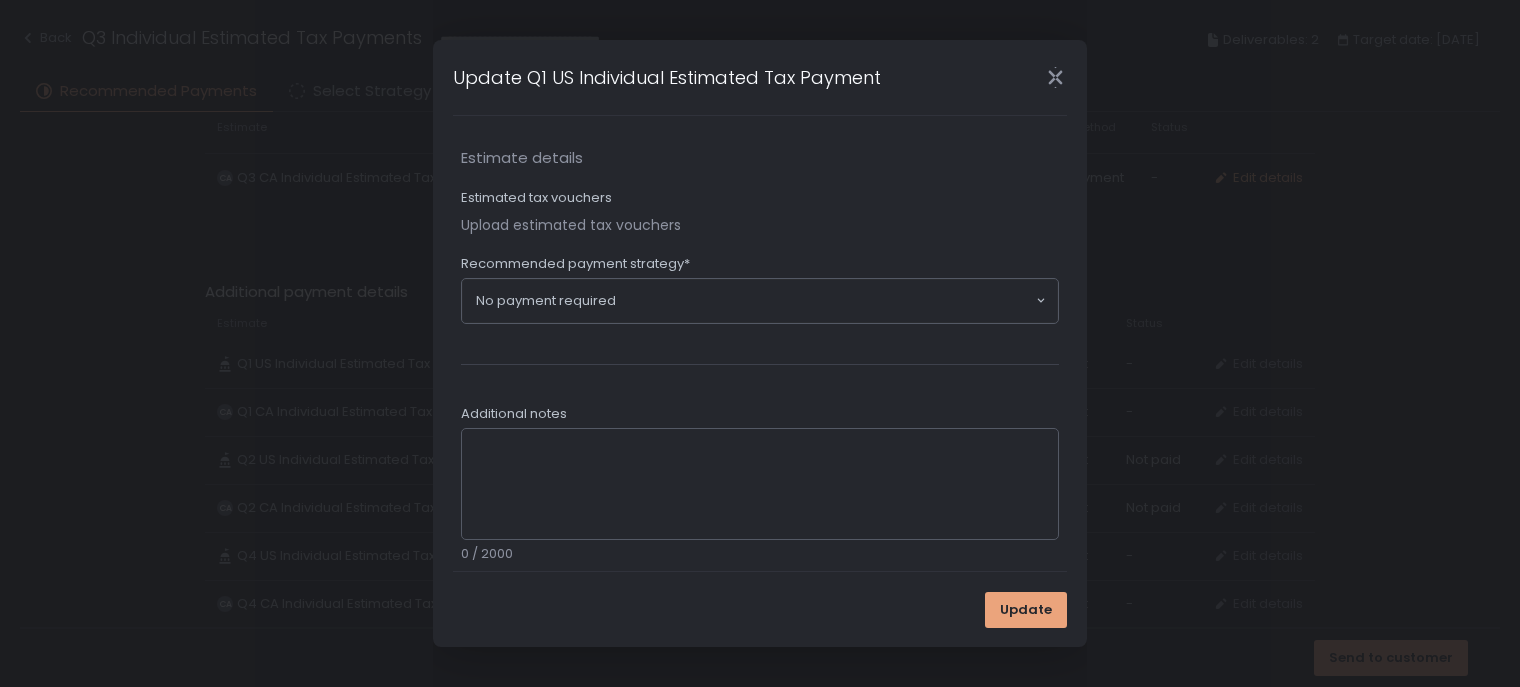scroll, scrollTop: 0, scrollLeft: 0, axis: both 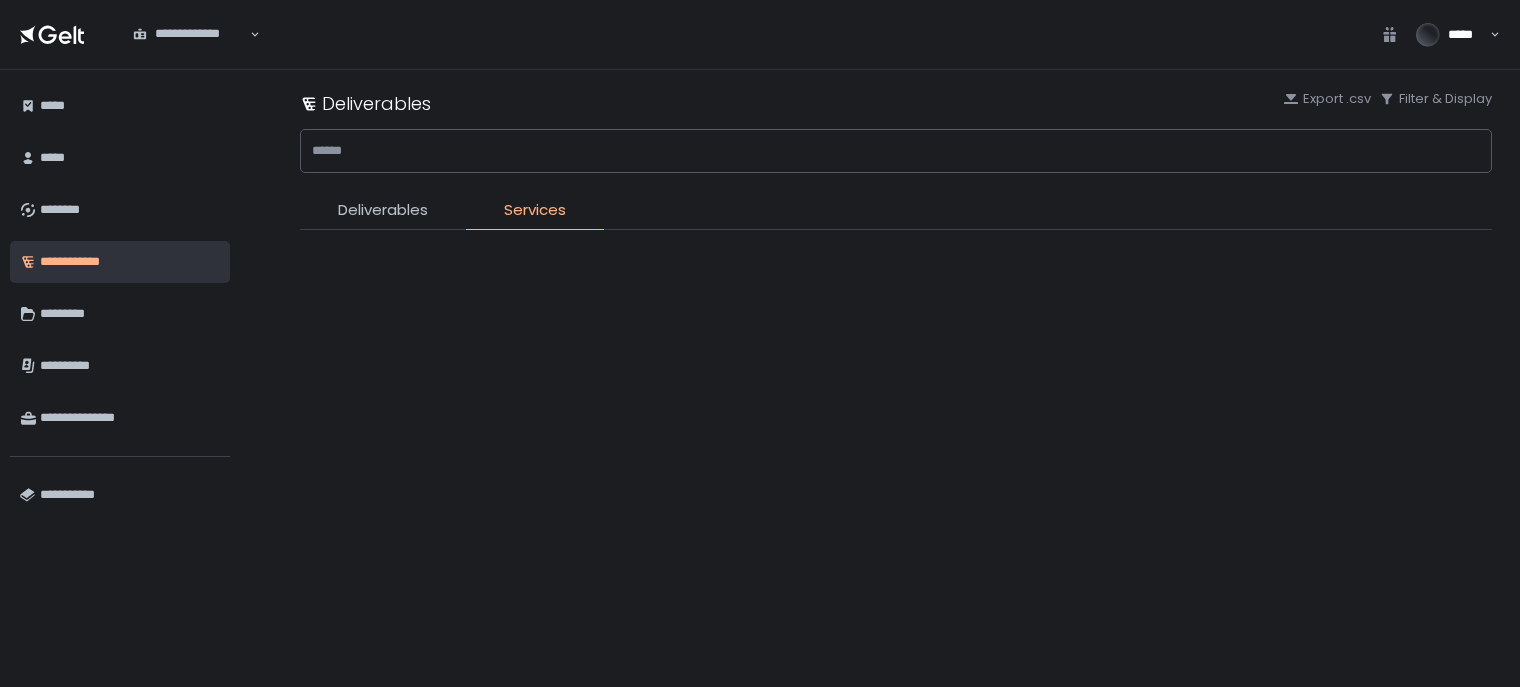 type on "**********" 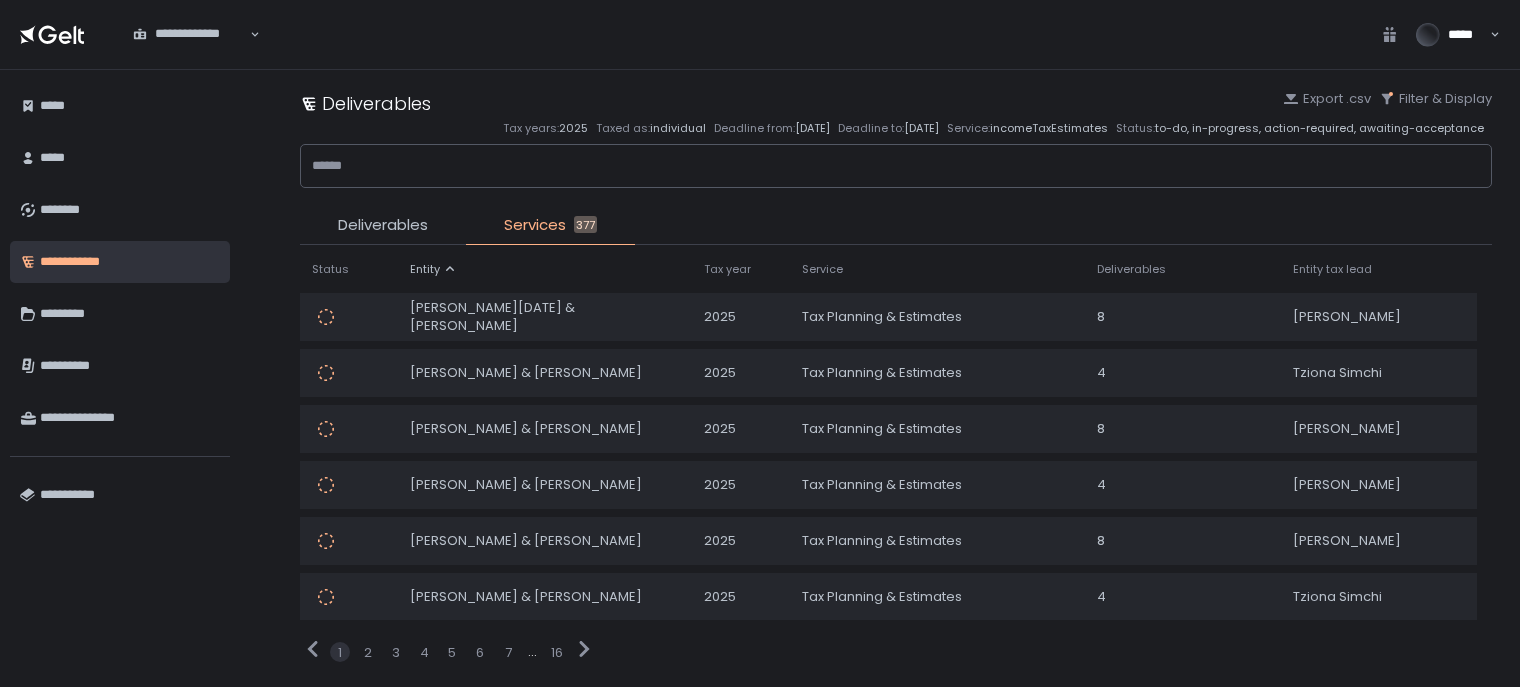 click on "Deliverables Services 377 Move 0 items Status Entity Tax year Service Deliverables Entity tax lead ALTAMASH RAJA & AMELIA AHMED 2025 Tax Planning & Estimates 8 Julie Susskind Aaron A. Nicholas & Anahit Hakobyan 2025 Tax Planning & Estimates 4 Tziona Simchi Abdulaziz K. Alghunaim & Muneeza Patel 2025 Tax Planning & Estimates 8 Julie Susskind Adam & Dejanira Garcia 2025 Tax Planning & Estimates 4 Julie Susskind Adam J. & Caitlin G. Fuller 2025 Tax Planning & Estimates 8 Julie Susskind Aditya Nag & Suhitha Uppalapati 2025 Tax Planning & Estimates 4 Tziona Simchi Adrianne D. & Jonathan D. Gomez 2025 Tax Planning & Estimates 4 Julie Susskind Aharon Schnarch & Ruth Lin 2025 Tax Planning & Estimates 4 Tziona Simchi Aizada Madalieva & Daniel Dinh 2025 Tax Planning & Estimates 4 Alan H. Wells & Elizabeth A. Teasdale Wells 2025 Tax Planning & Estimates 4 Tziona Simchi Alden V. & Kimberly W. Chiu 2025 Tax Planning & Estimates 12 Tziona Simchi Aleksander Skjoelsvik 2025 Tax Planning & Estimates 4 Julie Susskind 2025 4 4" at bounding box center [896, 433] 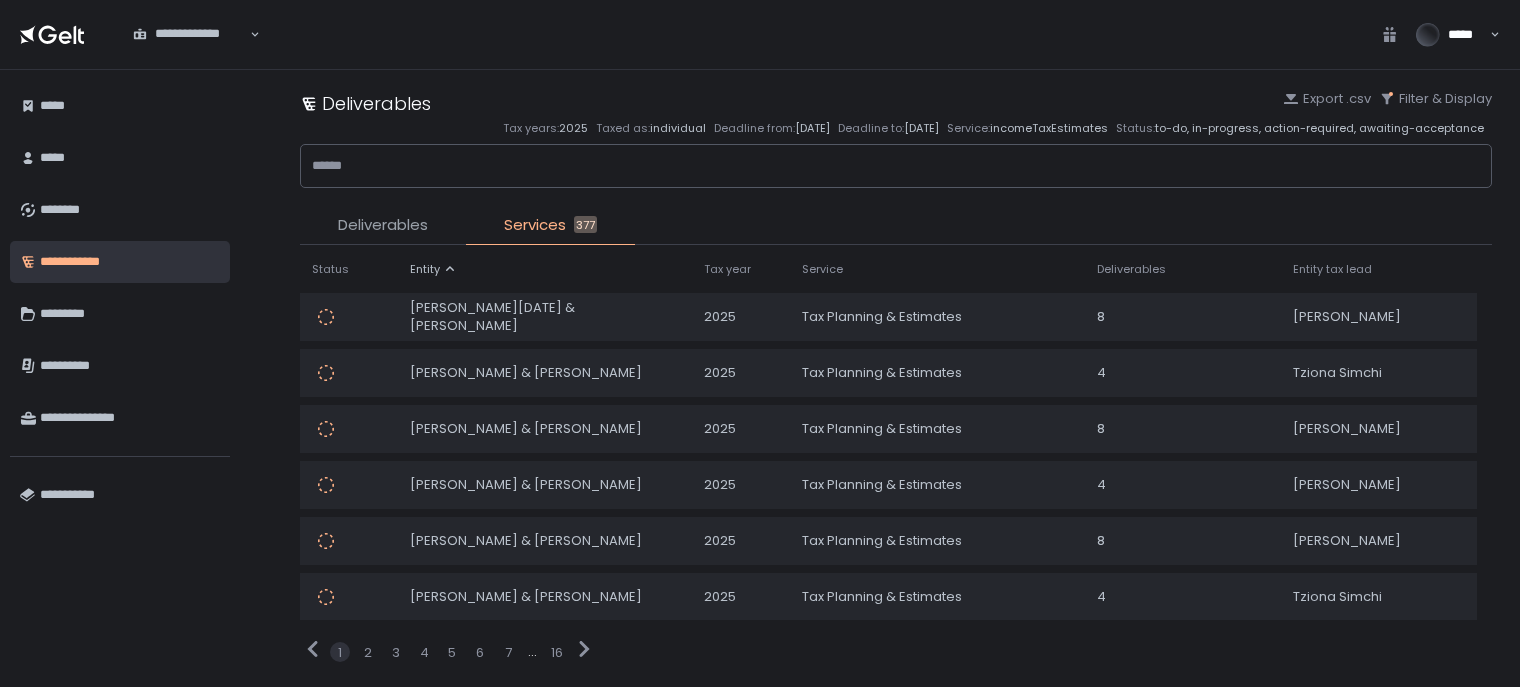 click on "Deliverables" at bounding box center (383, 225) 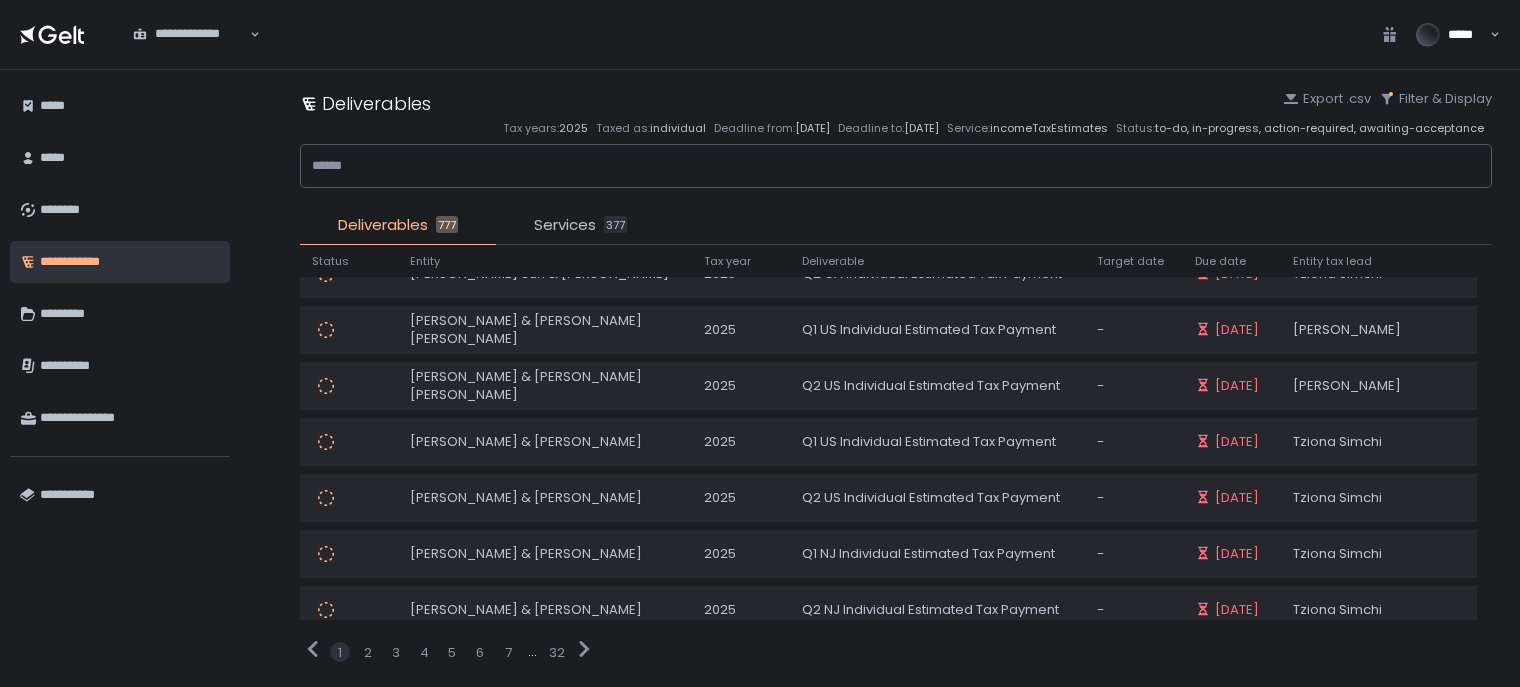 scroll, scrollTop: 0, scrollLeft: 0, axis: both 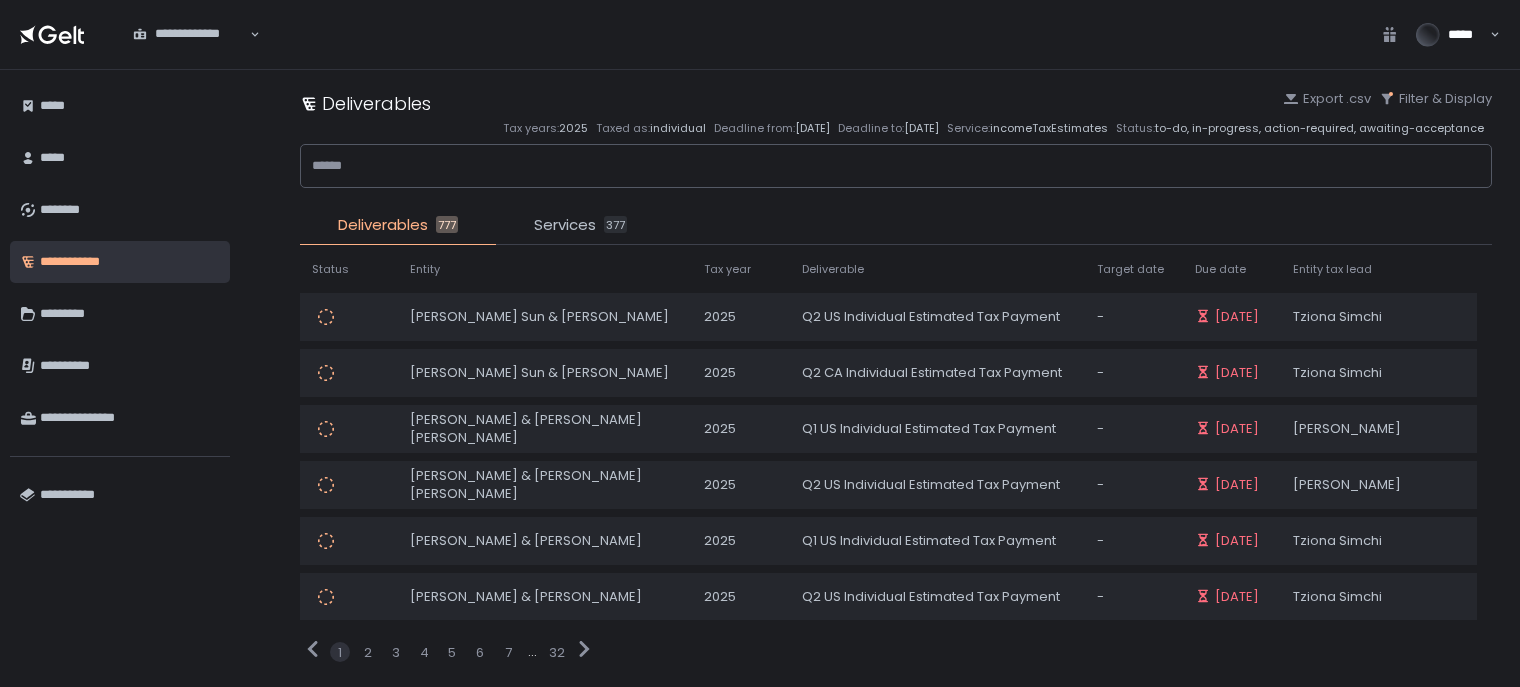 click on "Deliverable" 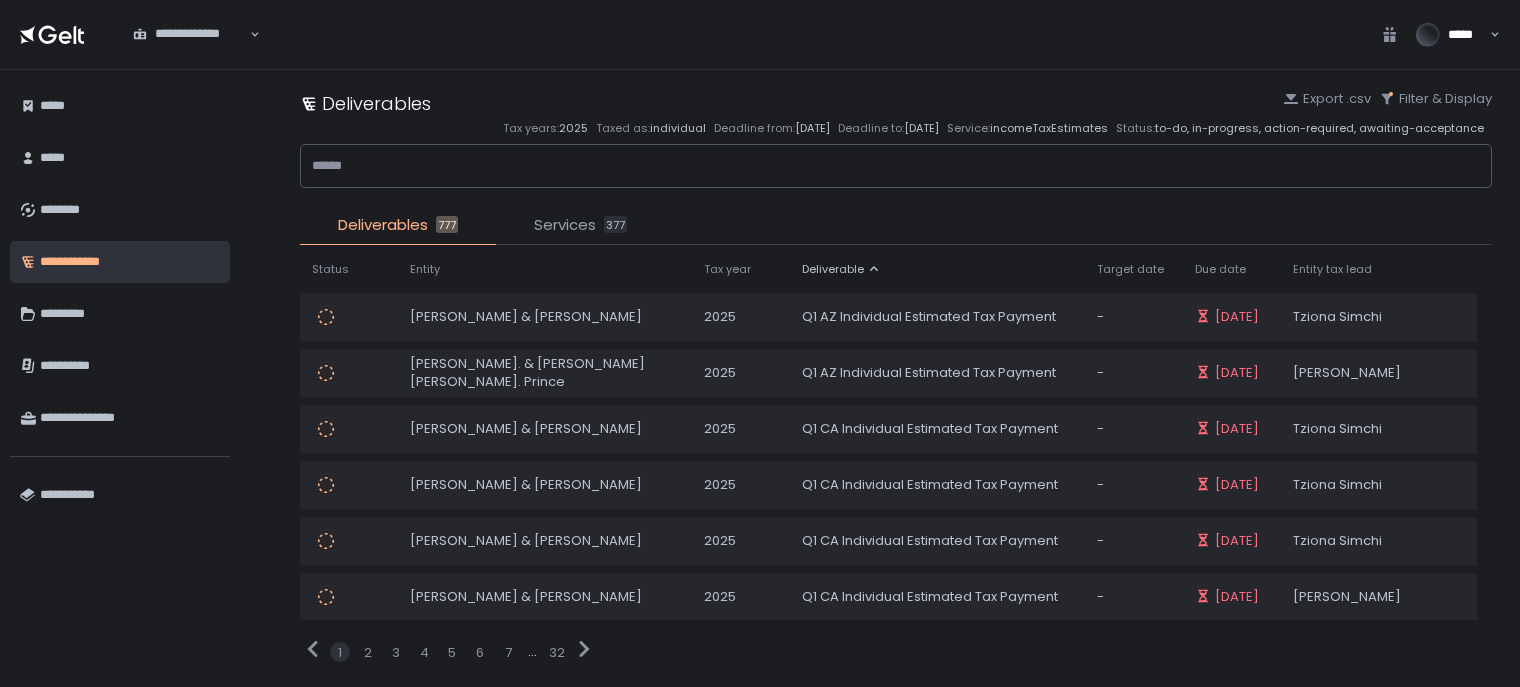 click on "Services" at bounding box center (565, 225) 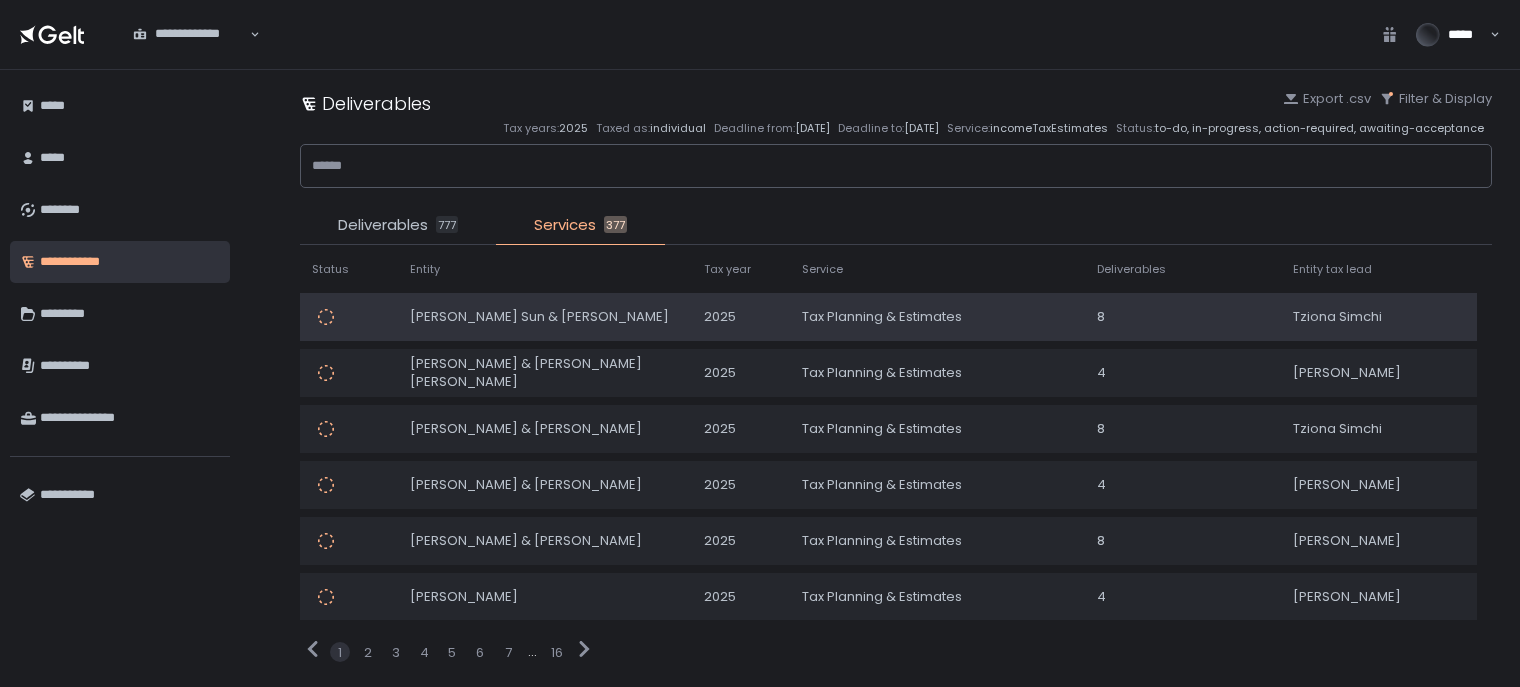 click at bounding box center (334, 317) 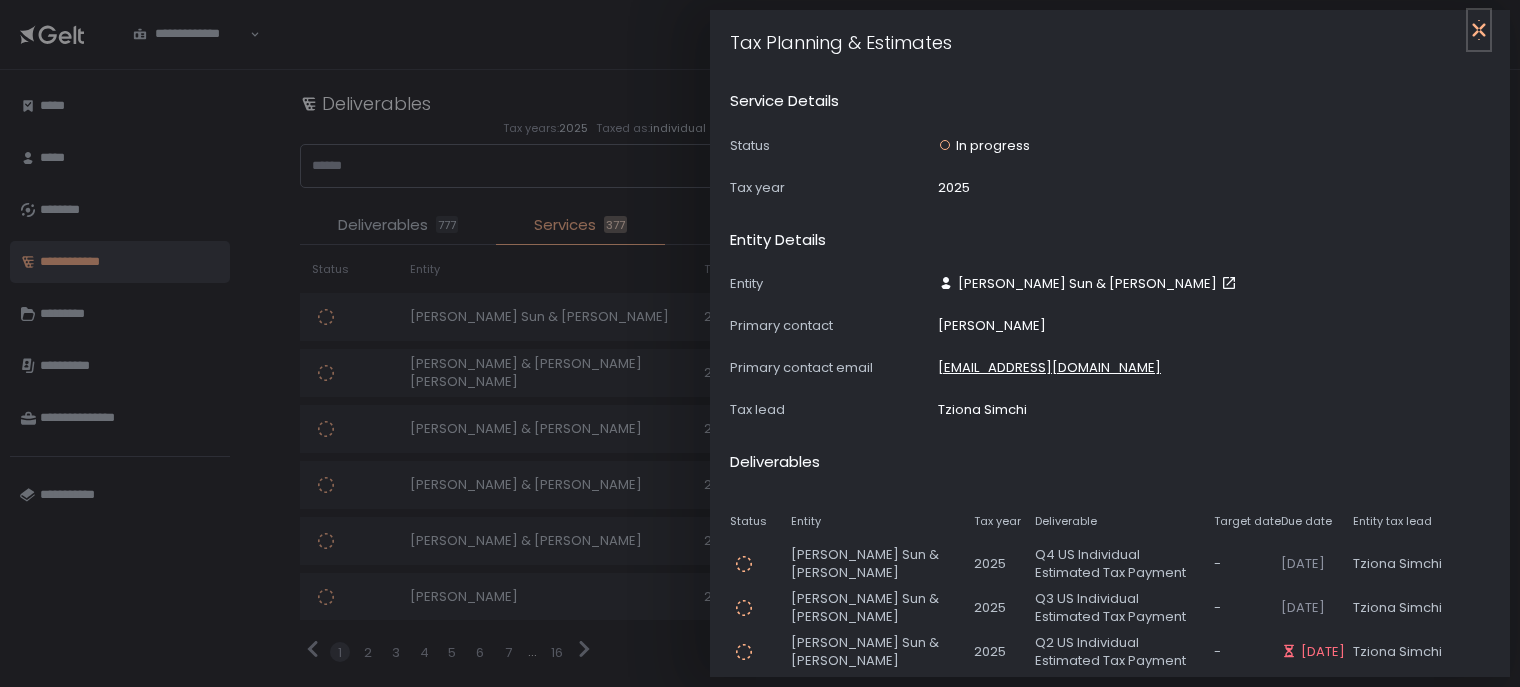 click at bounding box center (1479, 30) 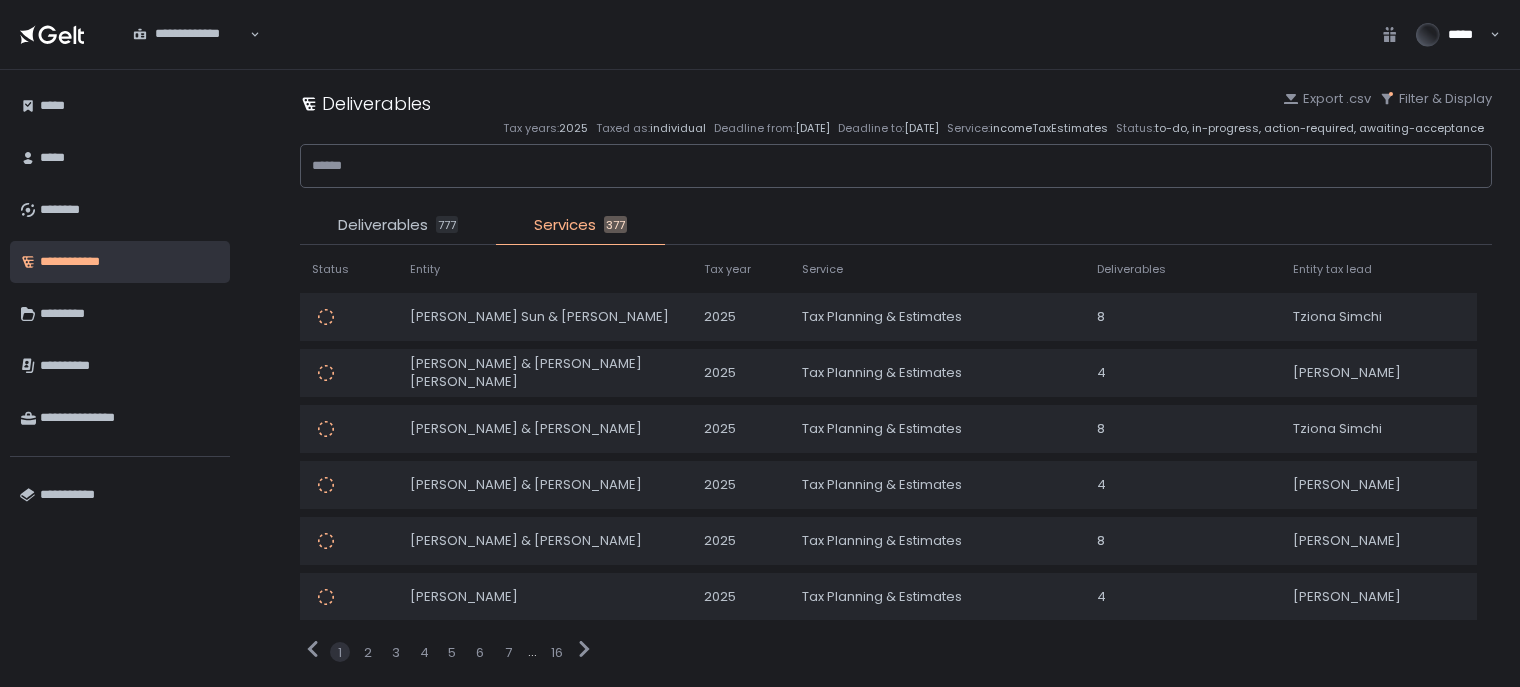 click on "Services" at bounding box center (565, 225) 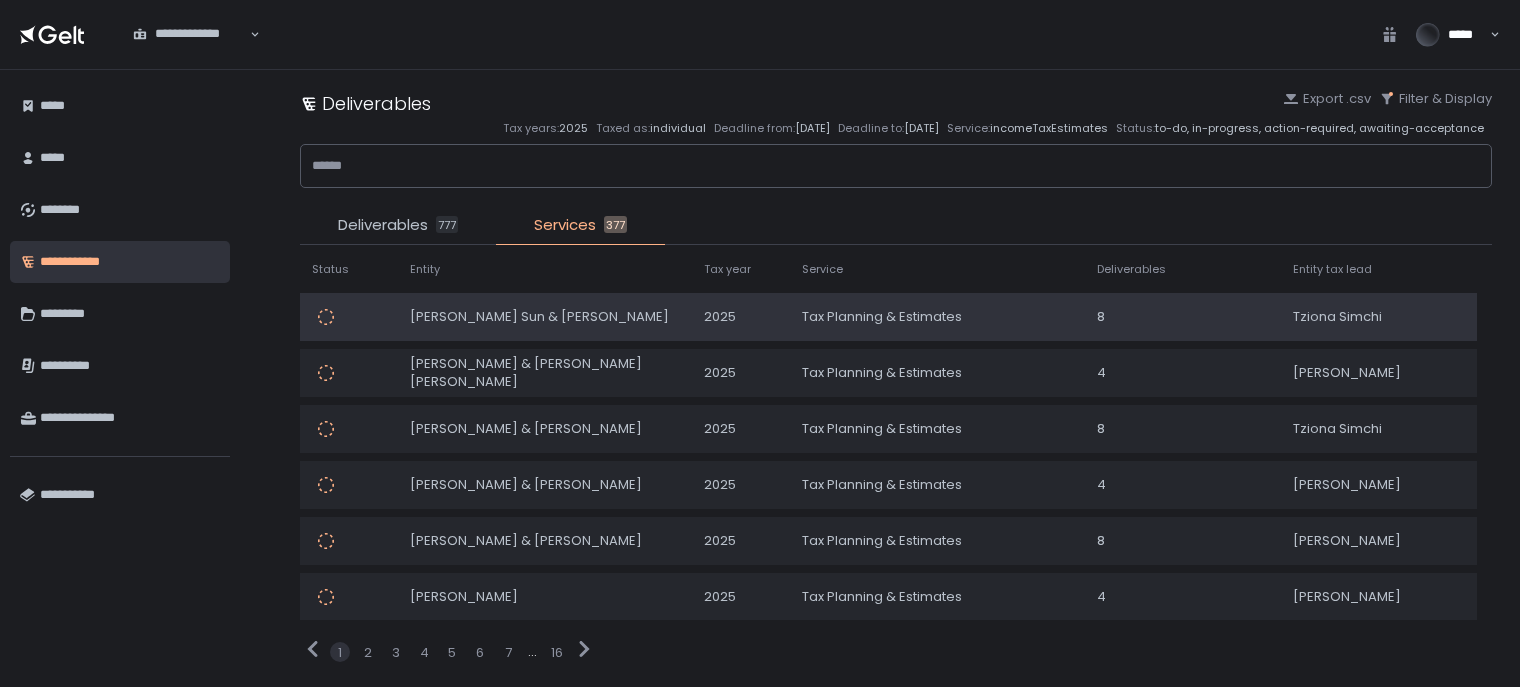 click on "Tax Planning & Estimates" at bounding box center (937, 317) 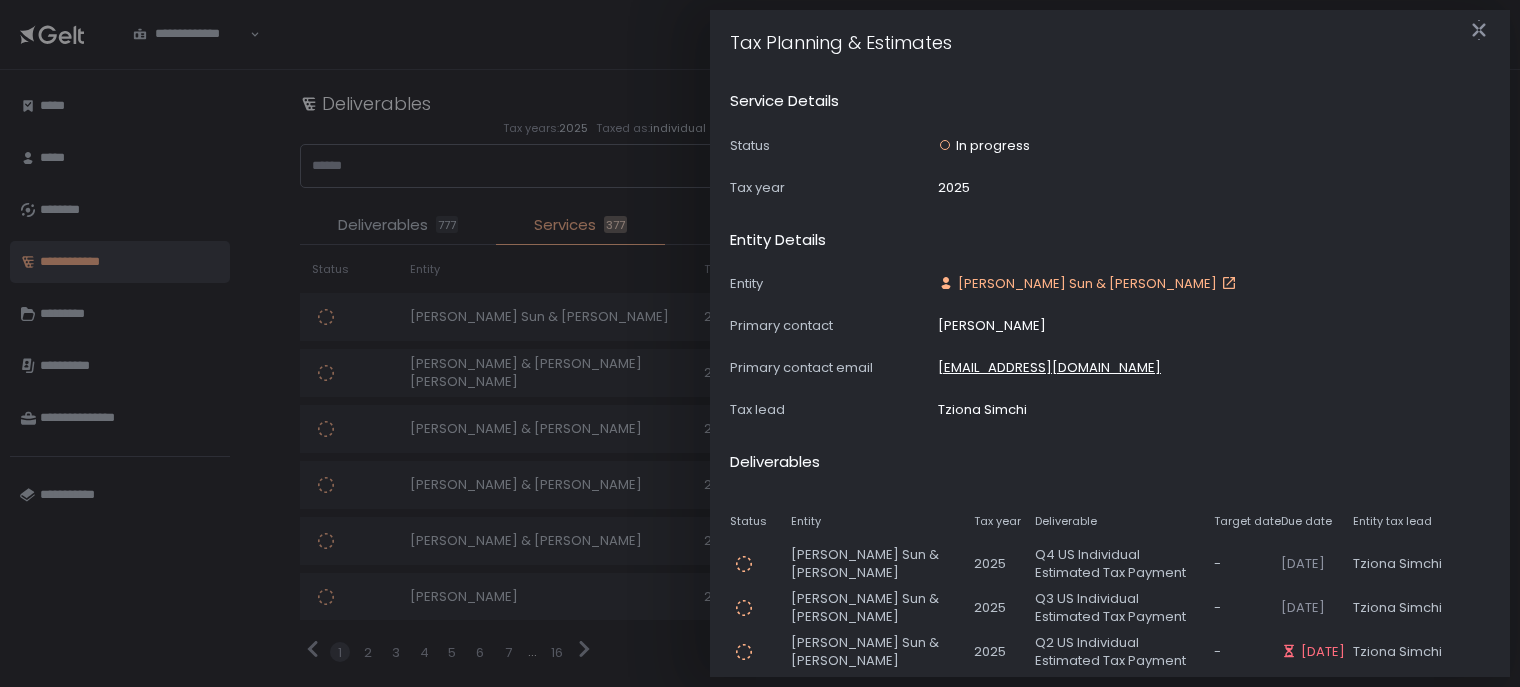 click on "[PERSON_NAME] Sun & [PERSON_NAME]" at bounding box center [1087, 284] 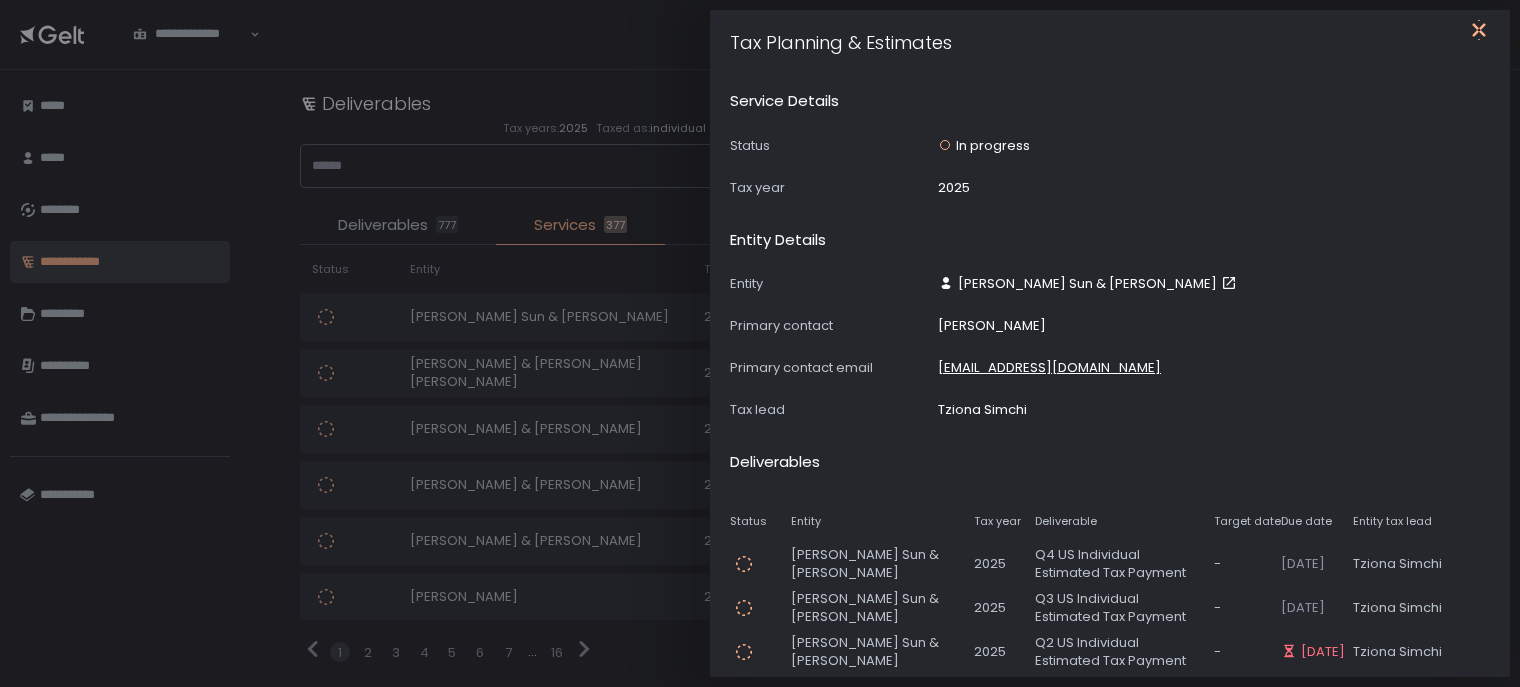 click 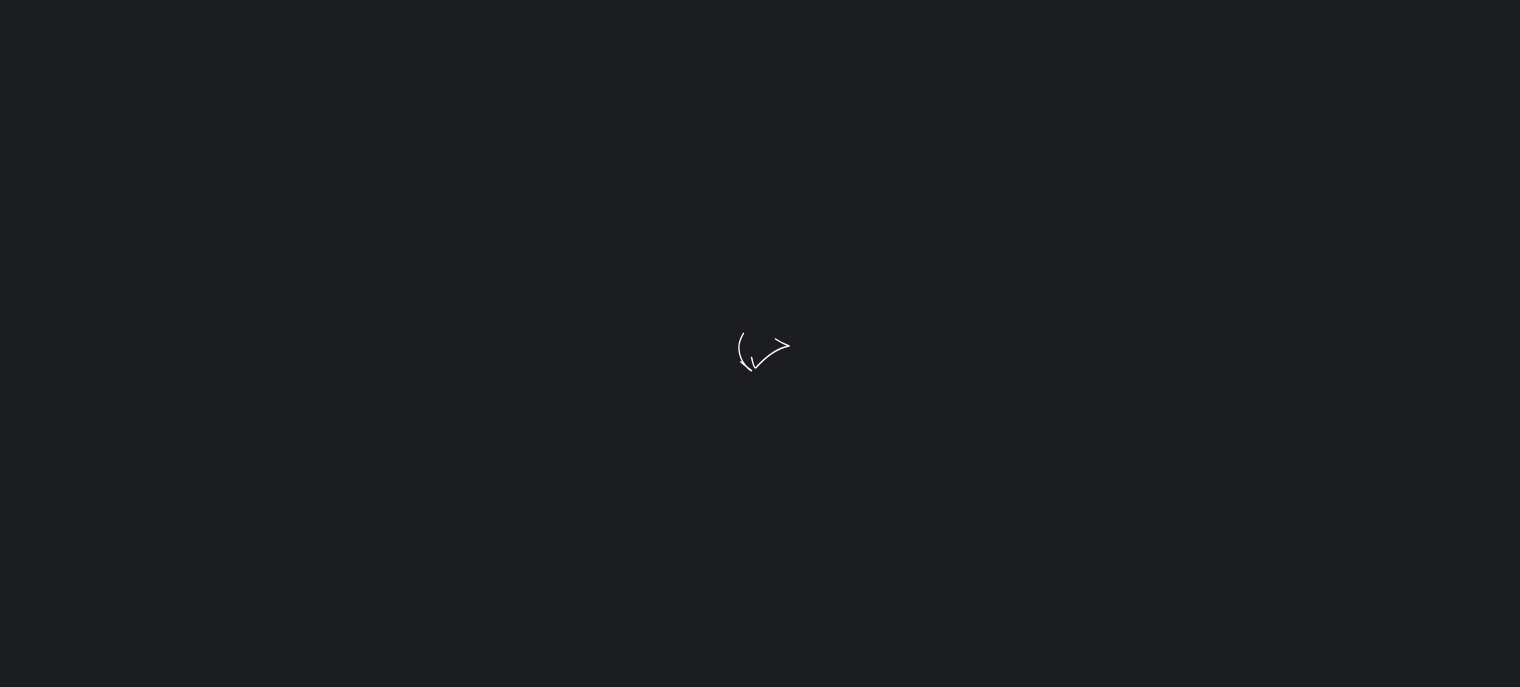scroll, scrollTop: 0, scrollLeft: 0, axis: both 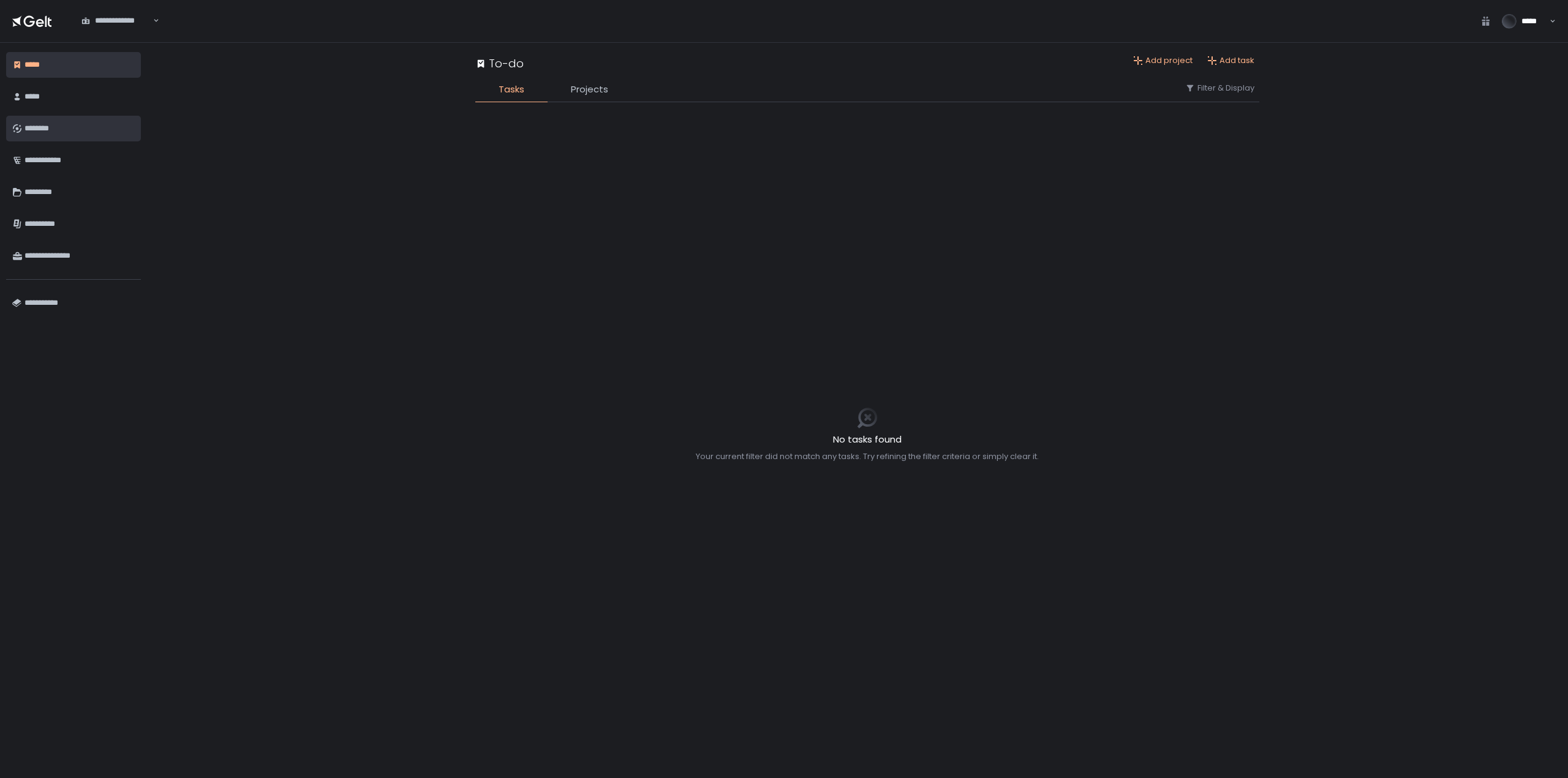 click on "********" at bounding box center (80, 129) 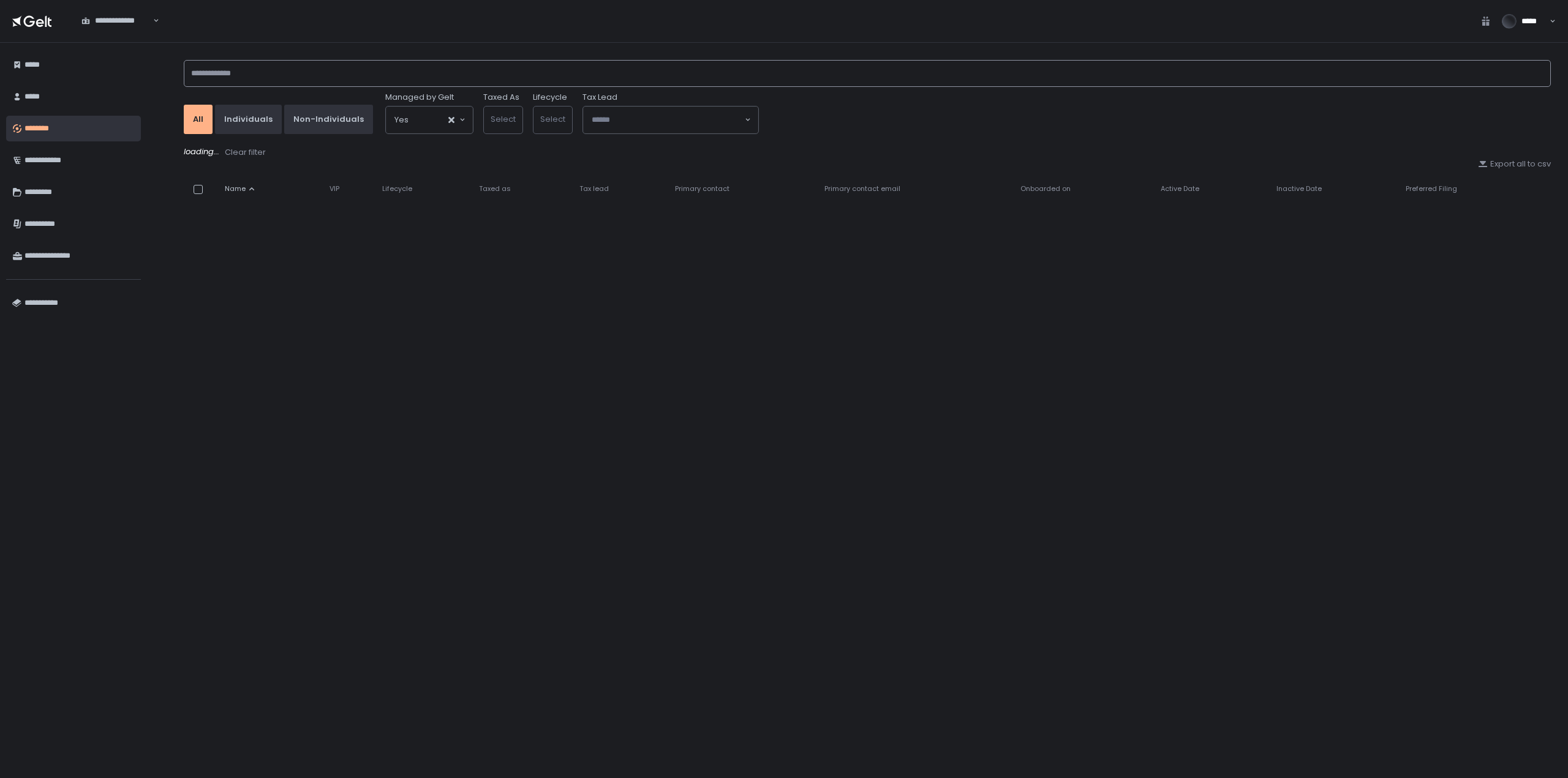 click 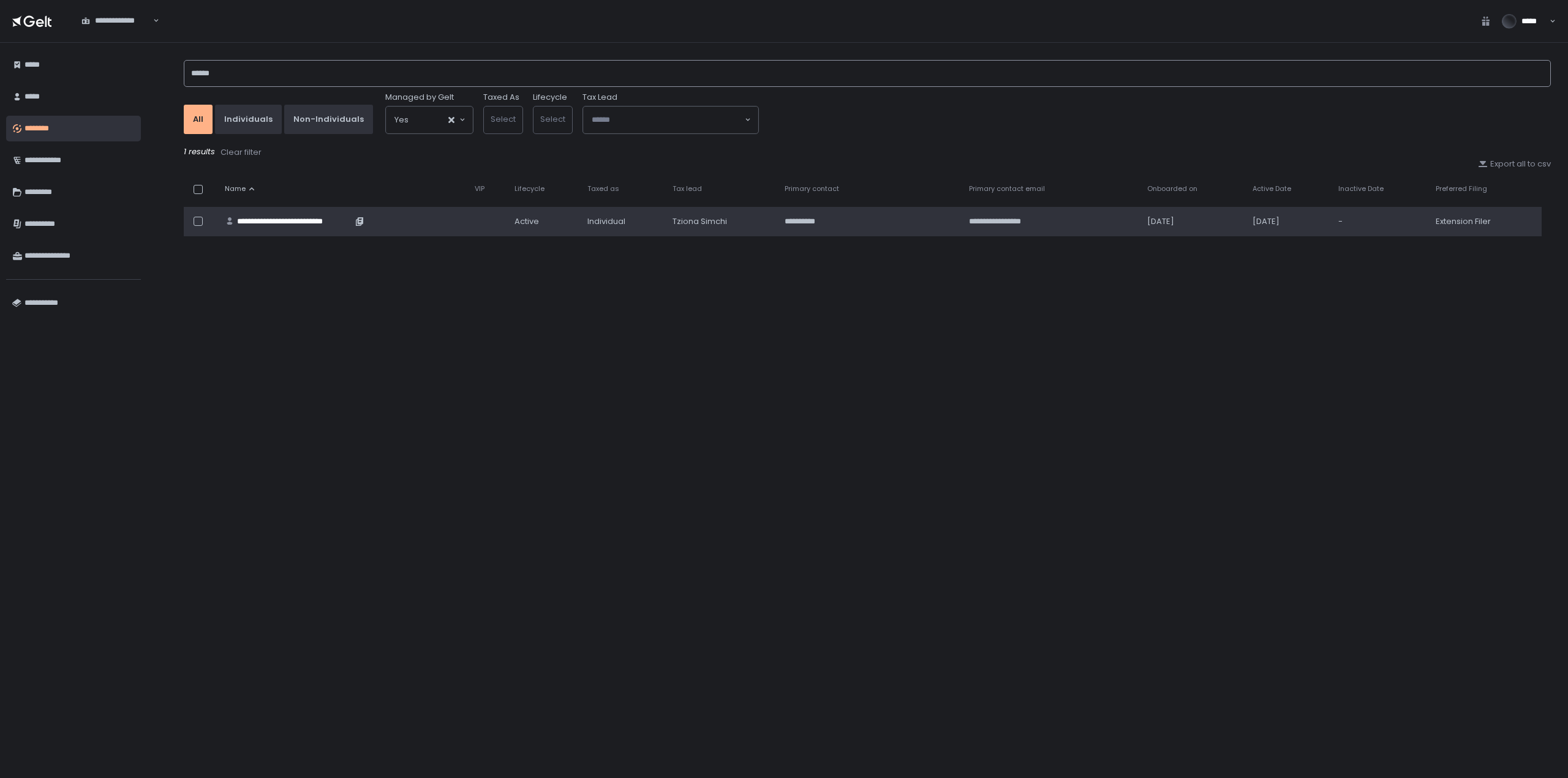 type on "******" 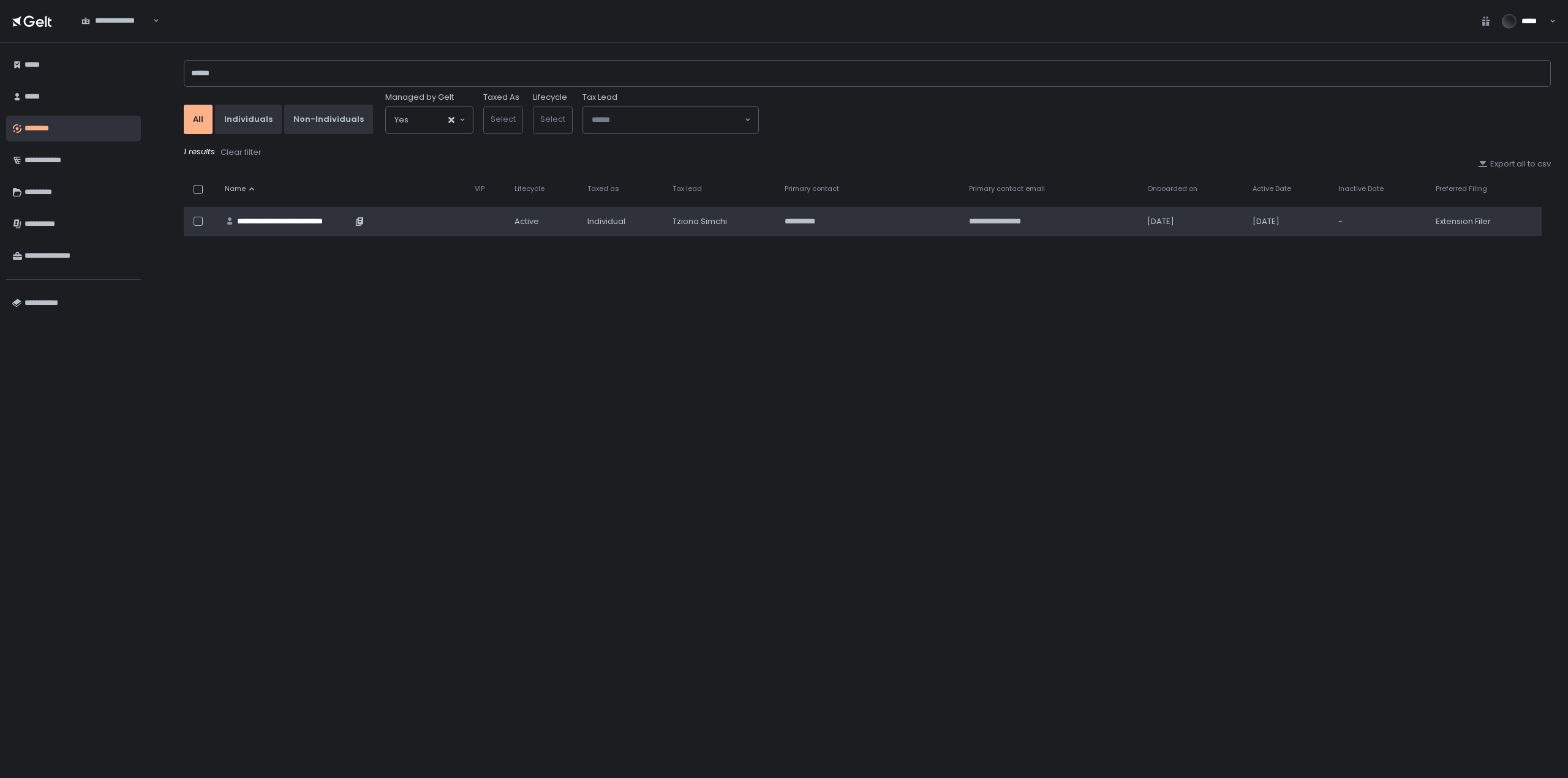 click on "**********" at bounding box center [295, 222] 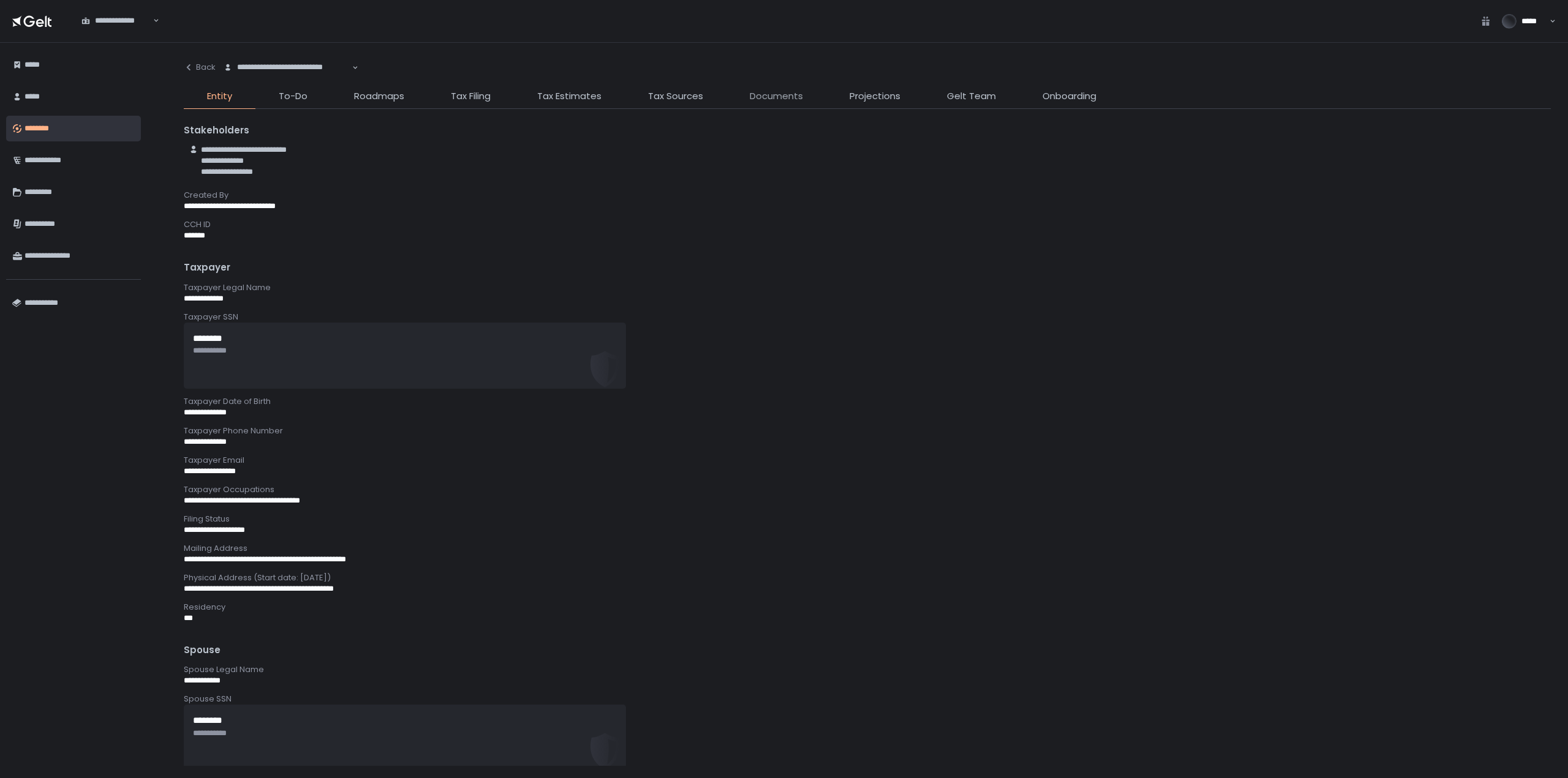 click on "Documents" at bounding box center [776, 96] 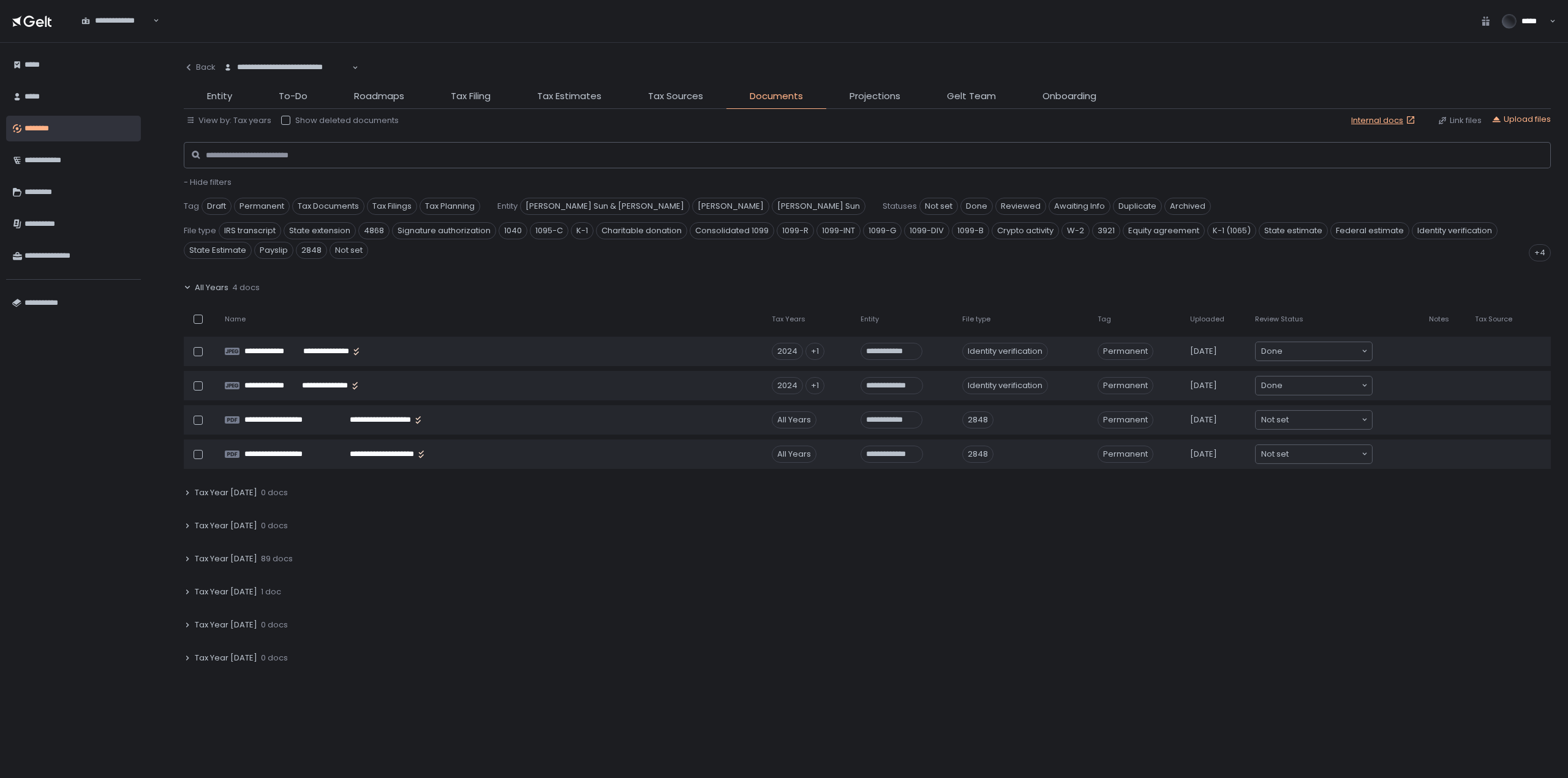 click on "Tax Year 2024 89 docs" 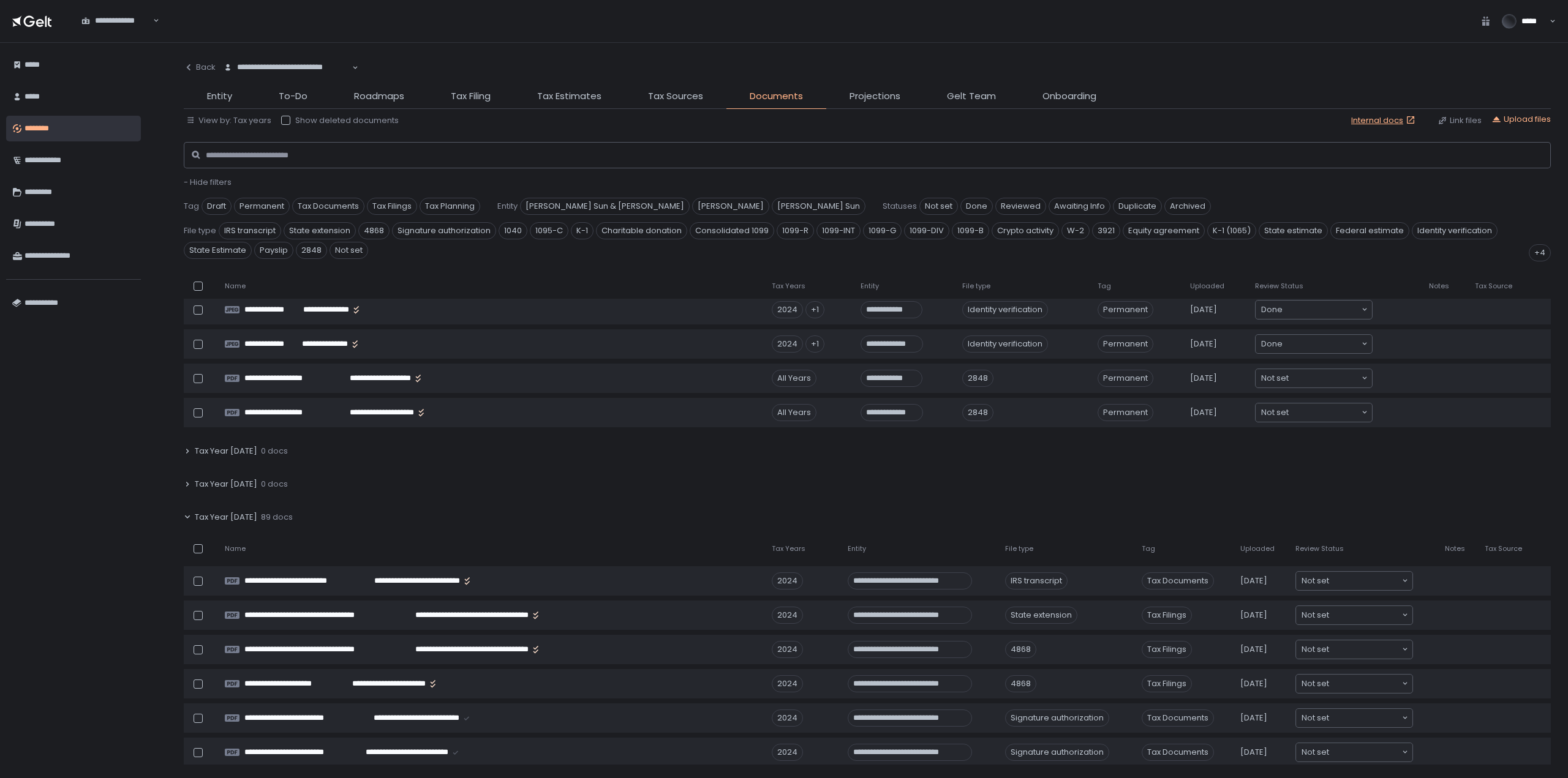 scroll, scrollTop: 122, scrollLeft: 0, axis: vertical 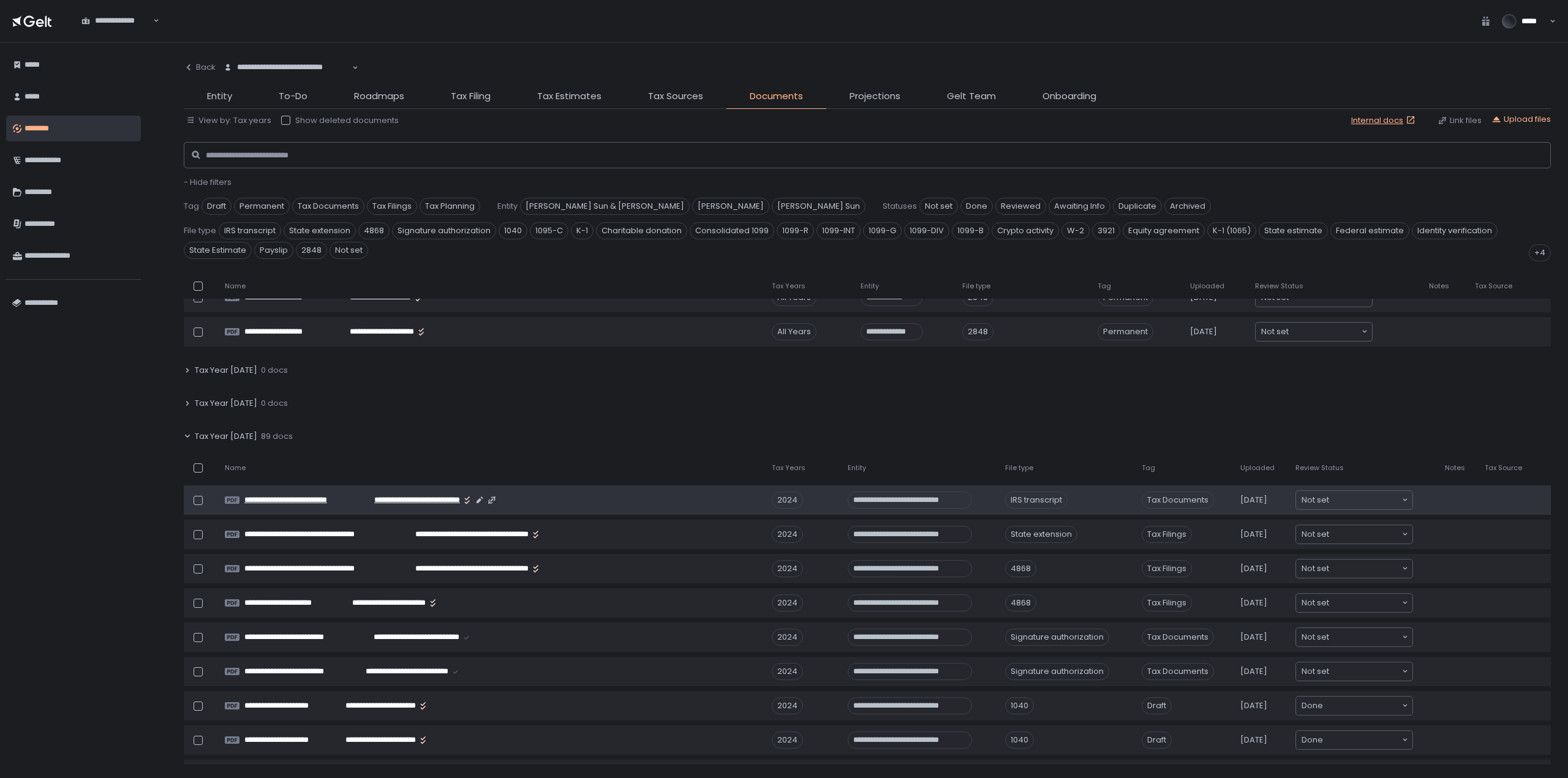 click on "**********" at bounding box center [300, 500] 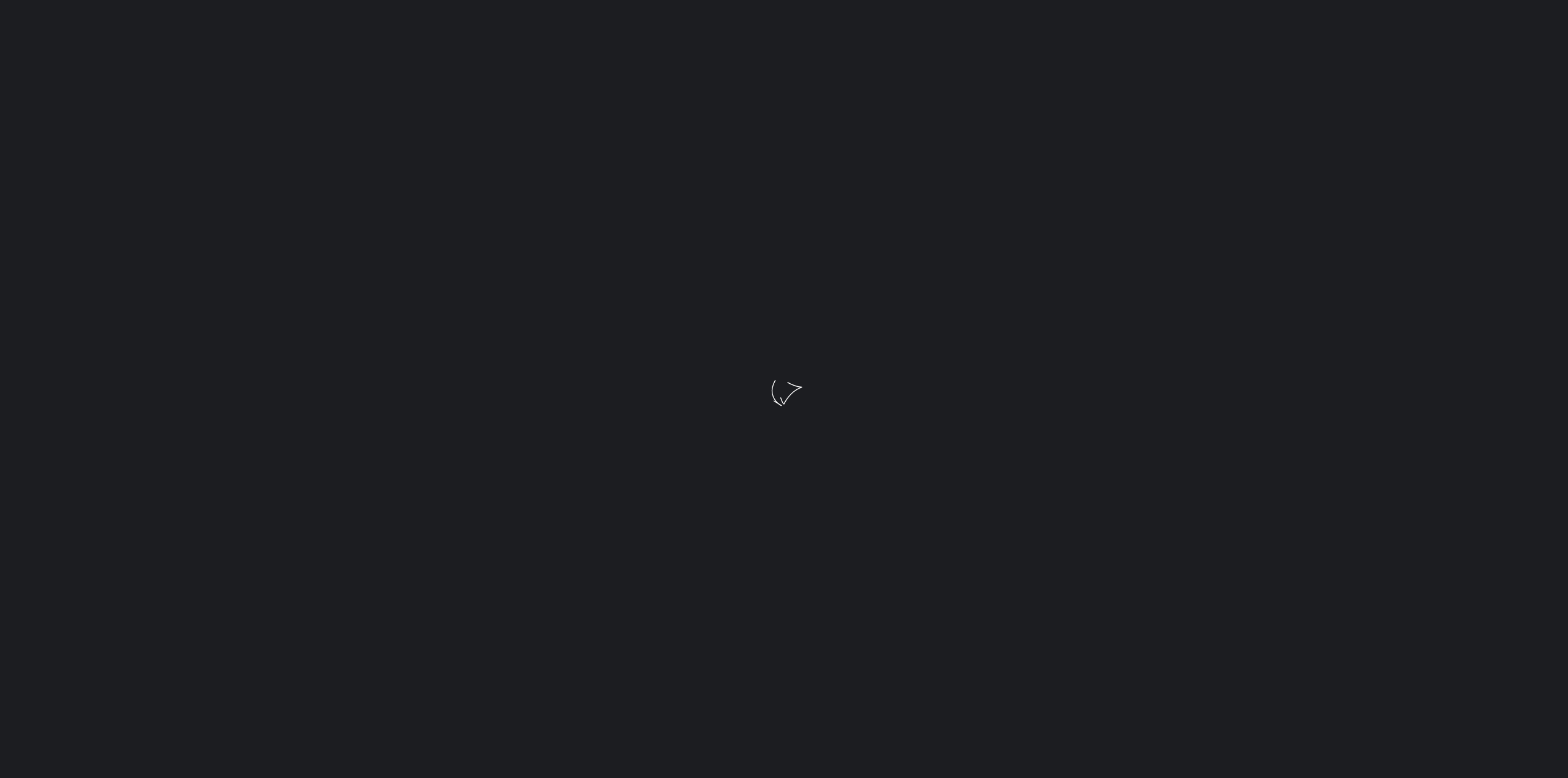 scroll, scrollTop: 0, scrollLeft: 0, axis: both 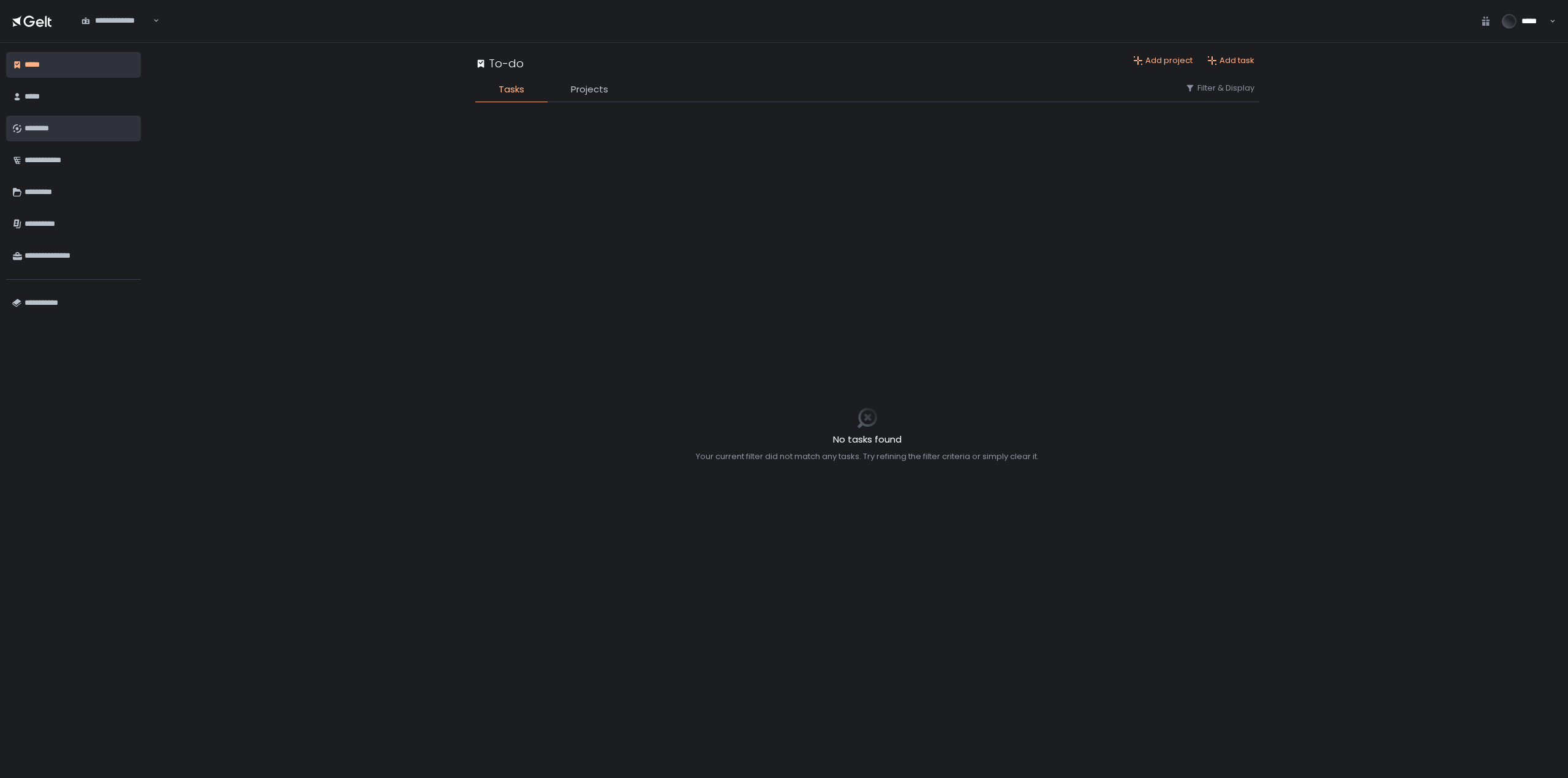 click on "********" at bounding box center (80, 129) 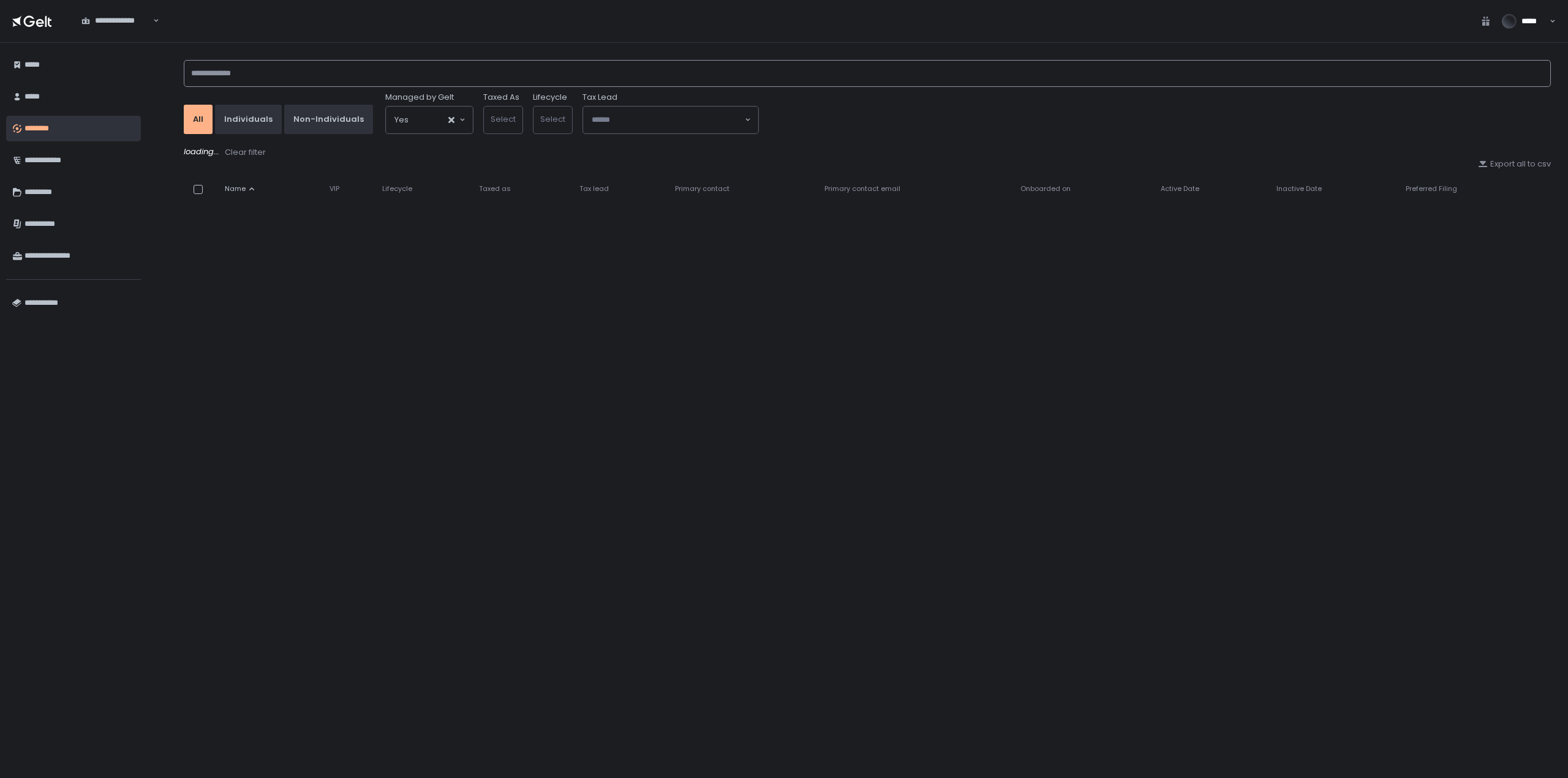 click 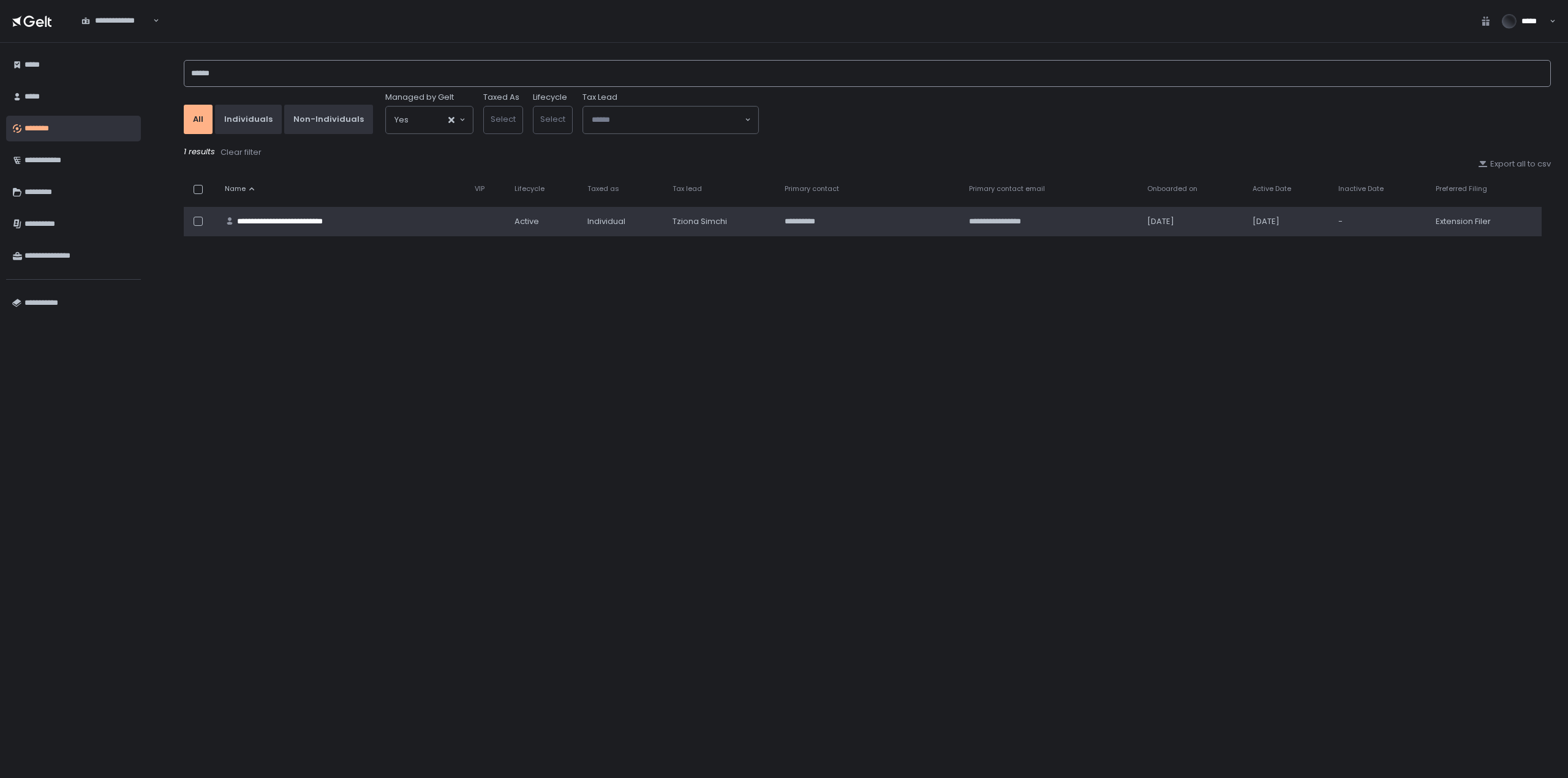 type on "******" 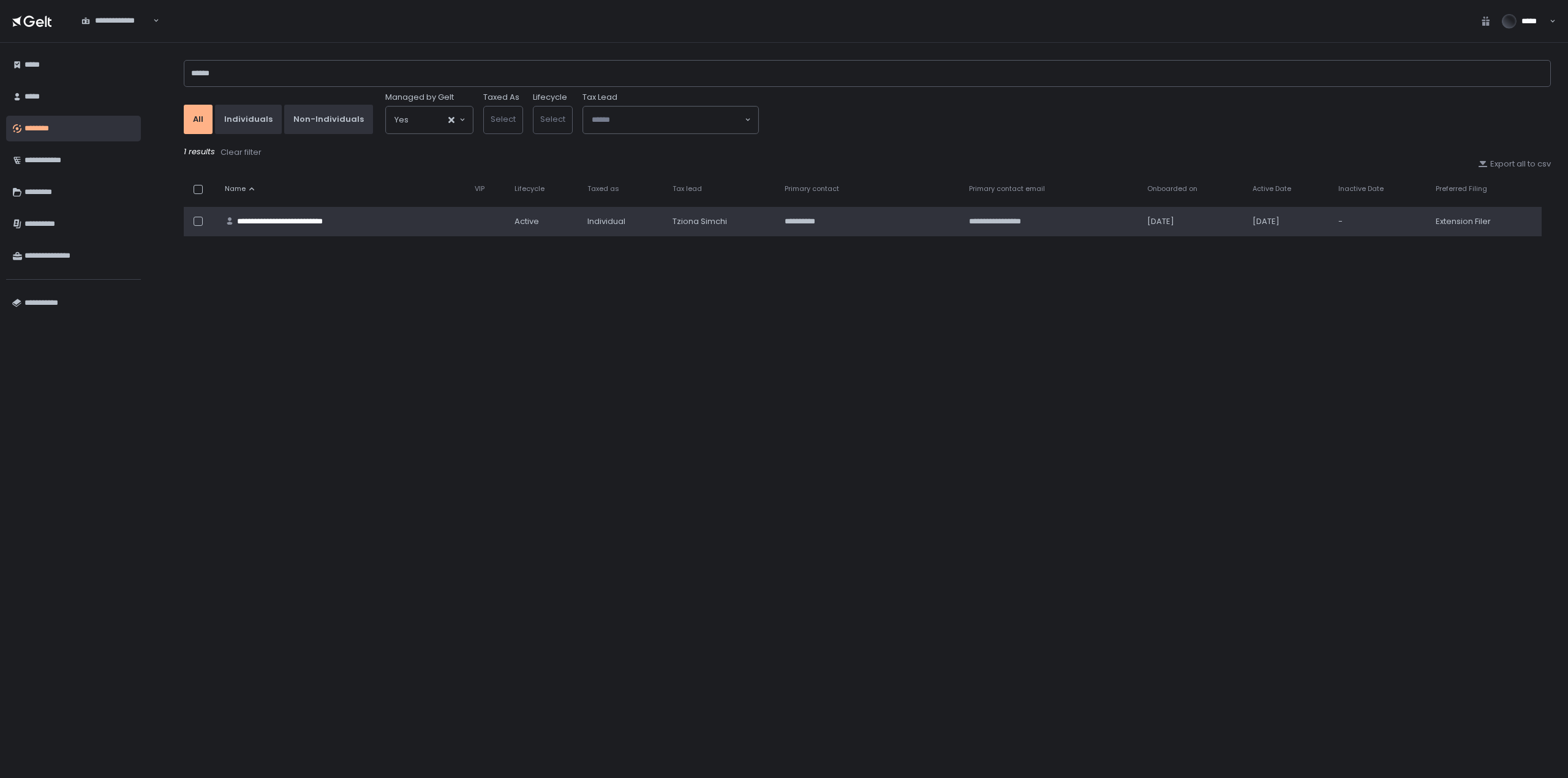 click on "**********" 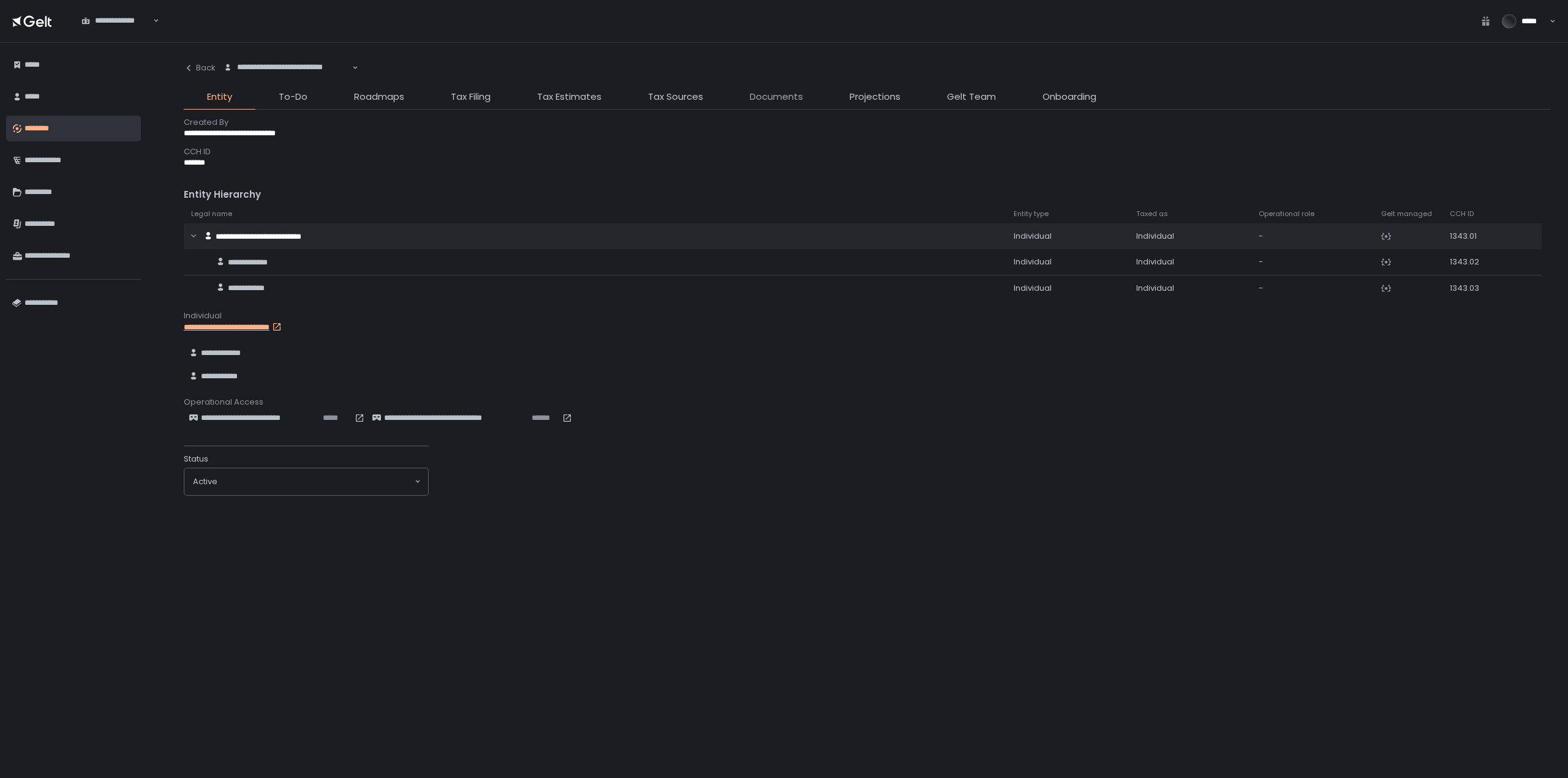 click on "Documents" at bounding box center [776, 97] 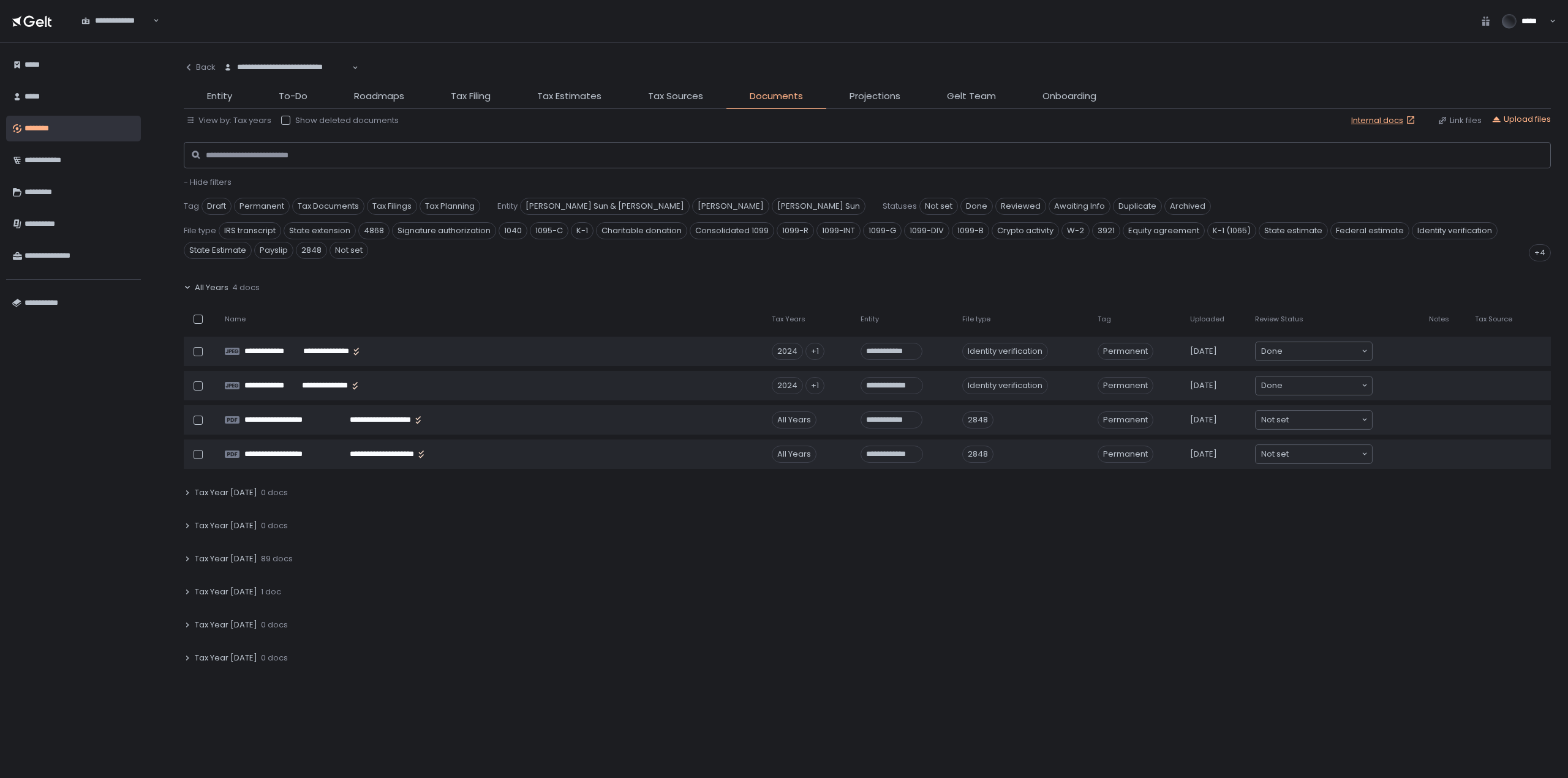 click on "All Years" 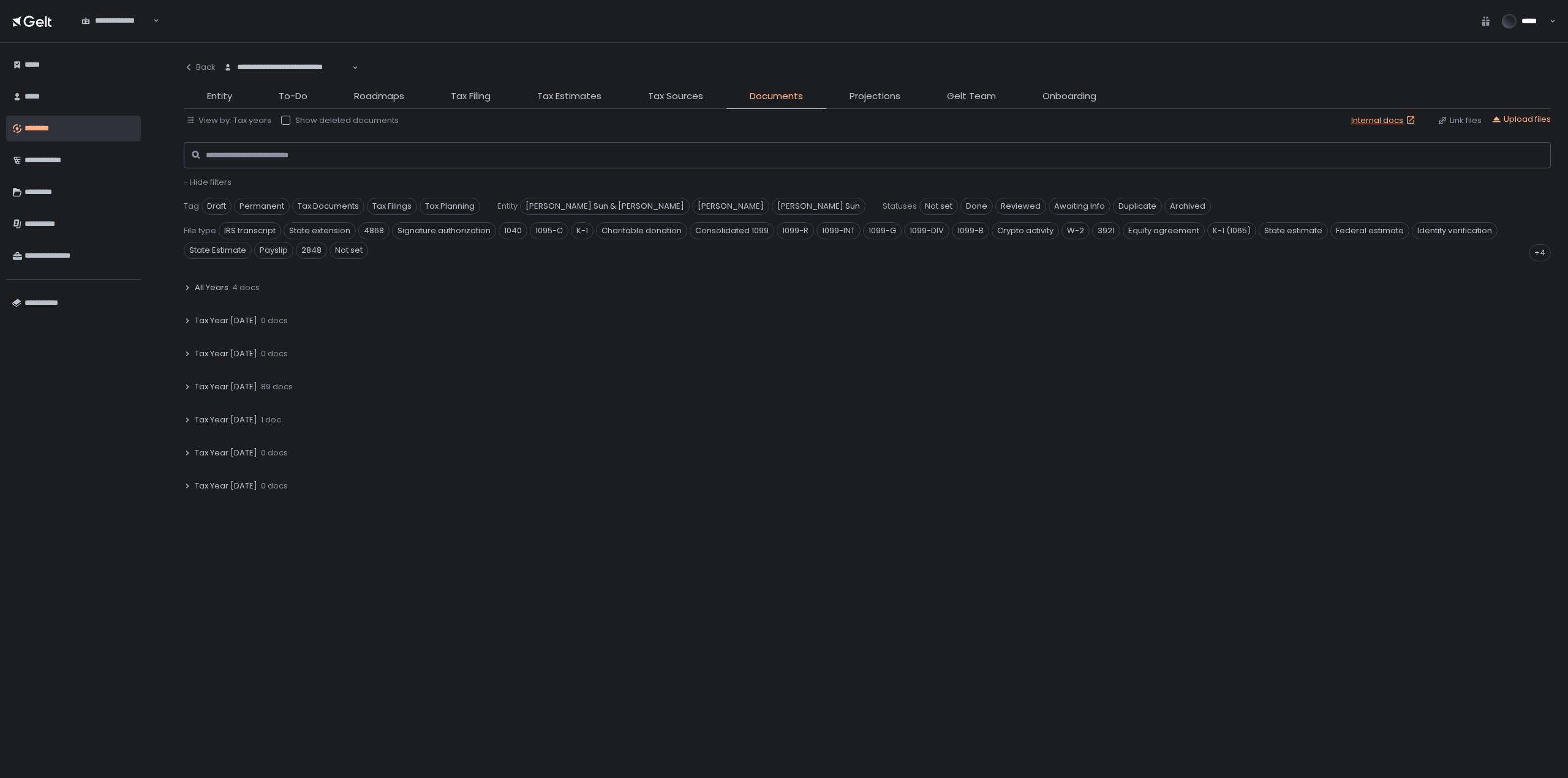 click on "Tax Year 2024" 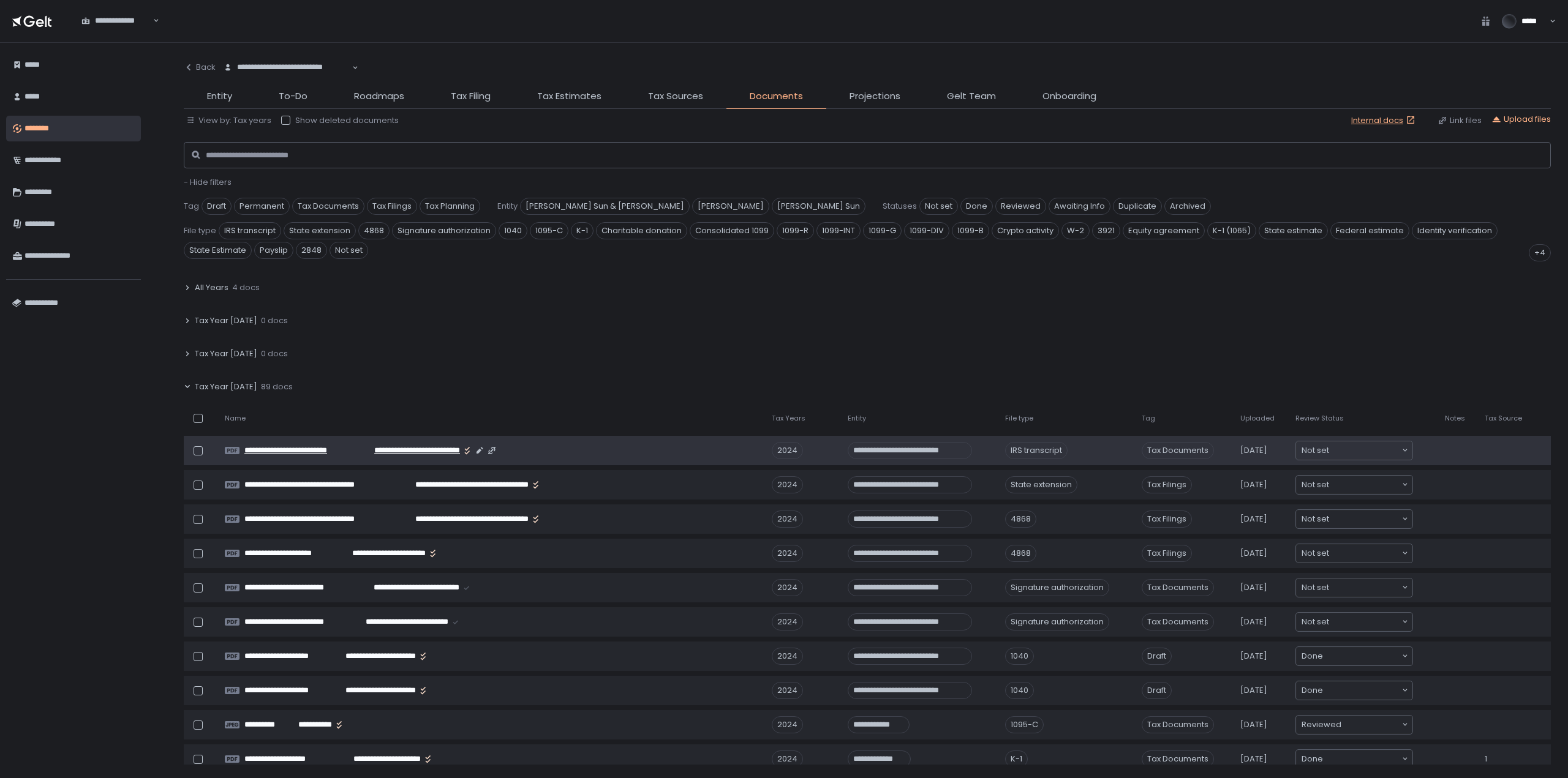 click on "**********" at bounding box center (300, 451) 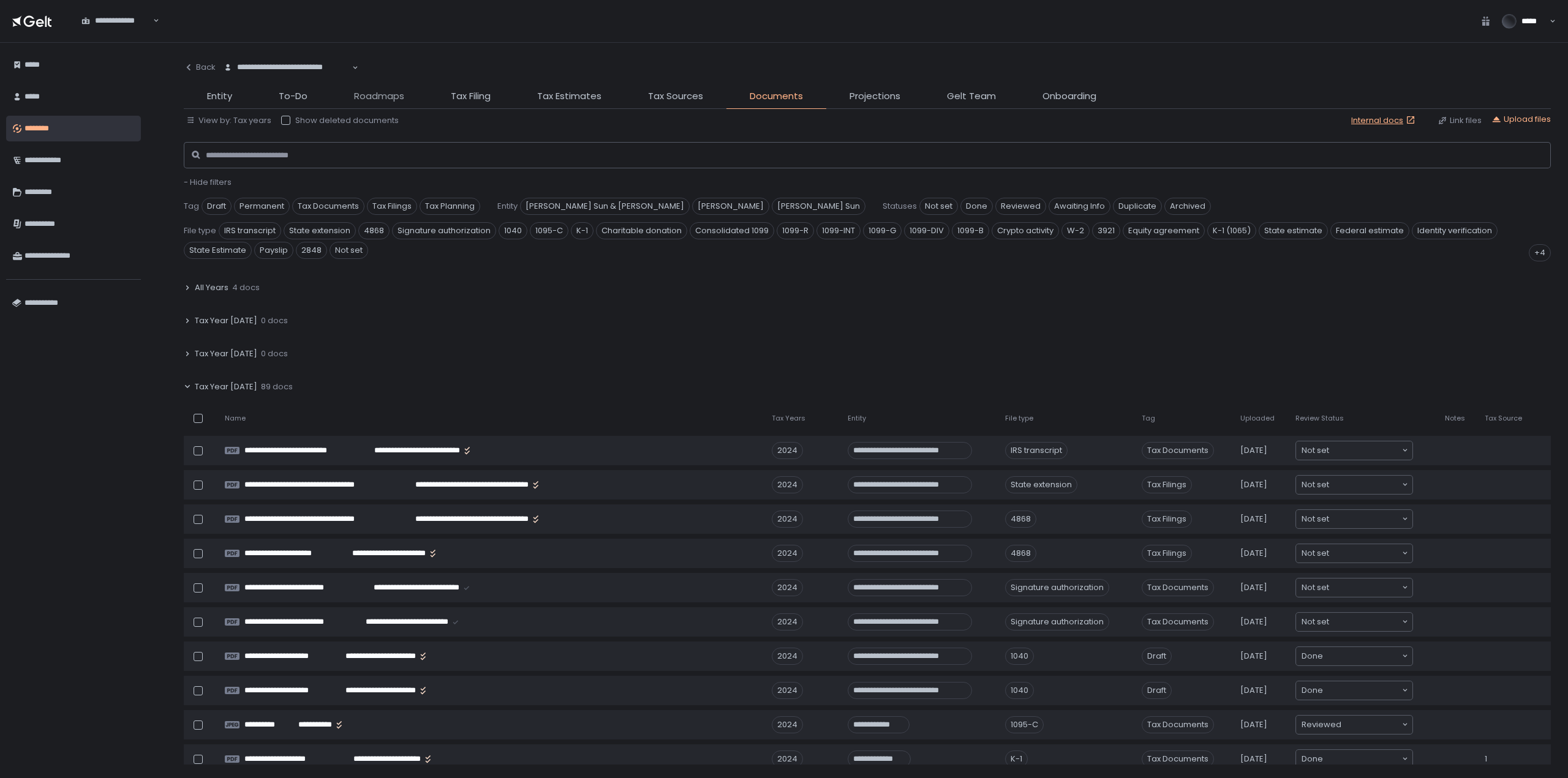 click on "Roadmaps" at bounding box center [379, 96] 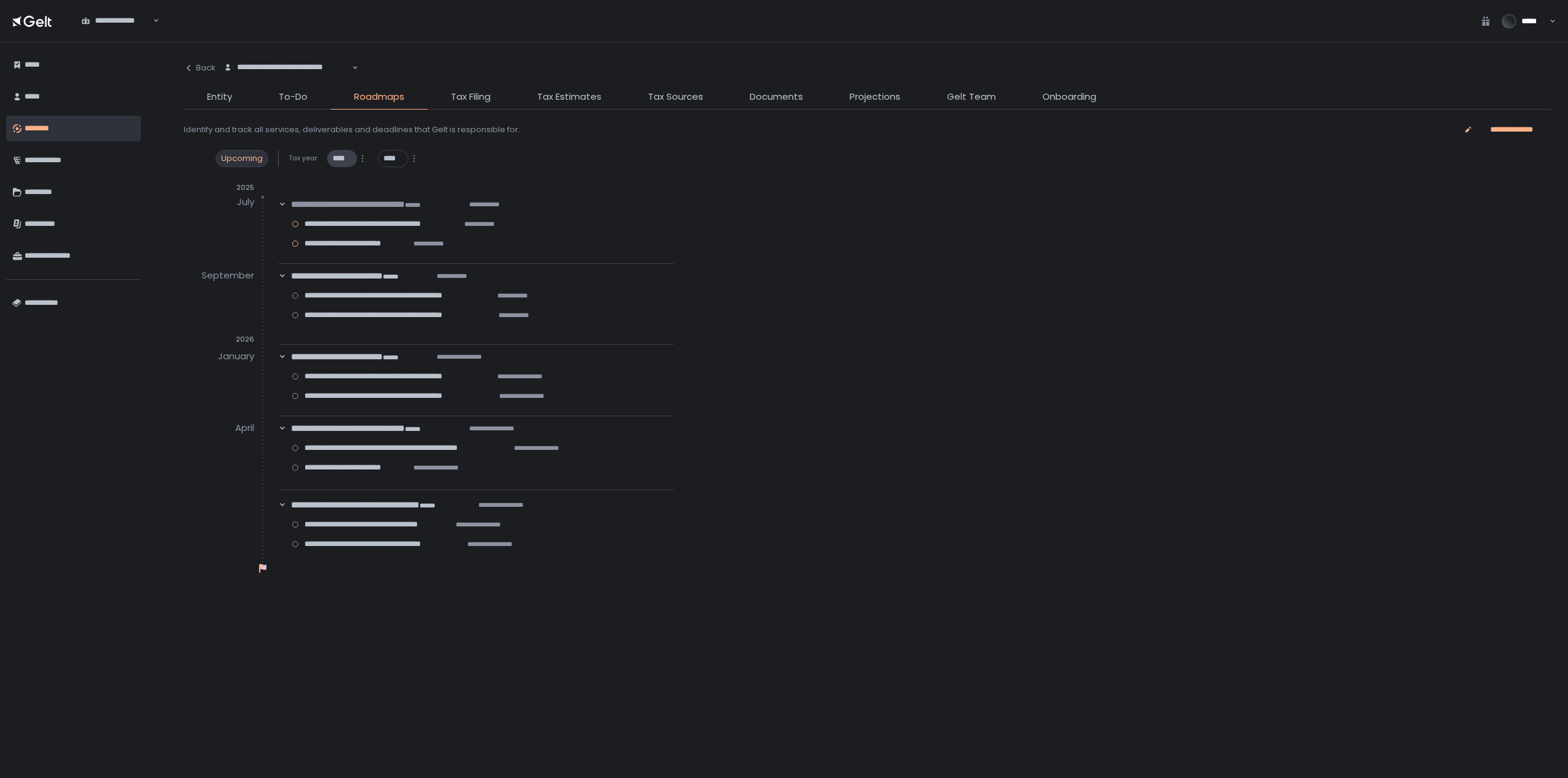 click on "****" at bounding box center (342, 159) 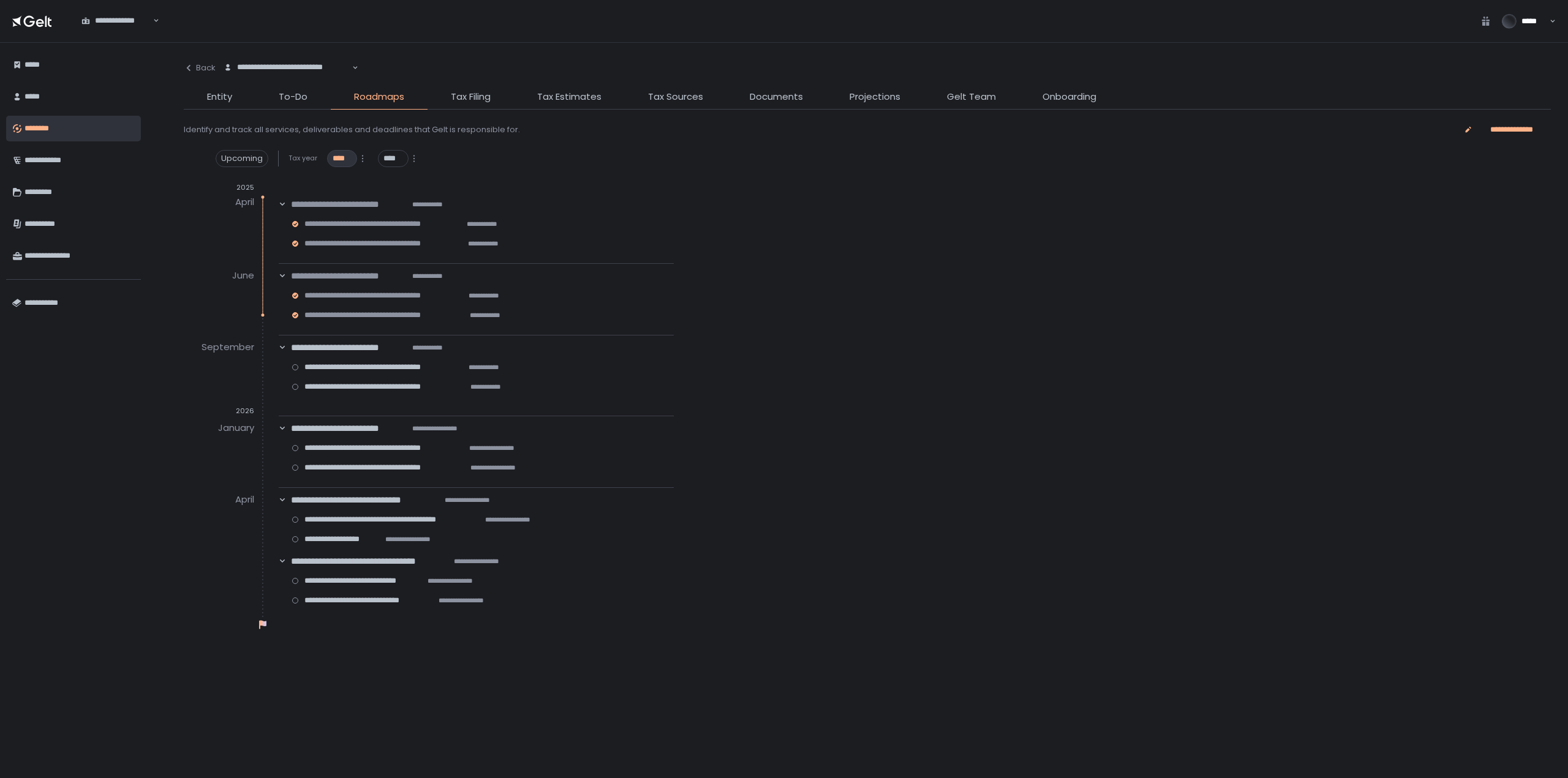 click on "**********" at bounding box center [867, 471] 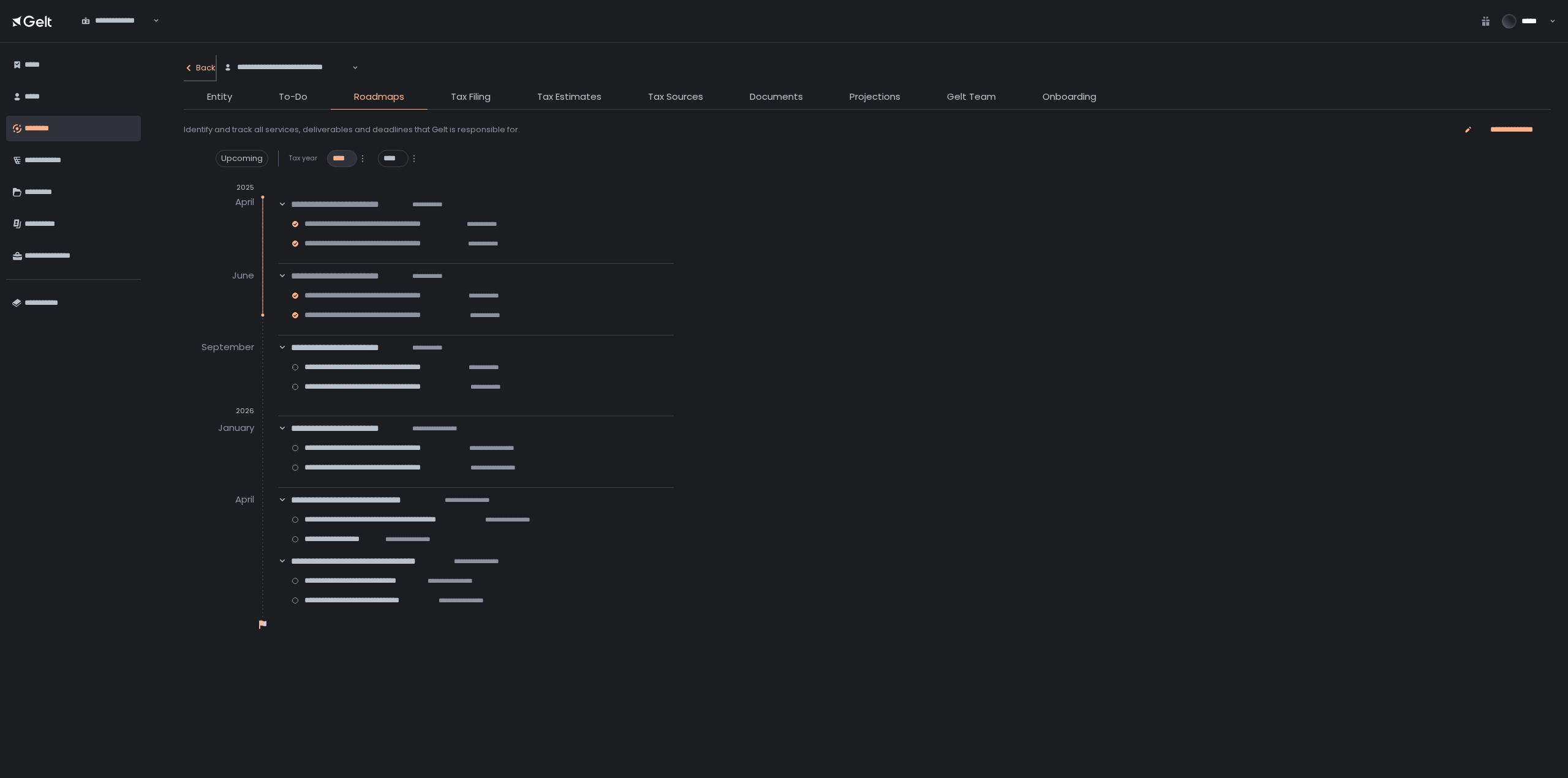 click on "Back" 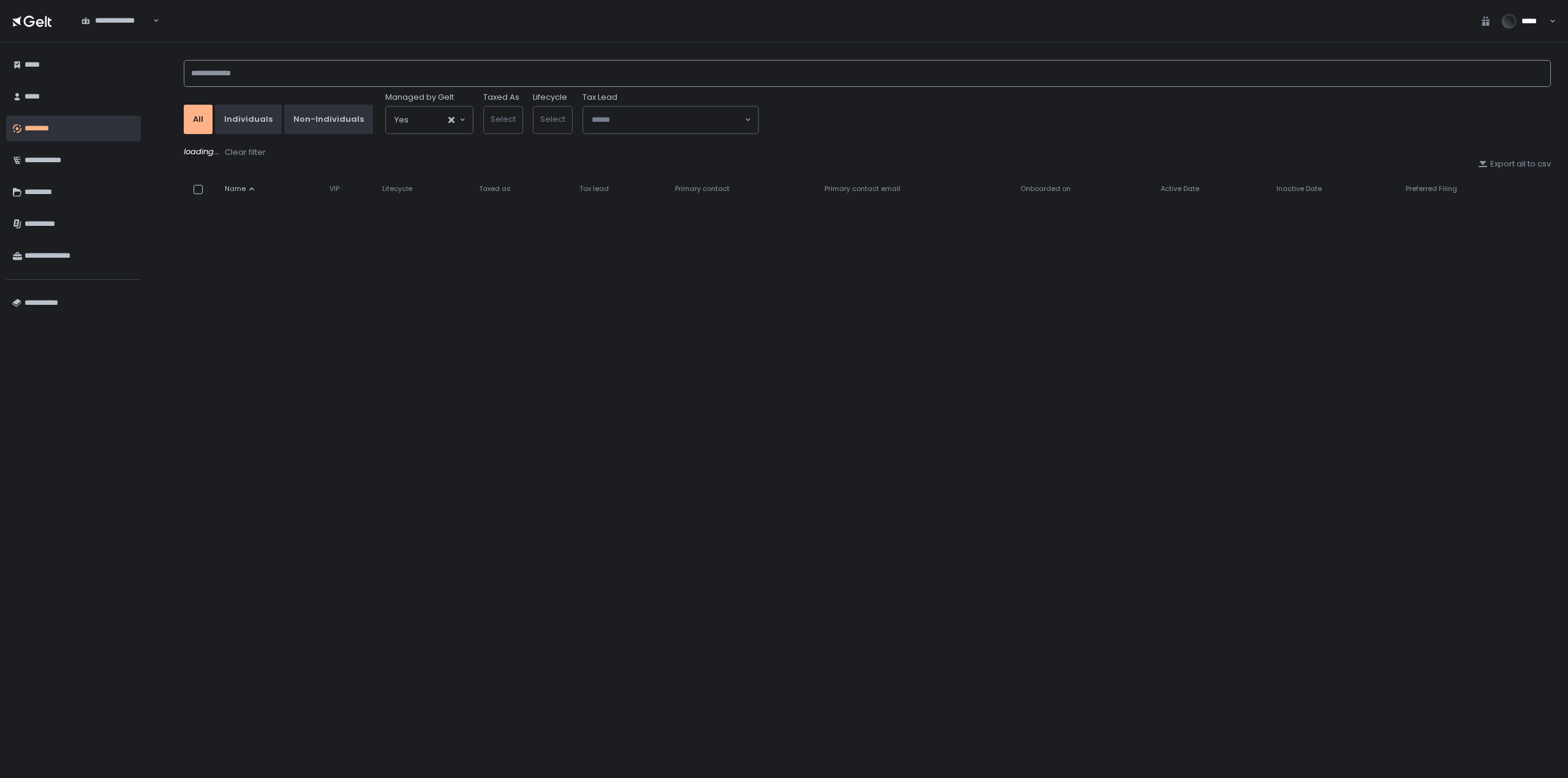 click 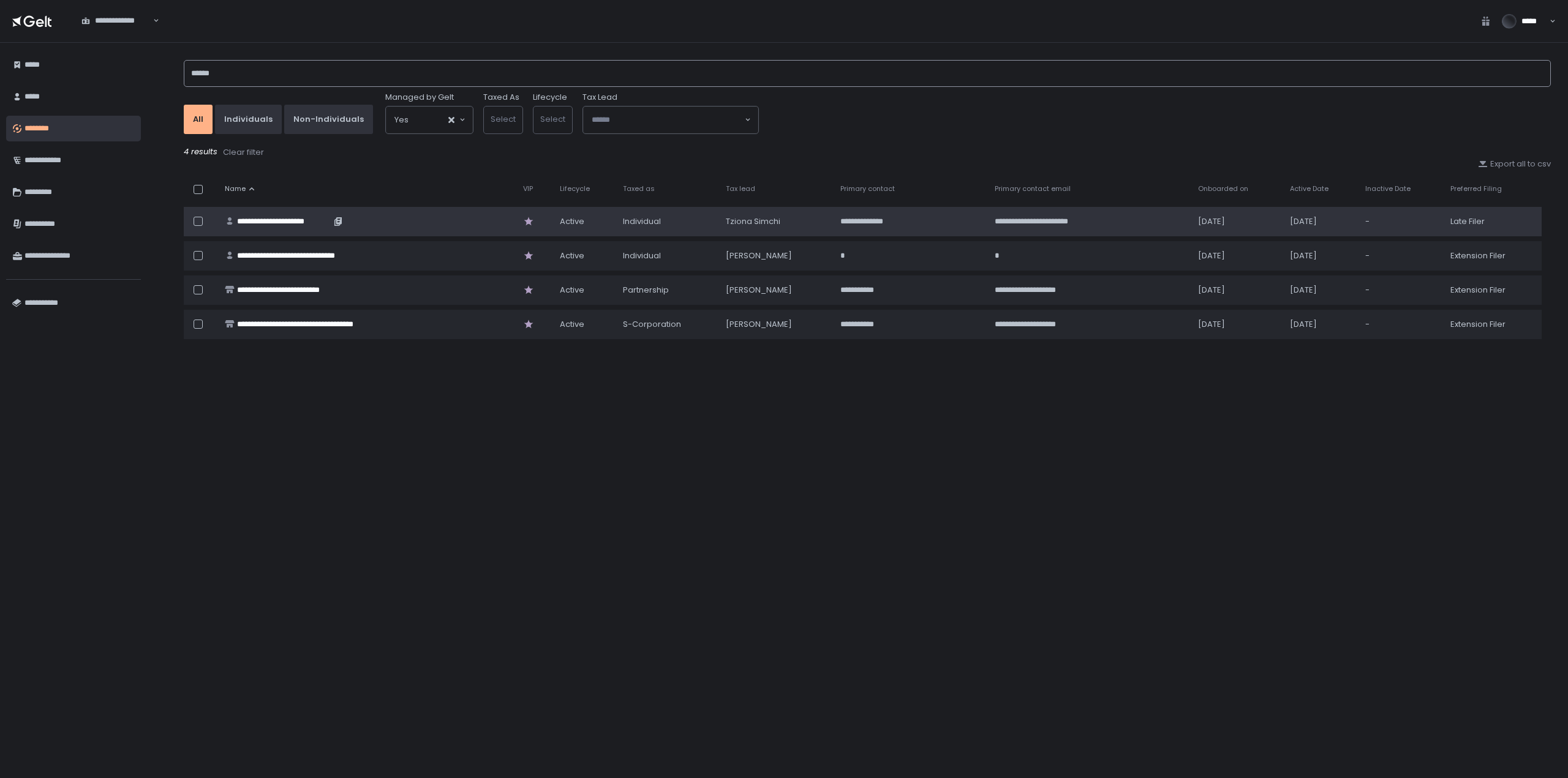 type on "******" 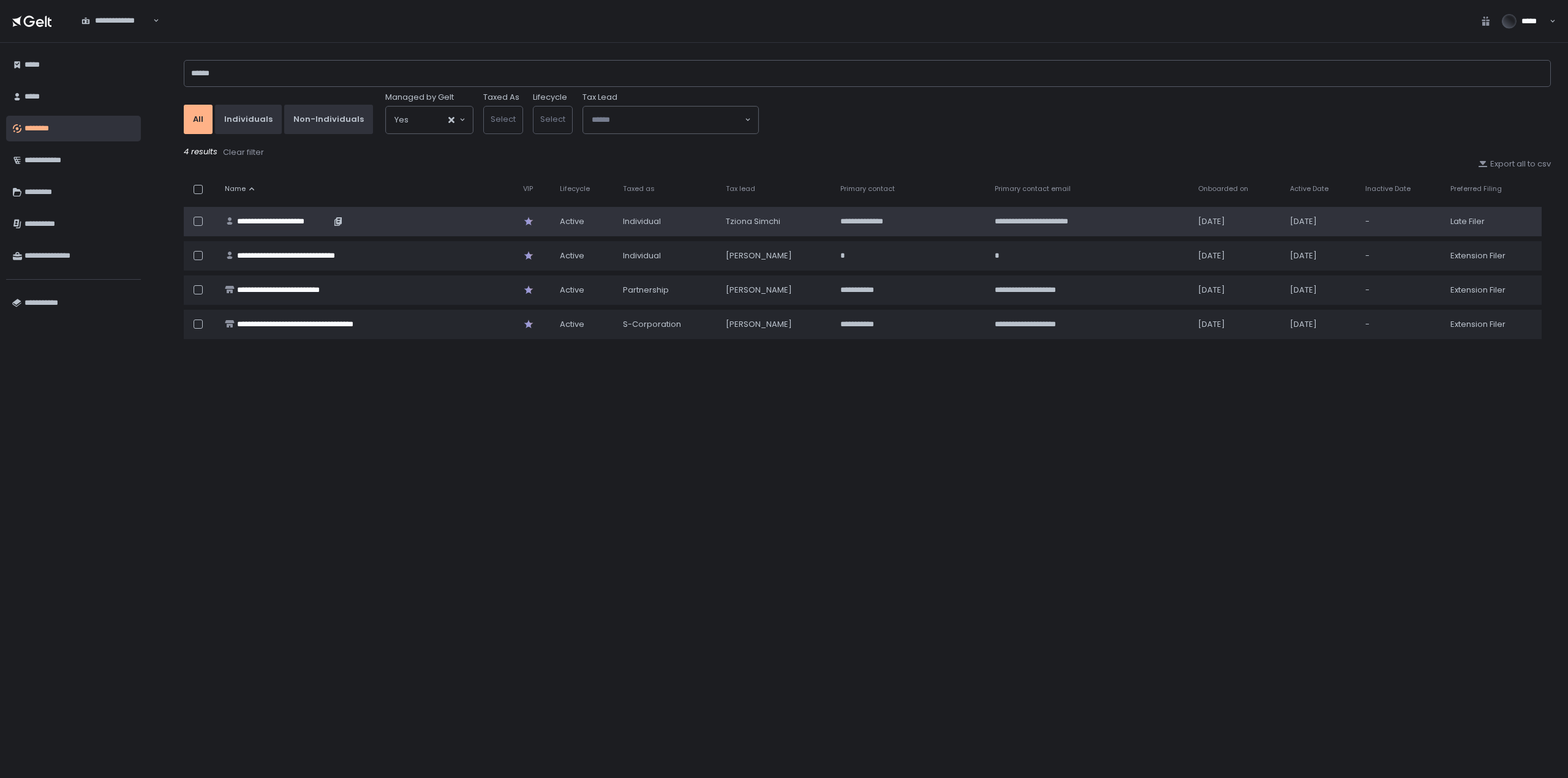 click on "**********" at bounding box center [284, 222] 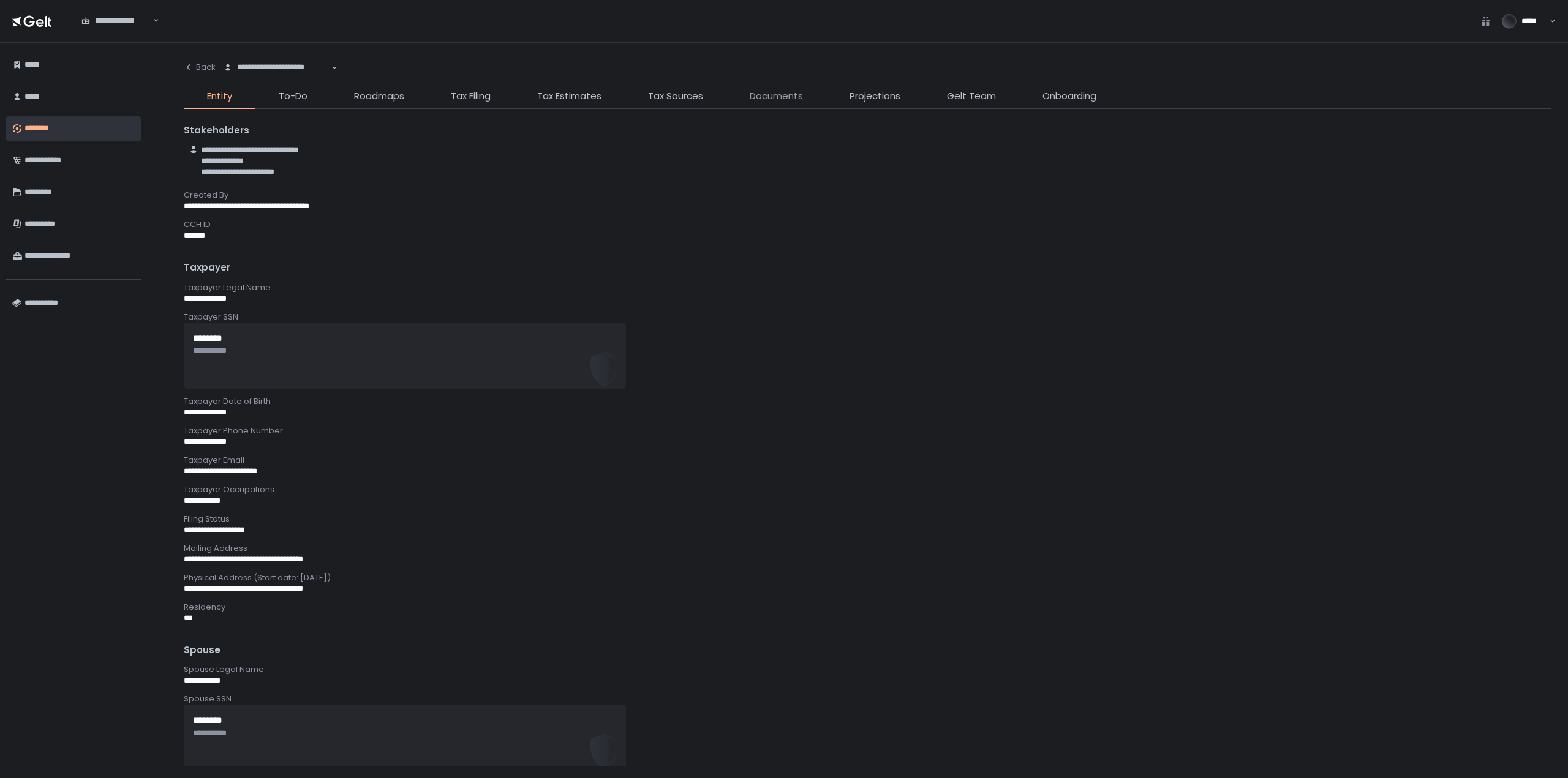 click on "Documents" at bounding box center (776, 96) 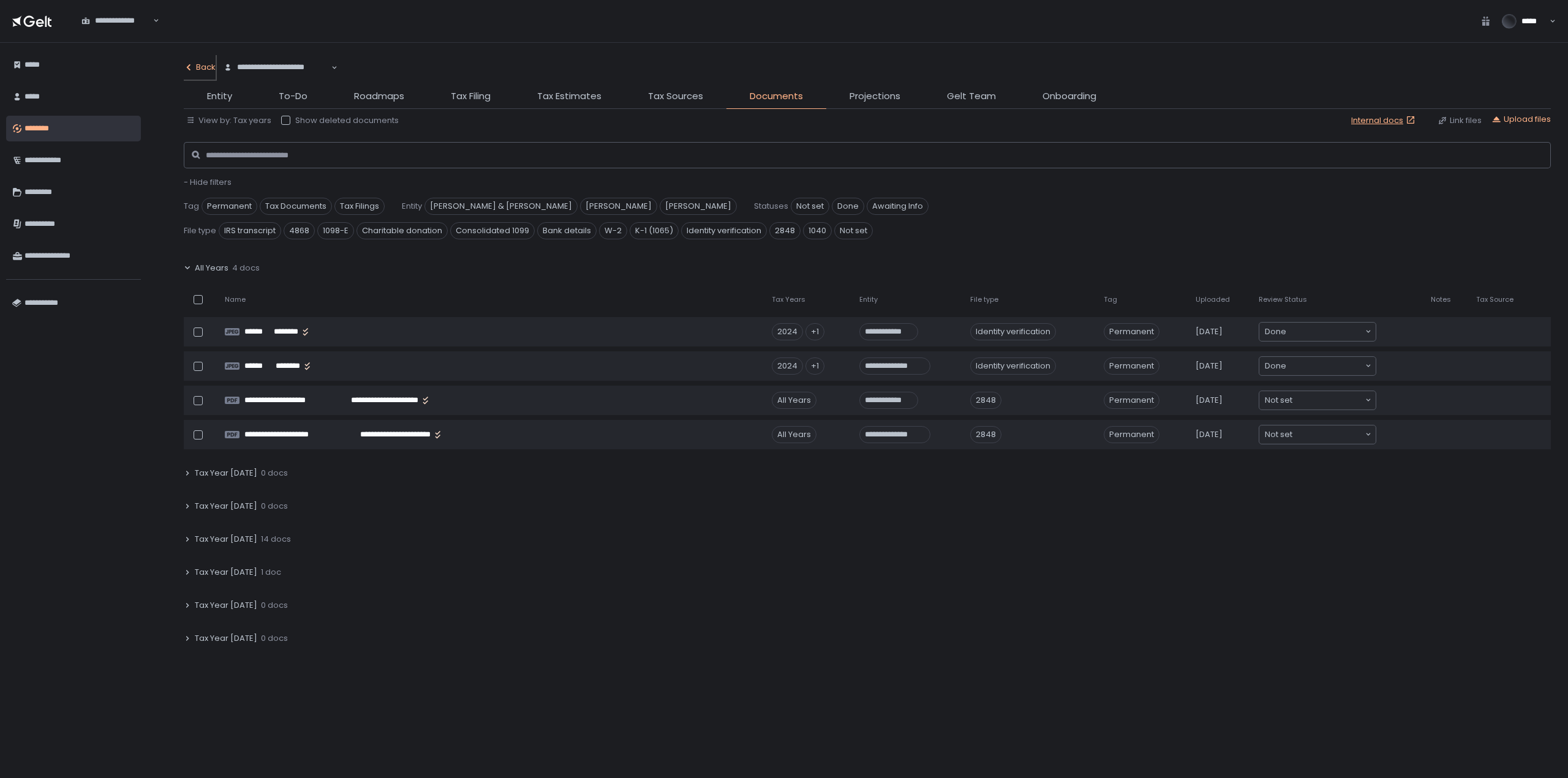 click on "Back" 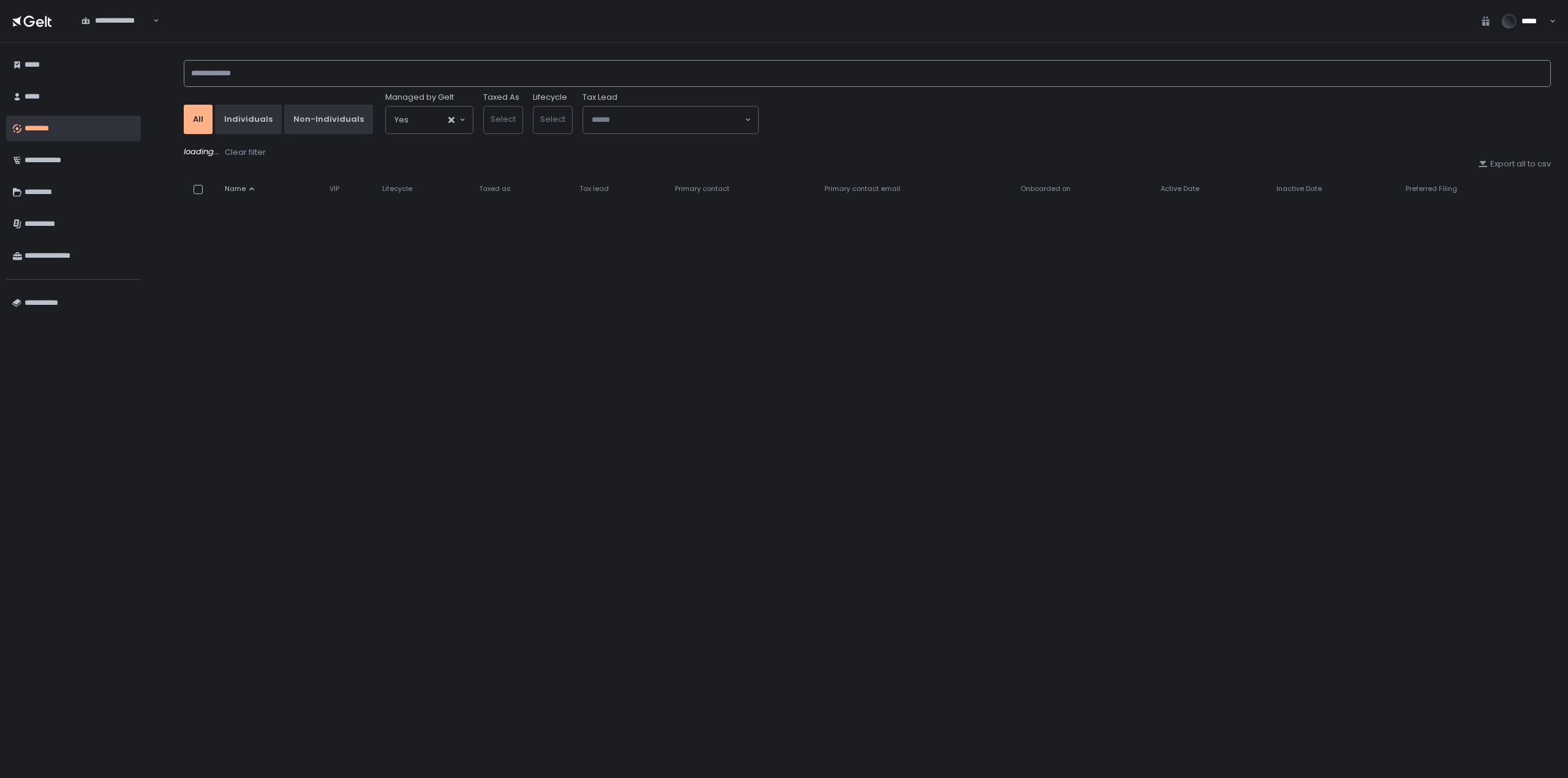 click 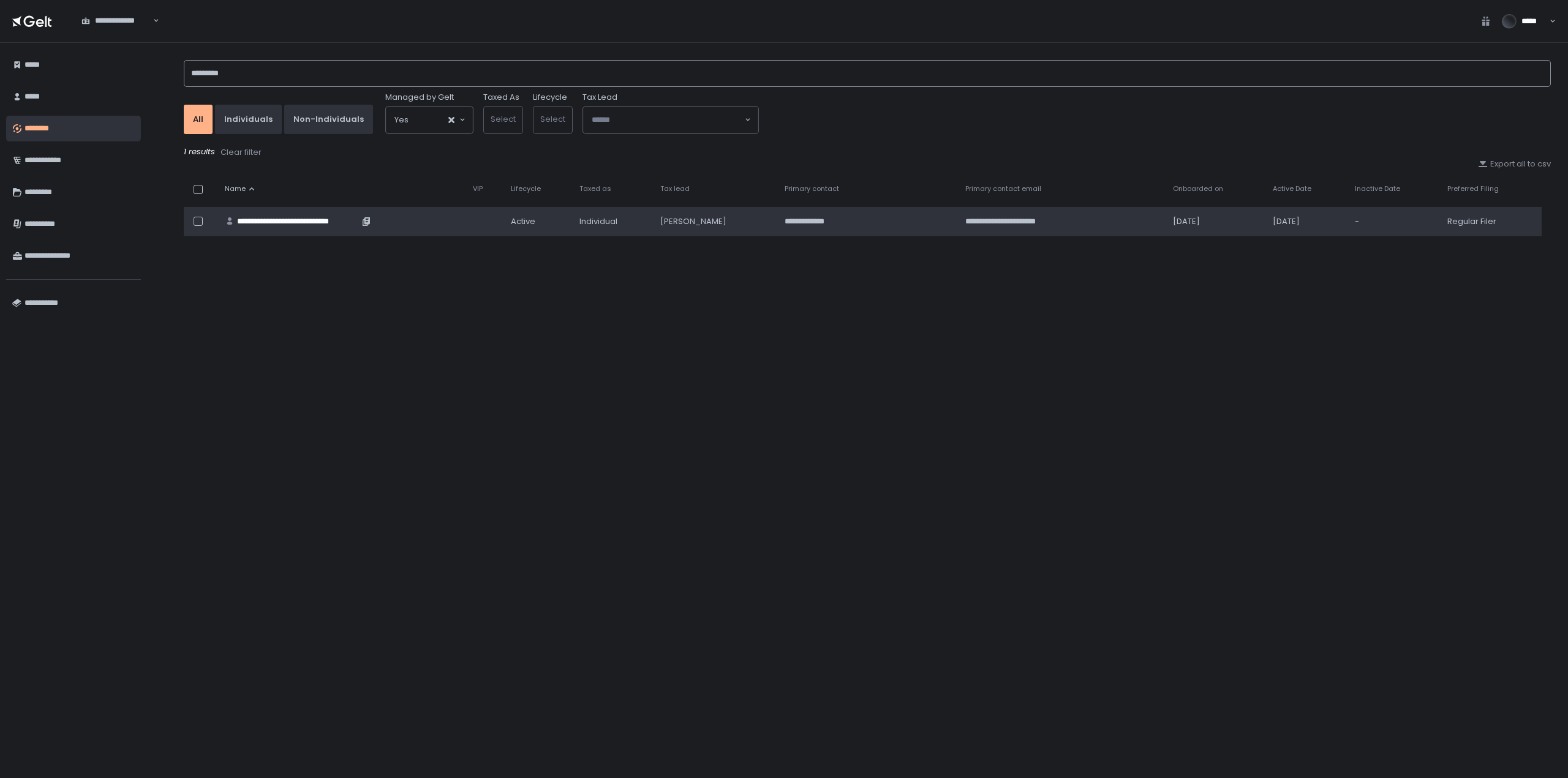 type on "*********" 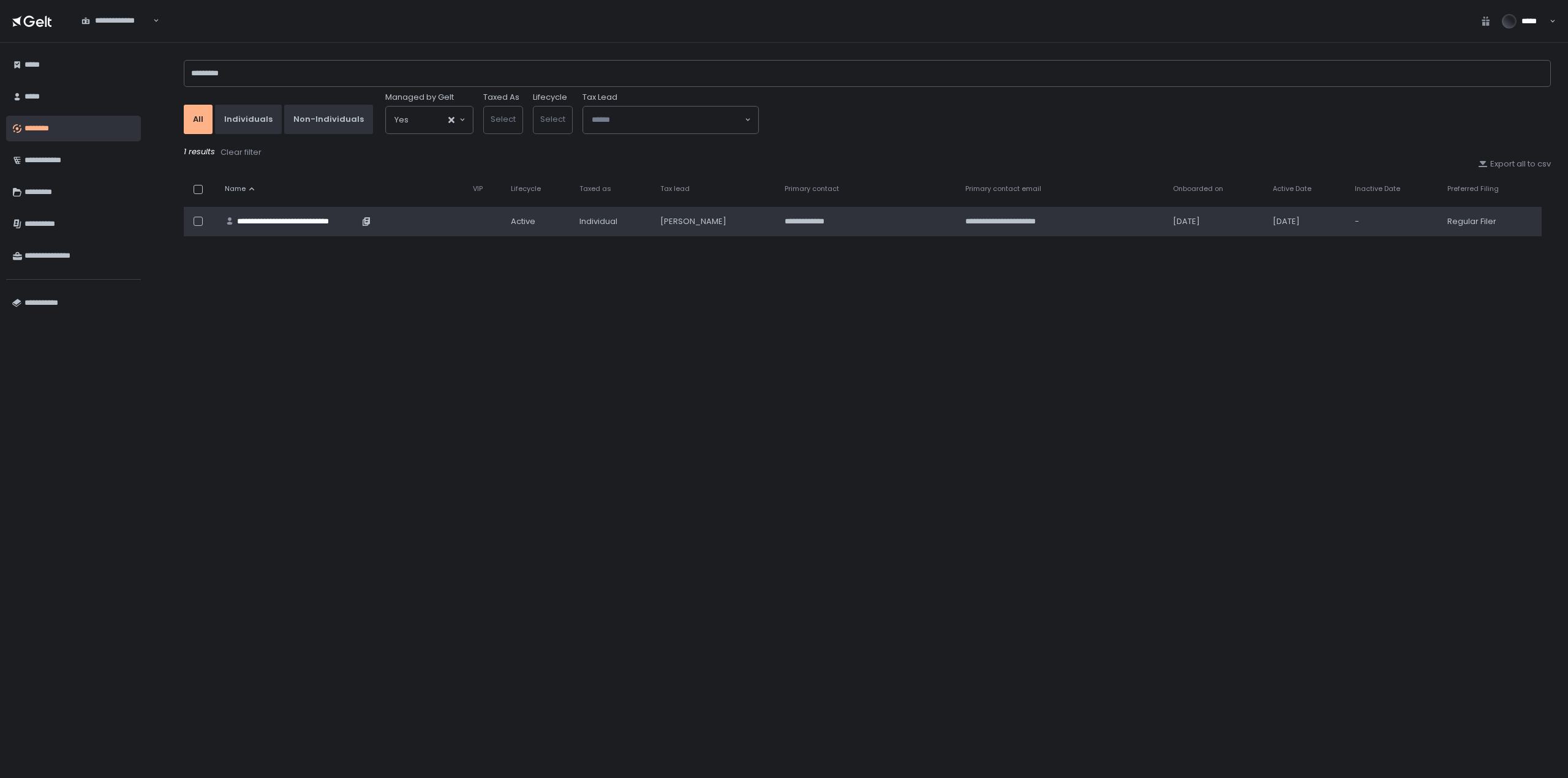 click on "**********" at bounding box center (298, 222) 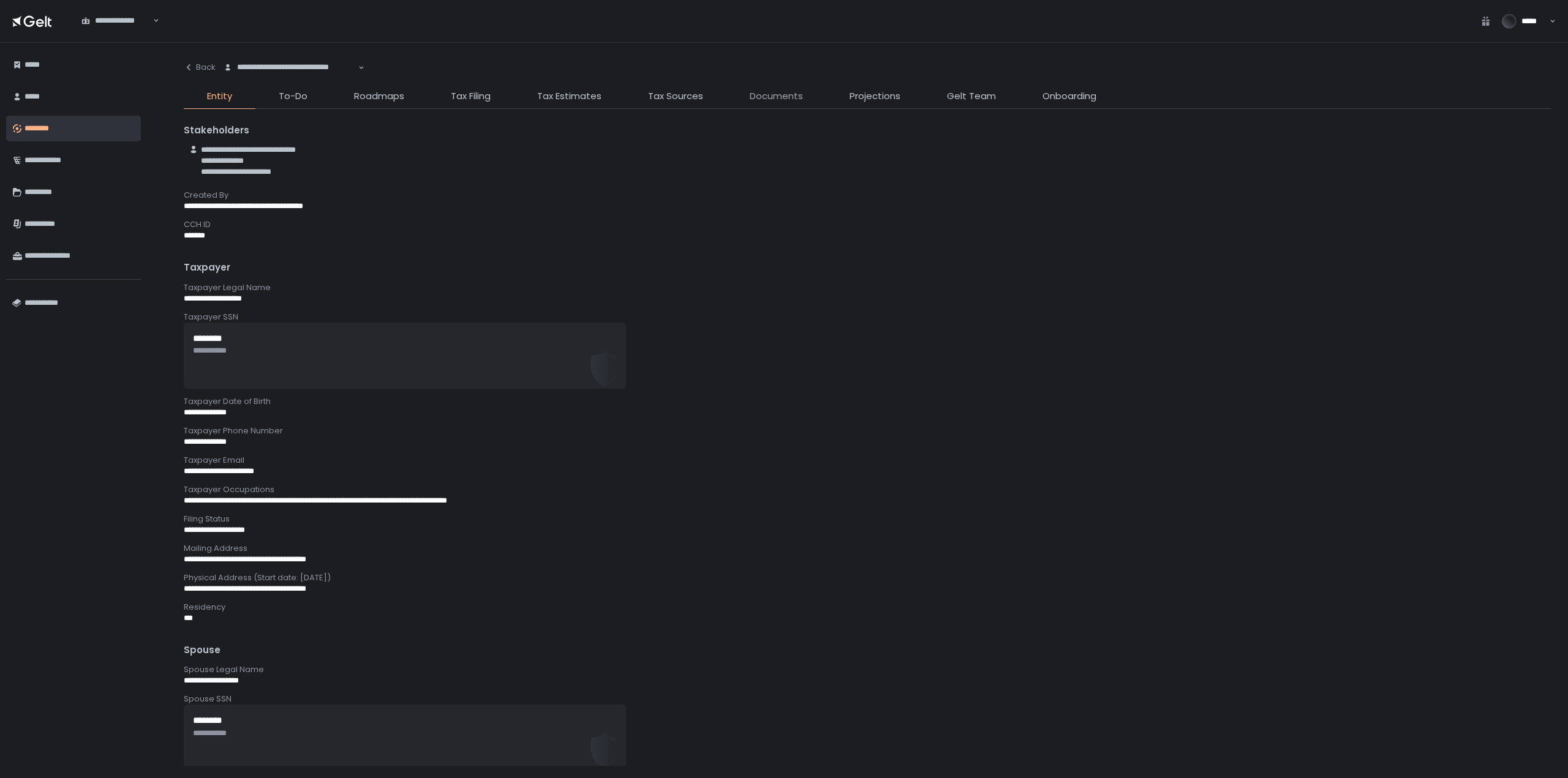 click on "Documents" at bounding box center [776, 96] 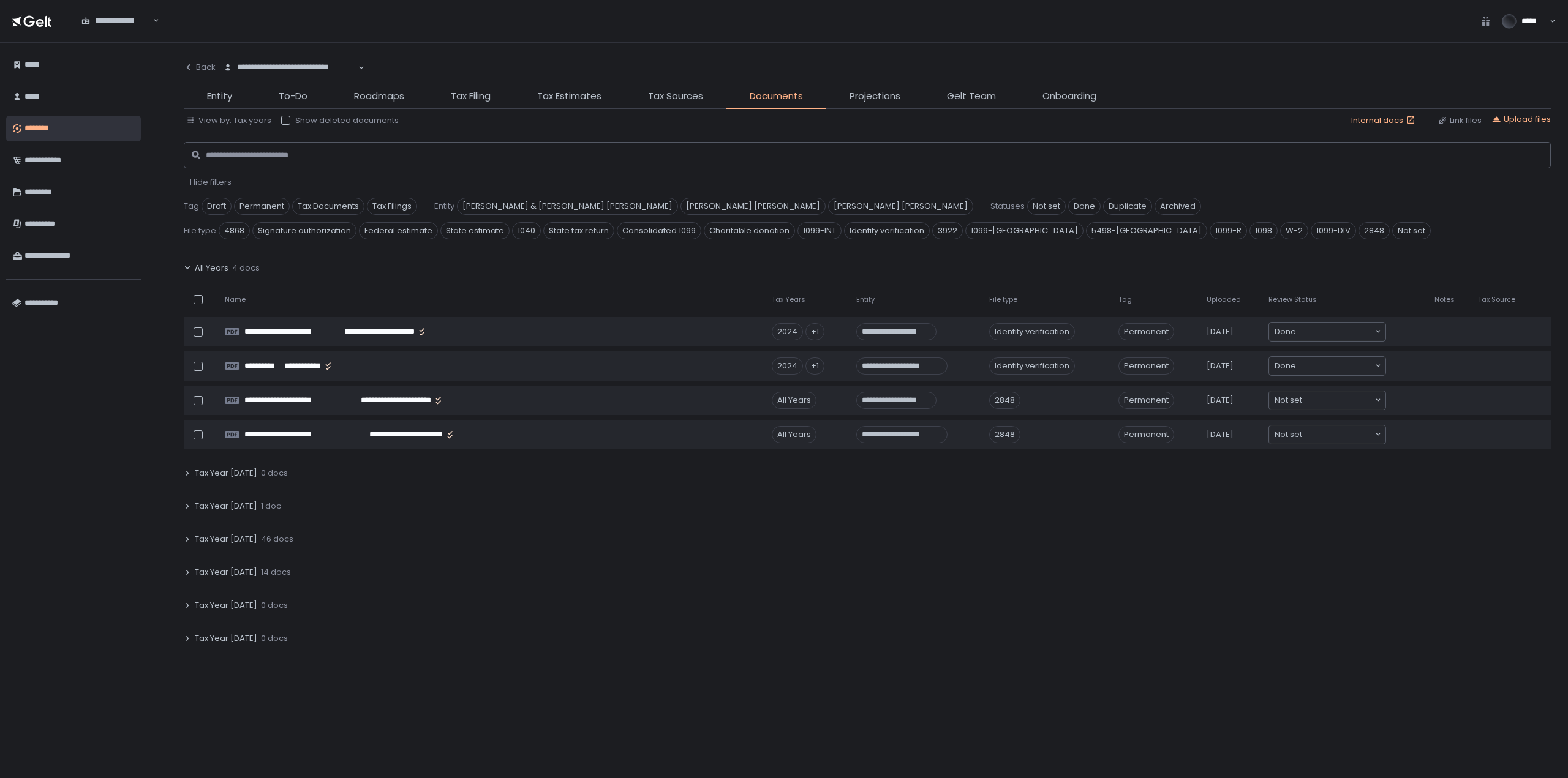 click on "46 docs" 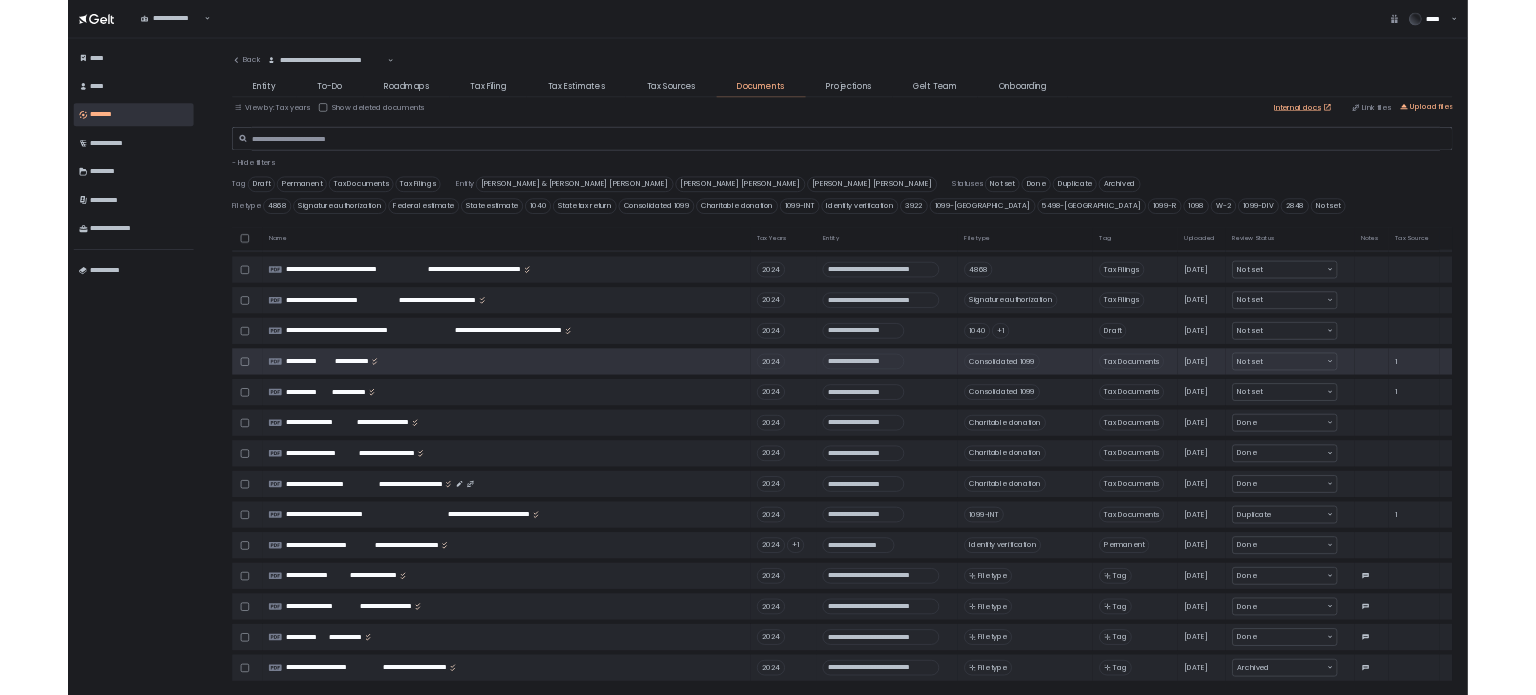 scroll, scrollTop: 600, scrollLeft: 0, axis: vertical 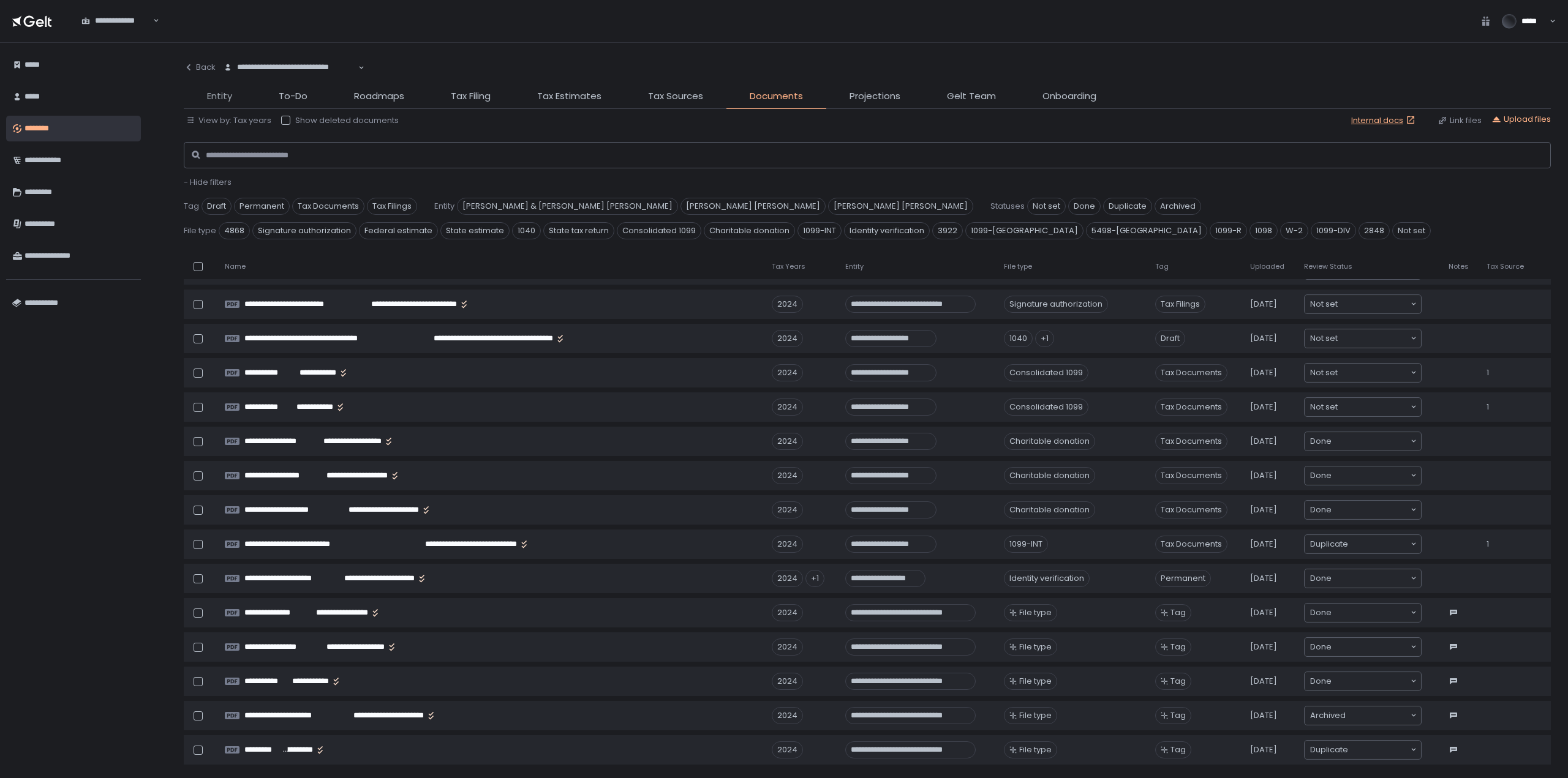 click on "Entity" at bounding box center (219, 96) 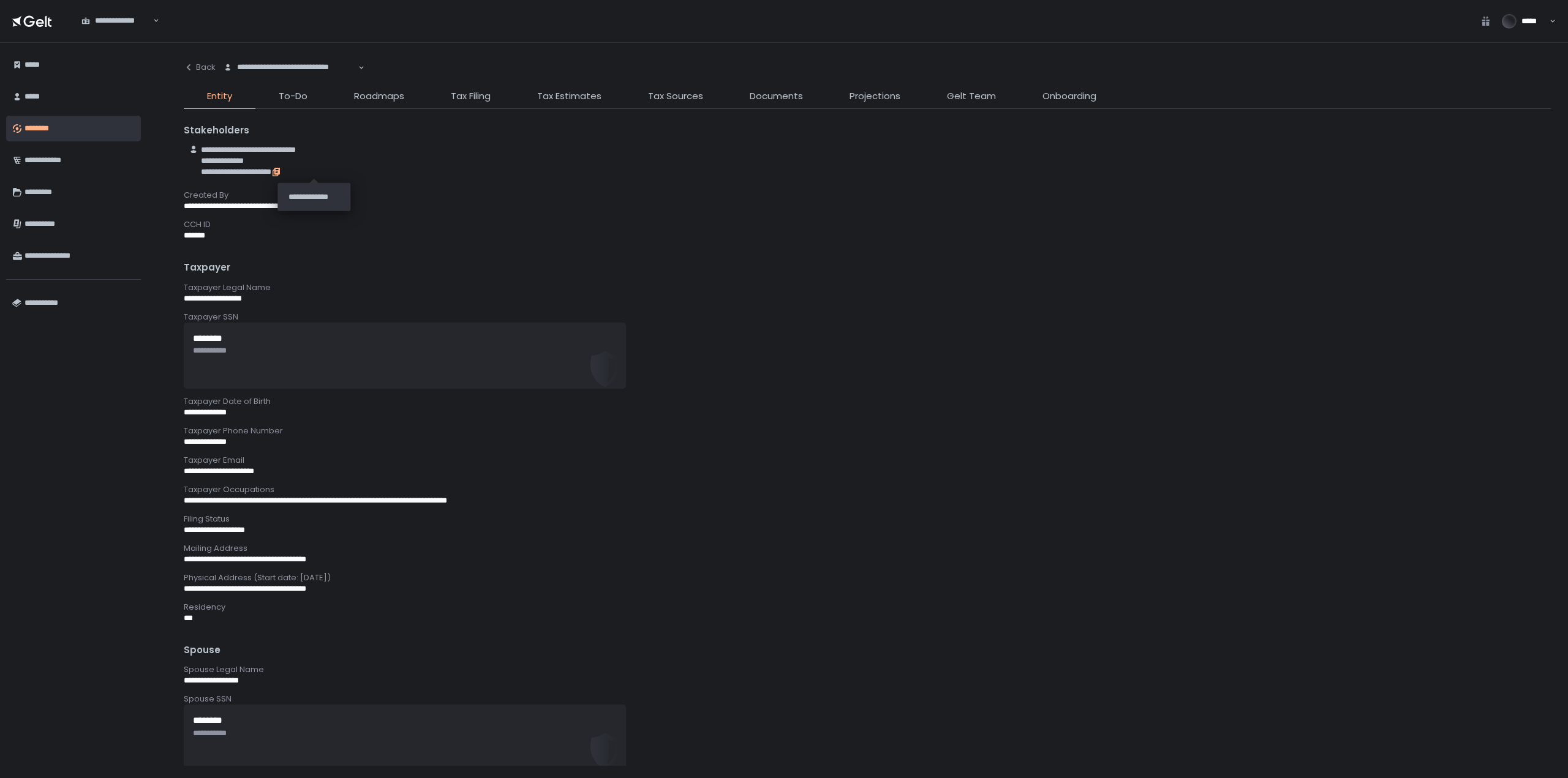 click 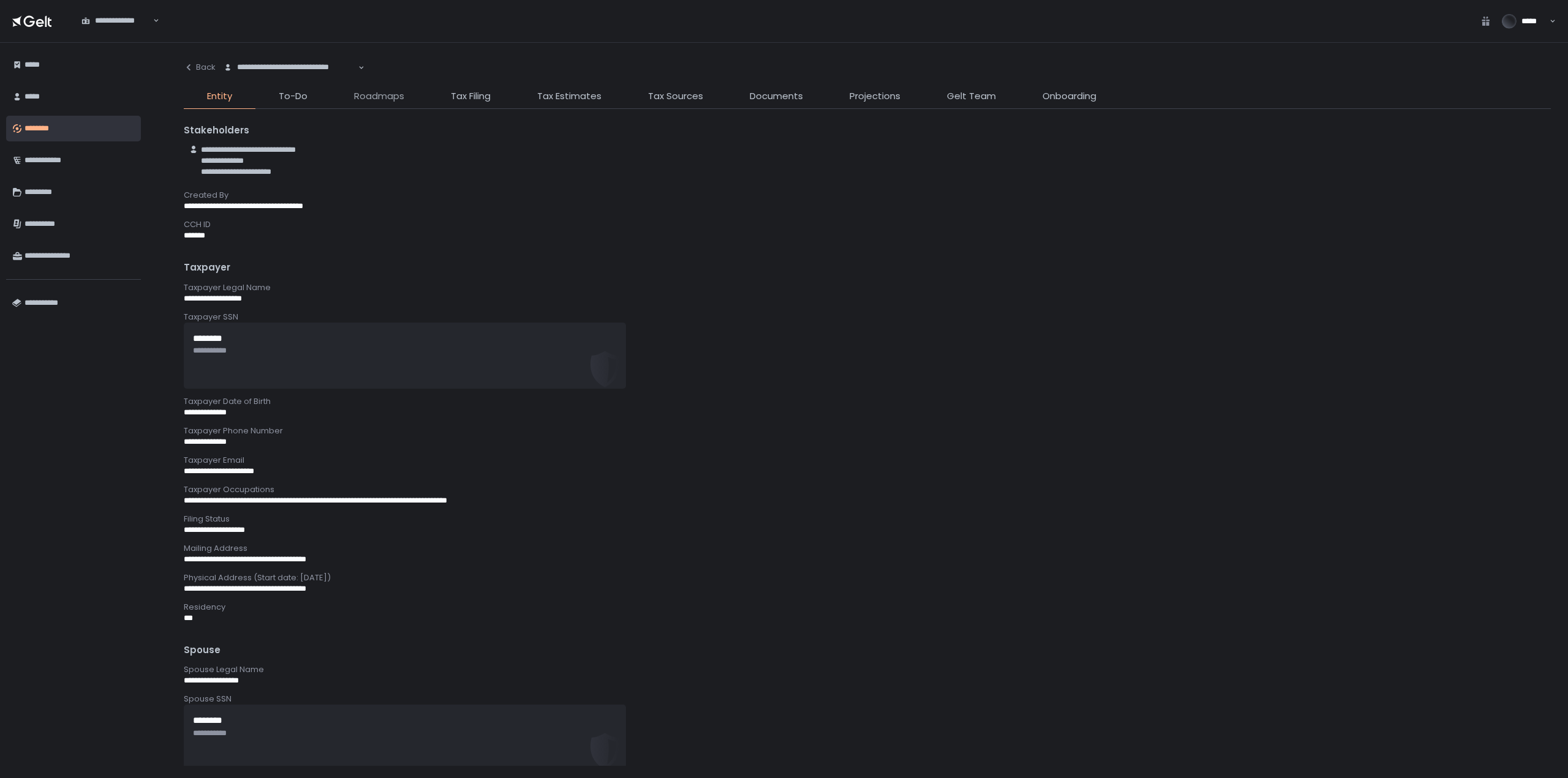click on "Roadmaps" at bounding box center [379, 96] 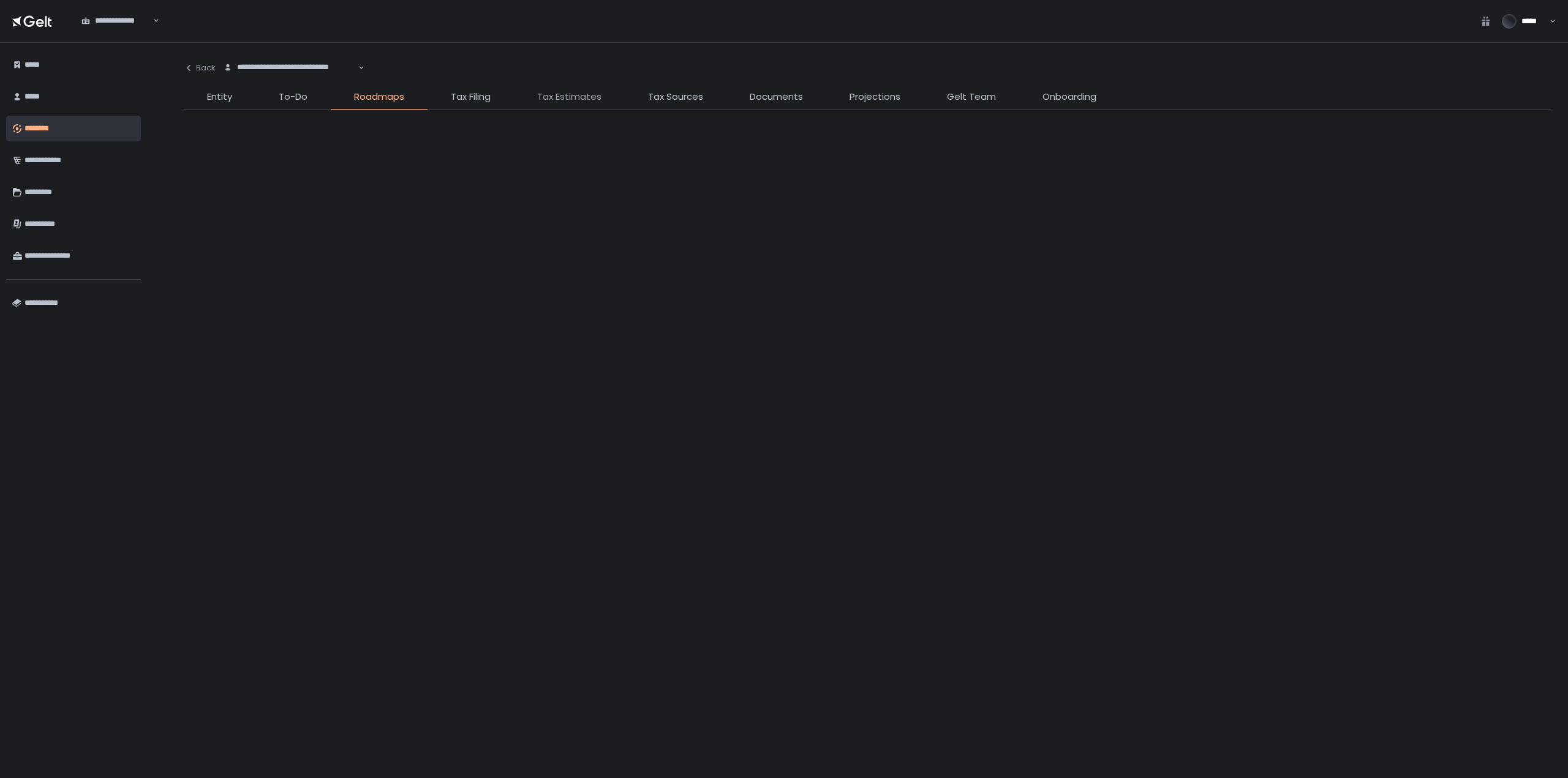 click on "Tax Estimates" at bounding box center (569, 97) 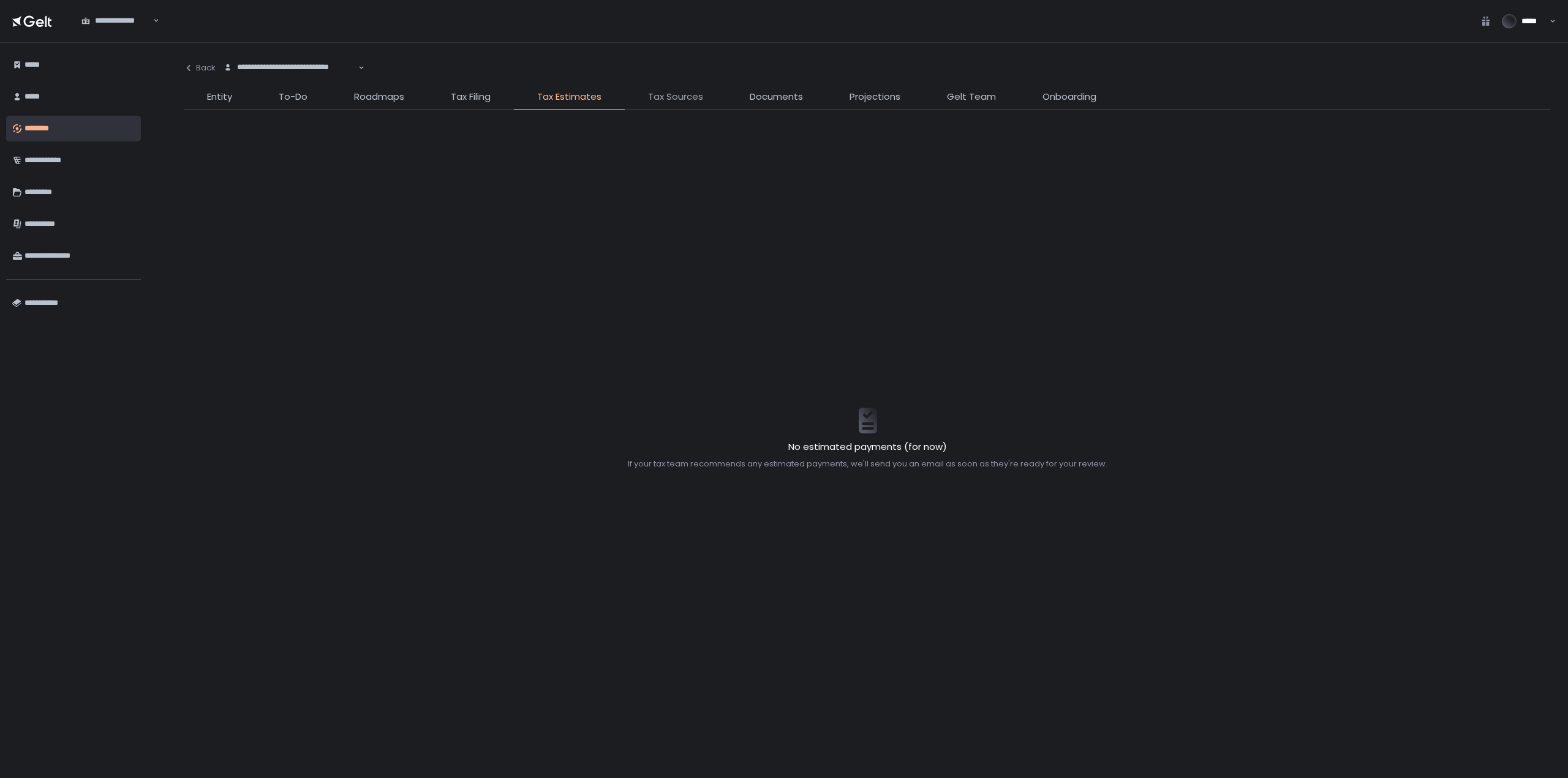 click on "Tax Sources" at bounding box center (676, 97) 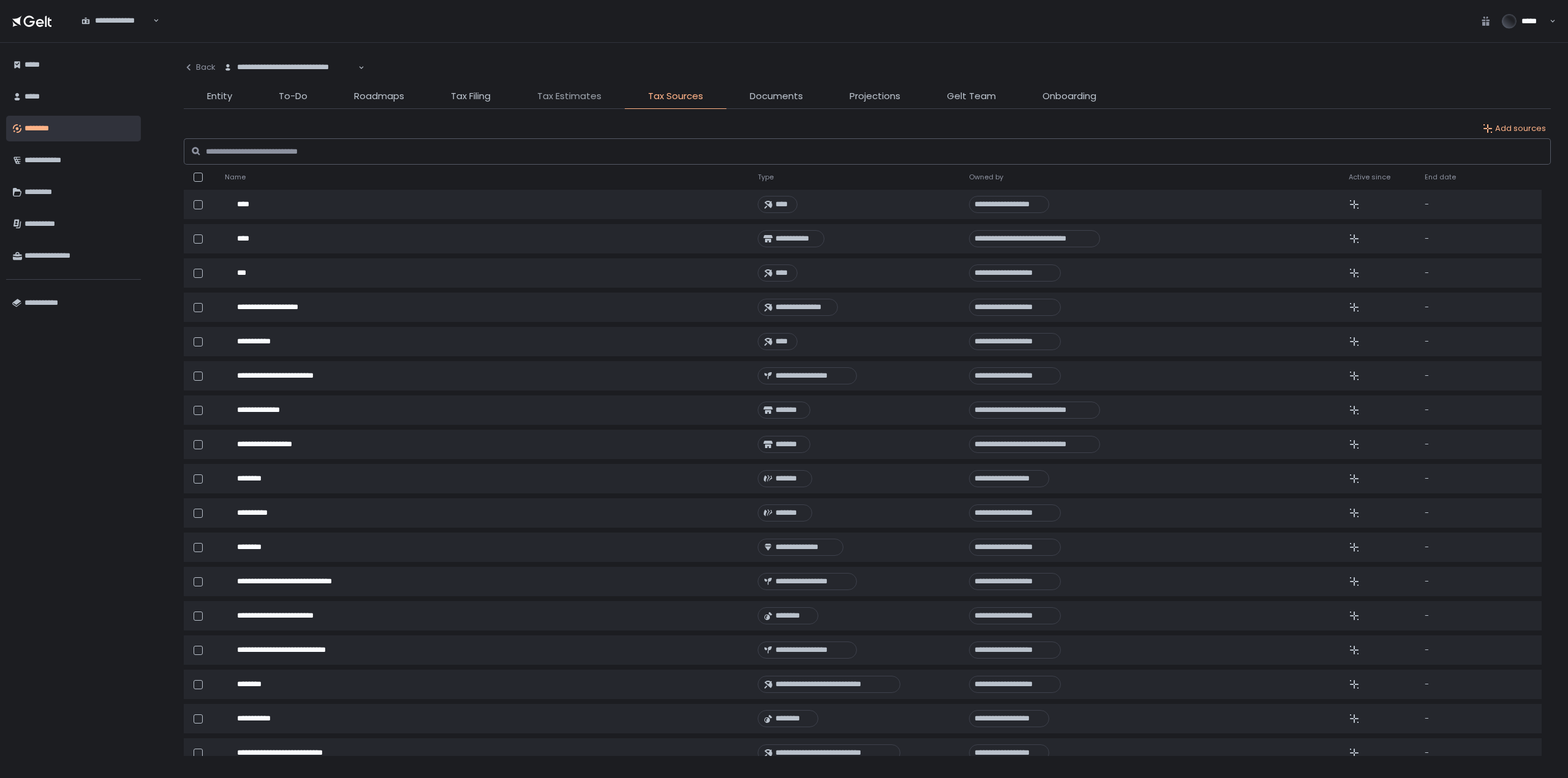 click on "Tax Estimates" at bounding box center (569, 96) 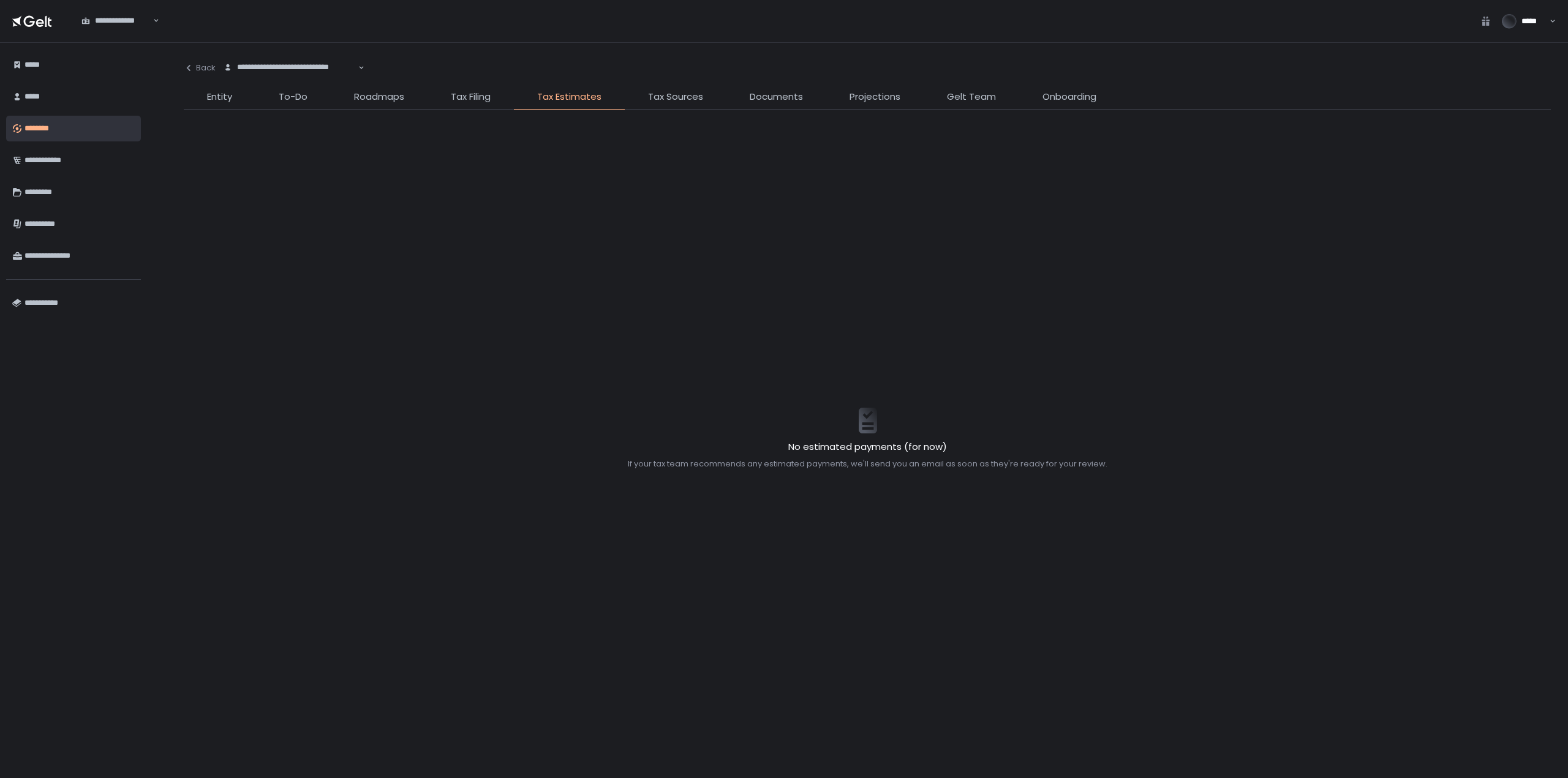 click on "Tax Filing" 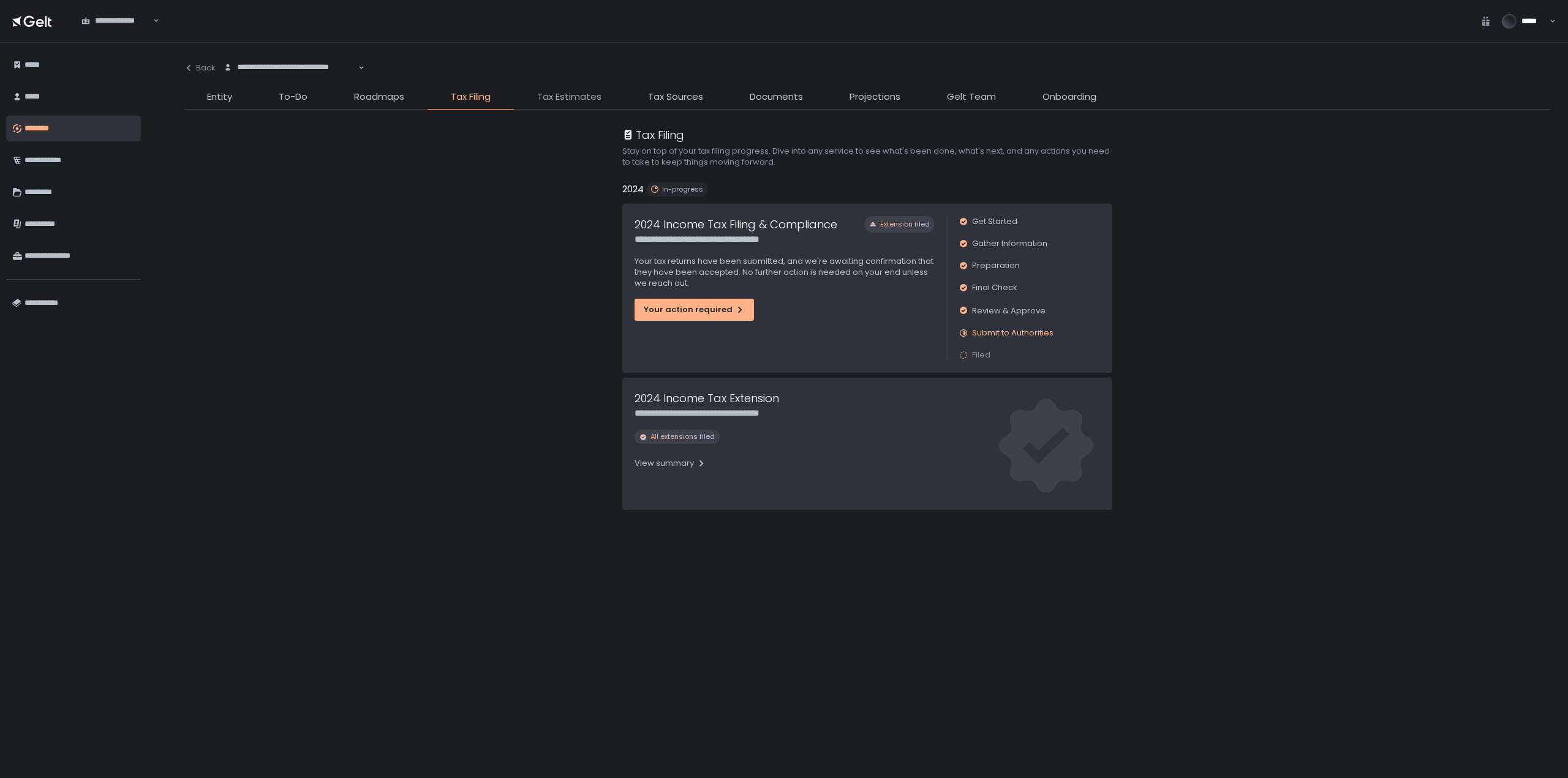 click on "Tax Estimates" at bounding box center [569, 97] 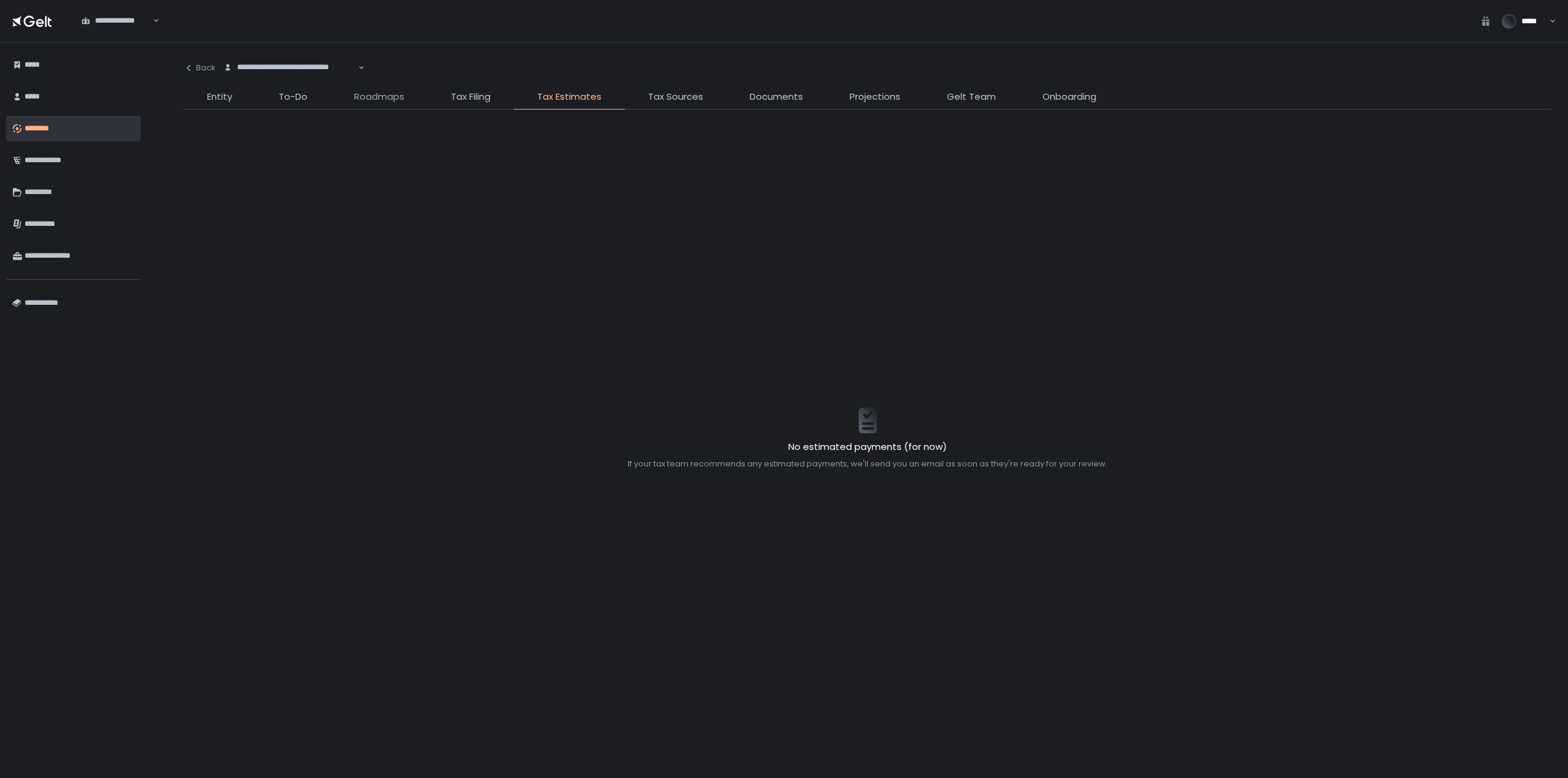 click on "Roadmaps" at bounding box center (379, 97) 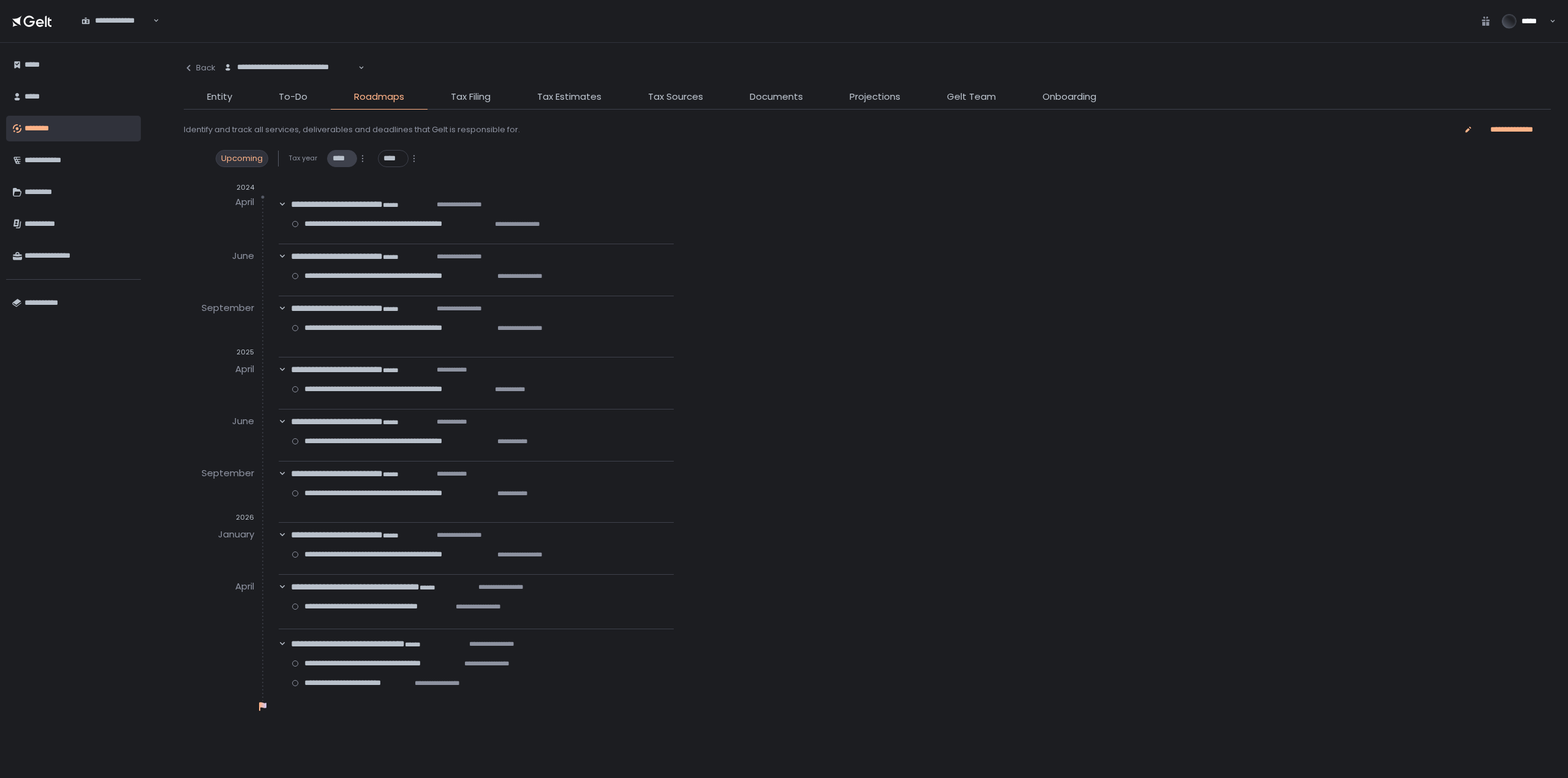 click on "****" at bounding box center [342, 159] 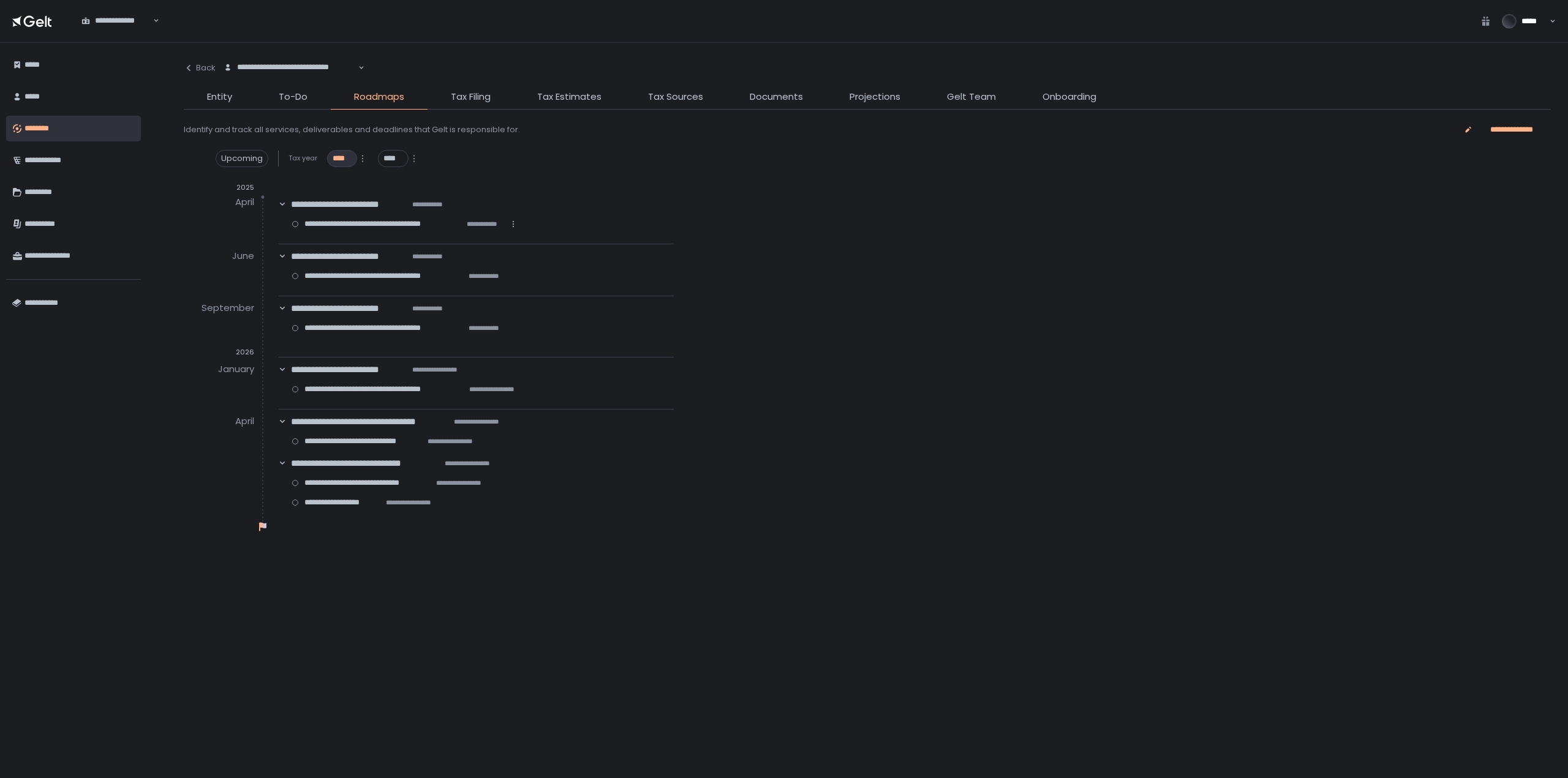 click 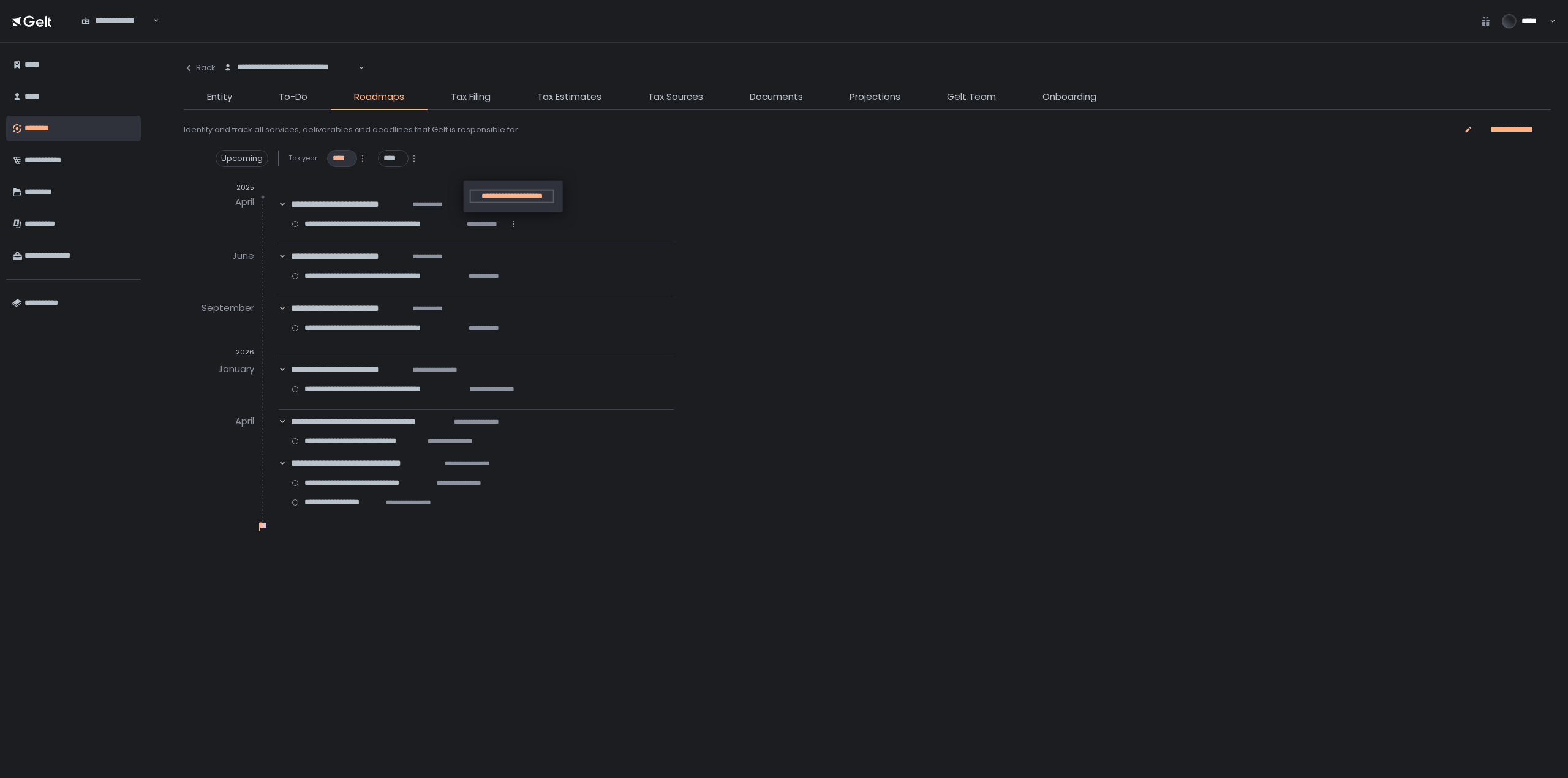 click on "**********" 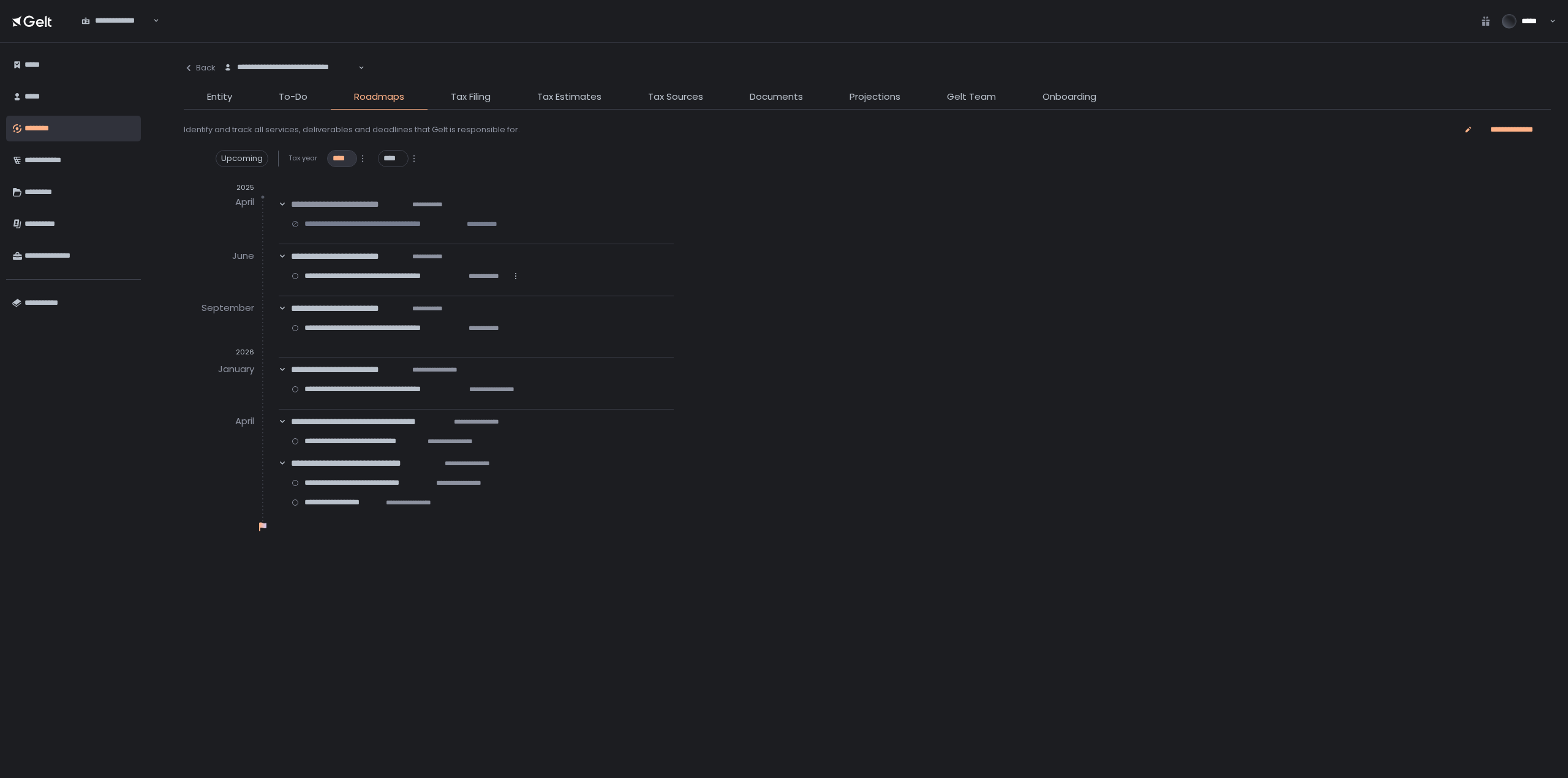 click 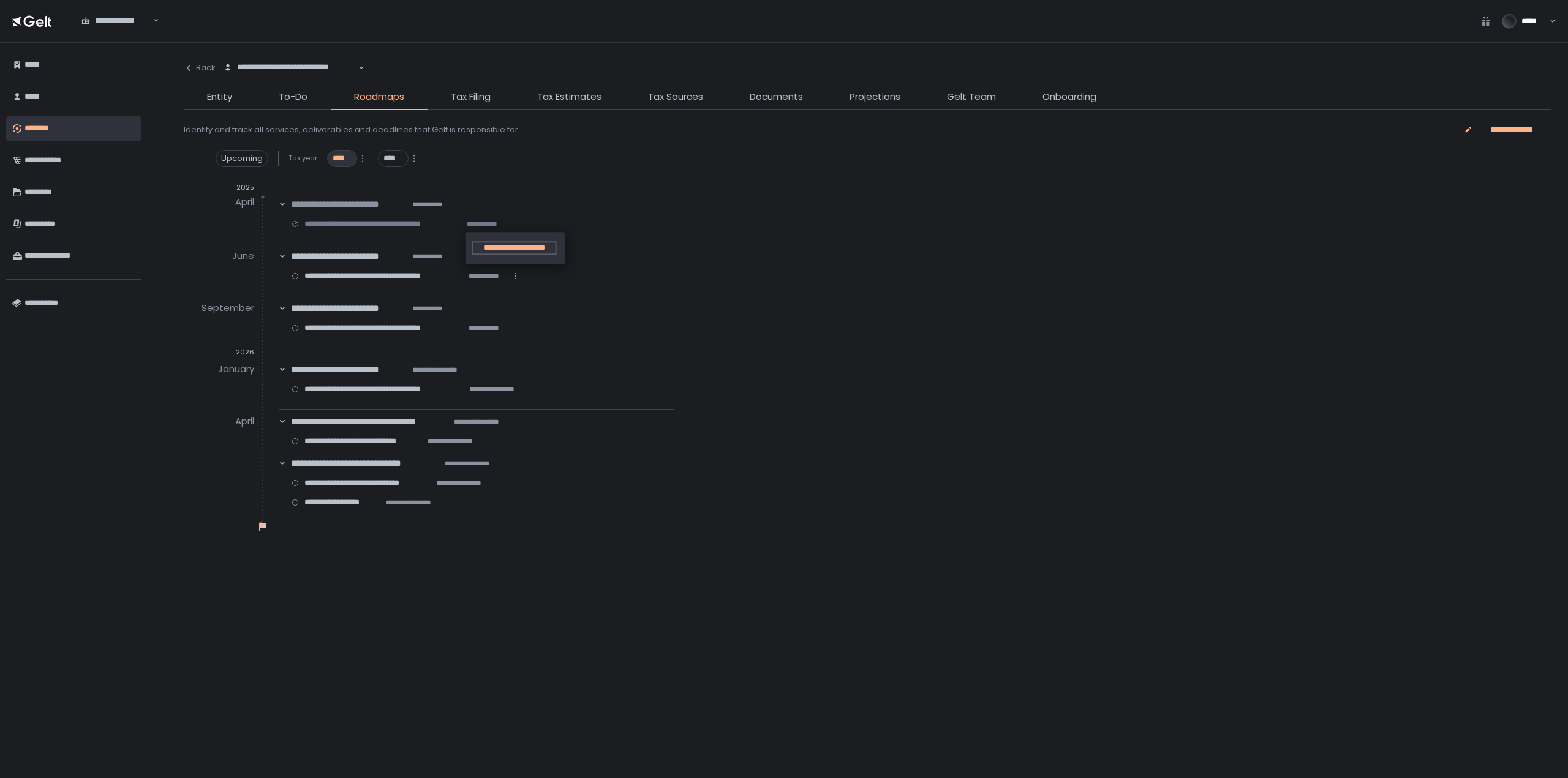 click on "**********" 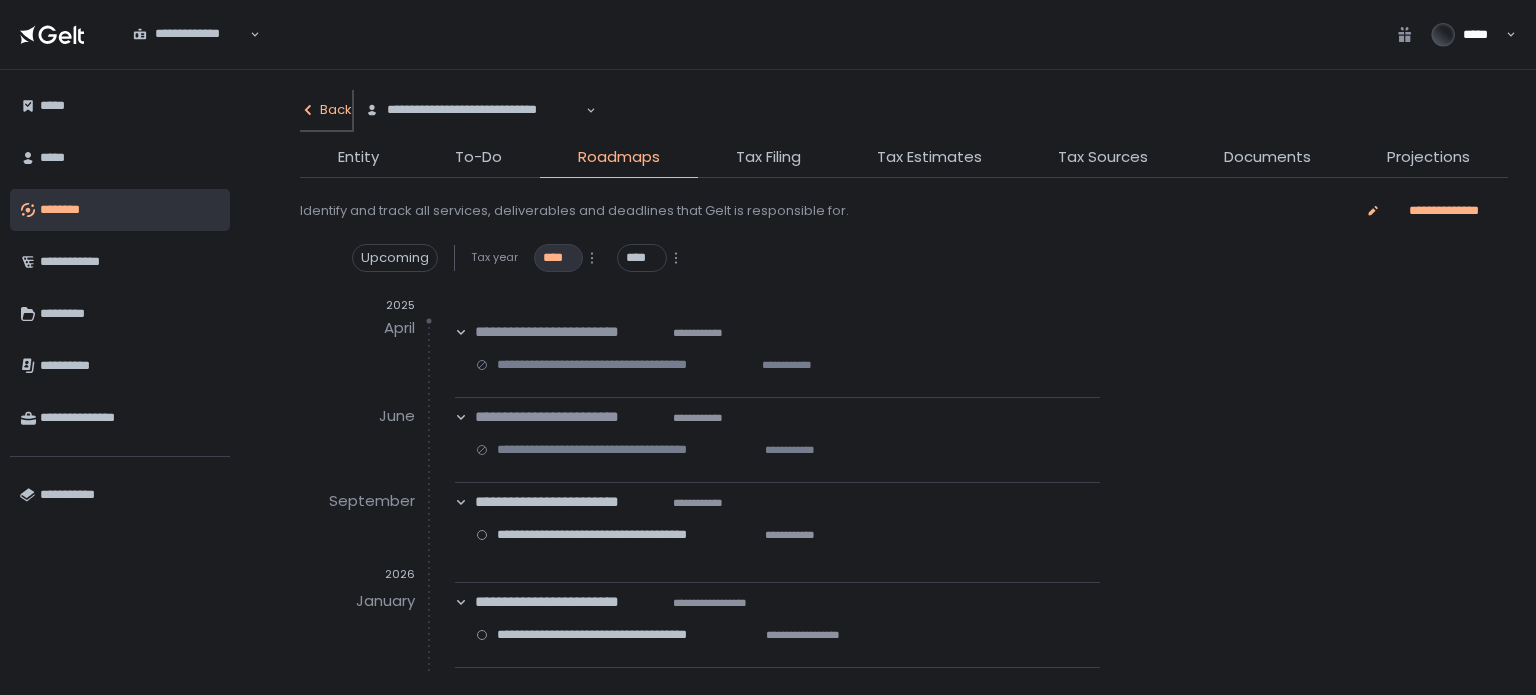 click on "Back" 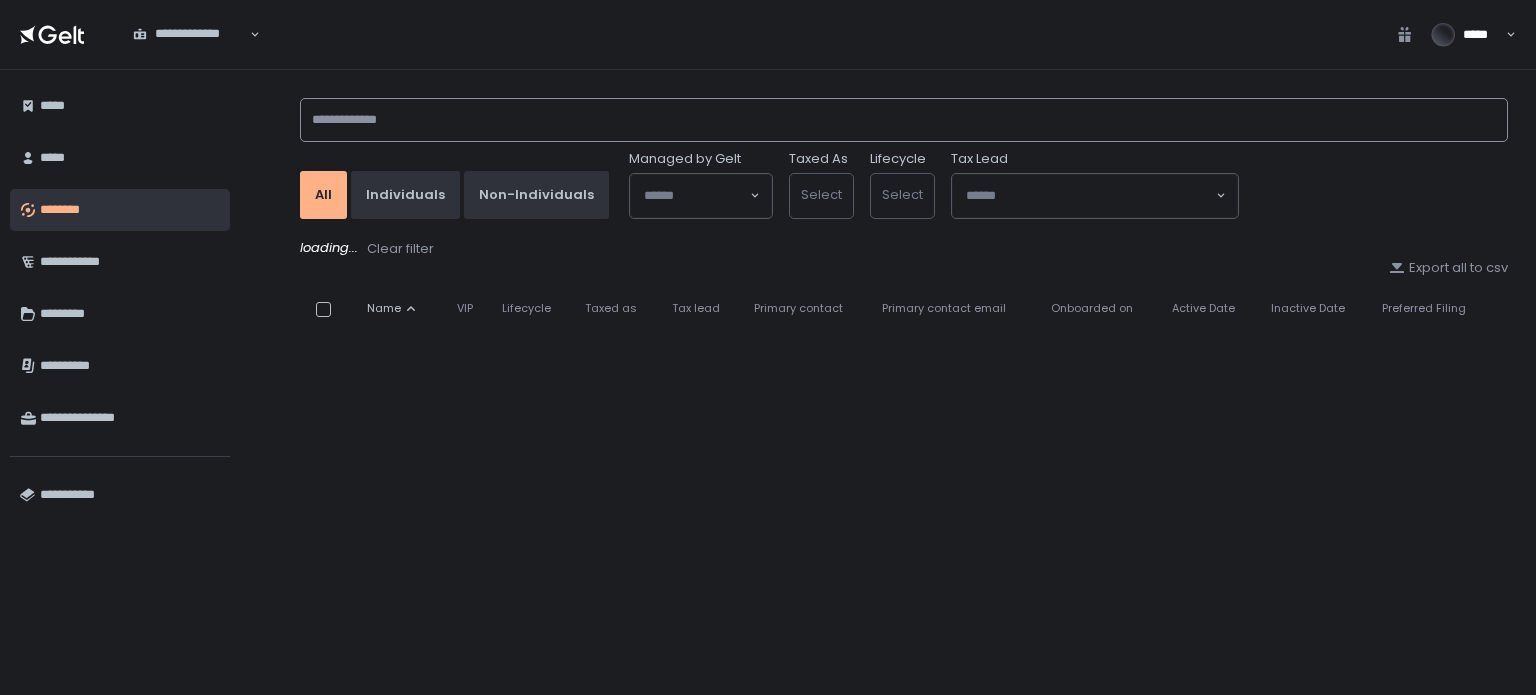 click 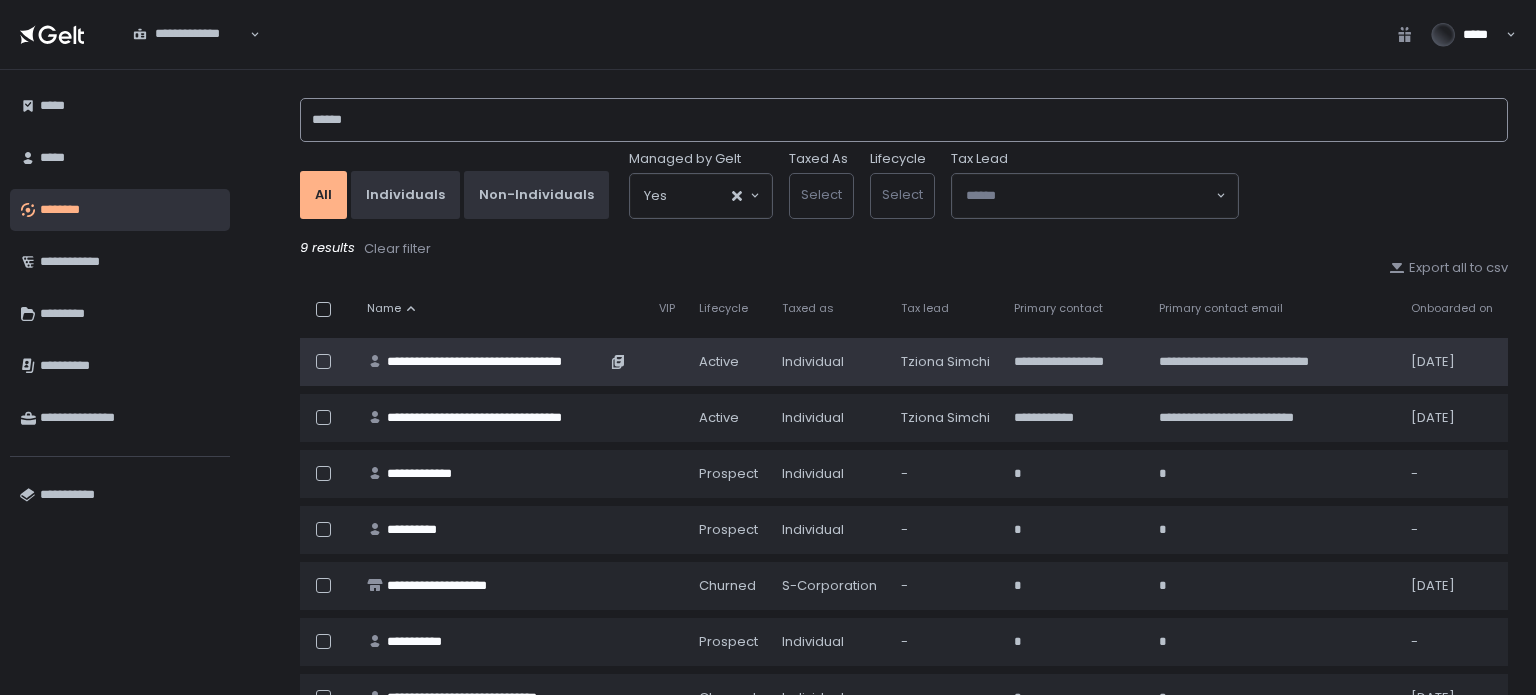 type on "******" 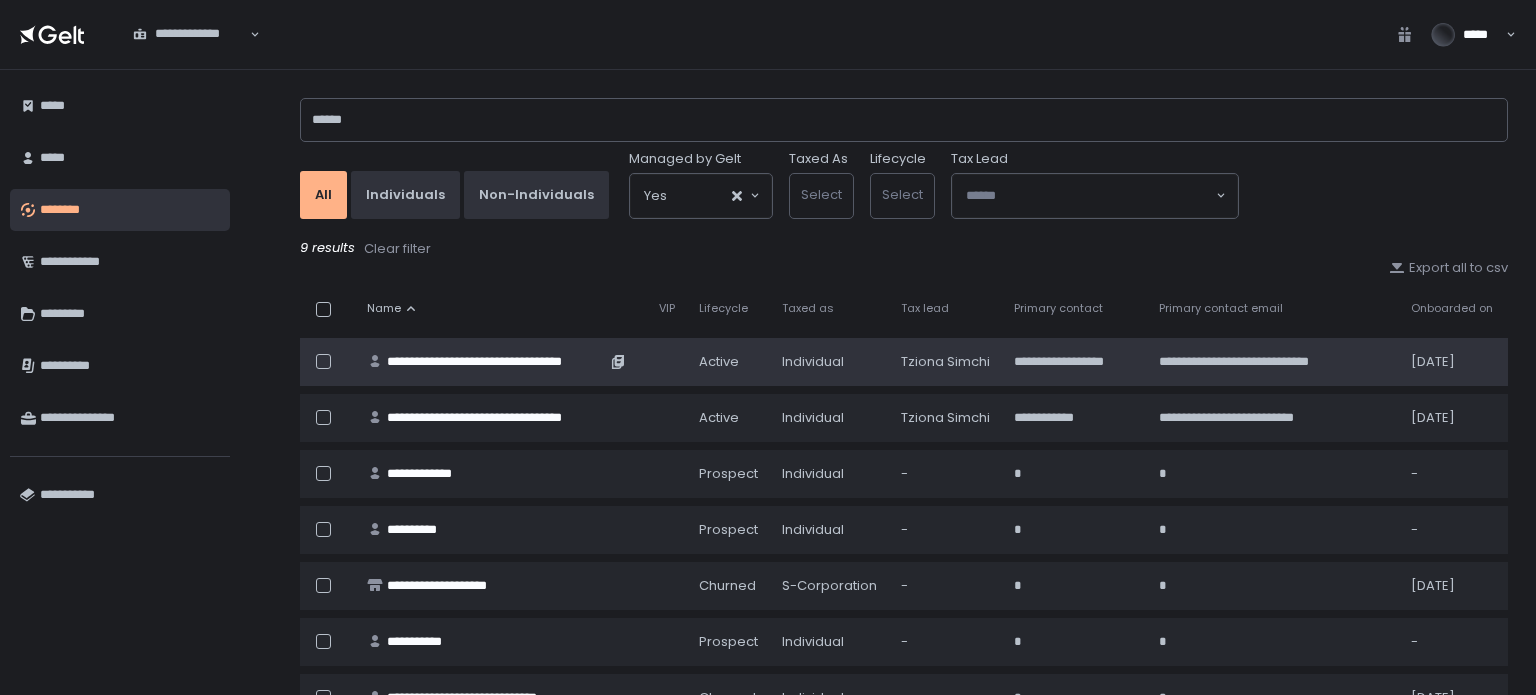 click on "**********" at bounding box center (496, 362) 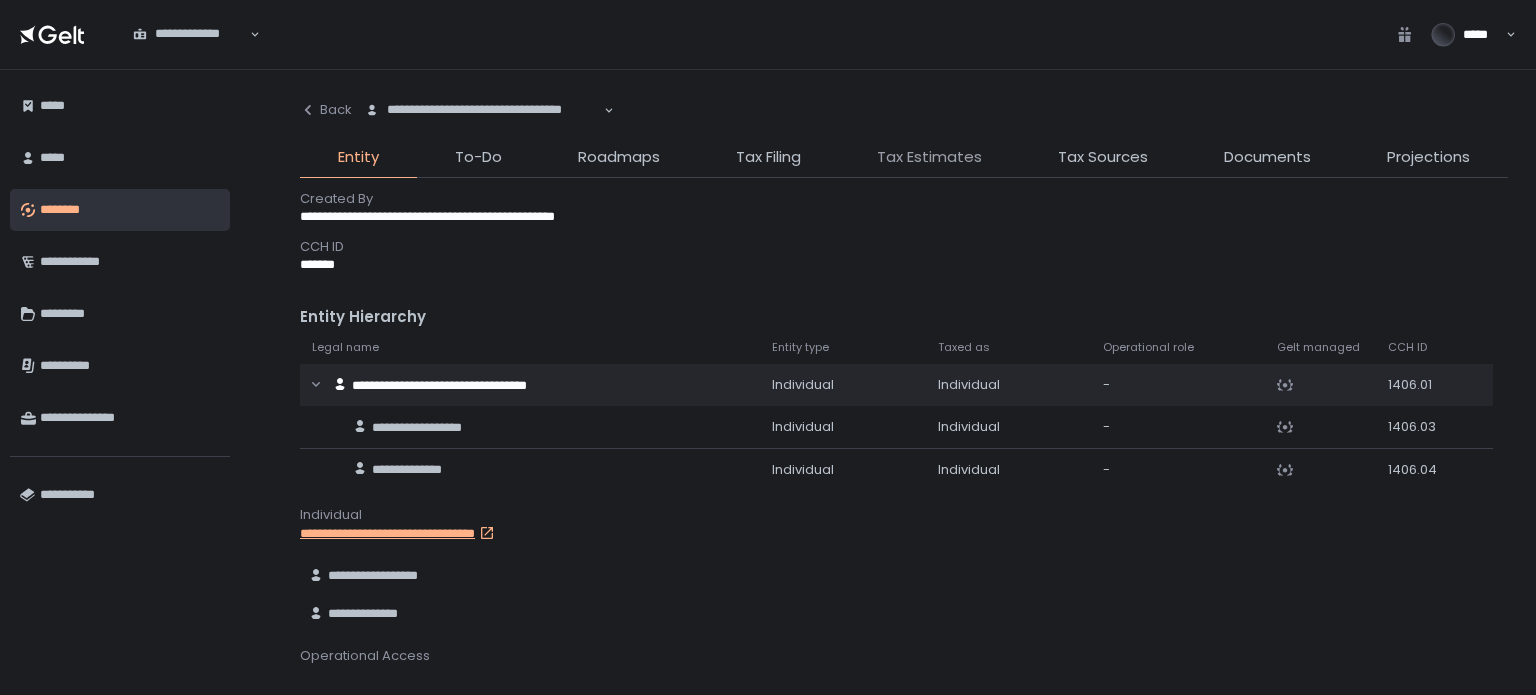 click on "Tax Estimates" at bounding box center [929, 157] 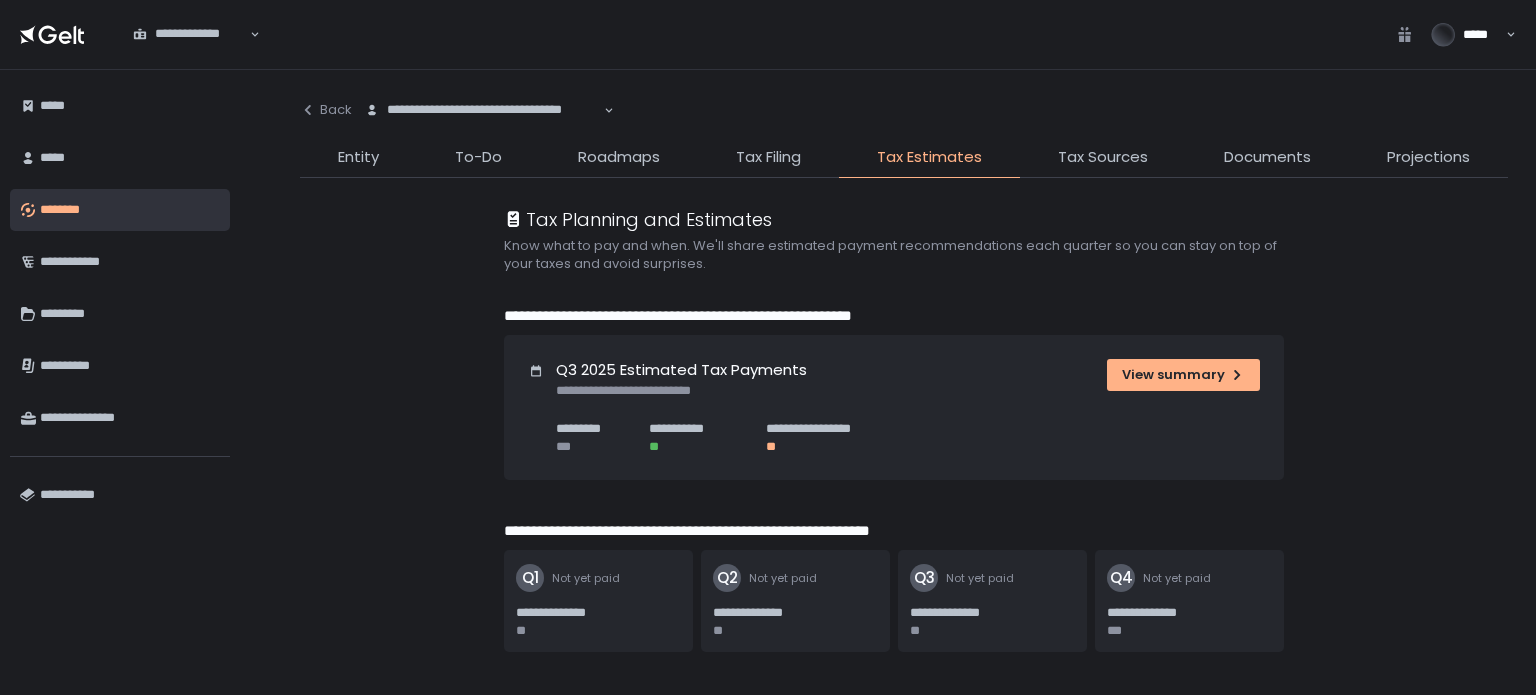 scroll, scrollTop: 56, scrollLeft: 0, axis: vertical 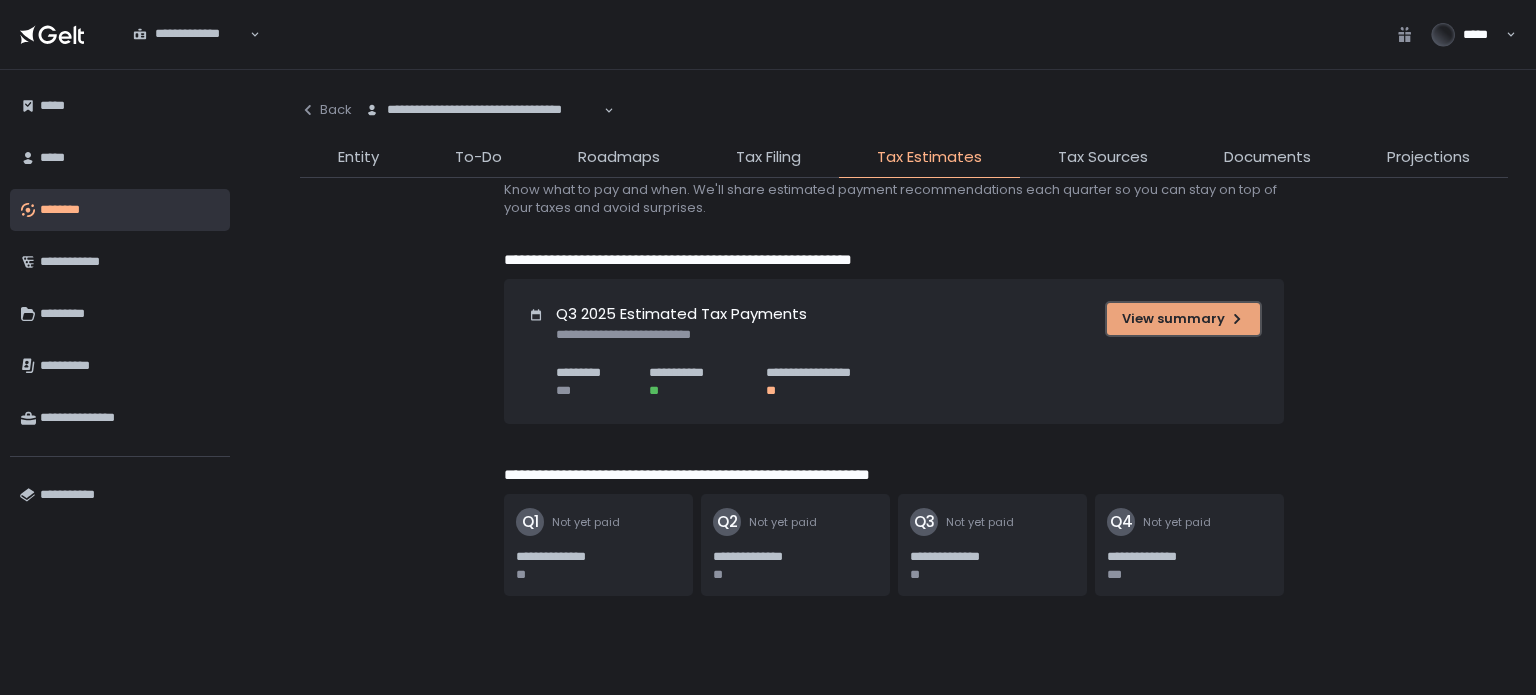 click on "View summary" 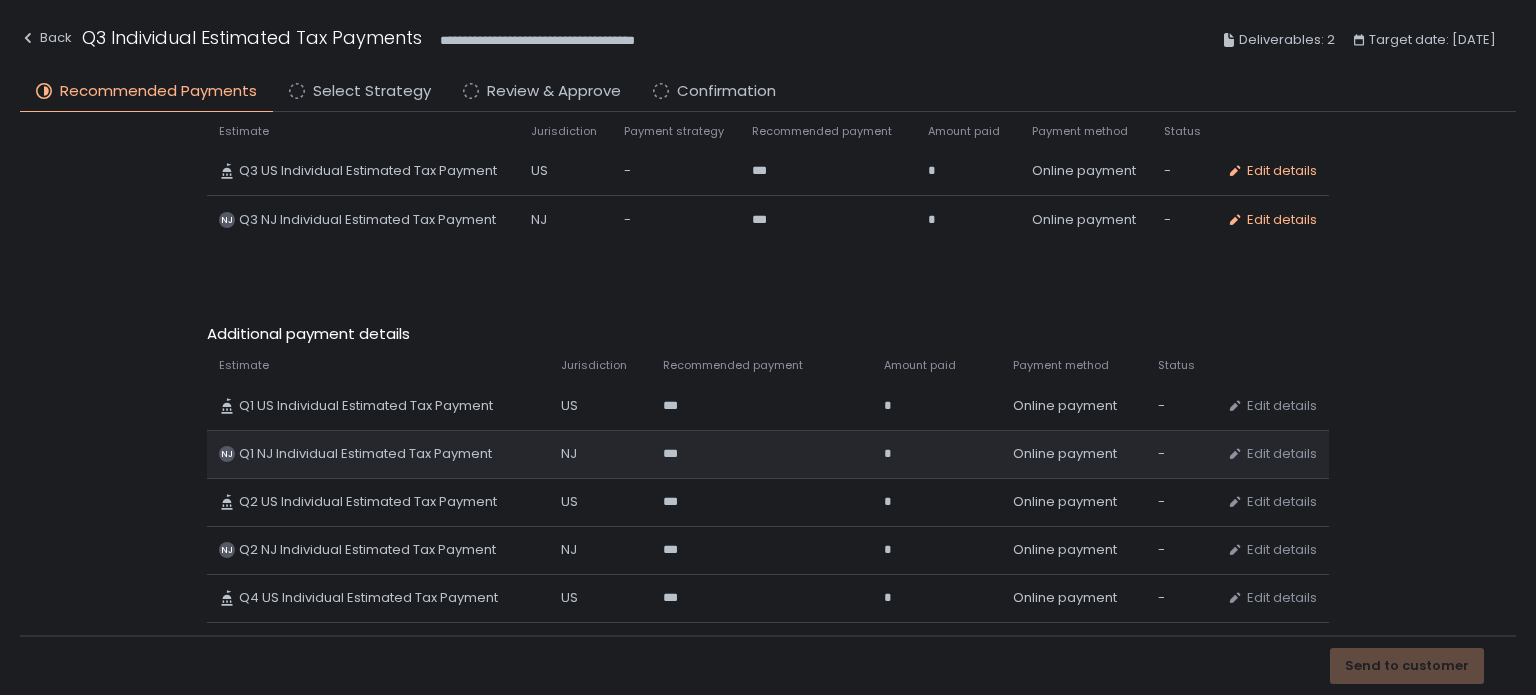 scroll, scrollTop: 166, scrollLeft: 0, axis: vertical 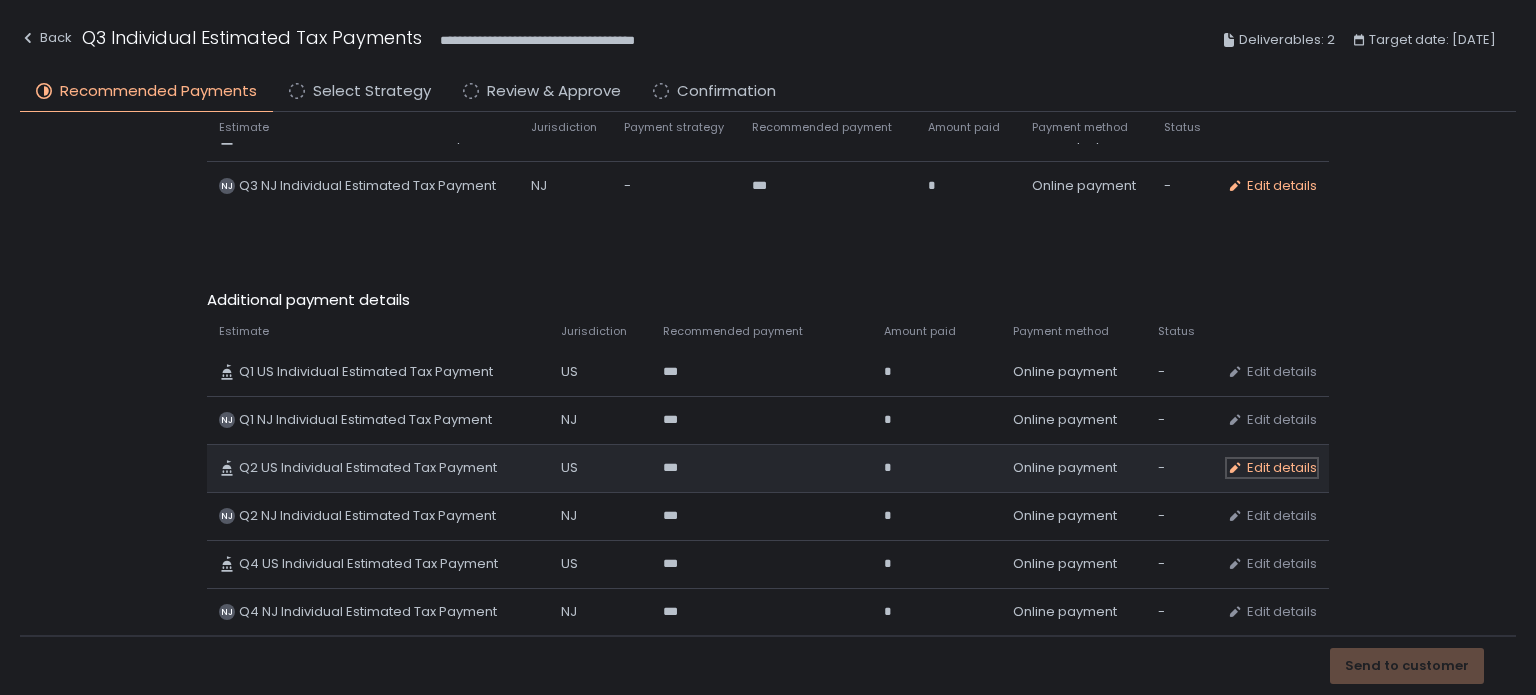click on "Edit details" 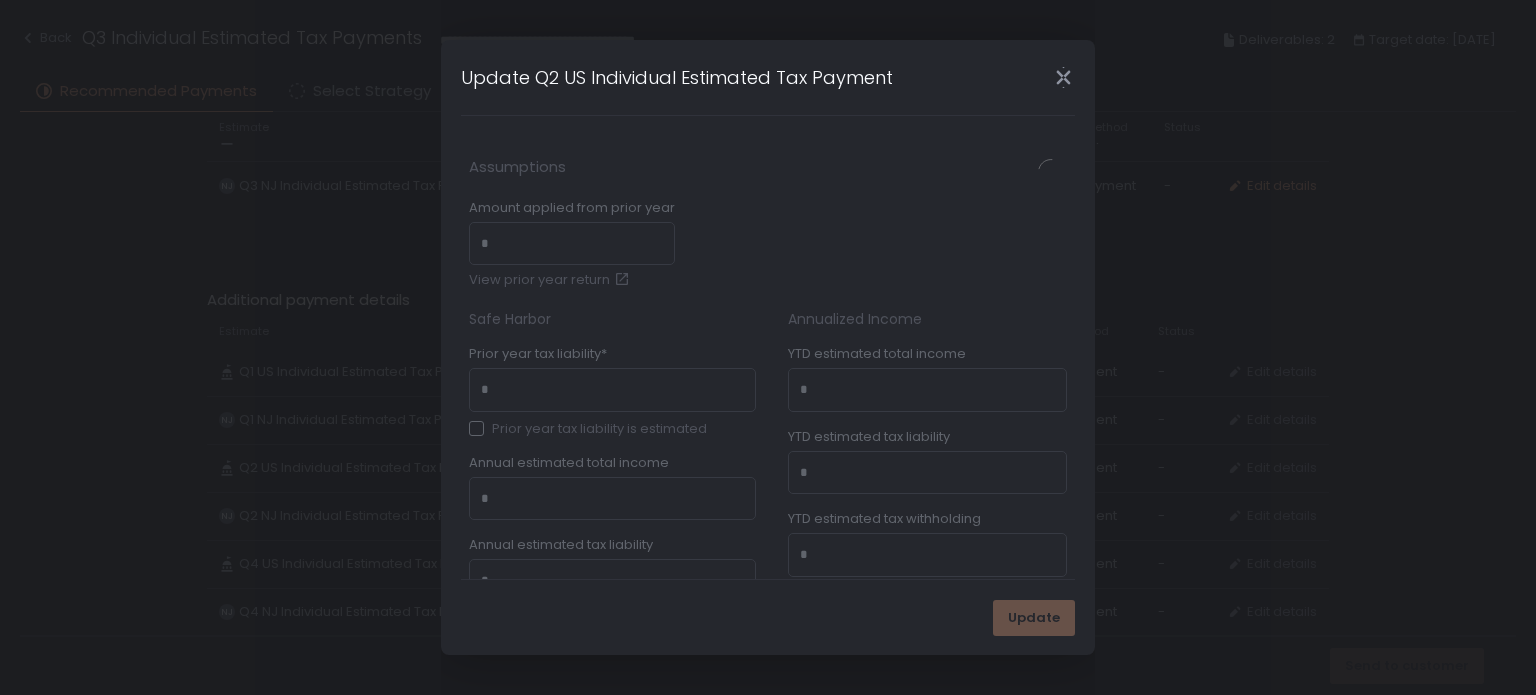 type on "*****" 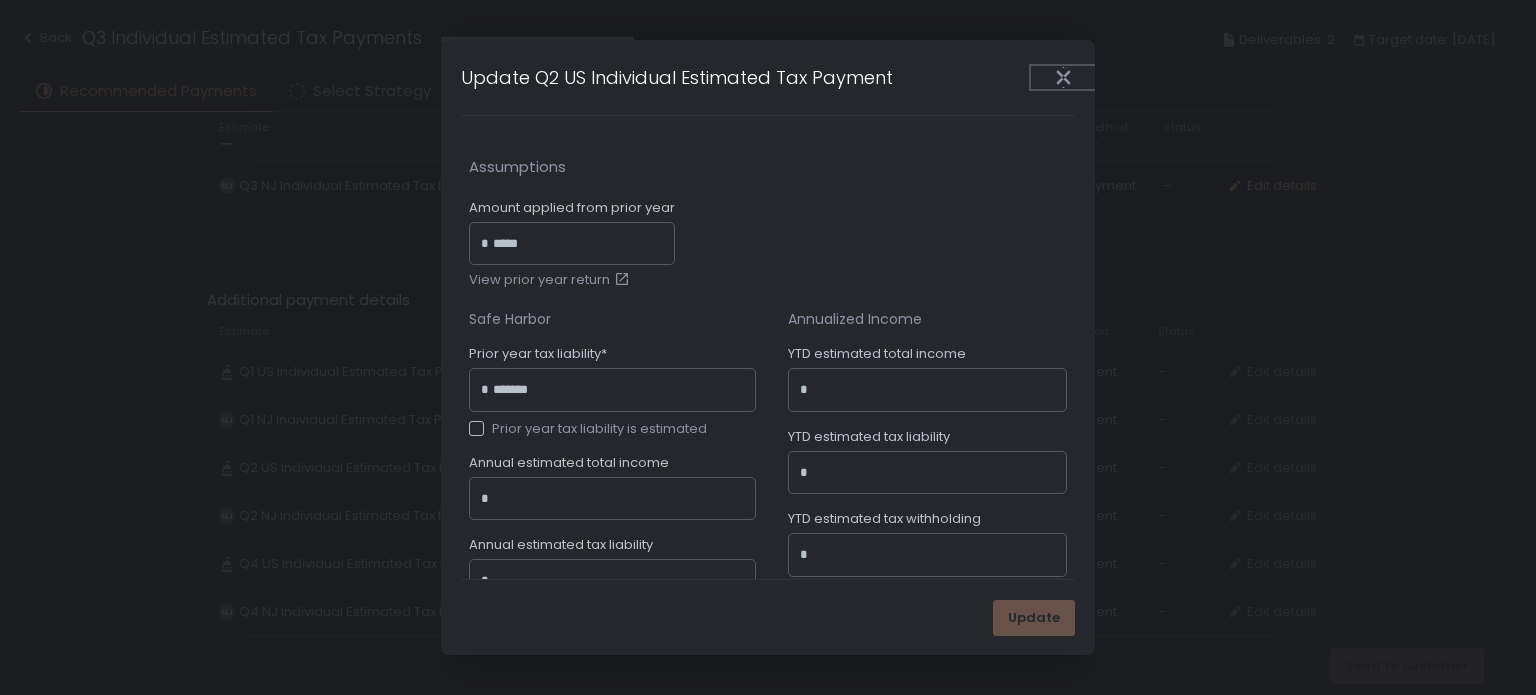 type on "******" 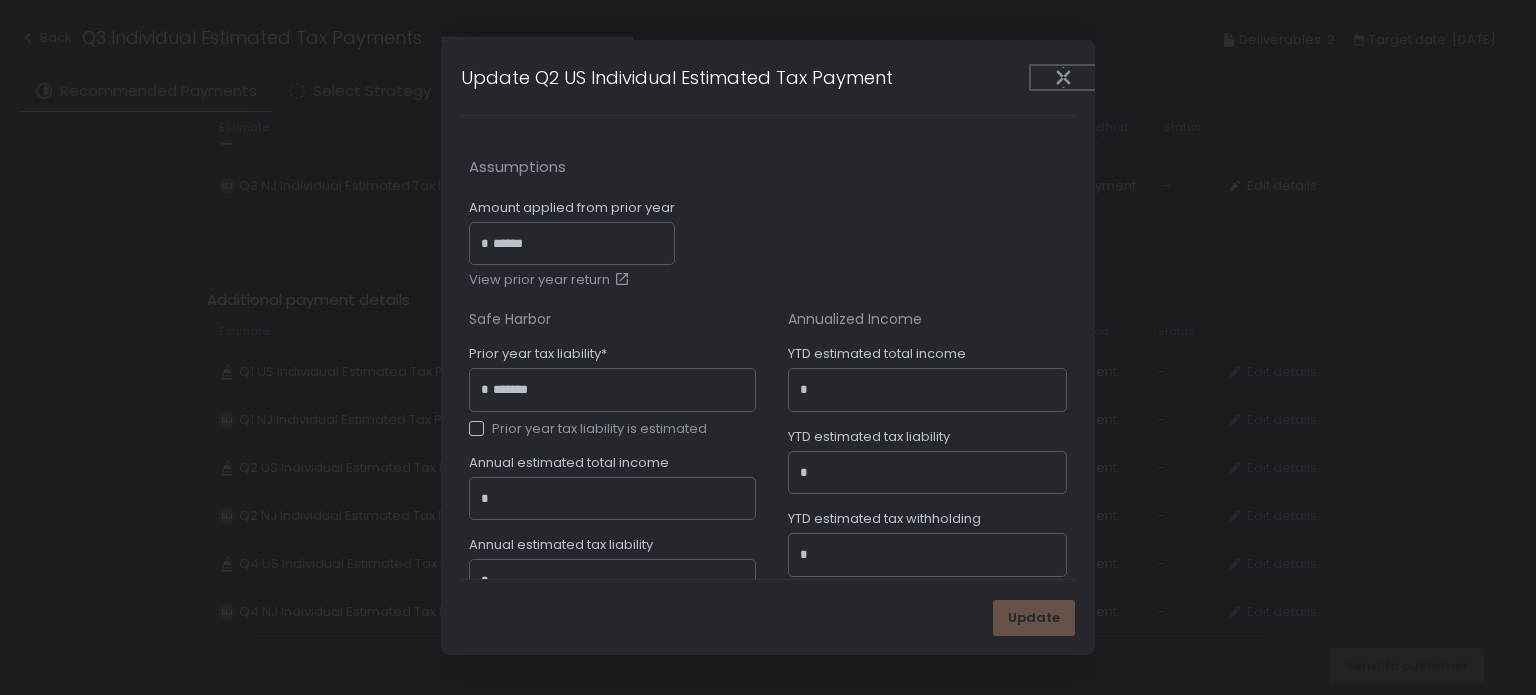 click 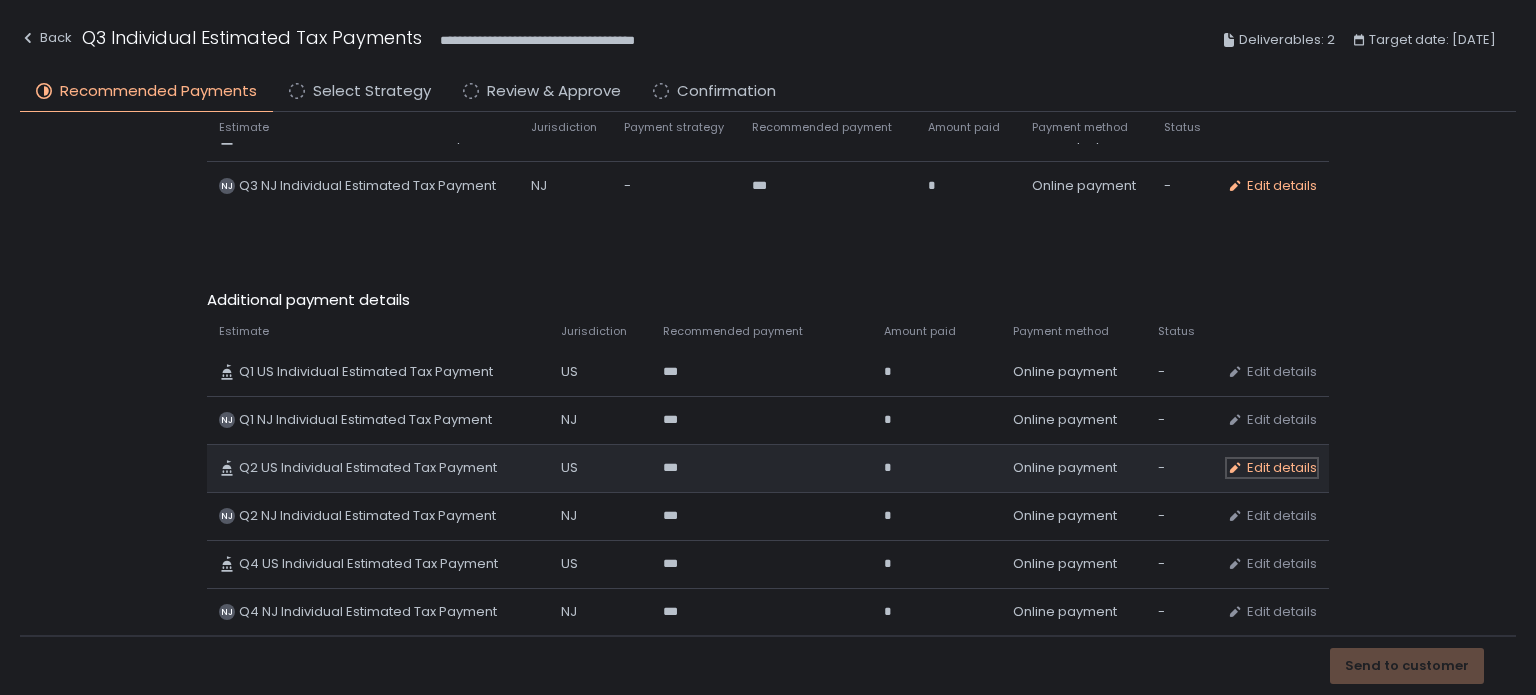 click on "Edit details" 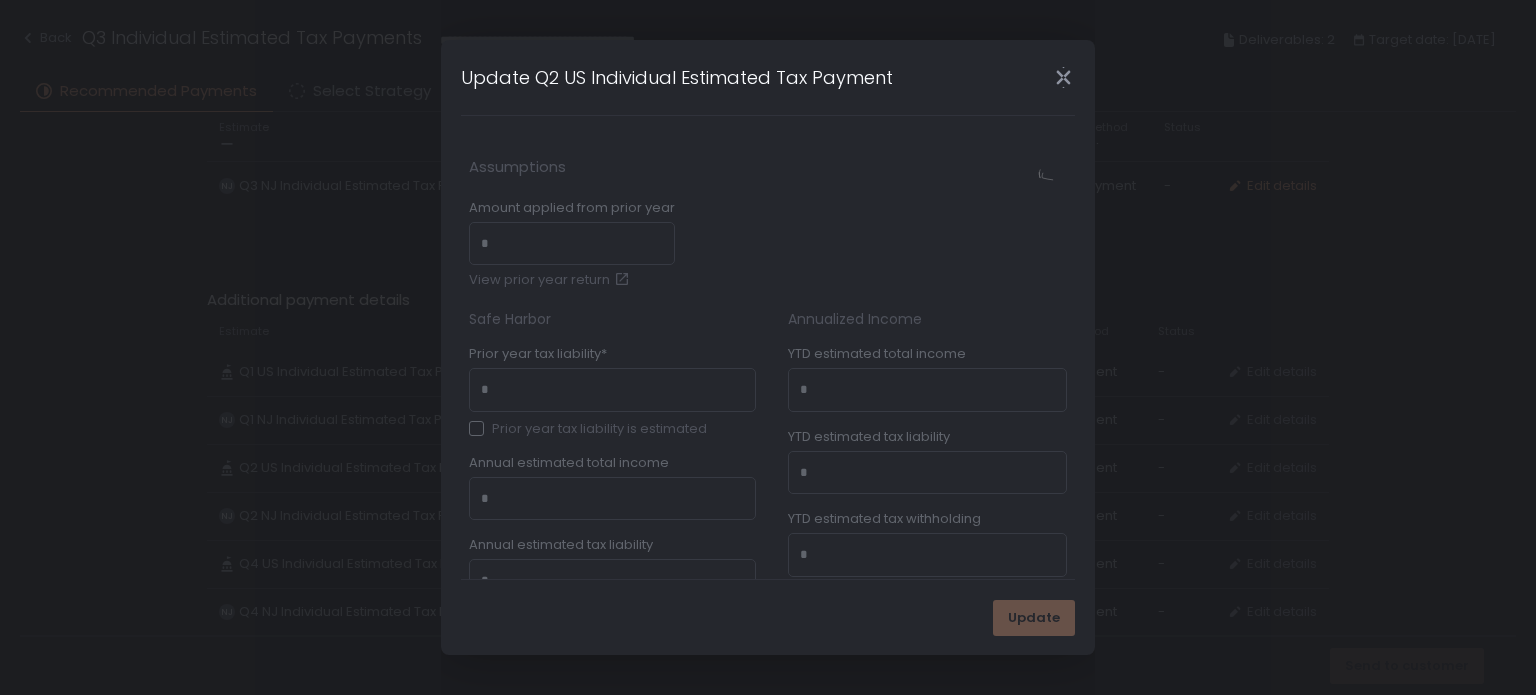 type on "*****" 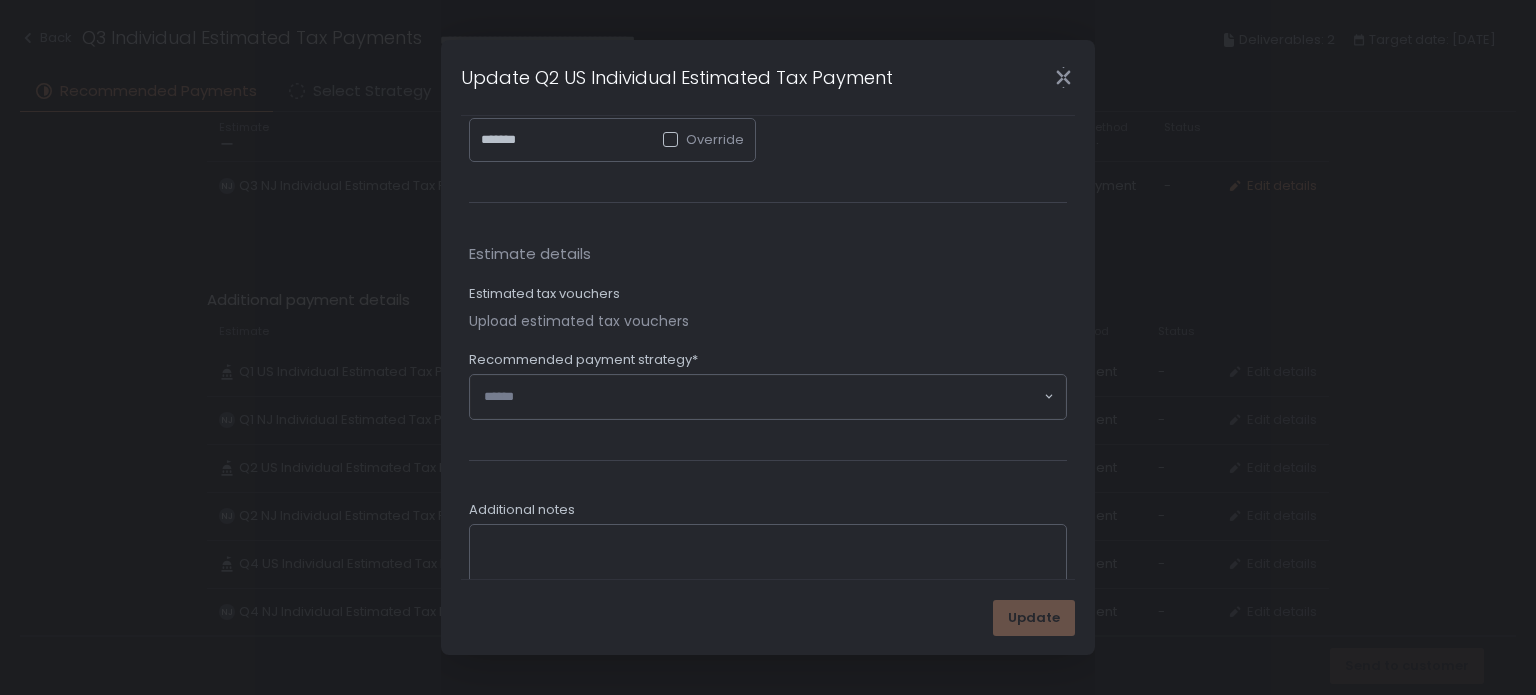 scroll, scrollTop: 700, scrollLeft: 0, axis: vertical 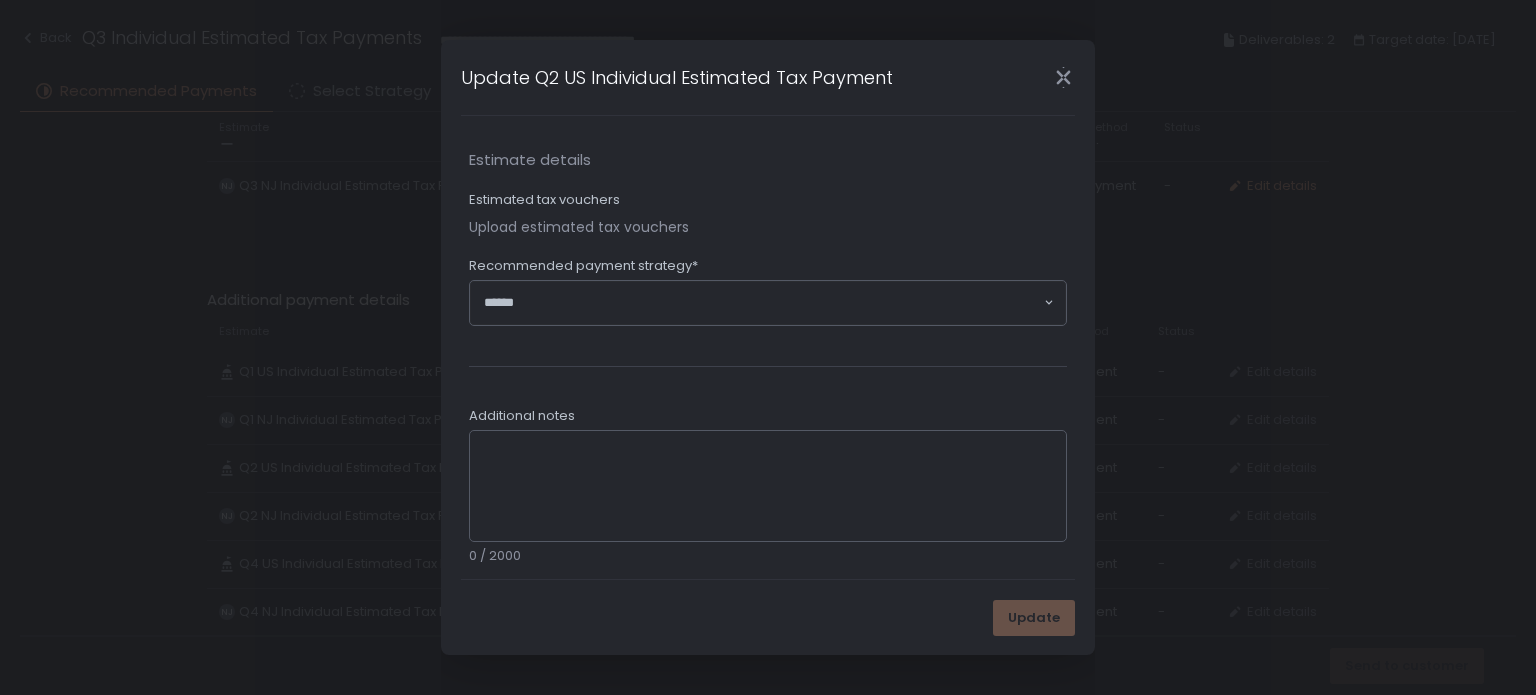 type on "******" 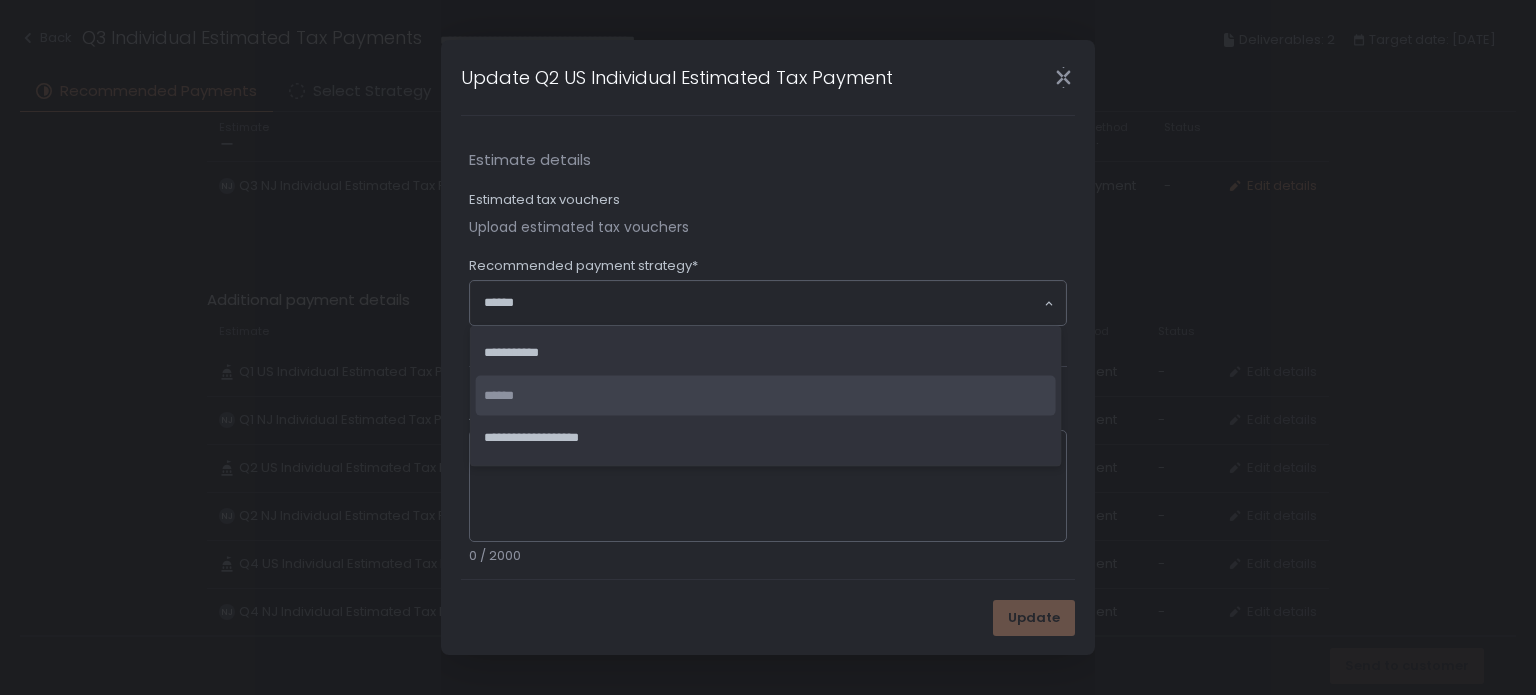 click on "******" 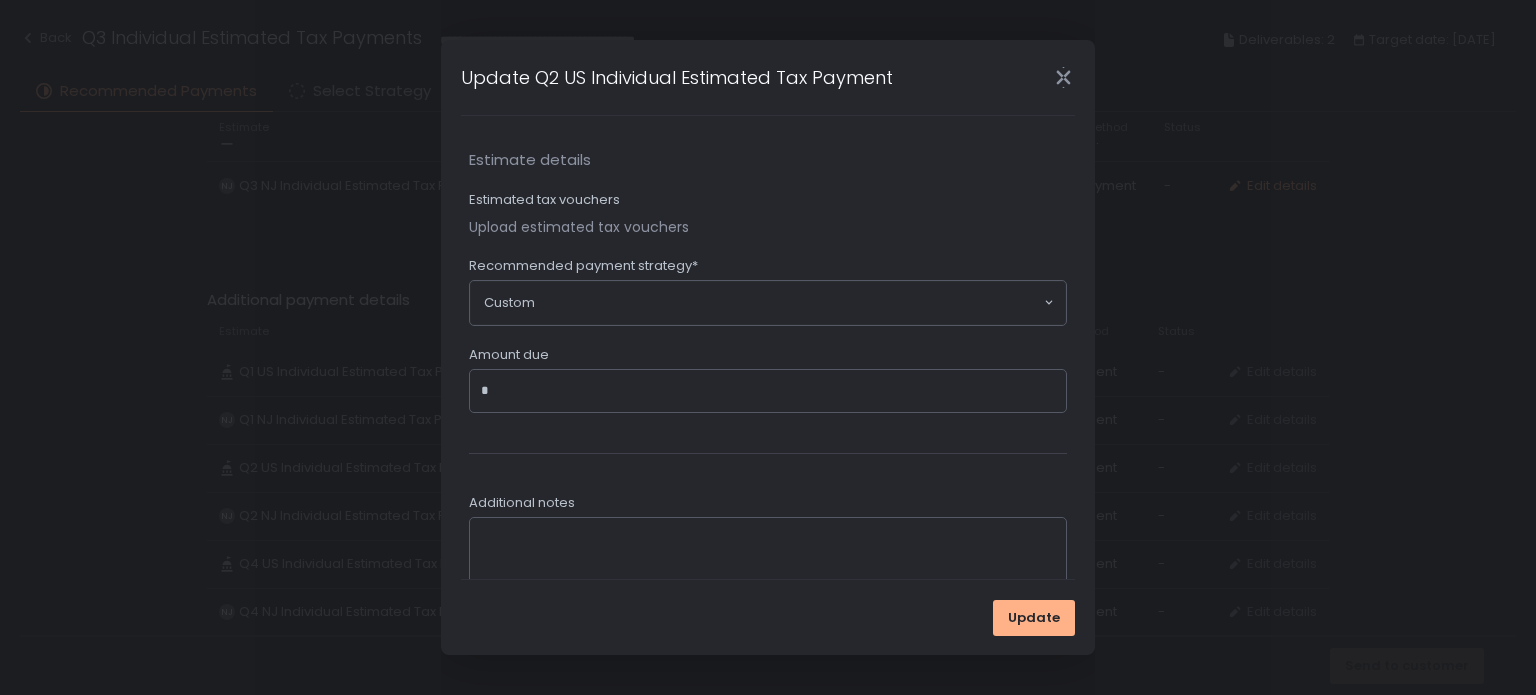 click on "Amount due" at bounding box center [774, 391] 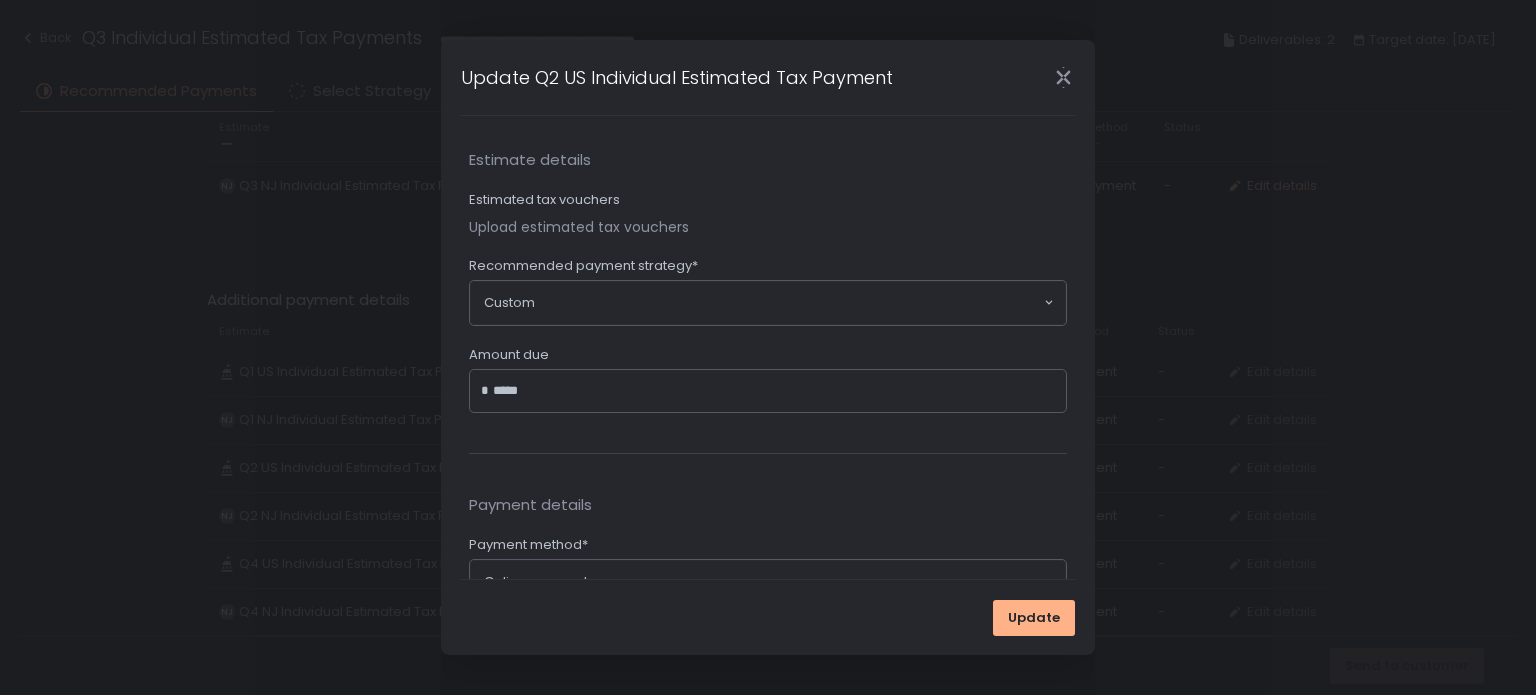 click on "Payment details" at bounding box center [768, 505] 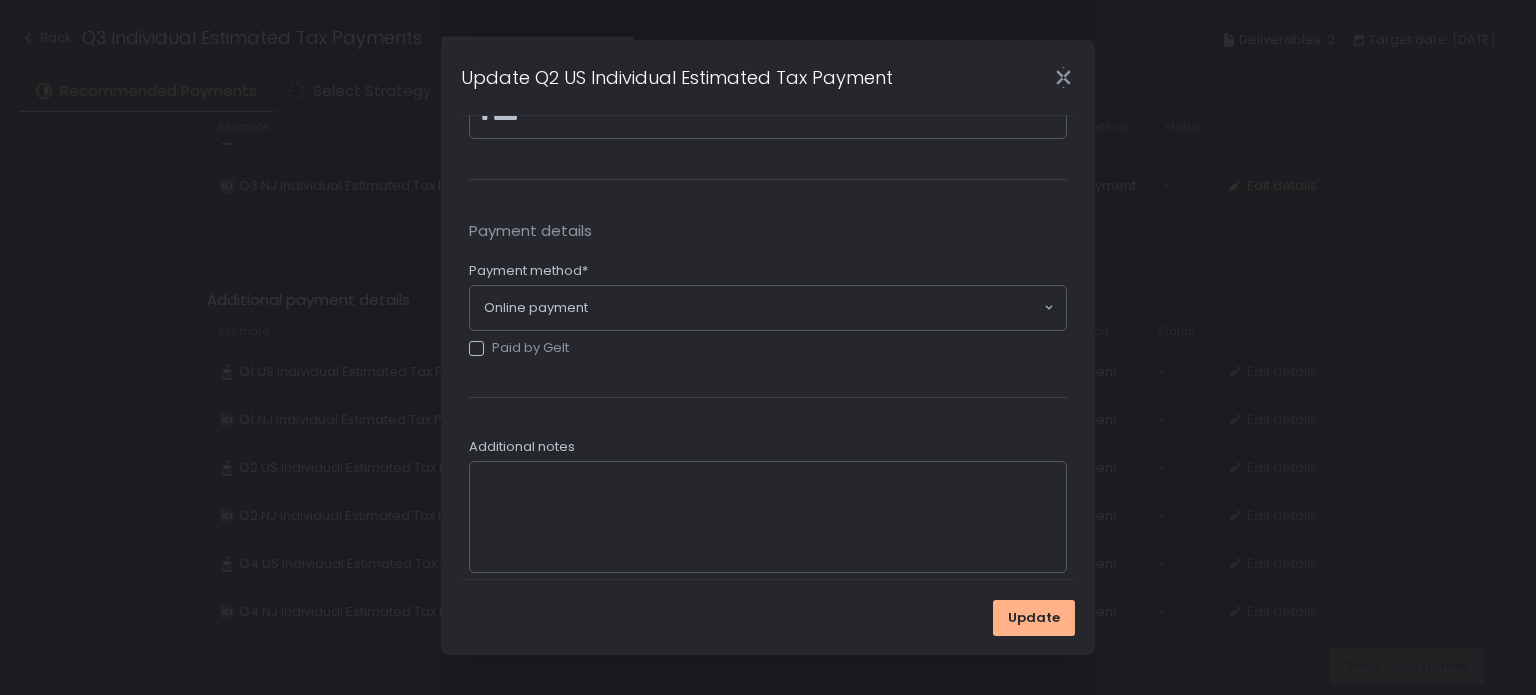scroll, scrollTop: 1000, scrollLeft: 0, axis: vertical 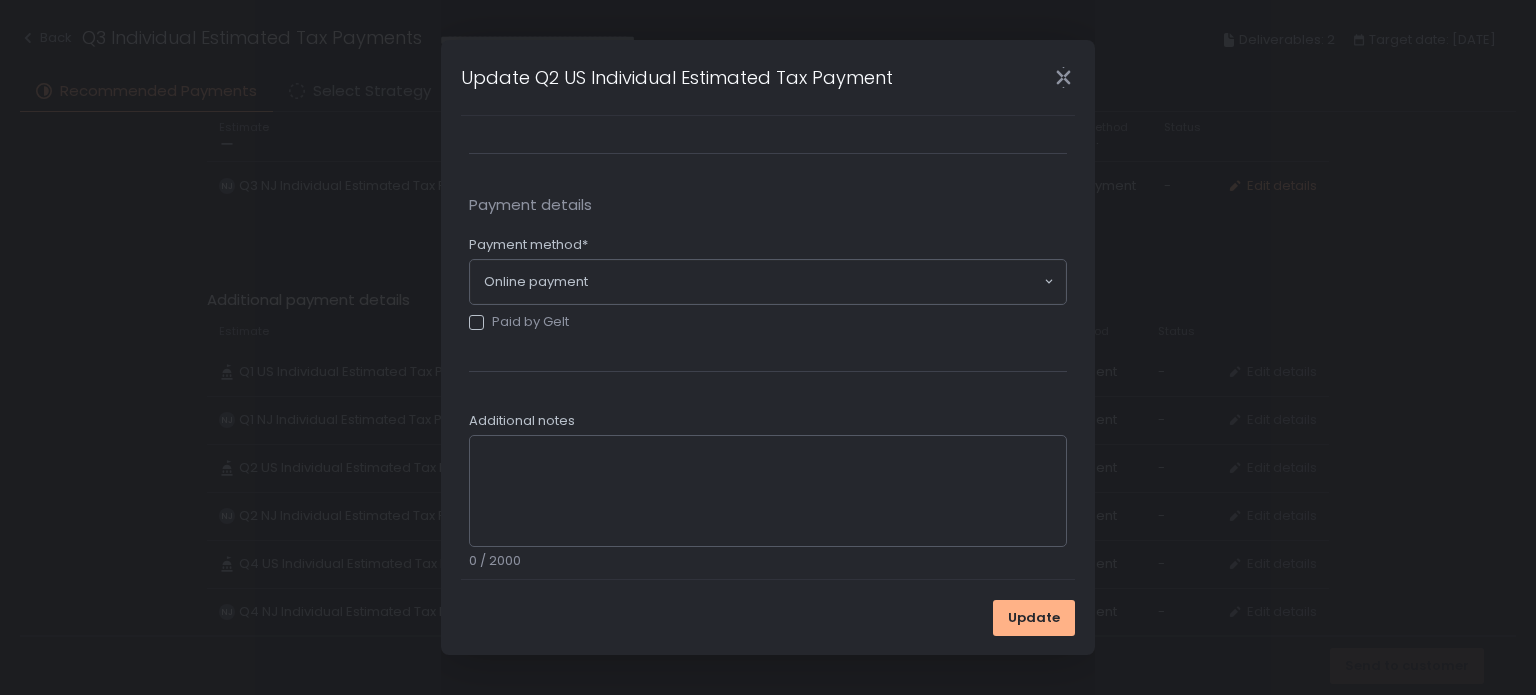 type on "******" 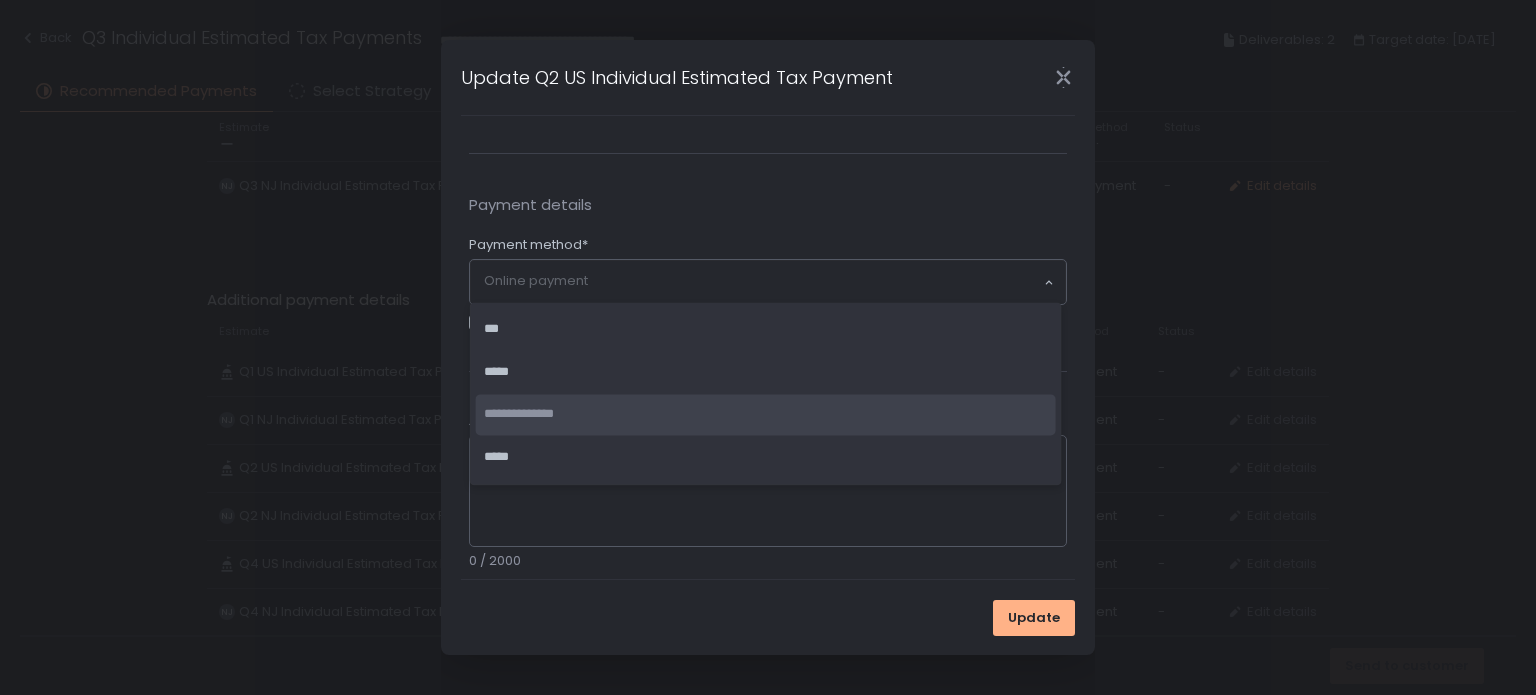 click 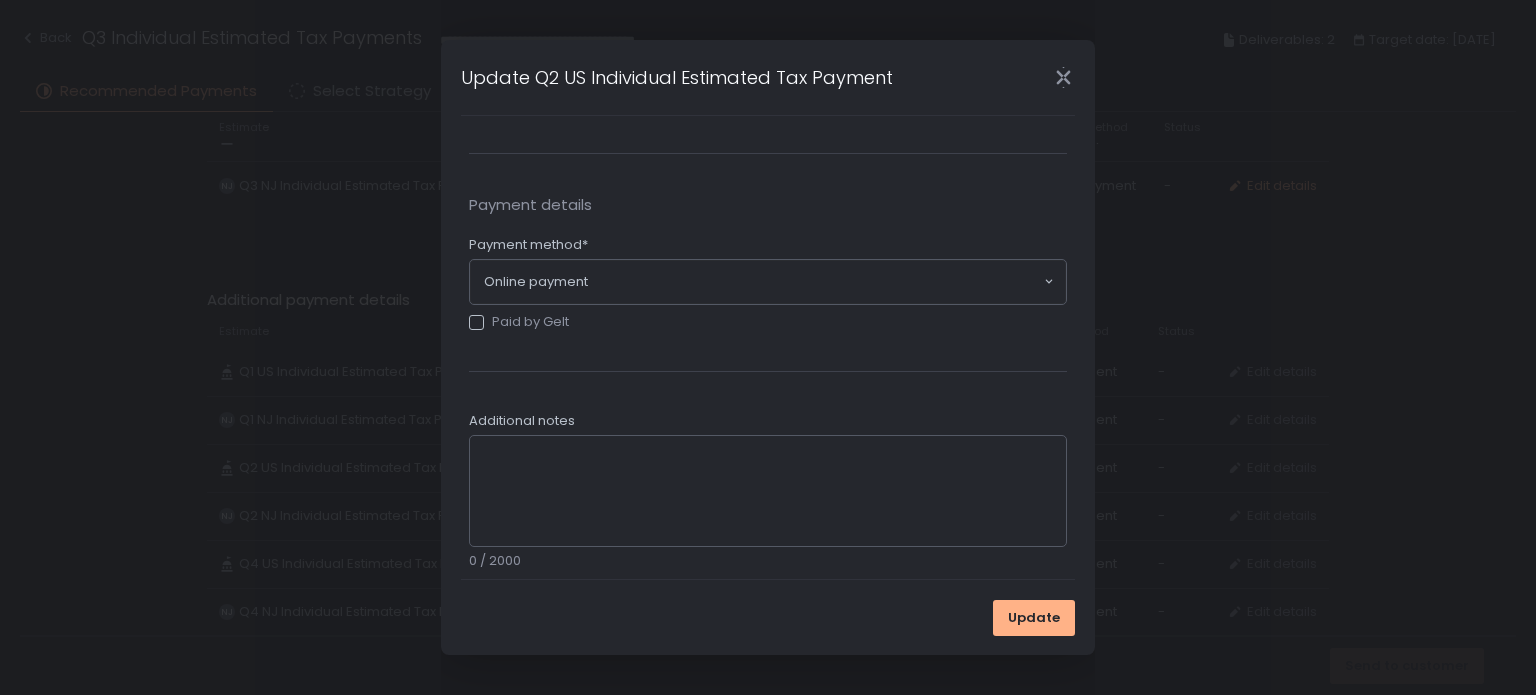 click on "Payment details" at bounding box center [768, 205] 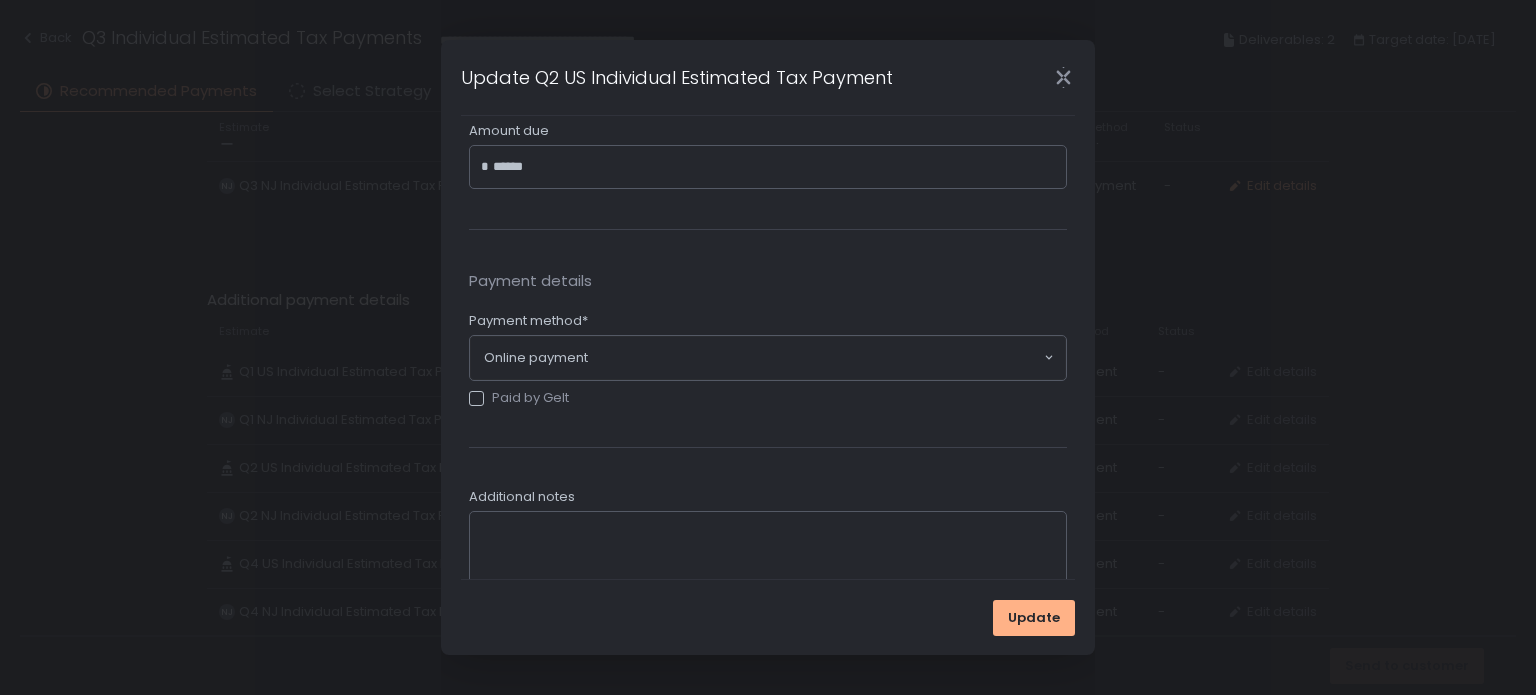 scroll, scrollTop: 724, scrollLeft: 0, axis: vertical 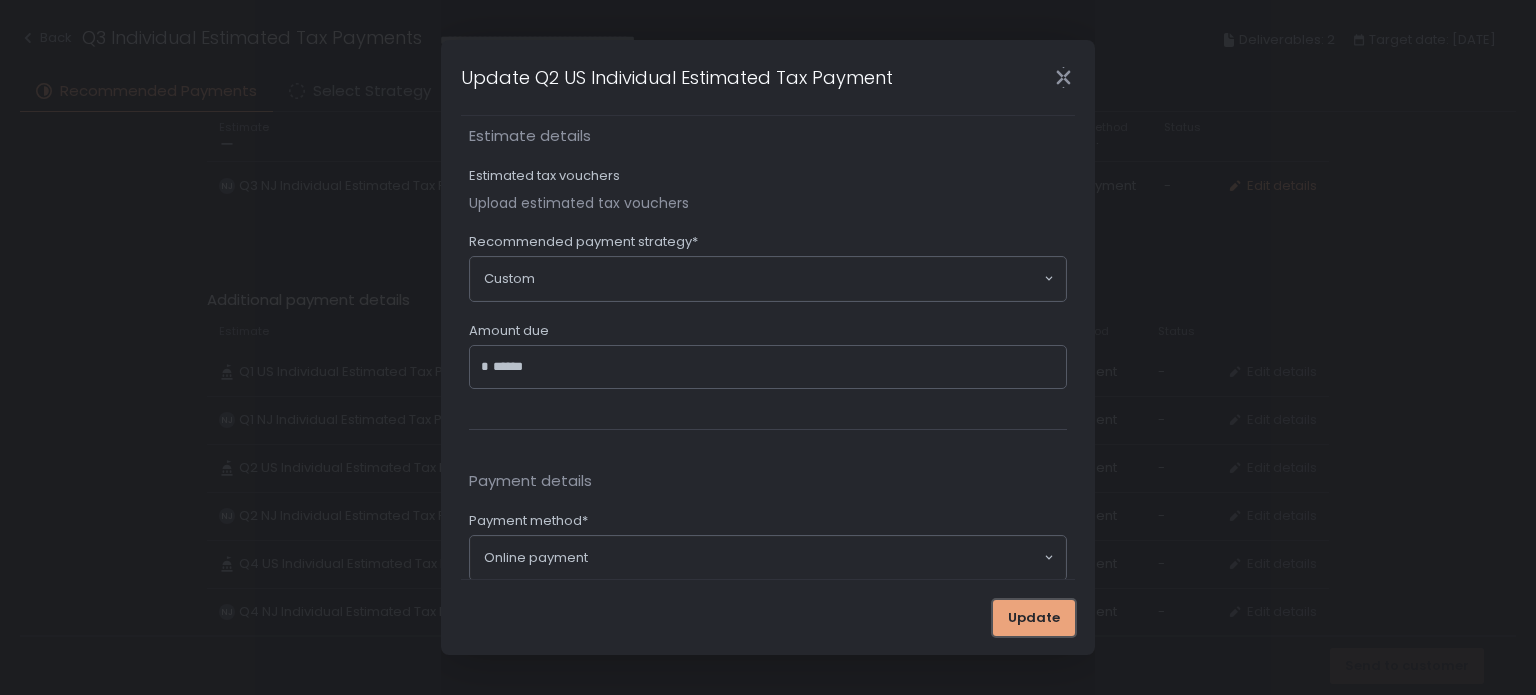 click on "Update" at bounding box center (1034, 618) 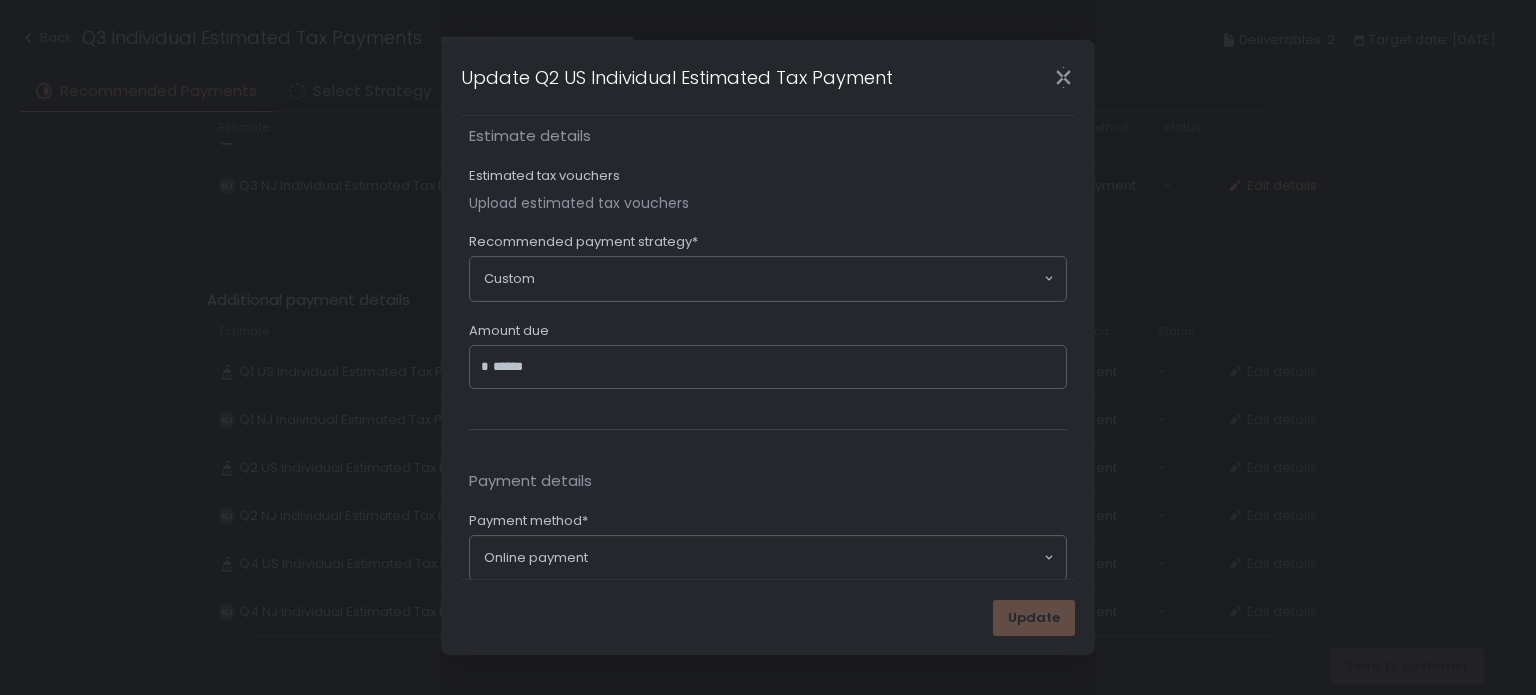 scroll, scrollTop: 0, scrollLeft: 0, axis: both 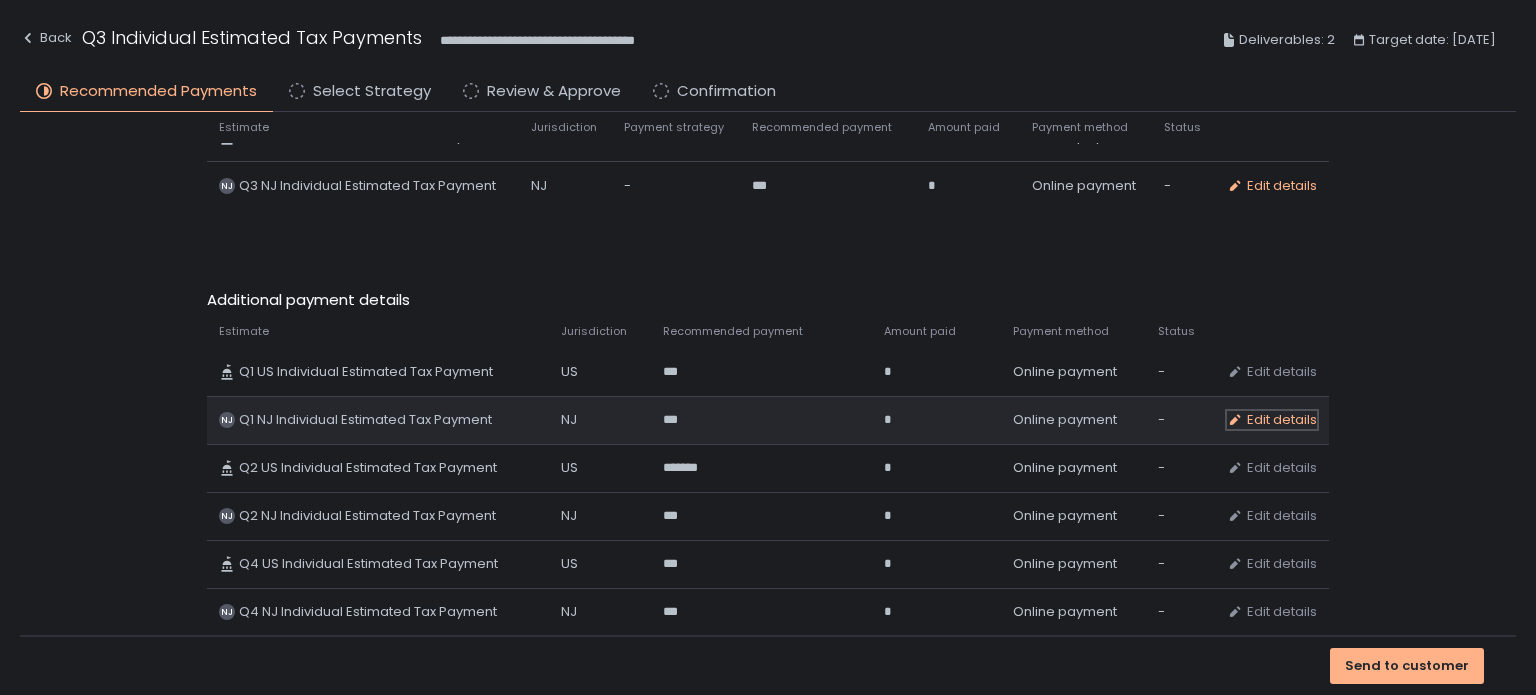 click on "Edit details" 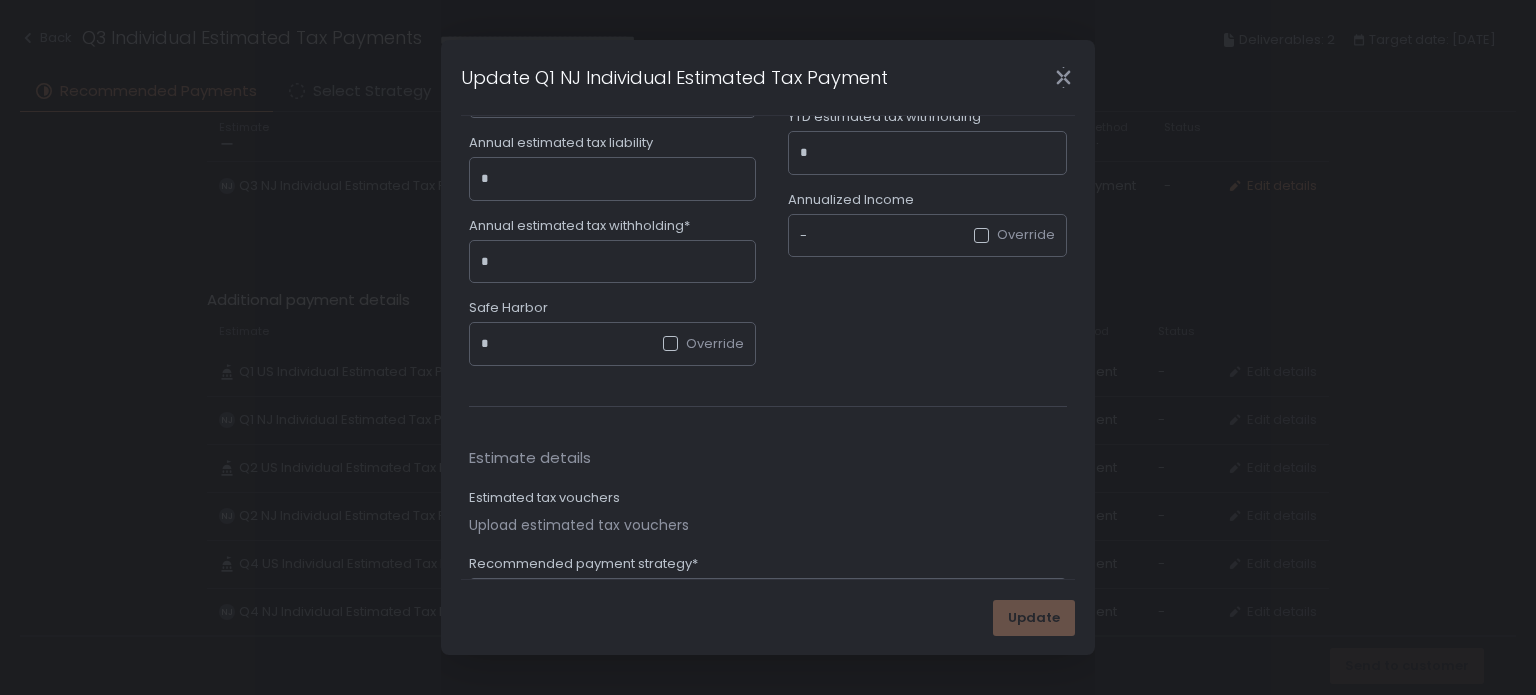 scroll, scrollTop: 600, scrollLeft: 0, axis: vertical 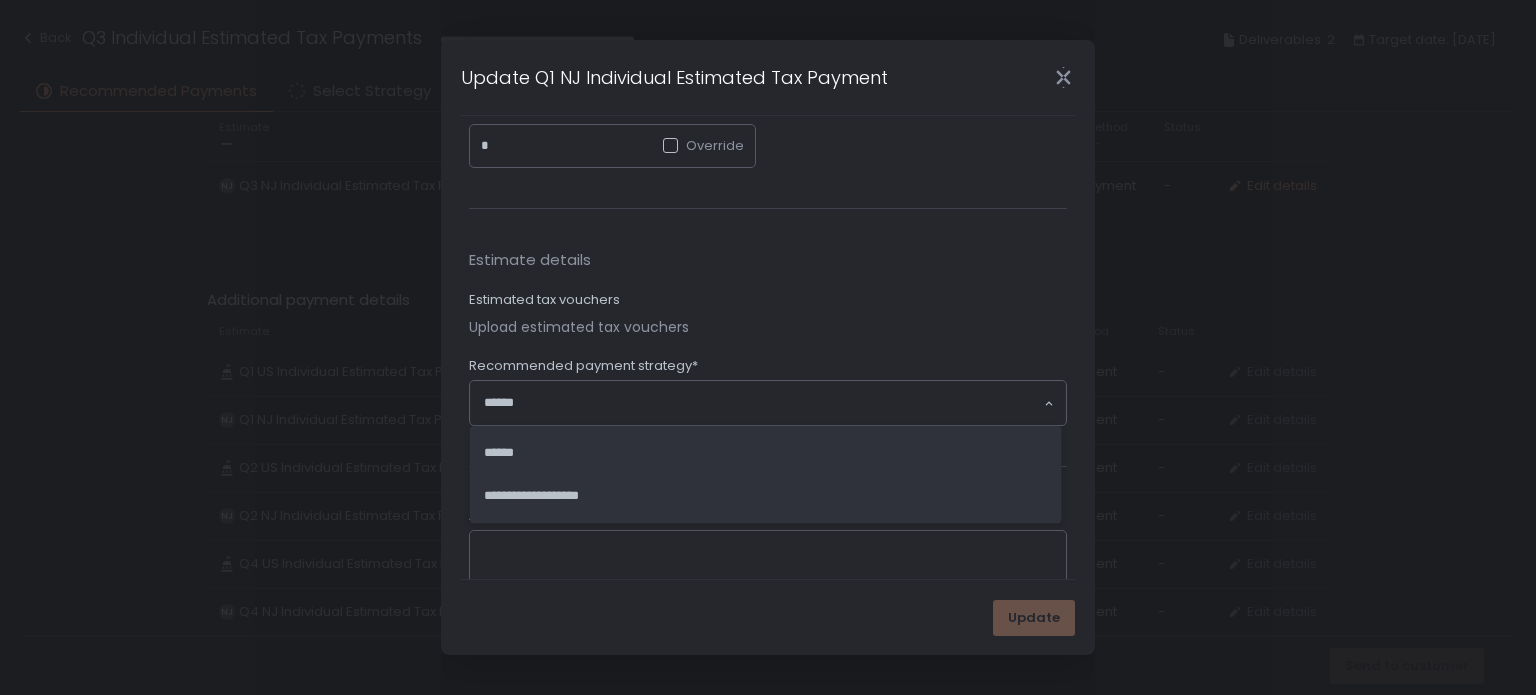 click on "Loading..." 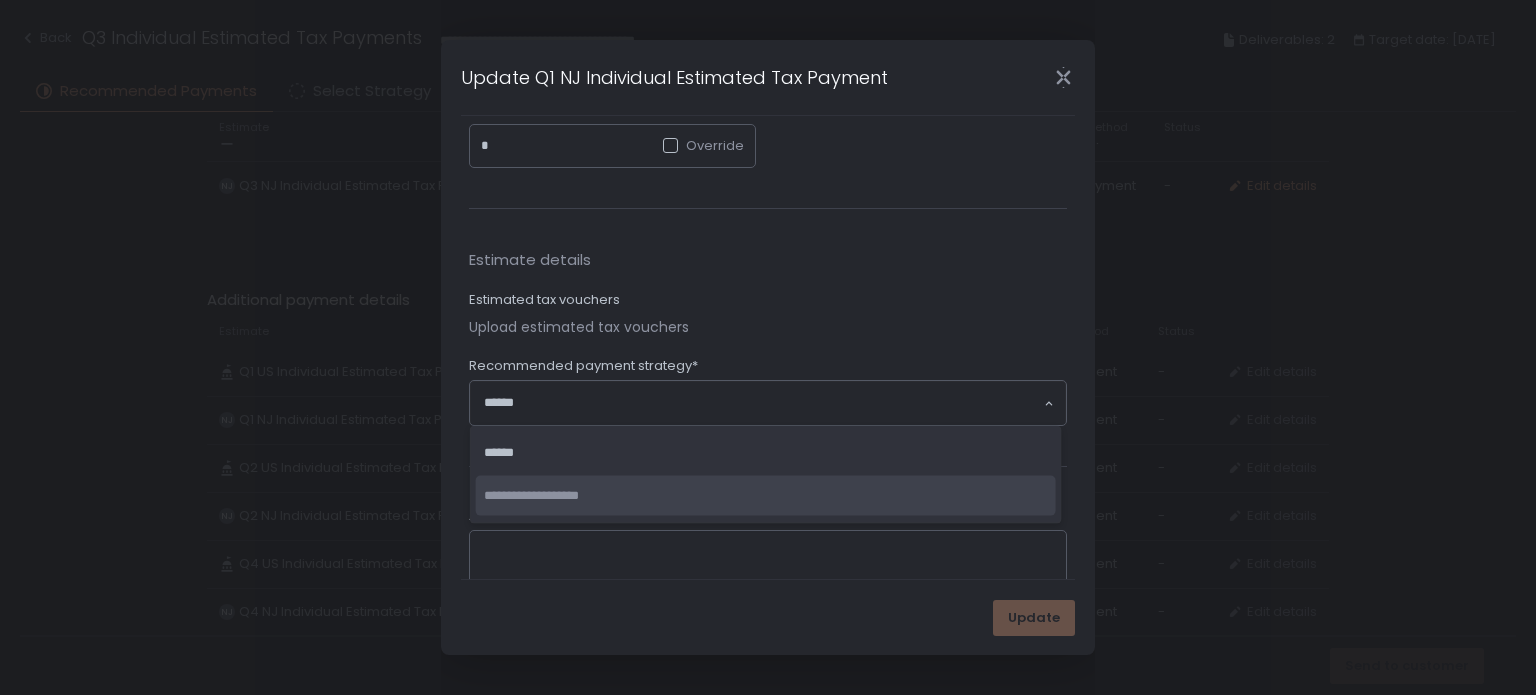 click on "**********" 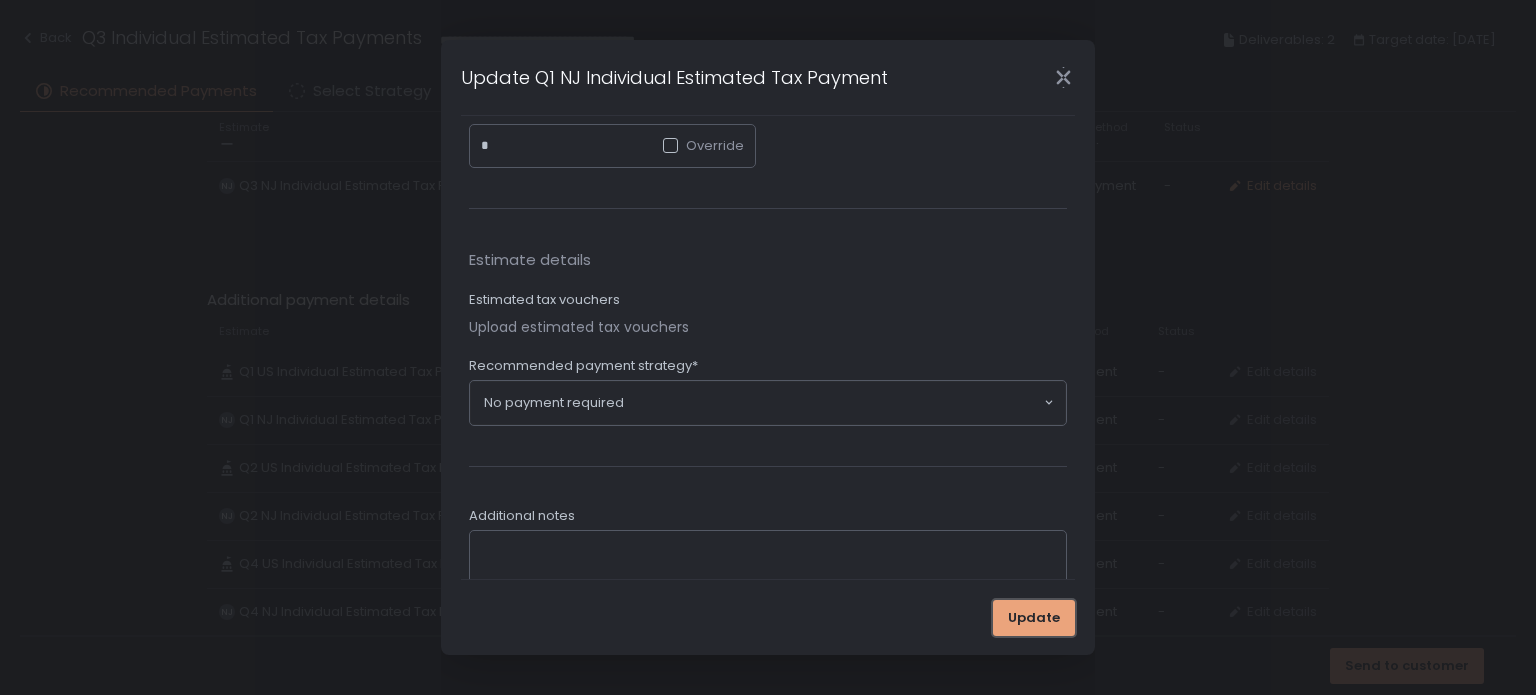 click on "Update" at bounding box center [1034, 618] 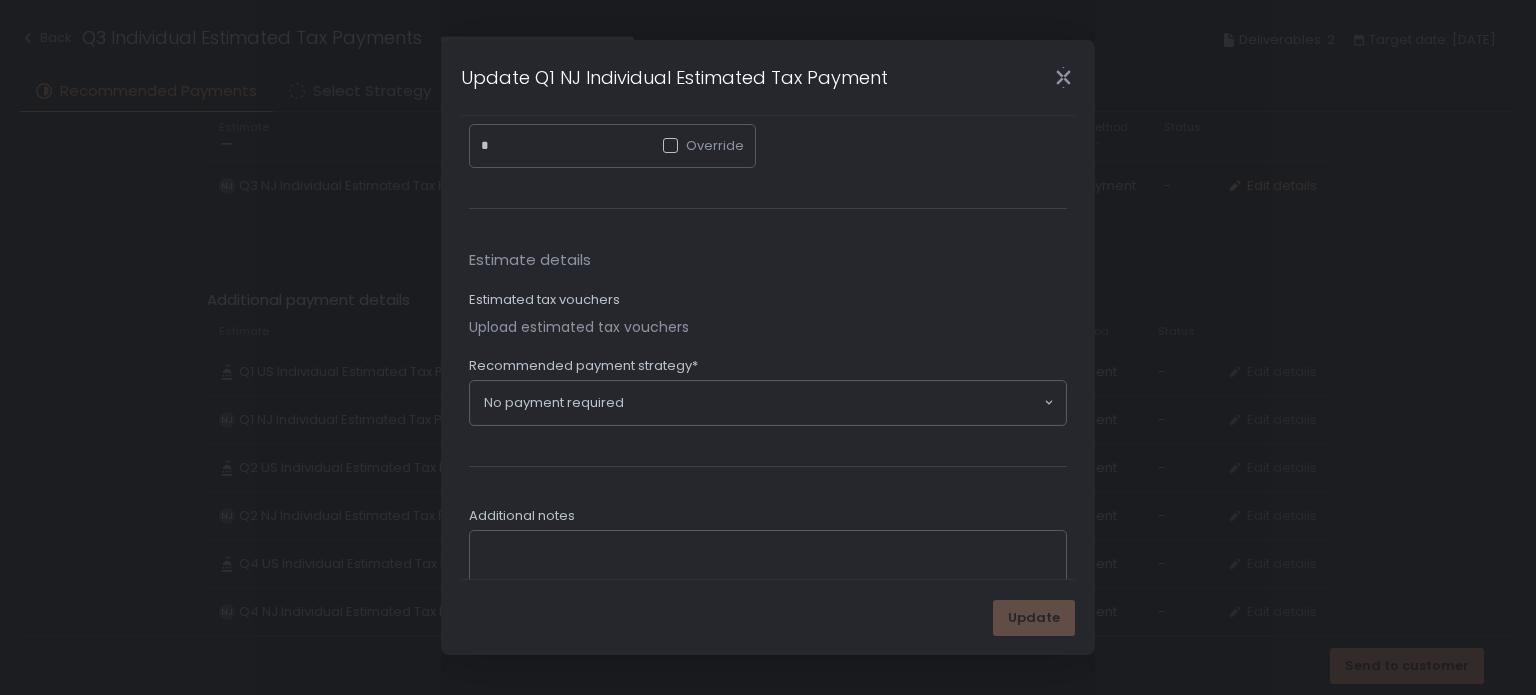 scroll, scrollTop: 0, scrollLeft: 0, axis: both 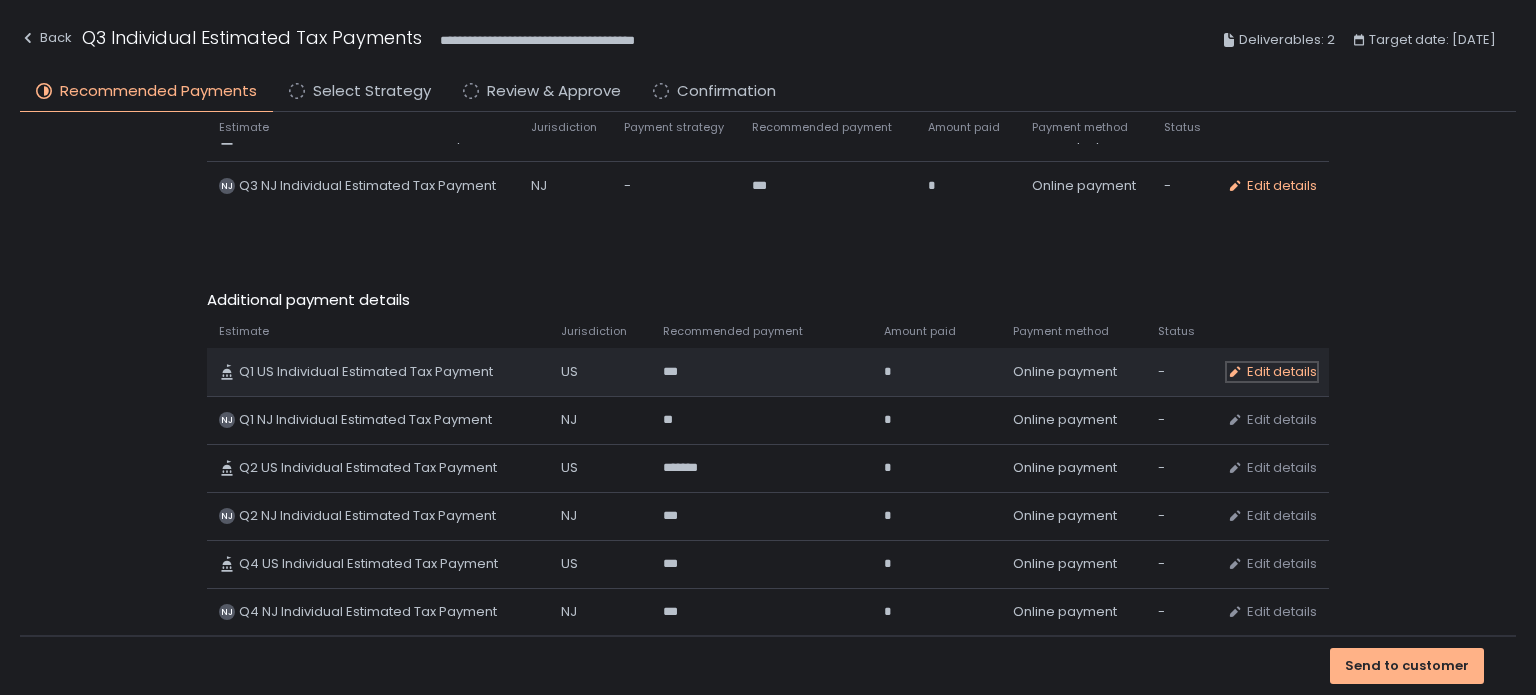 click on "Edit details" 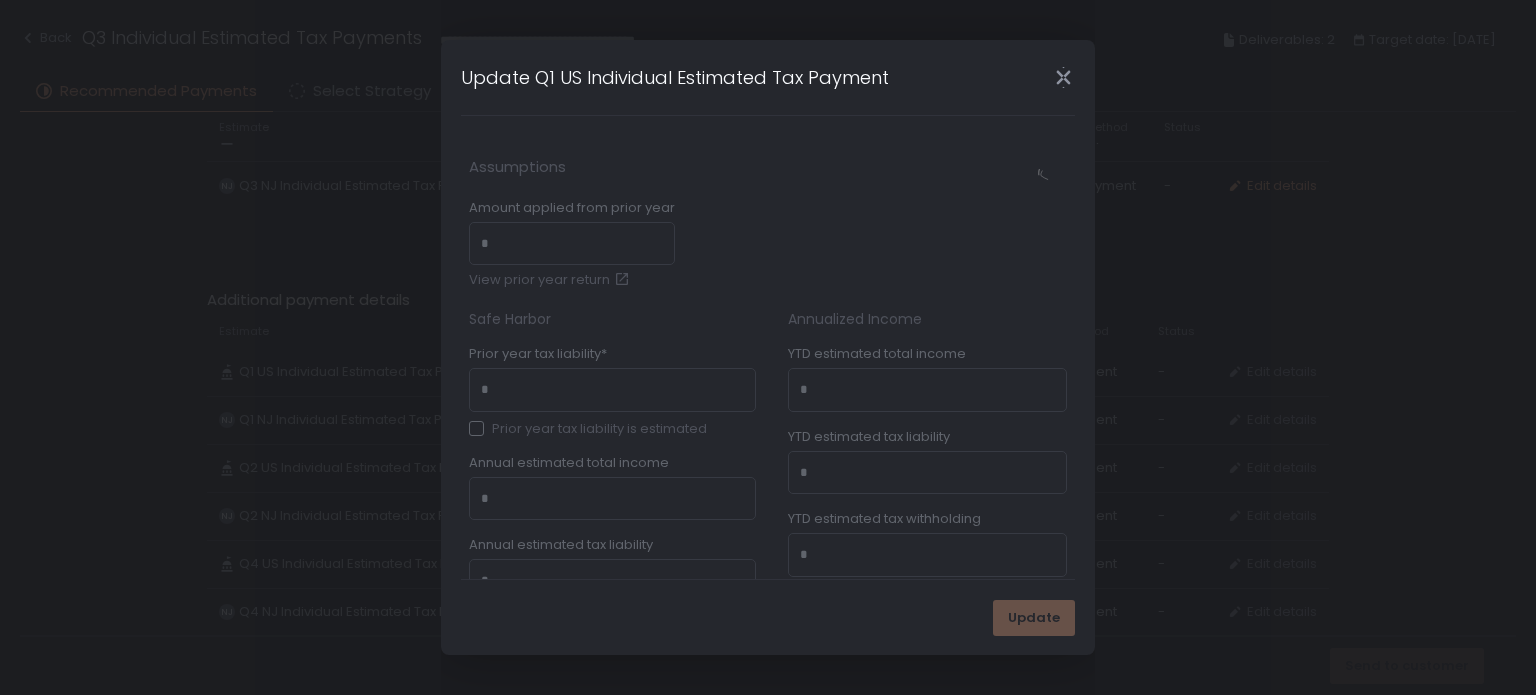 type on "*****" 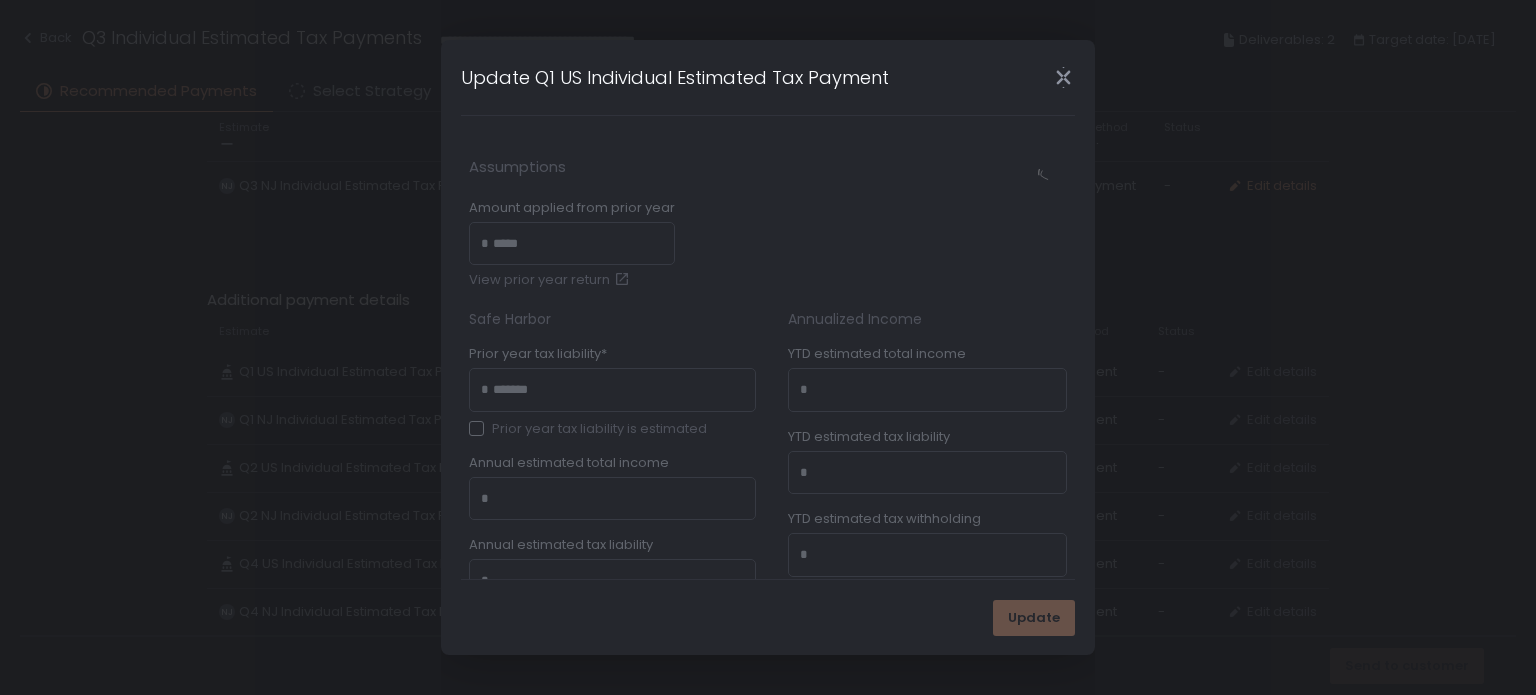 scroll, scrollTop: 720, scrollLeft: 0, axis: vertical 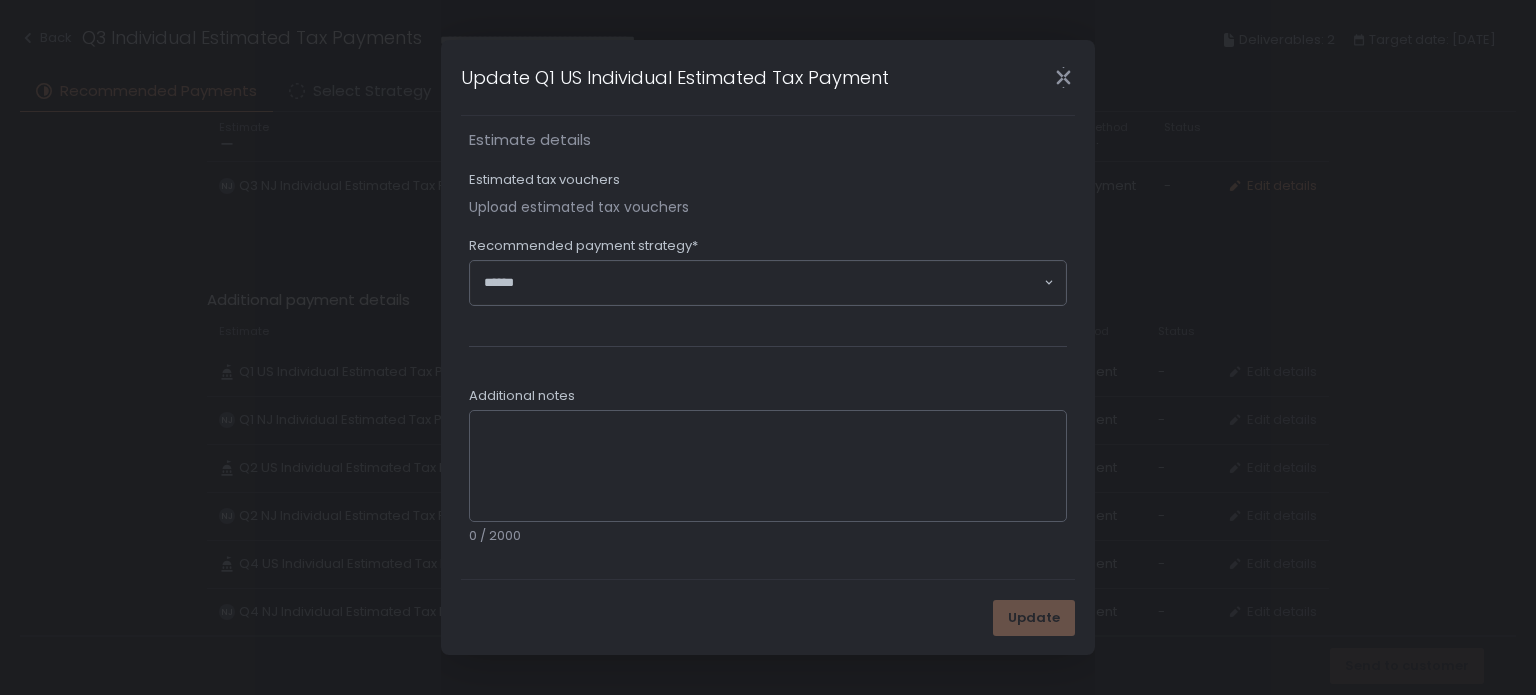 type on "******" 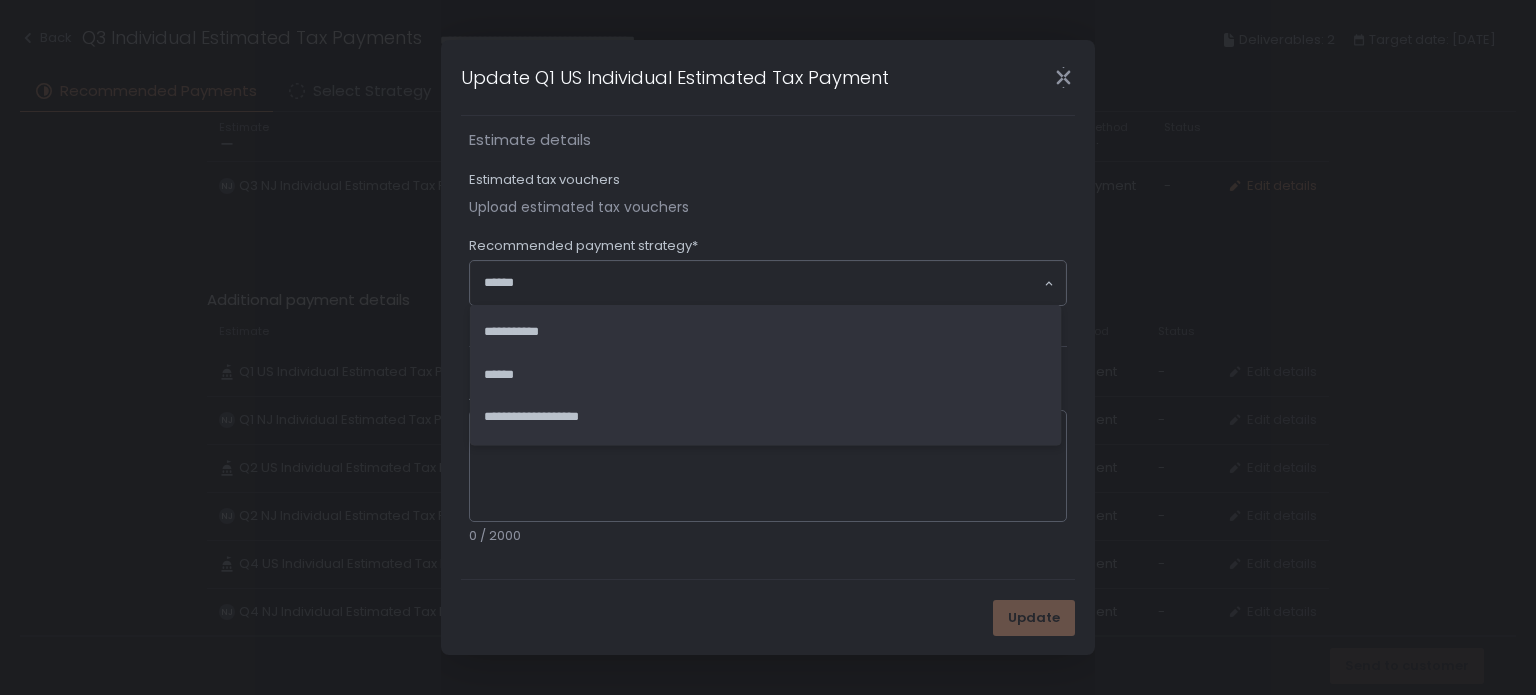 click 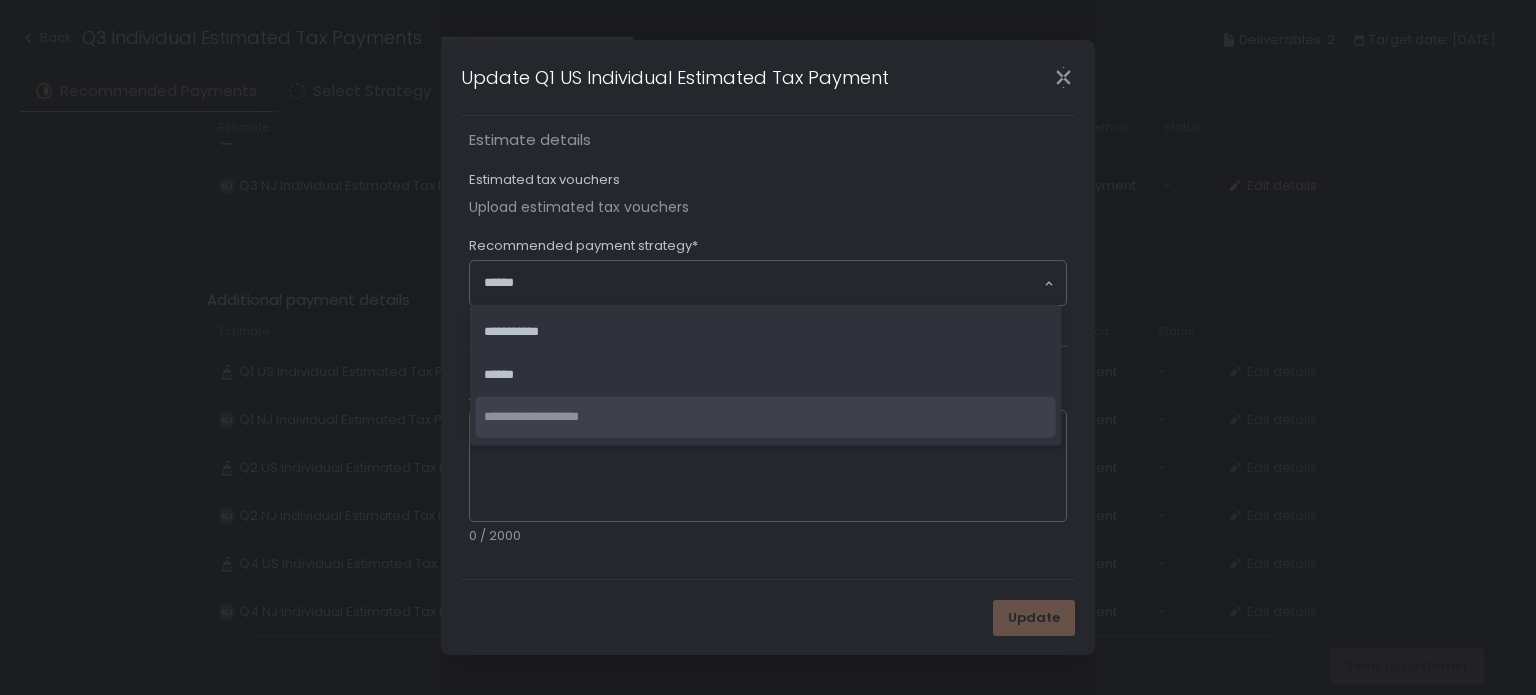 click on "**********" 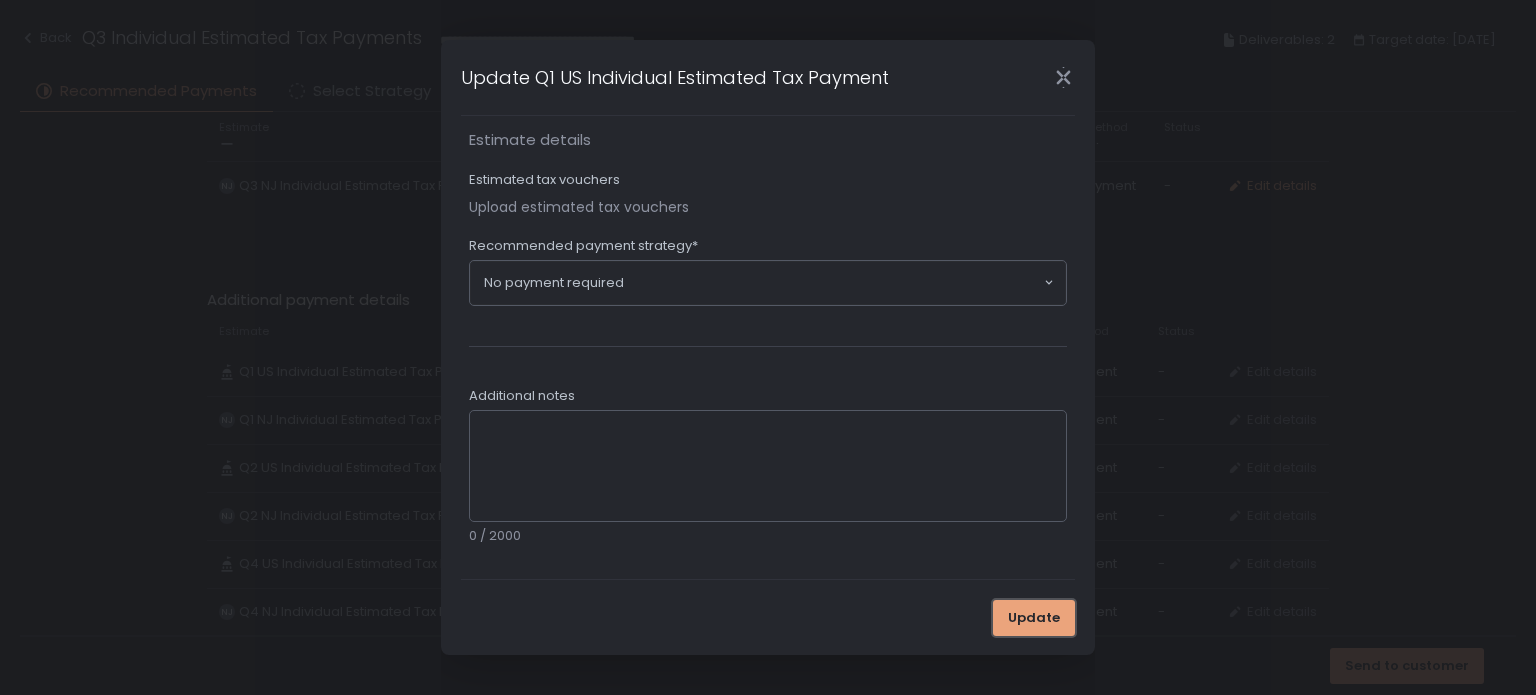 click on "Update" at bounding box center (1034, 618) 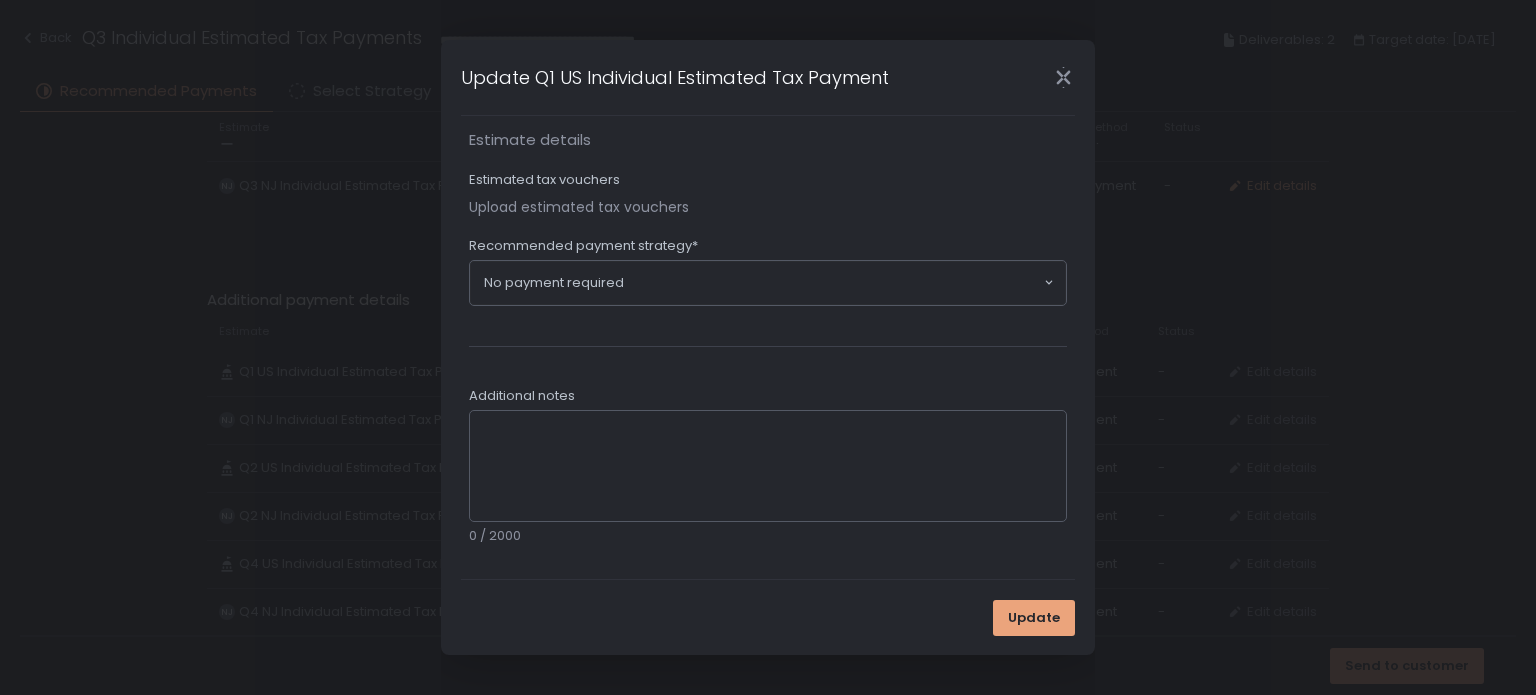 scroll, scrollTop: 0, scrollLeft: 0, axis: both 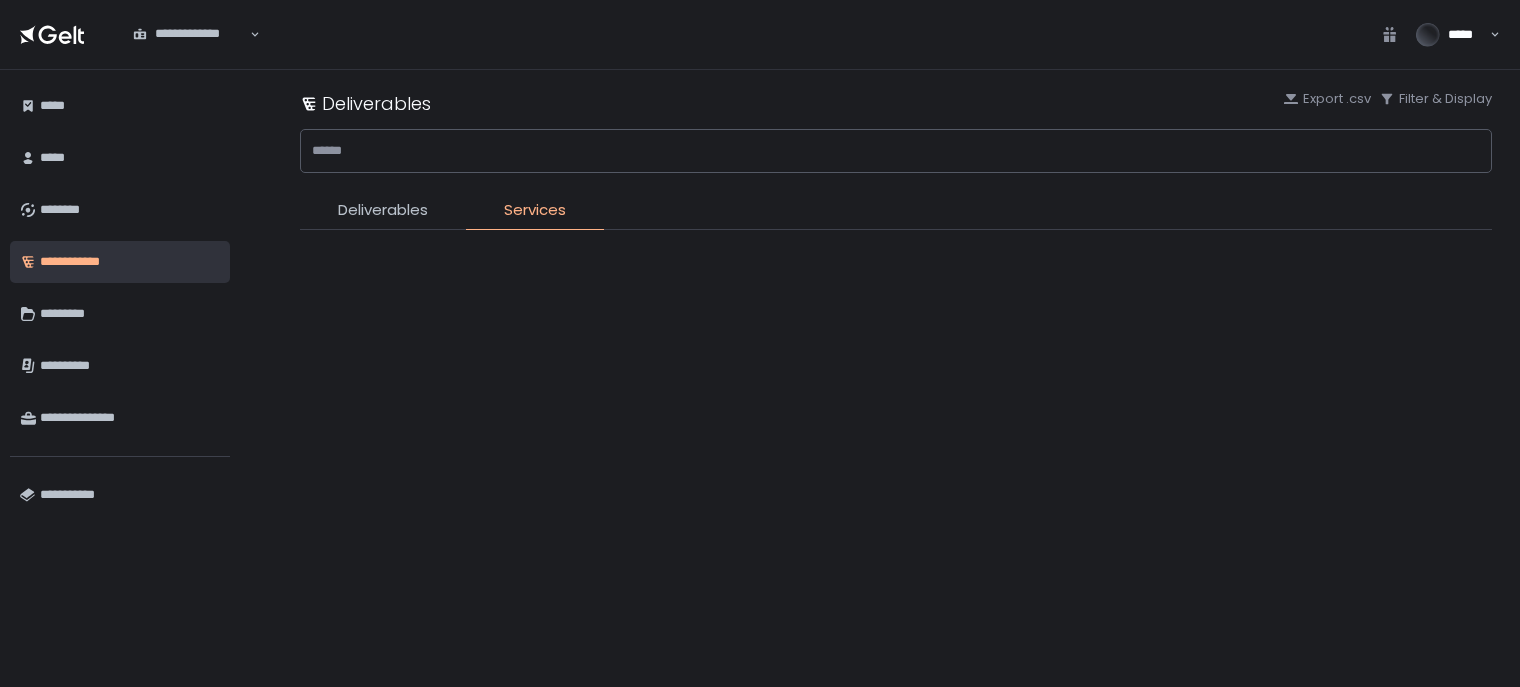 type on "**********" 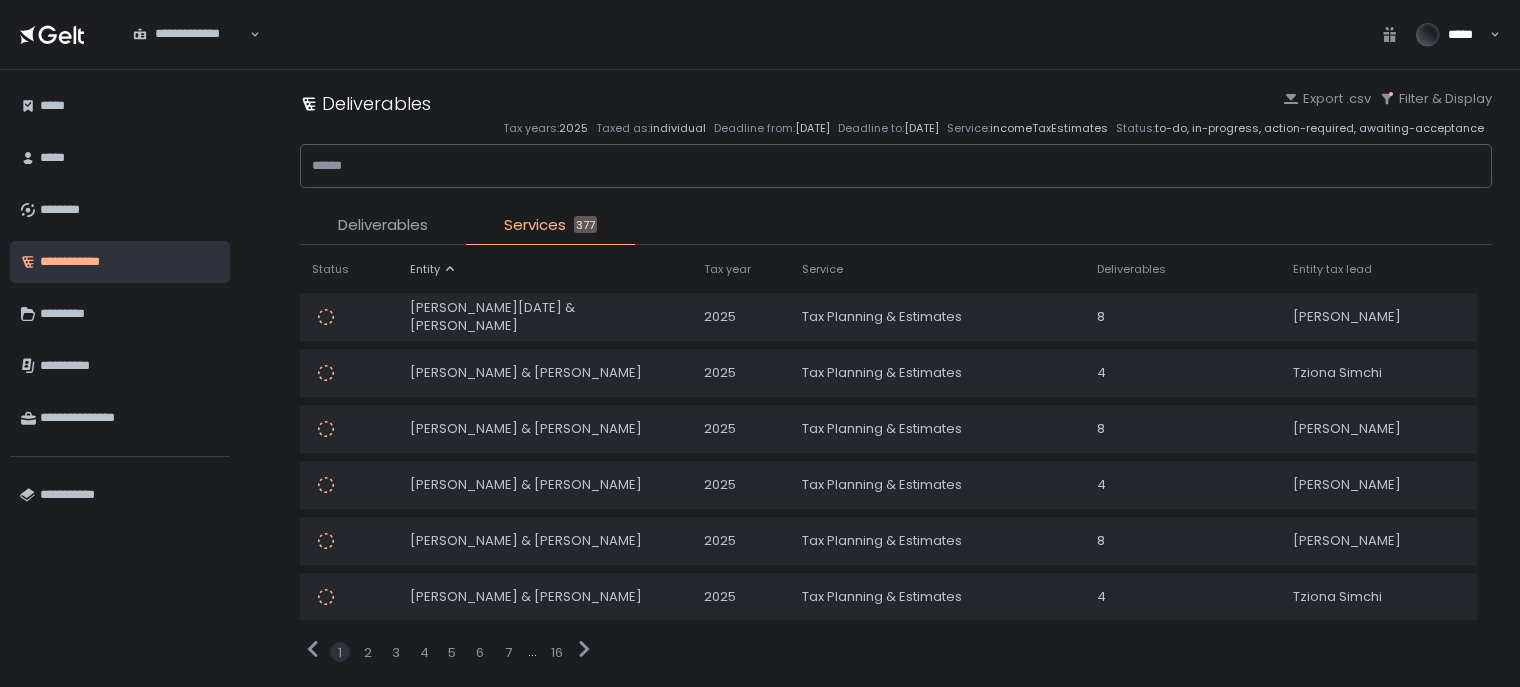 click on "Deliverables" at bounding box center (383, 225) 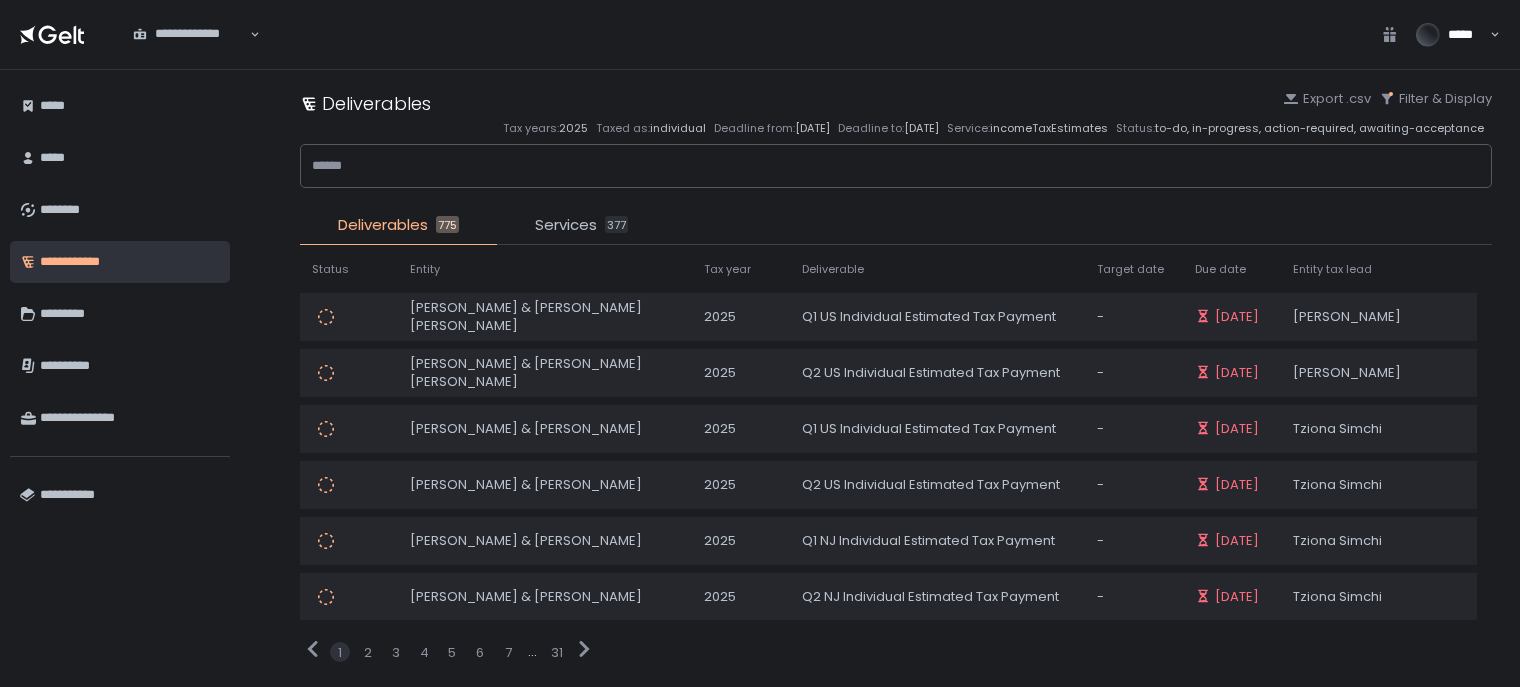 click on "Services 377" 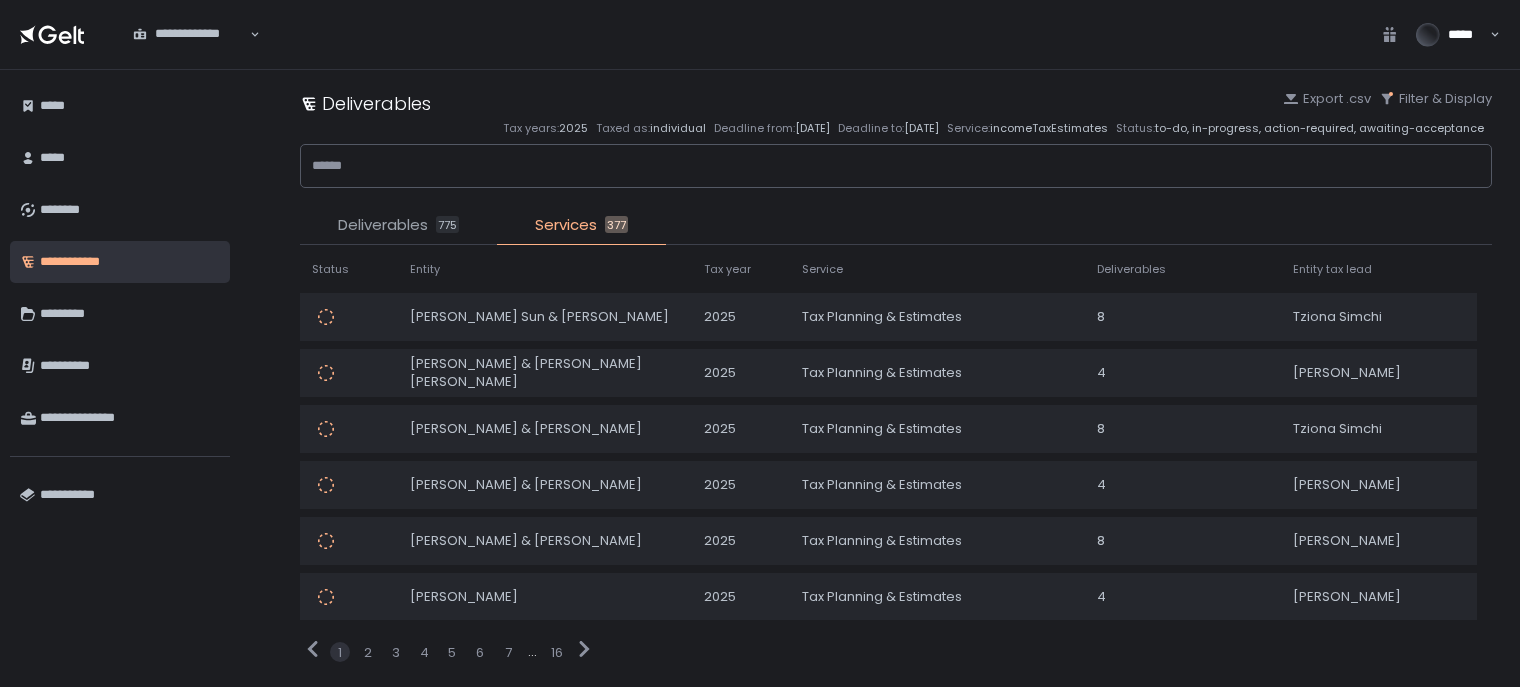 click on "Deliverables" at bounding box center (383, 225) 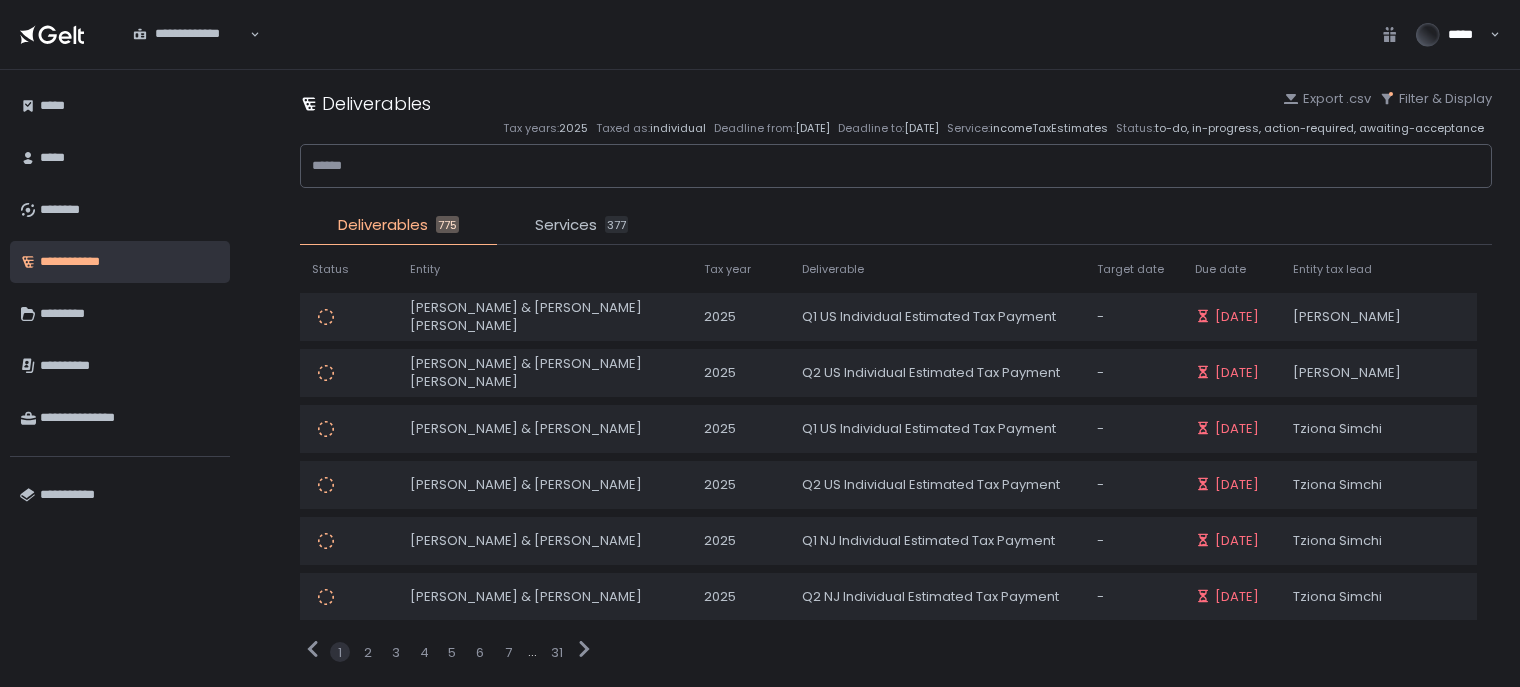 click on "Deliverable" 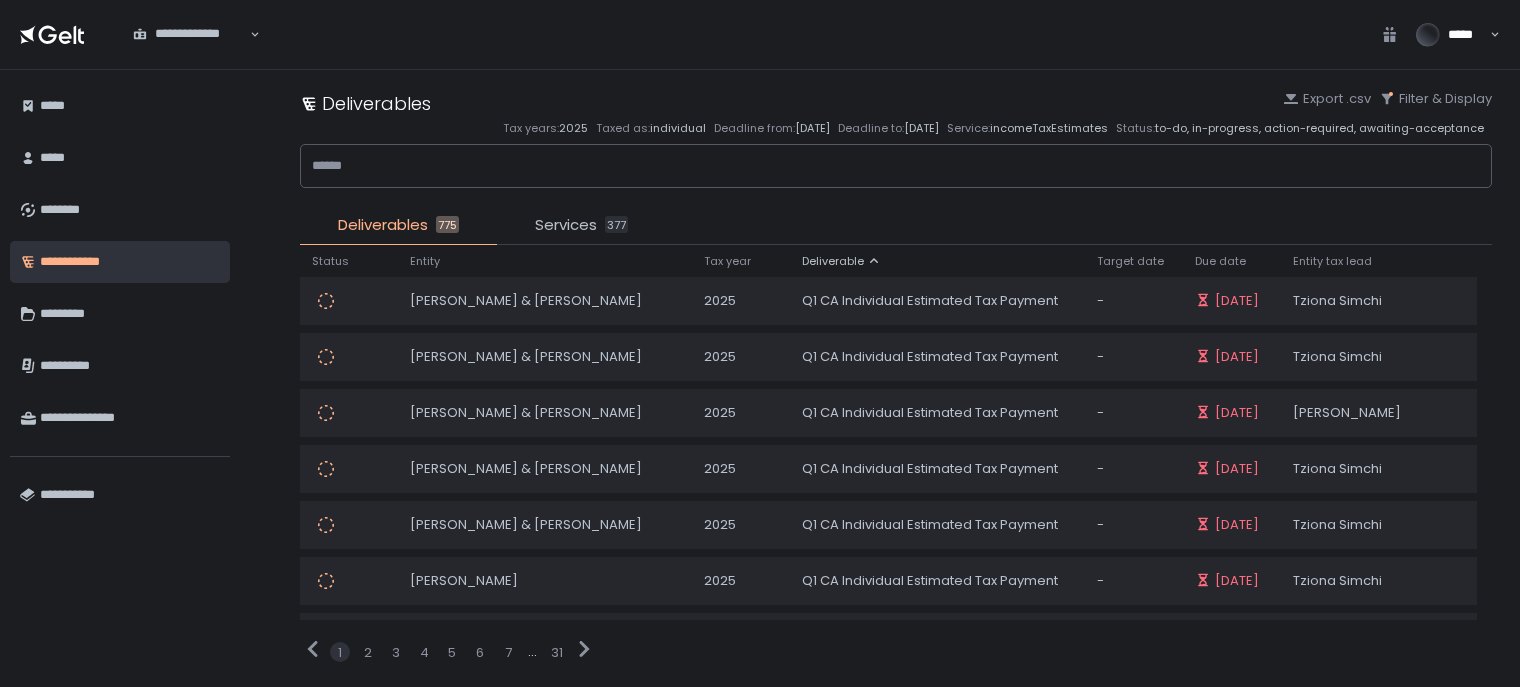 scroll, scrollTop: 0, scrollLeft: 0, axis: both 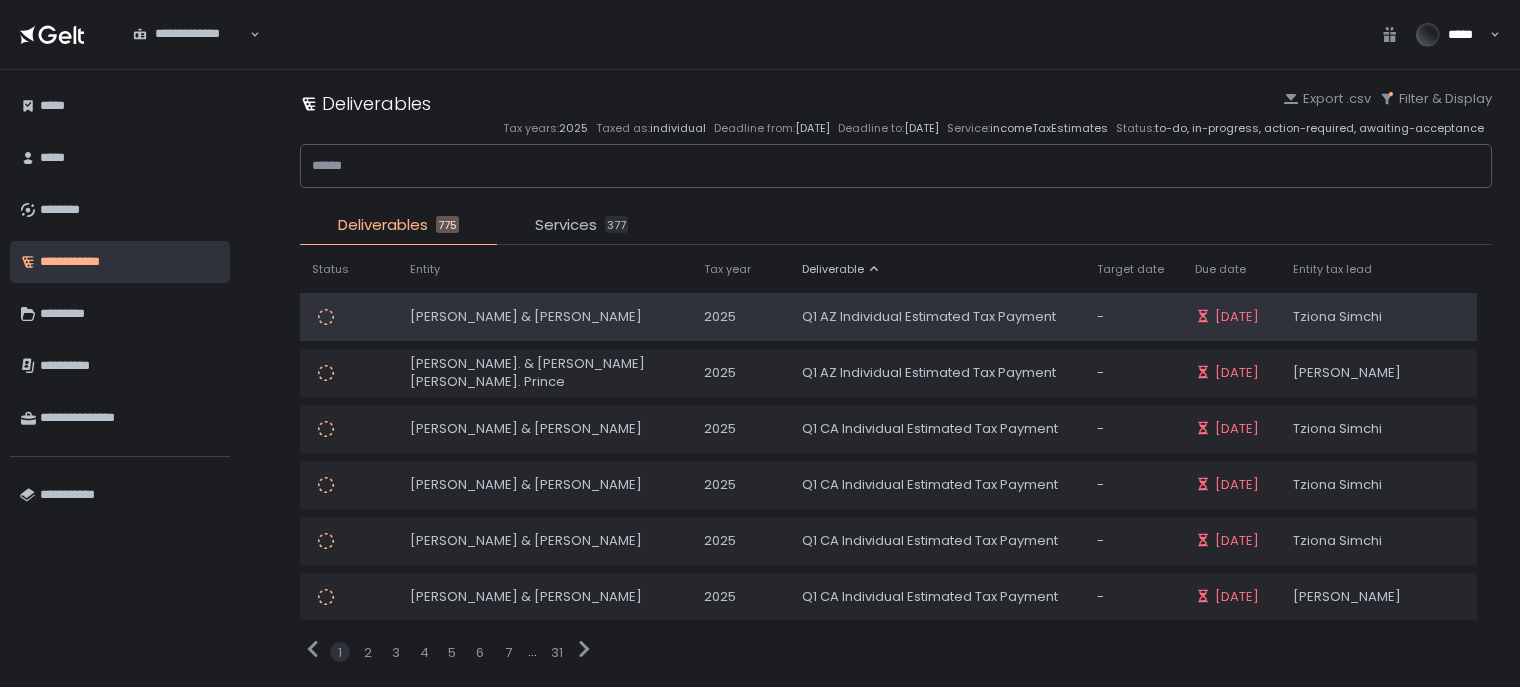 click on "Brandon & Marci Prince" 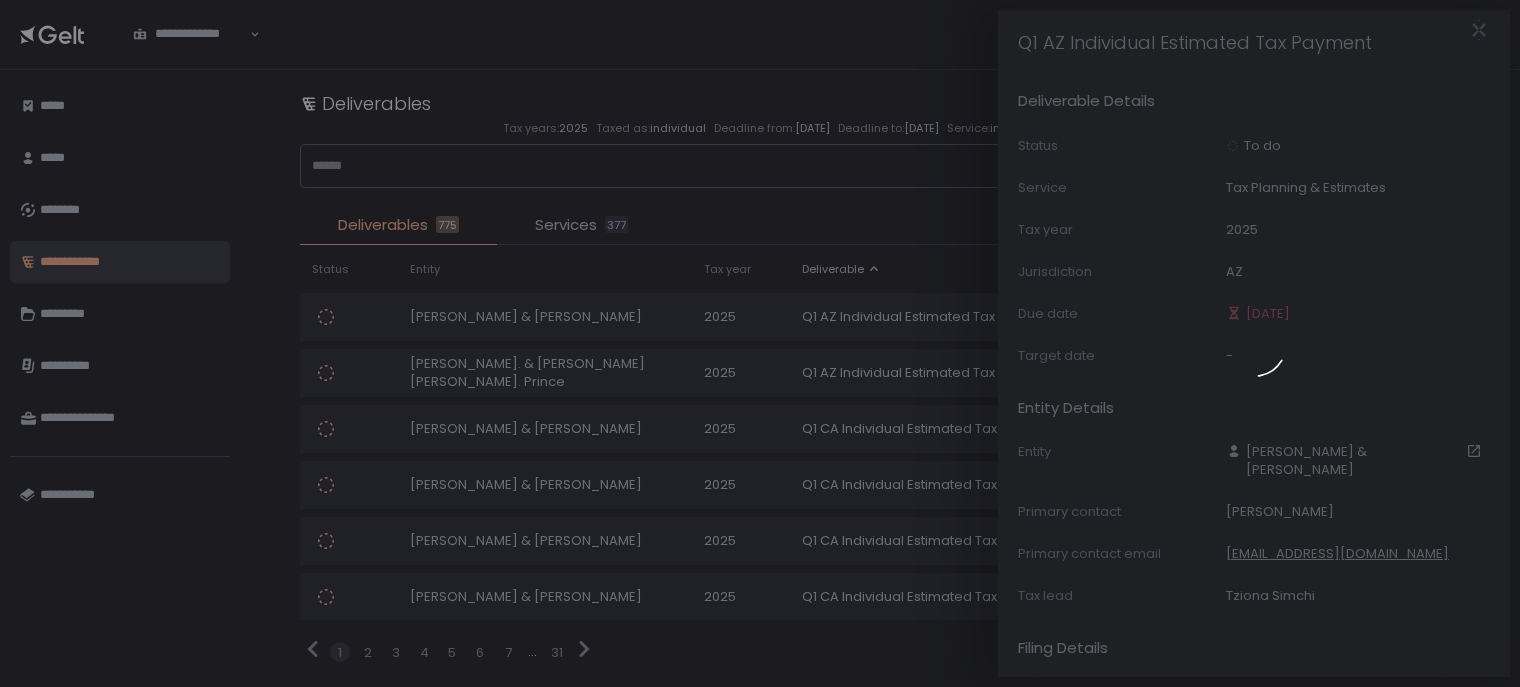 click 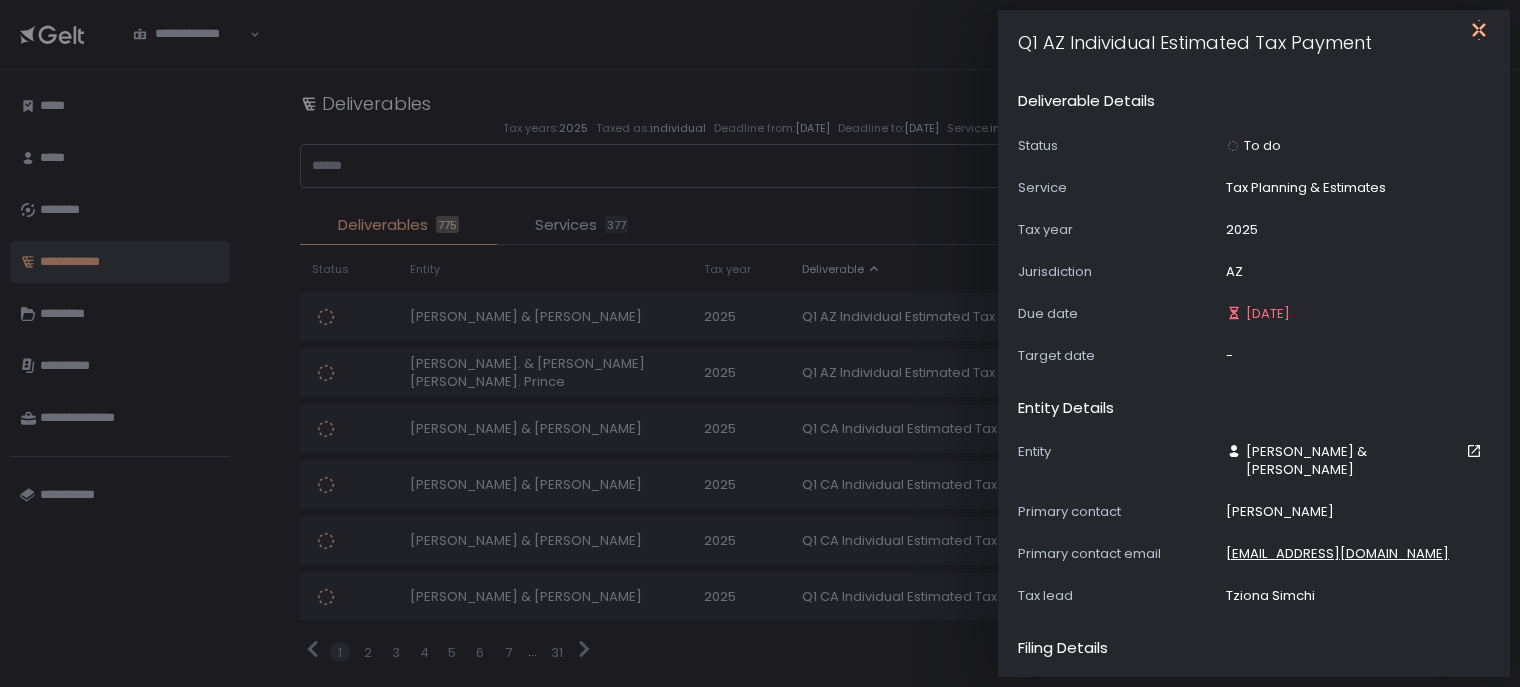 click 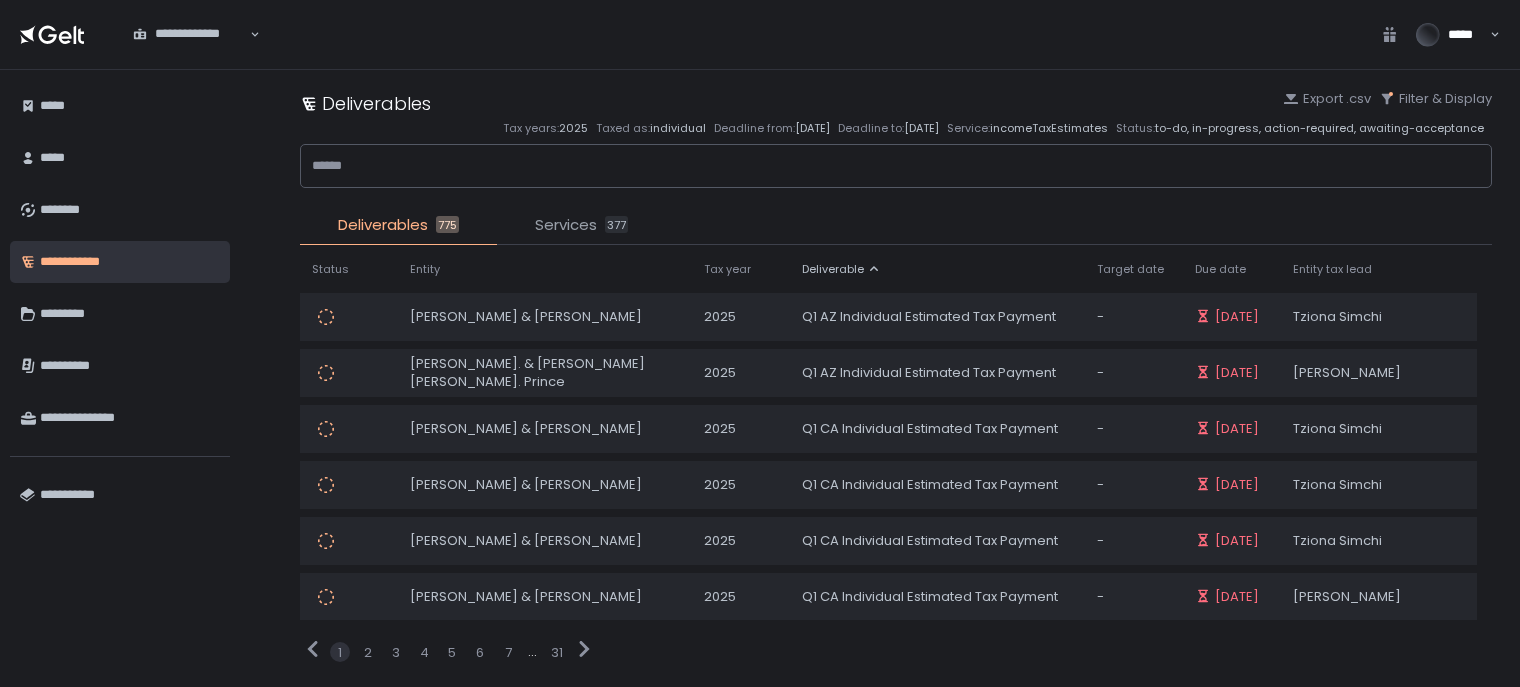 click on "Services" at bounding box center [566, 225] 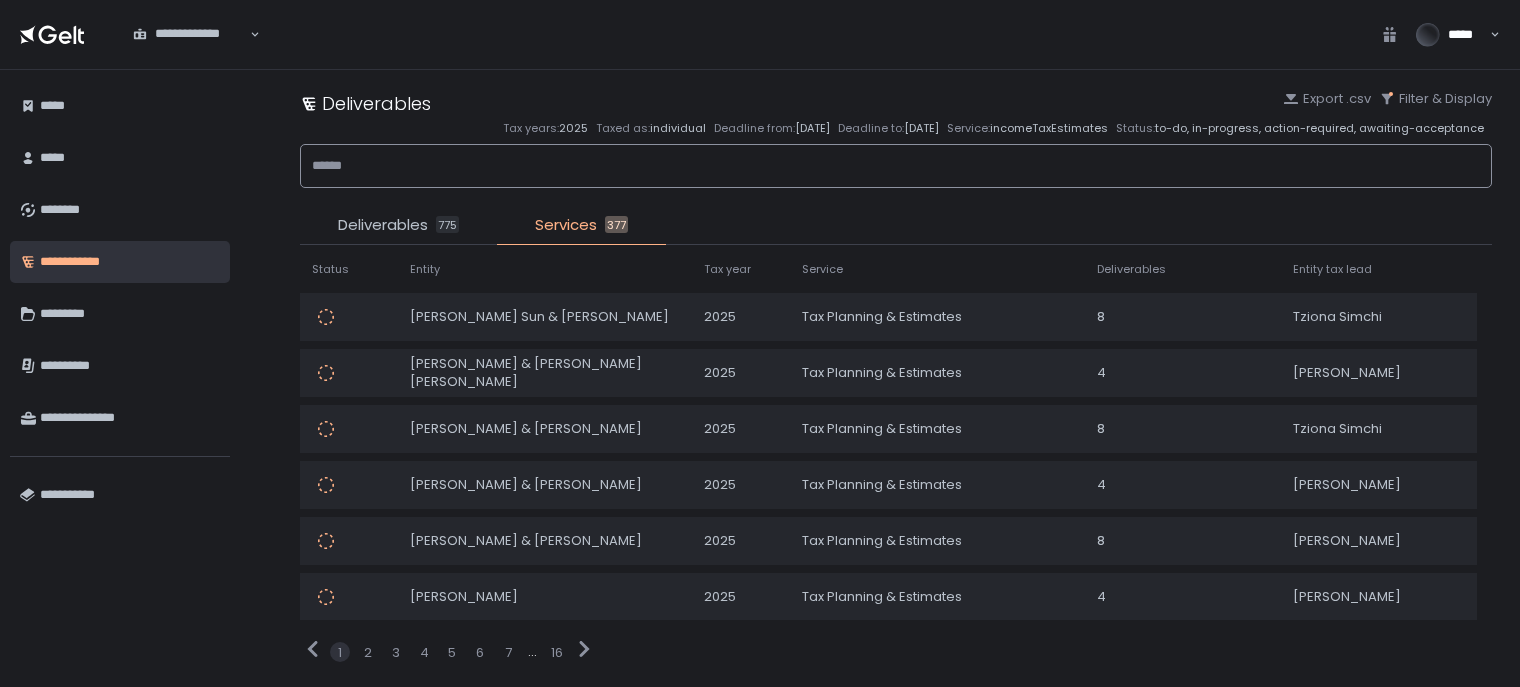 click 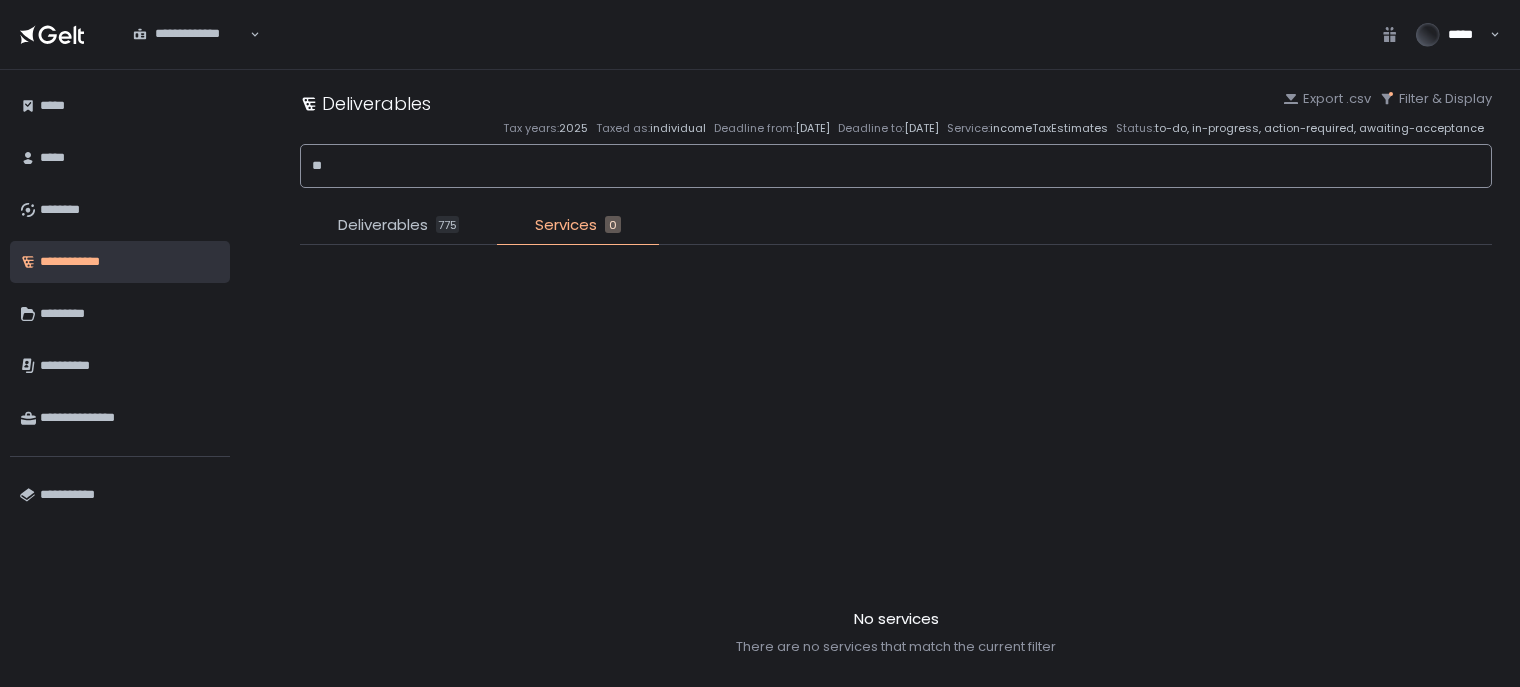 type on "*" 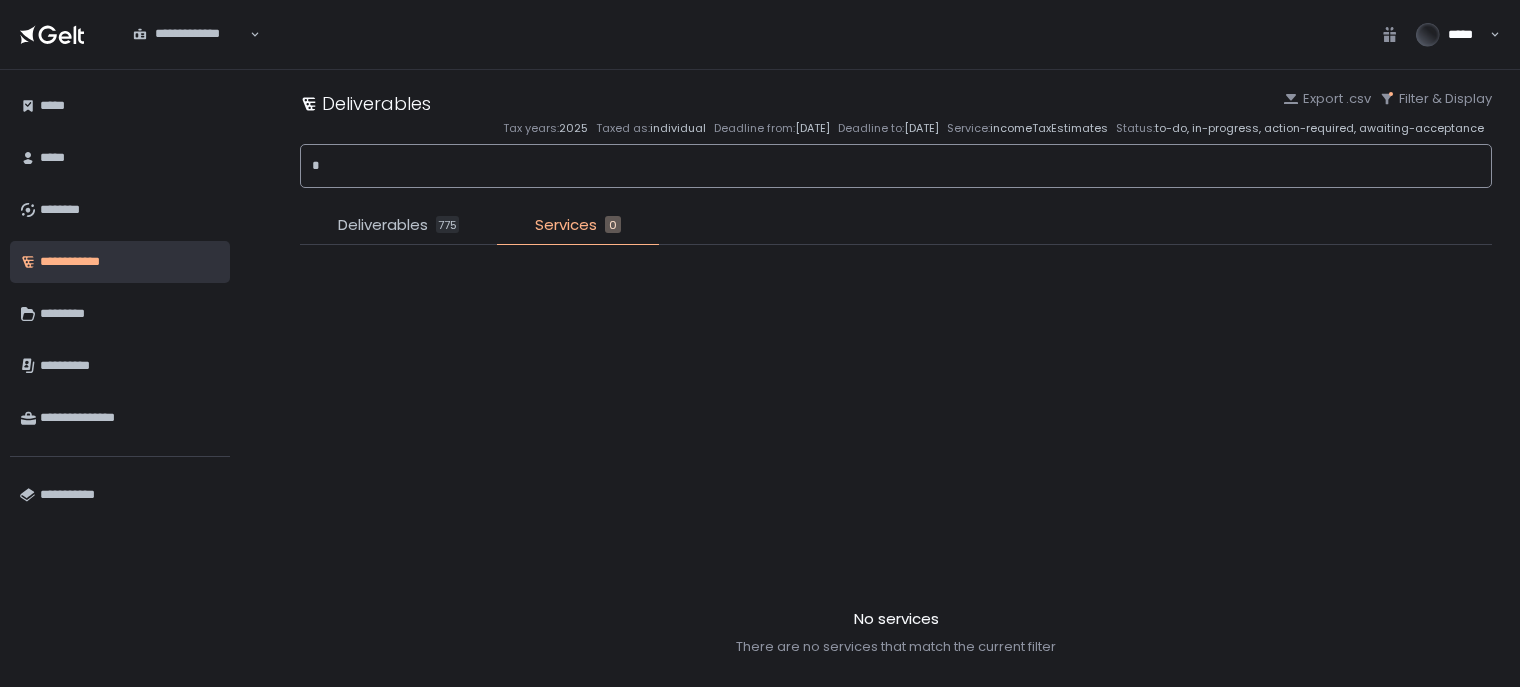 type 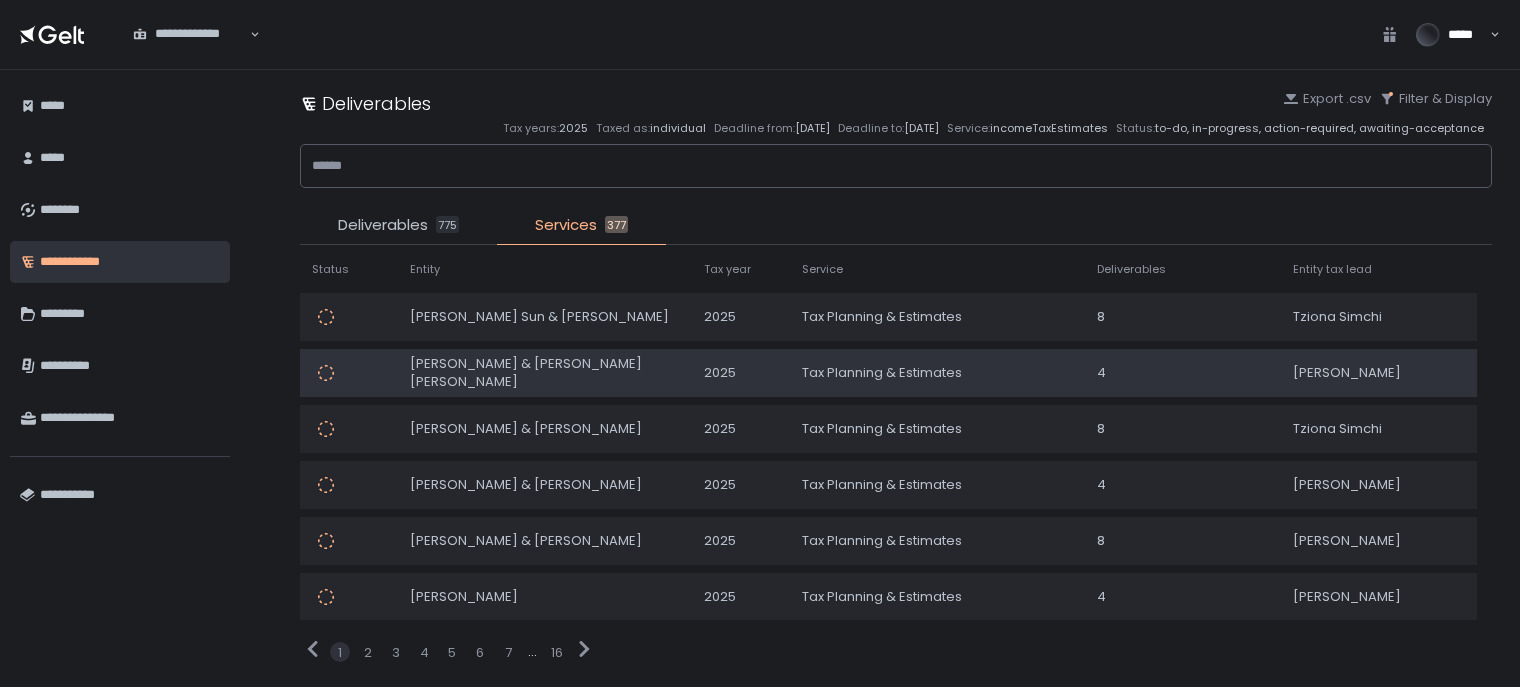 click on "Thomas J. & Molly R. Francisco" 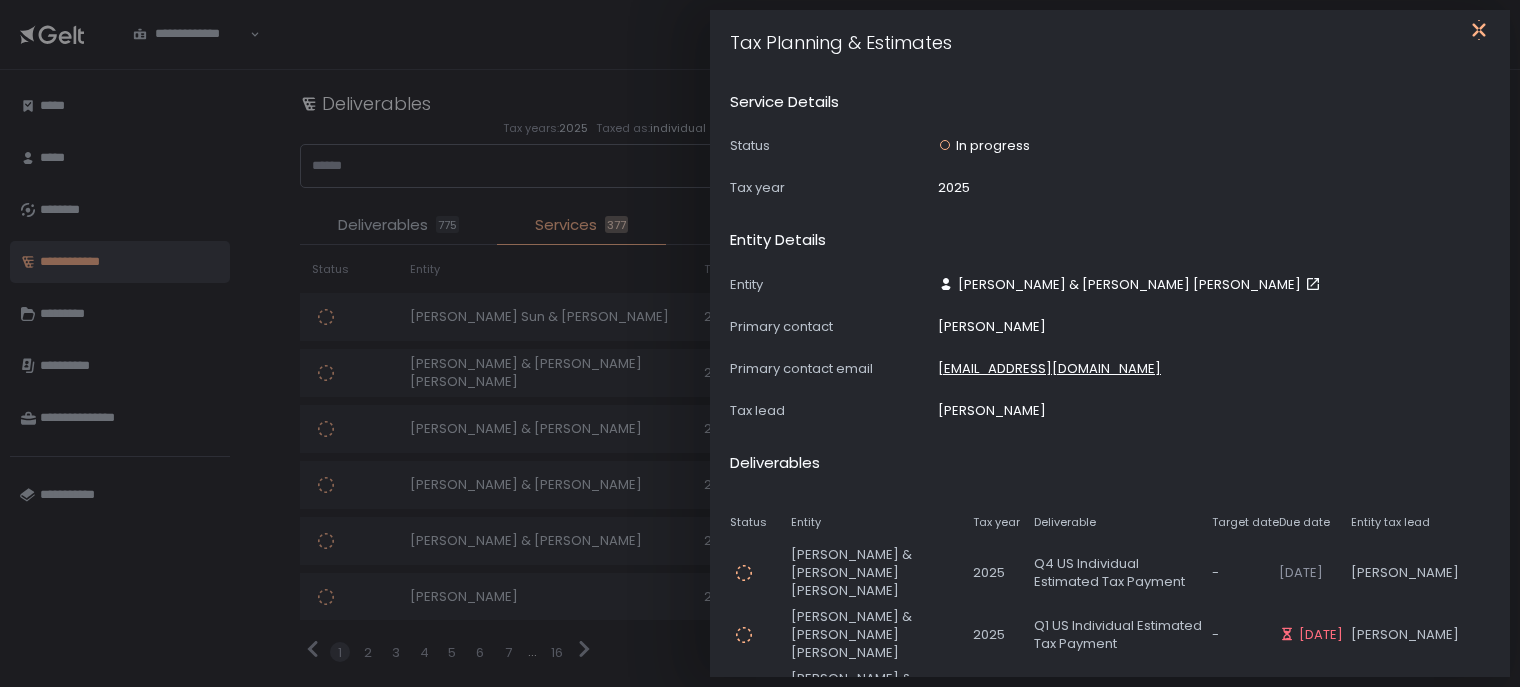 click 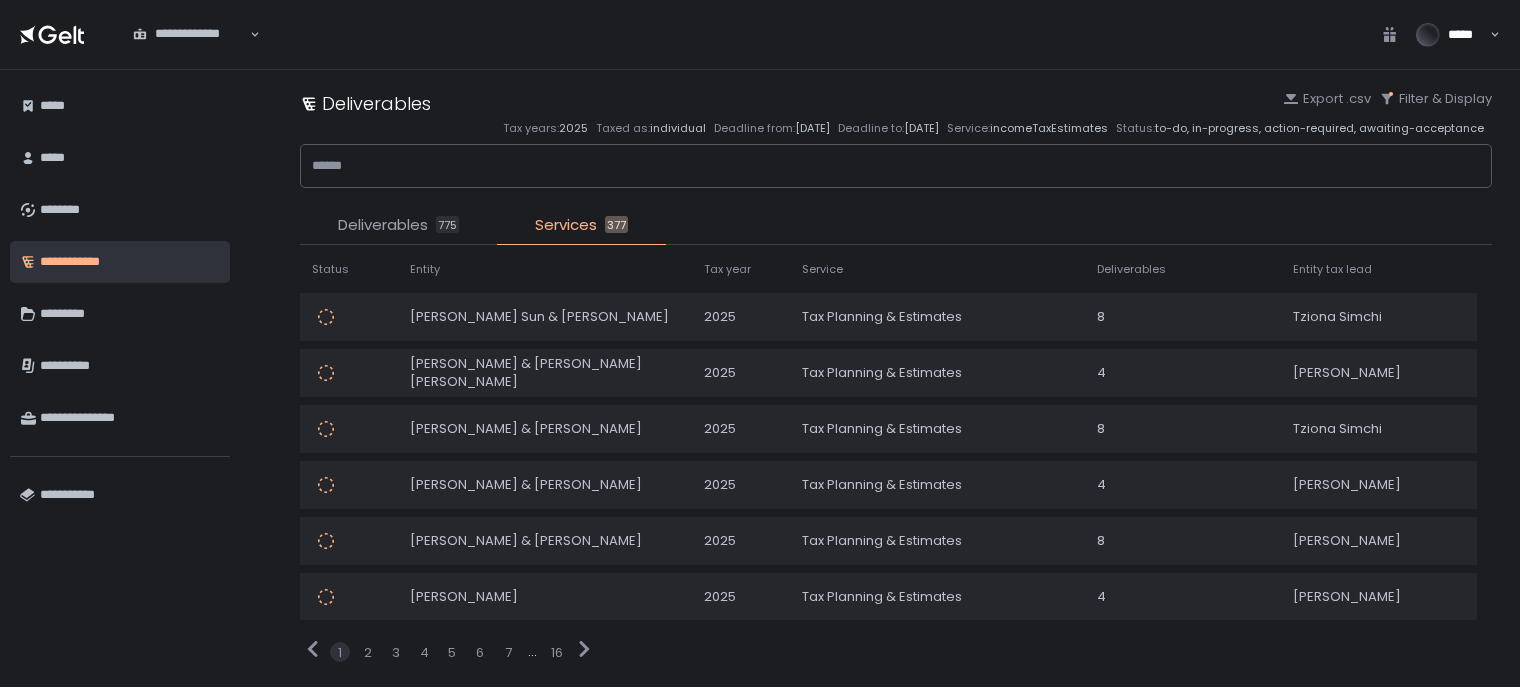 click on "Deliverables" at bounding box center [383, 225] 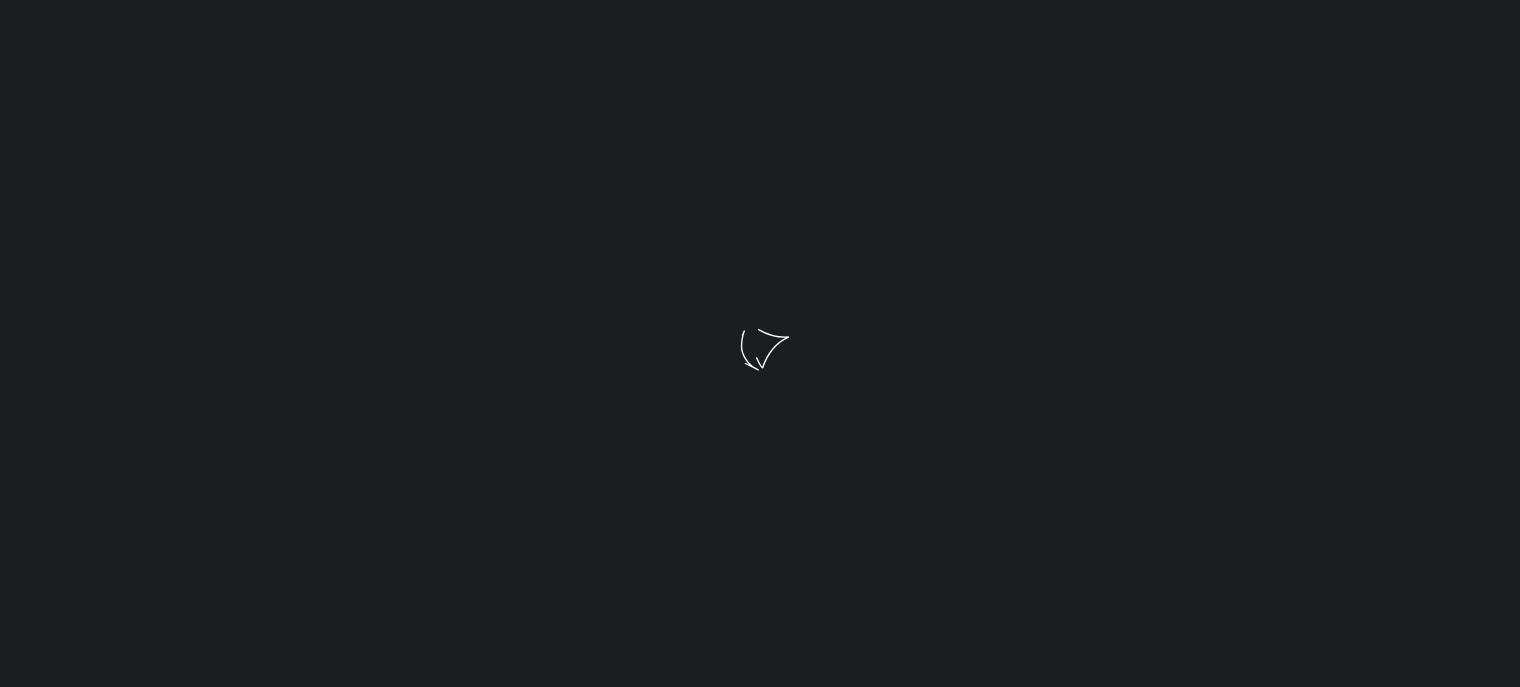 scroll, scrollTop: 0, scrollLeft: 0, axis: both 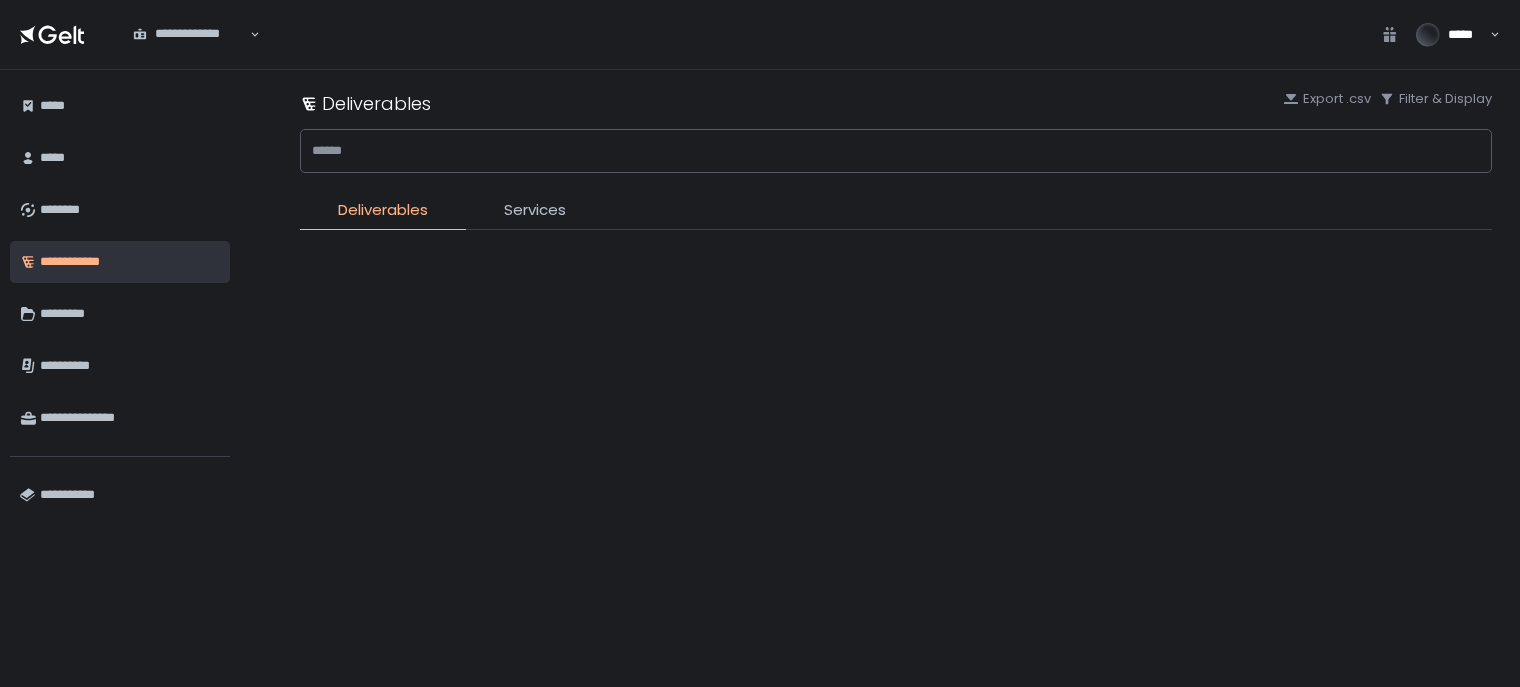 type on "**********" 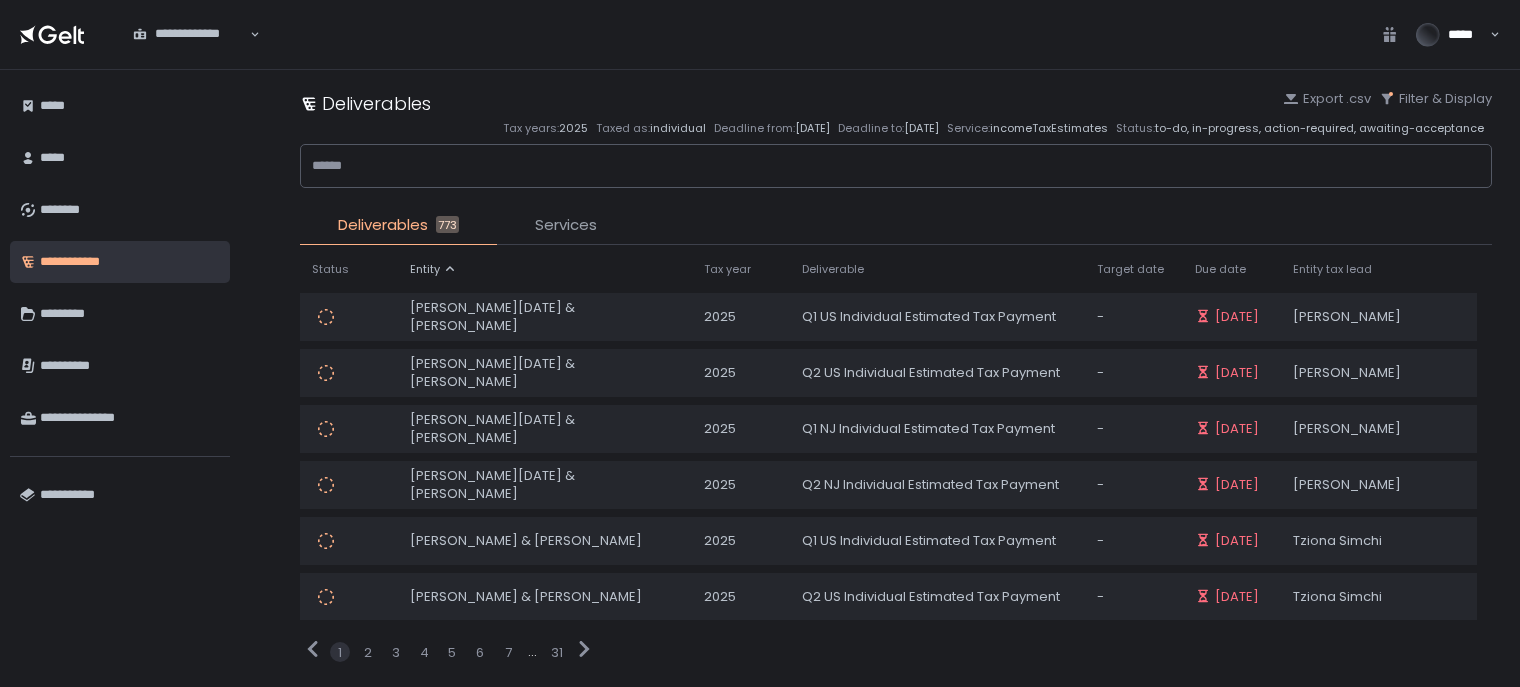 click on "Services" at bounding box center [566, 225] 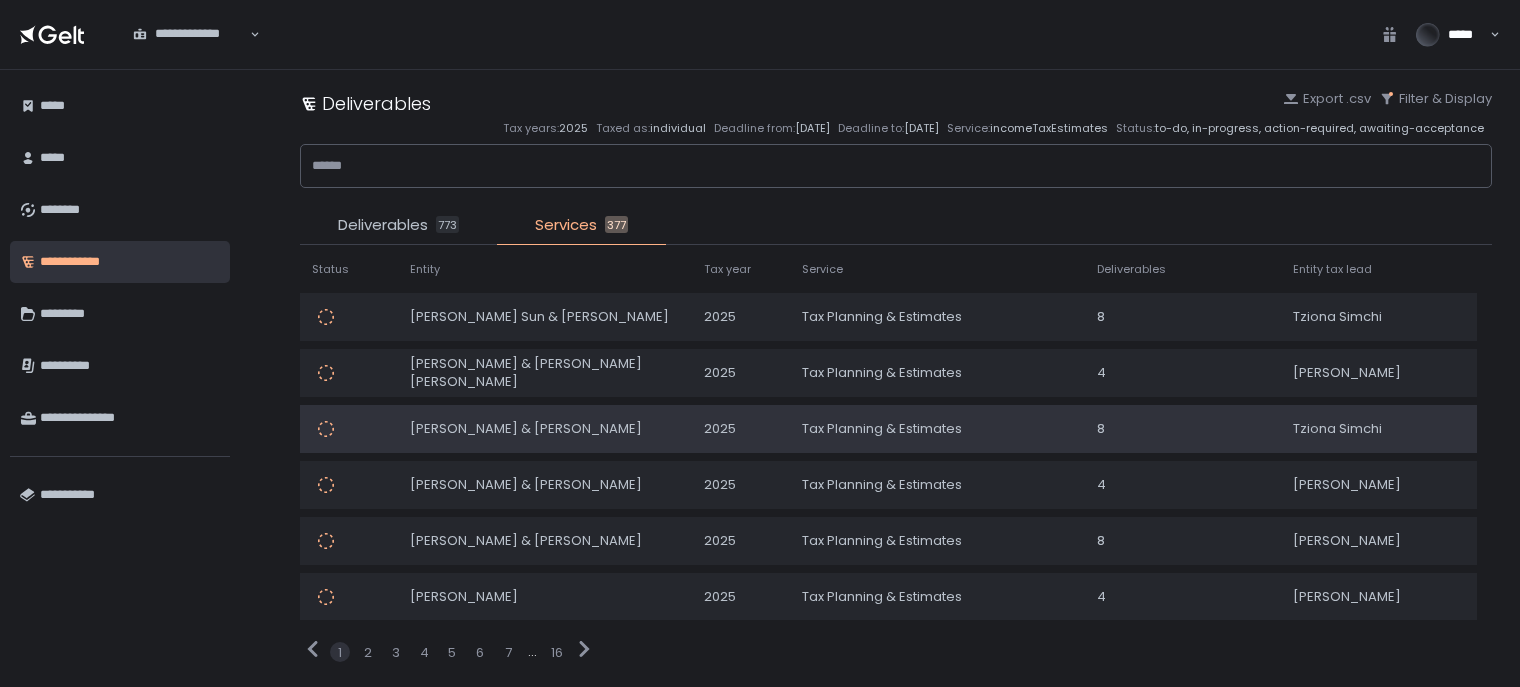 click on "[PERSON_NAME] & [PERSON_NAME]" 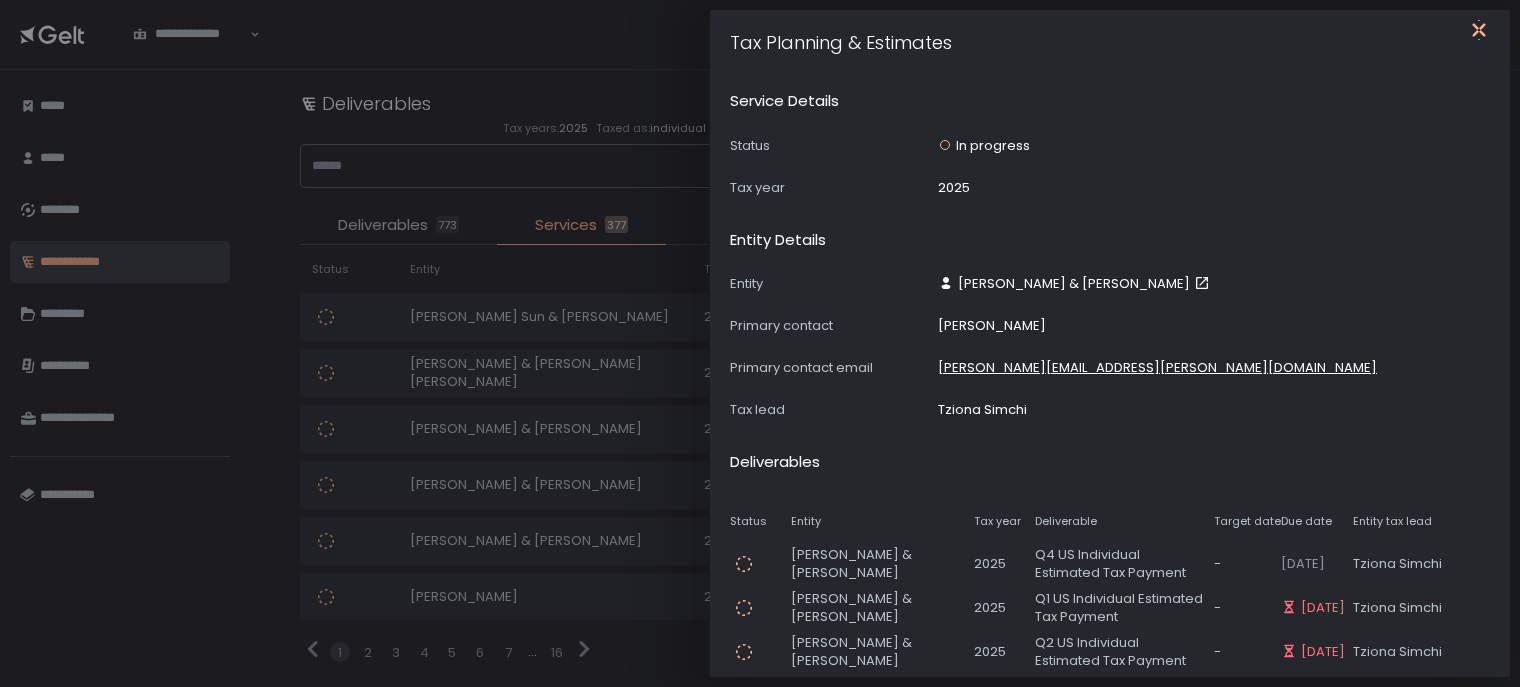 click 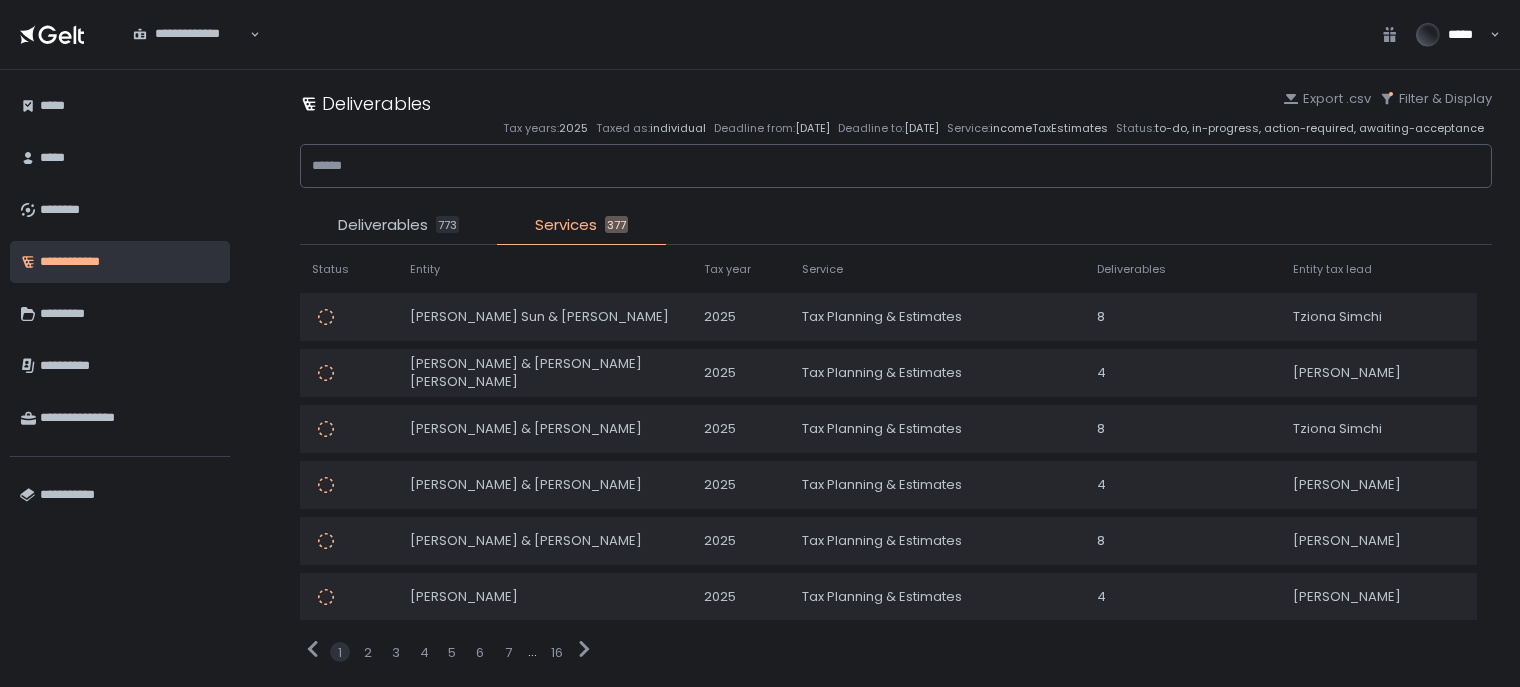 click on "Deliverables Export .csv  Filter & Display Tax years:  2025 Taxed as:  individual Deadline from:  [DATE] Deadline to:  [DATE] Service:  incomeTaxEstimates Status:  to-do, in-progress, action-required, awaiting-acceptance   Deliverables 773 Services 377 Move 0 items Status Entity Tax year Deliverable Target date Due date Entity tax lead [PERSON_NAME][DATE] & [PERSON_NAME] 2025 Q1 US Individual Estimated Tax Payment - [DATE] [PERSON_NAME] [PERSON_NAME][DATE] & [PERSON_NAME] 2025 Q2 US Individual Estimated Tax Payment - [DATE] [PERSON_NAME] [PERSON_NAME][DATE] & [PERSON_NAME] 2025 Q1 NJ Individual Estimated Tax Payment - [DATE] [PERSON_NAME] [PERSON_NAME][DATE] & [PERSON_NAME] 2025 Q2 [GEOGRAPHIC_DATA] Individual Estimated Tax Payment - [DATE] [PERSON_NAME] [PERSON_NAME] & [PERSON_NAME] 2025 Q1 US Individual Estimated Tax Payment - [DATE] [PERSON_NAME] [PERSON_NAME] & [PERSON_NAME] 2025 Q2 US Individual Estimated Tax Payment - [DATE] [PERSON_NAME] [PERSON_NAME] & [PERSON_NAME] [DATE] - [DATE] - -" at bounding box center (896, 378) 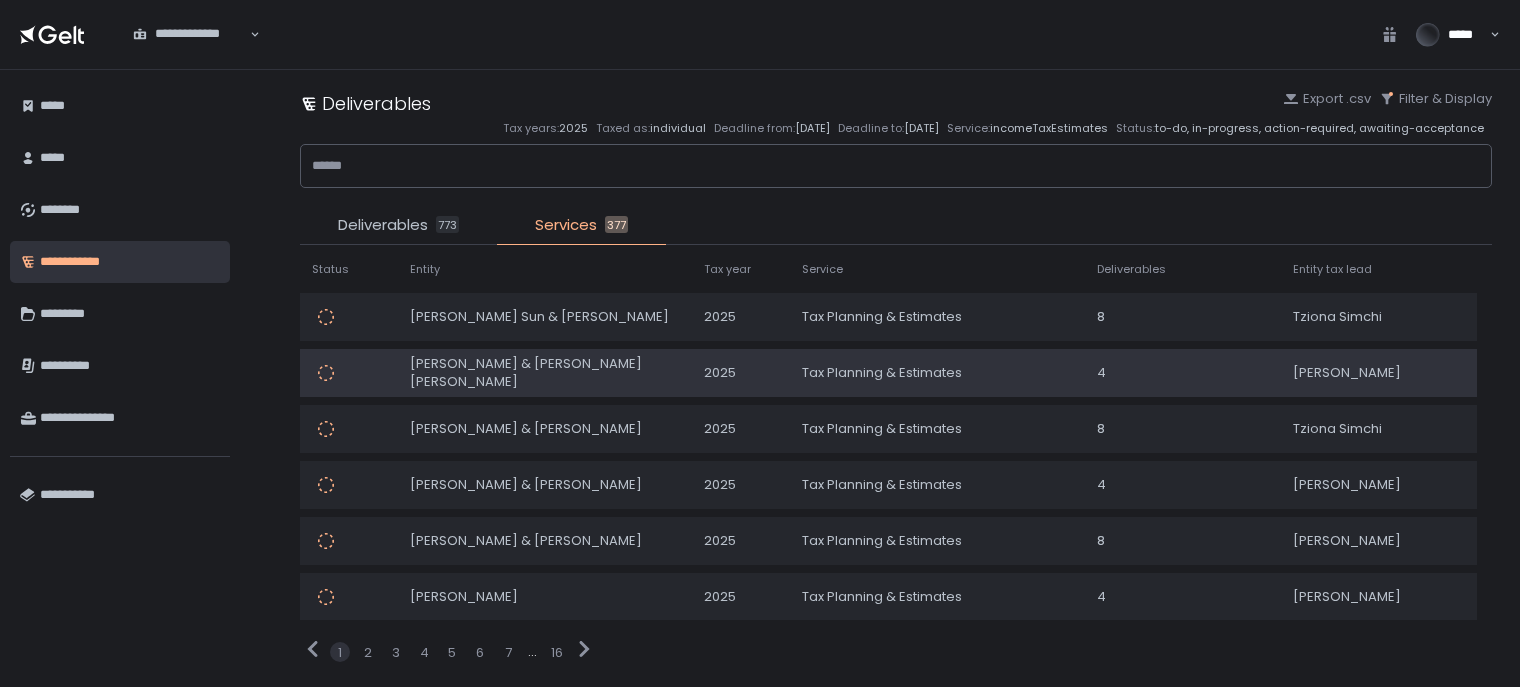 click on "[PERSON_NAME] & [PERSON_NAME] [PERSON_NAME]" 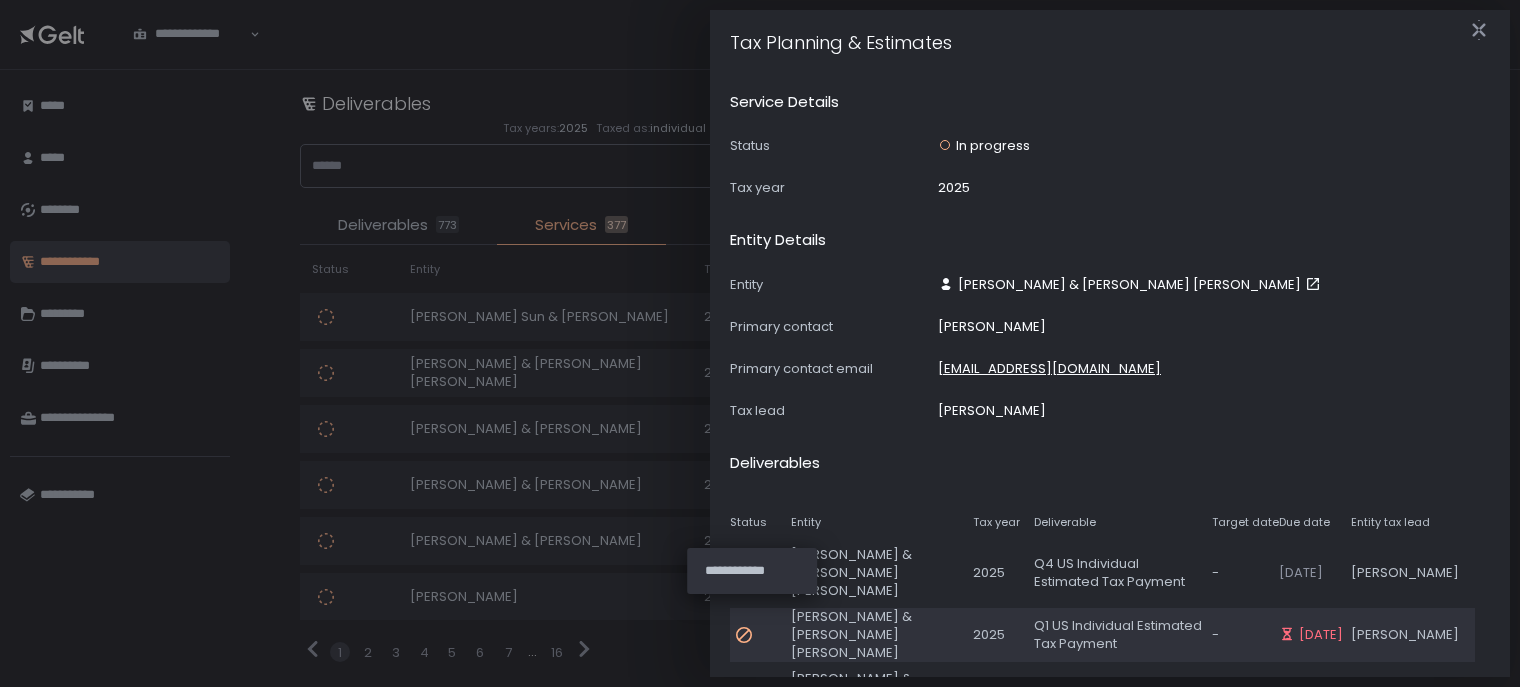 click at bounding box center [752, 635] 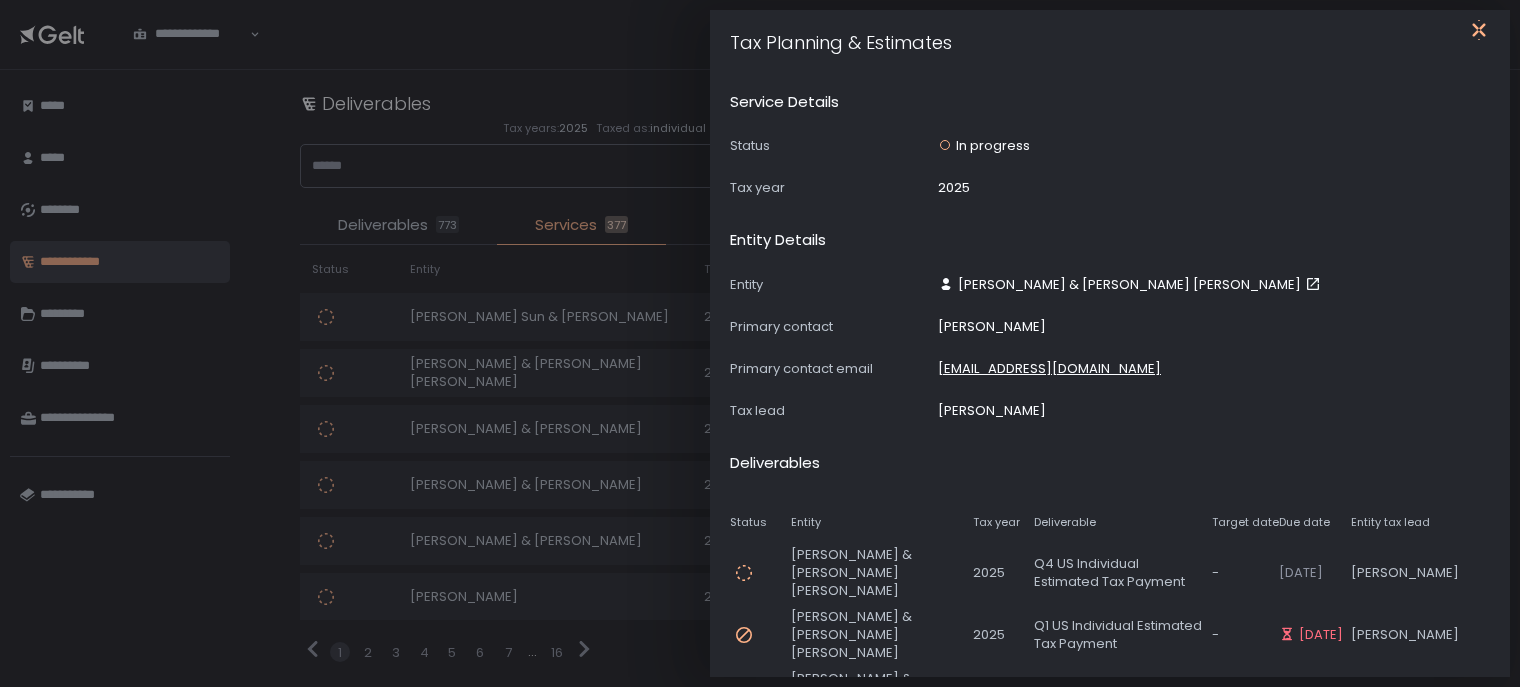 click 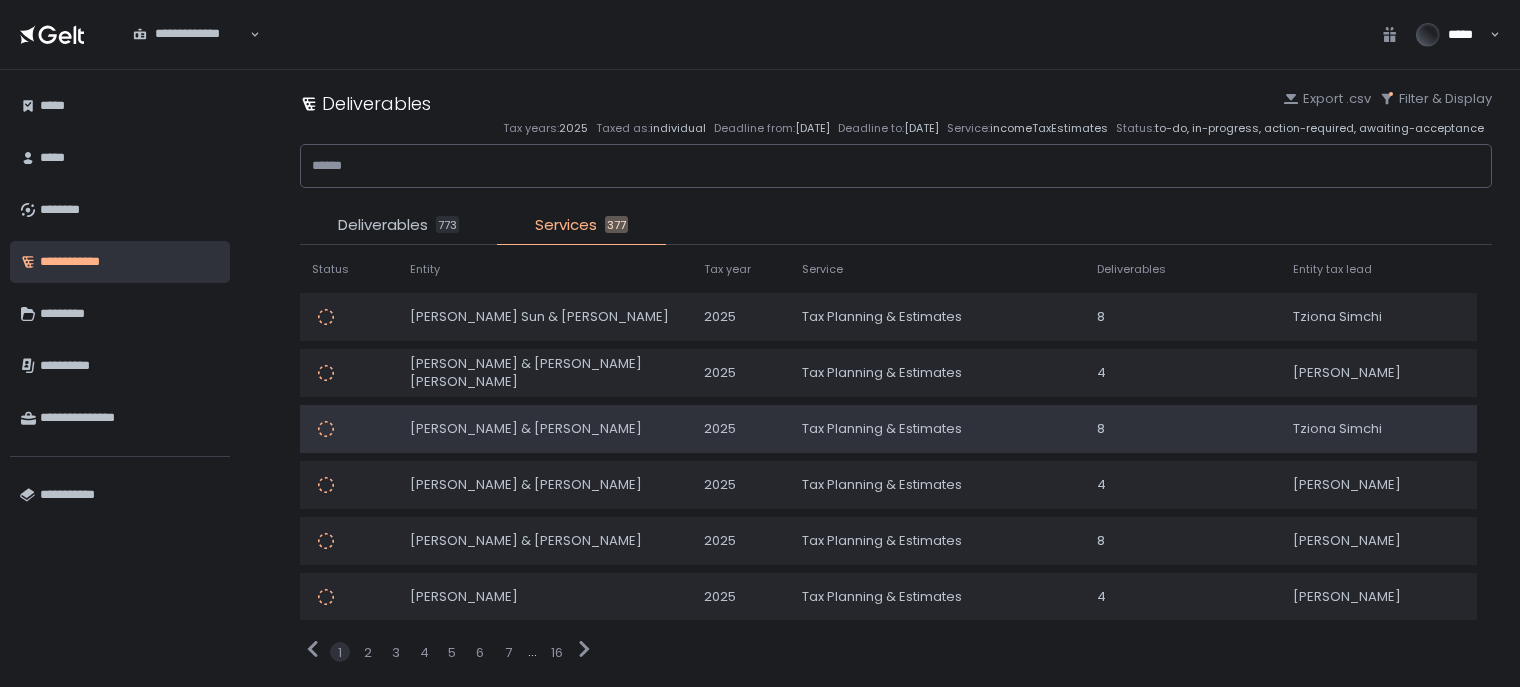 click on "[PERSON_NAME] & [PERSON_NAME]" 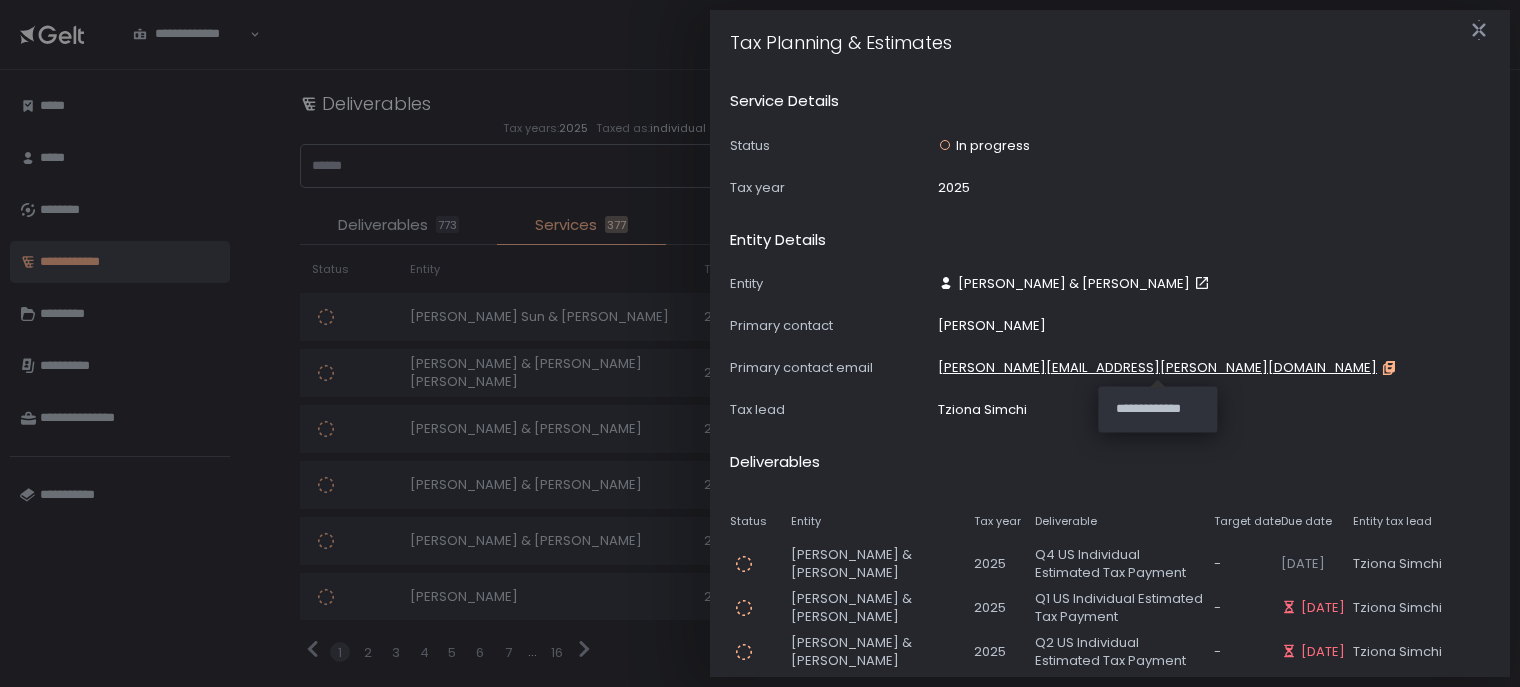 click 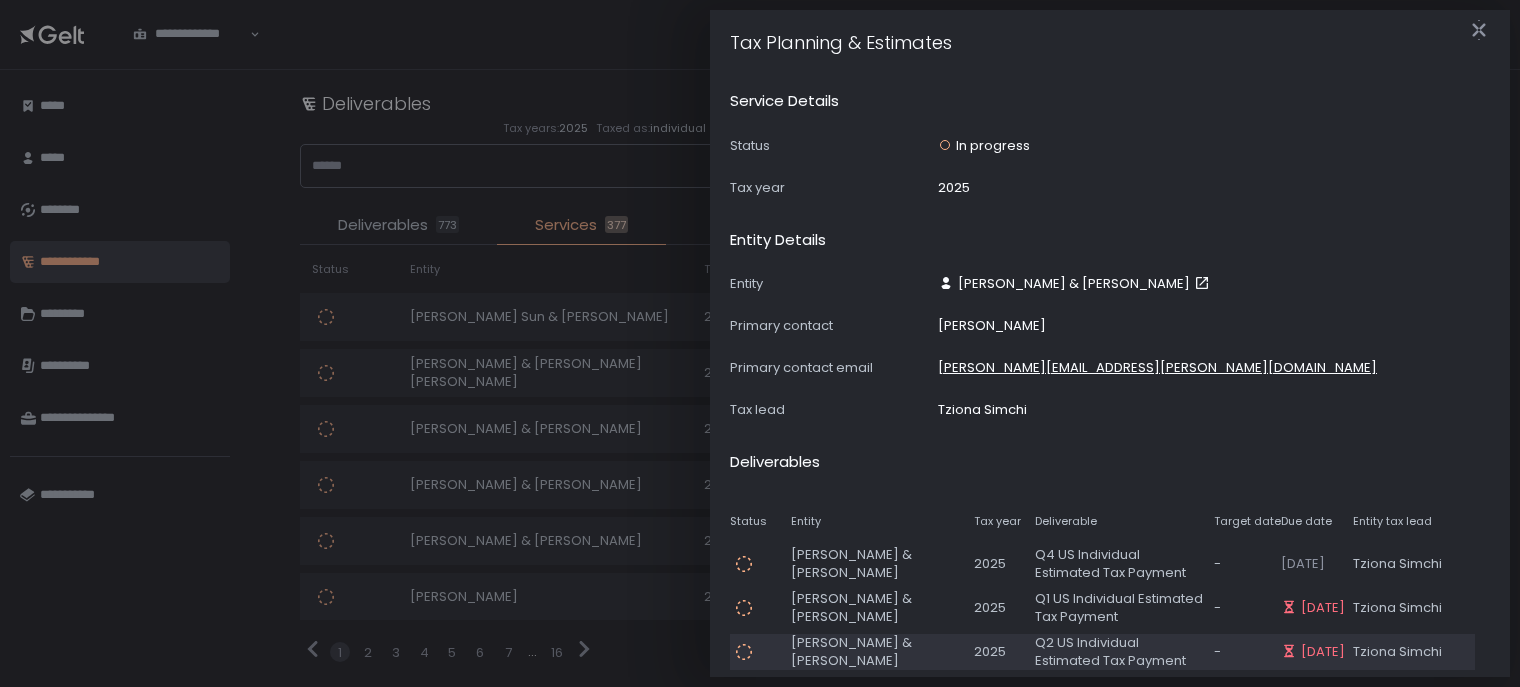 click on "Q2 US Individual Estimated Tax Payment" at bounding box center (1121, 652) 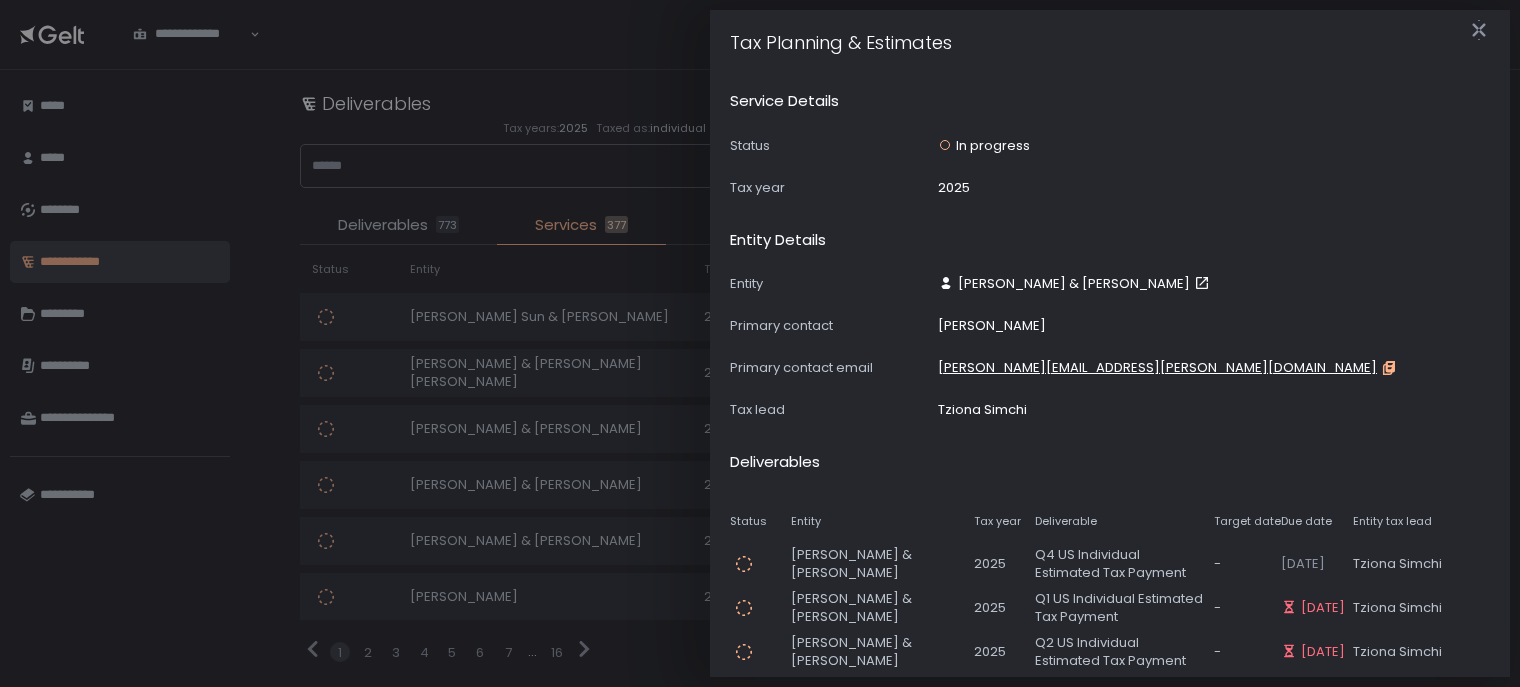 click 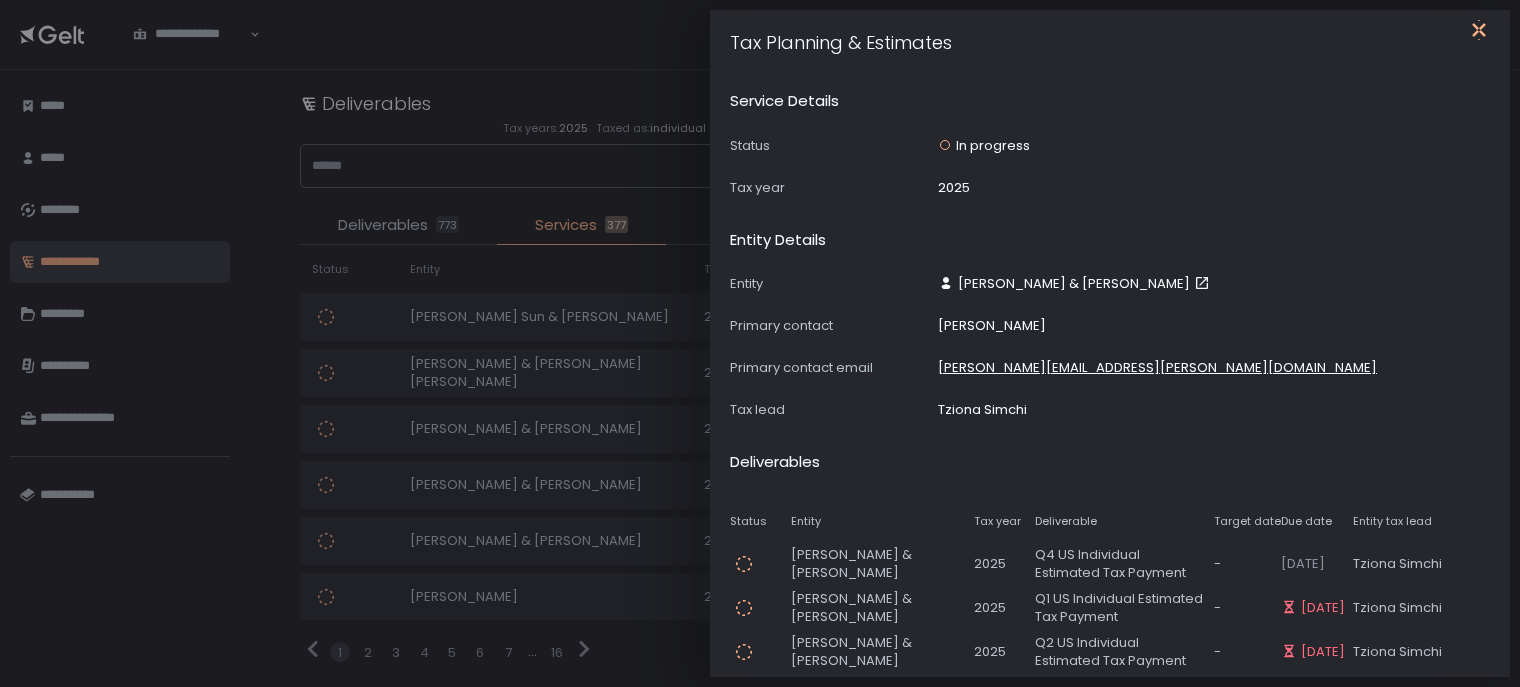 click 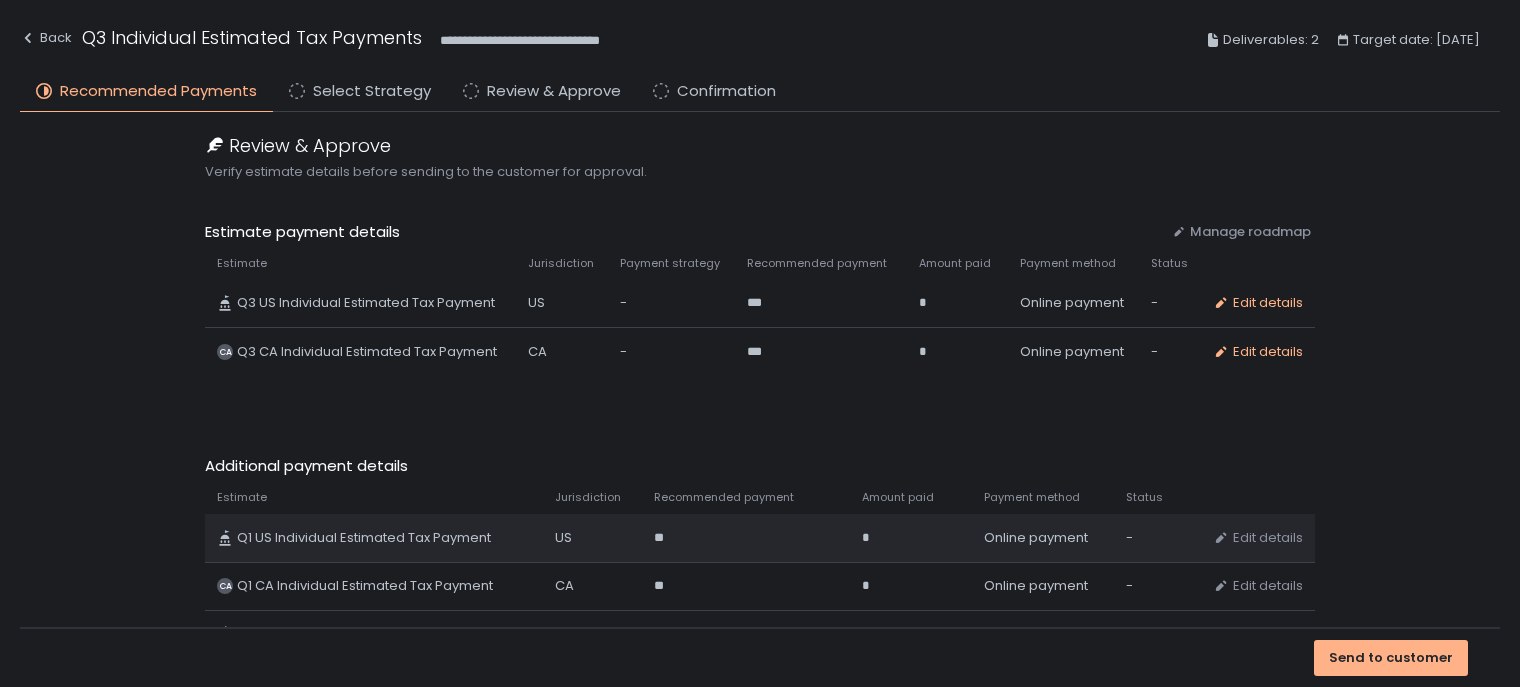 scroll, scrollTop: 0, scrollLeft: 0, axis: both 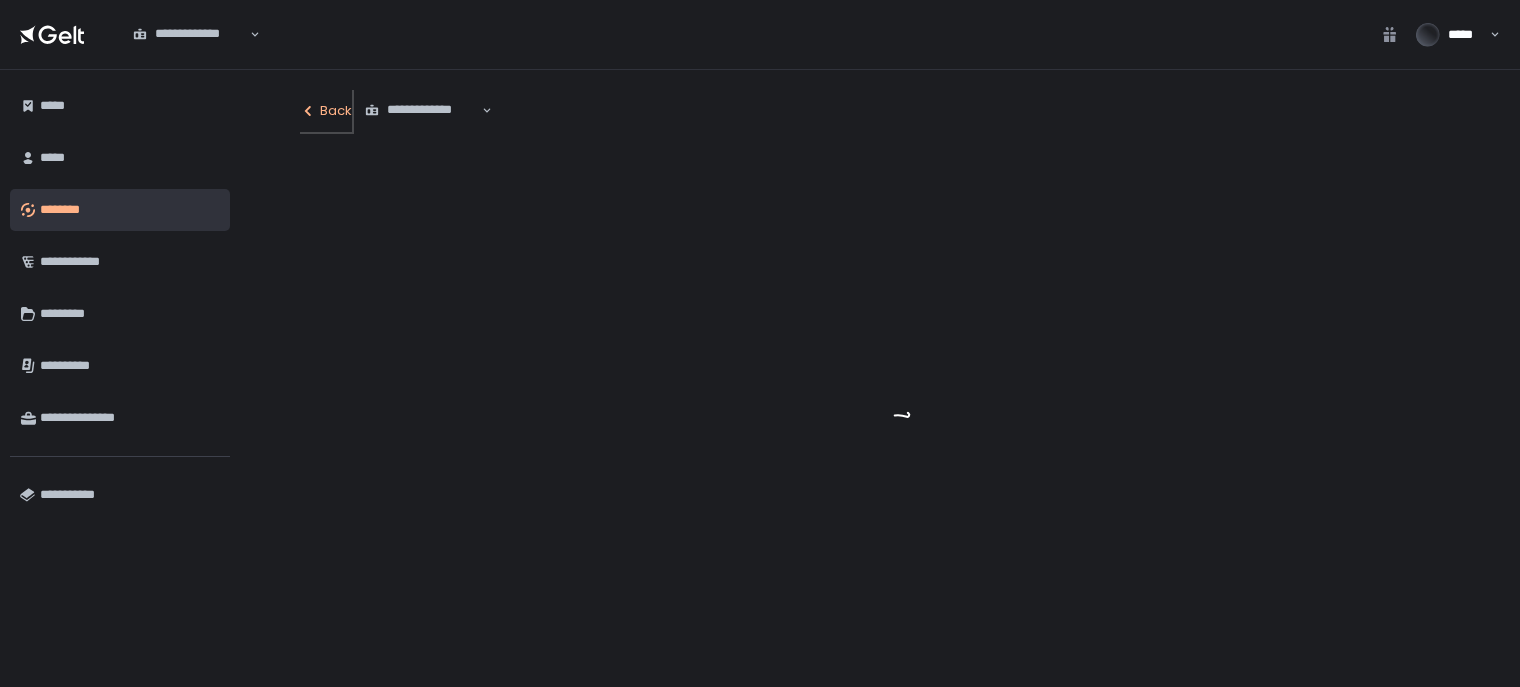 click on "Back" 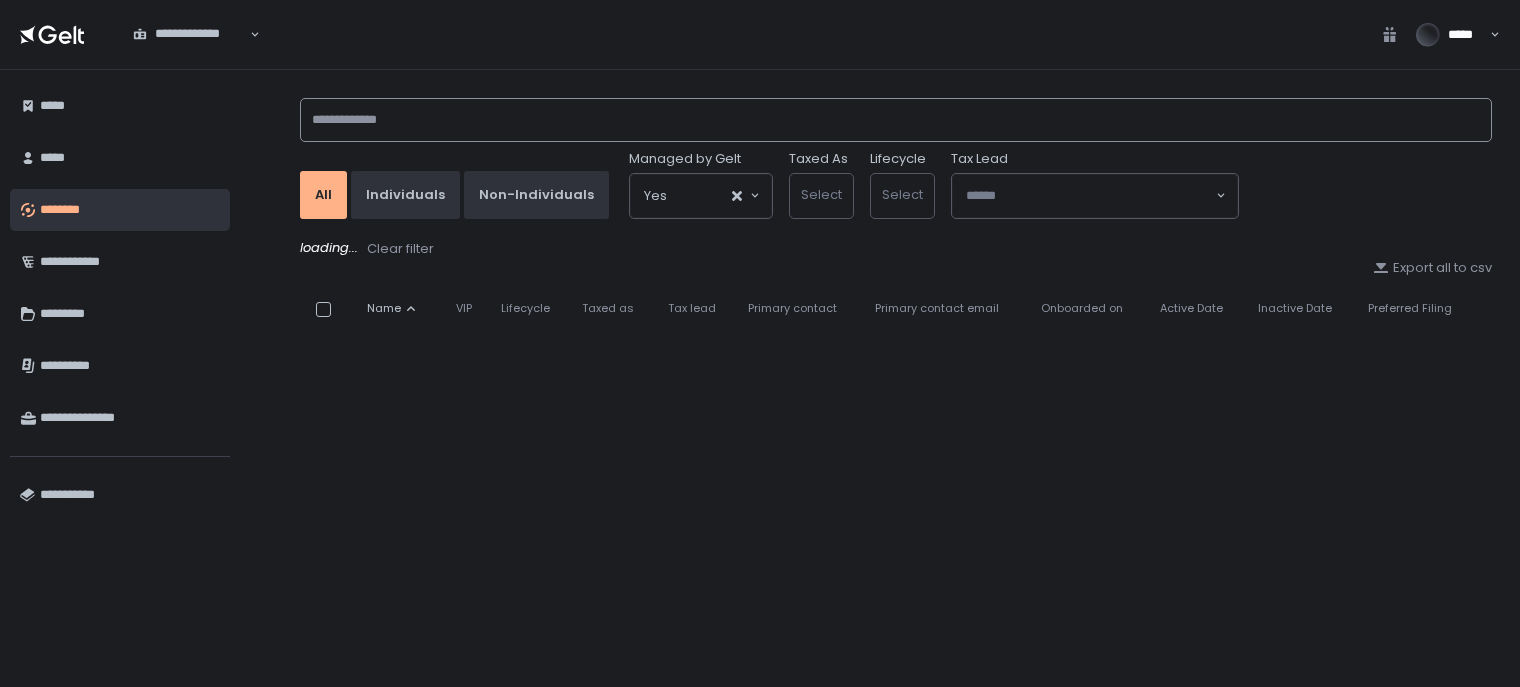 click 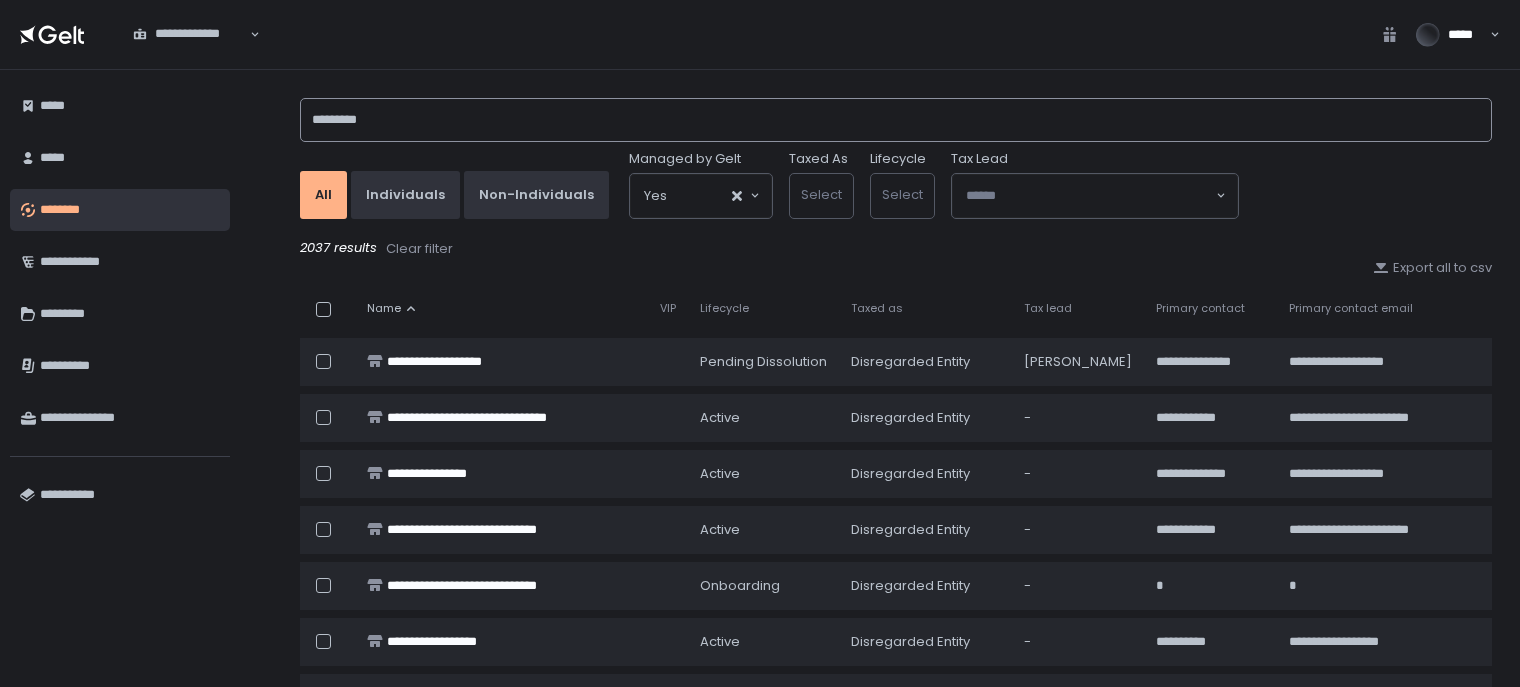 type on "*********" 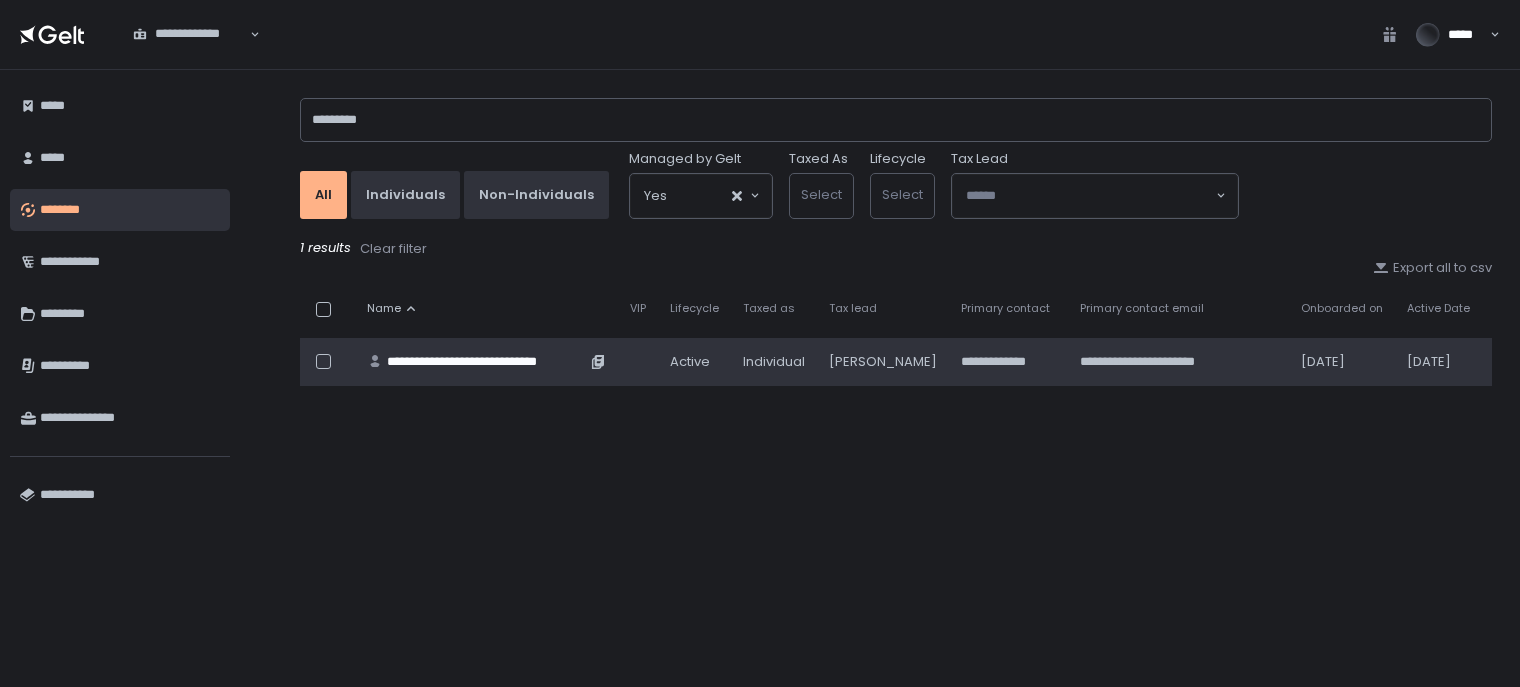 click on "**********" at bounding box center [486, 362] 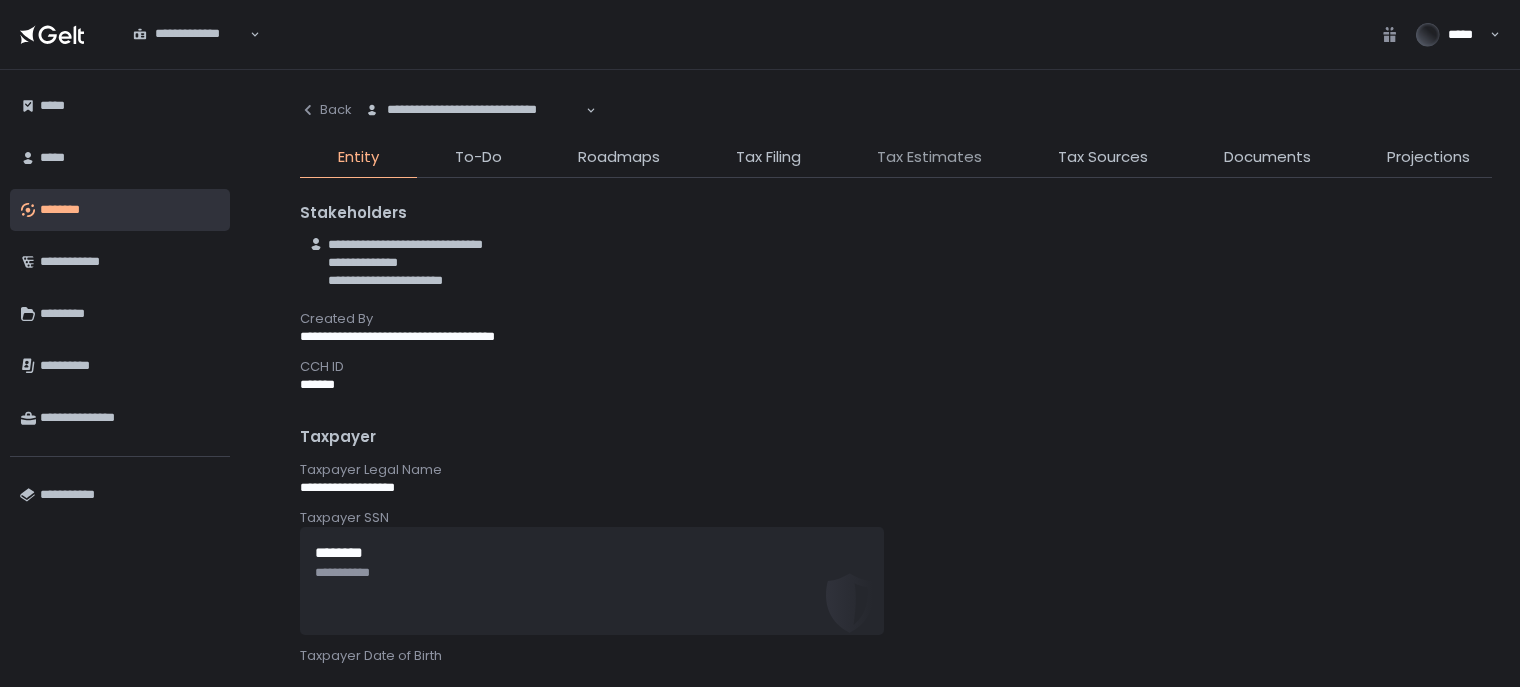 click on "Tax Estimates" at bounding box center (929, 157) 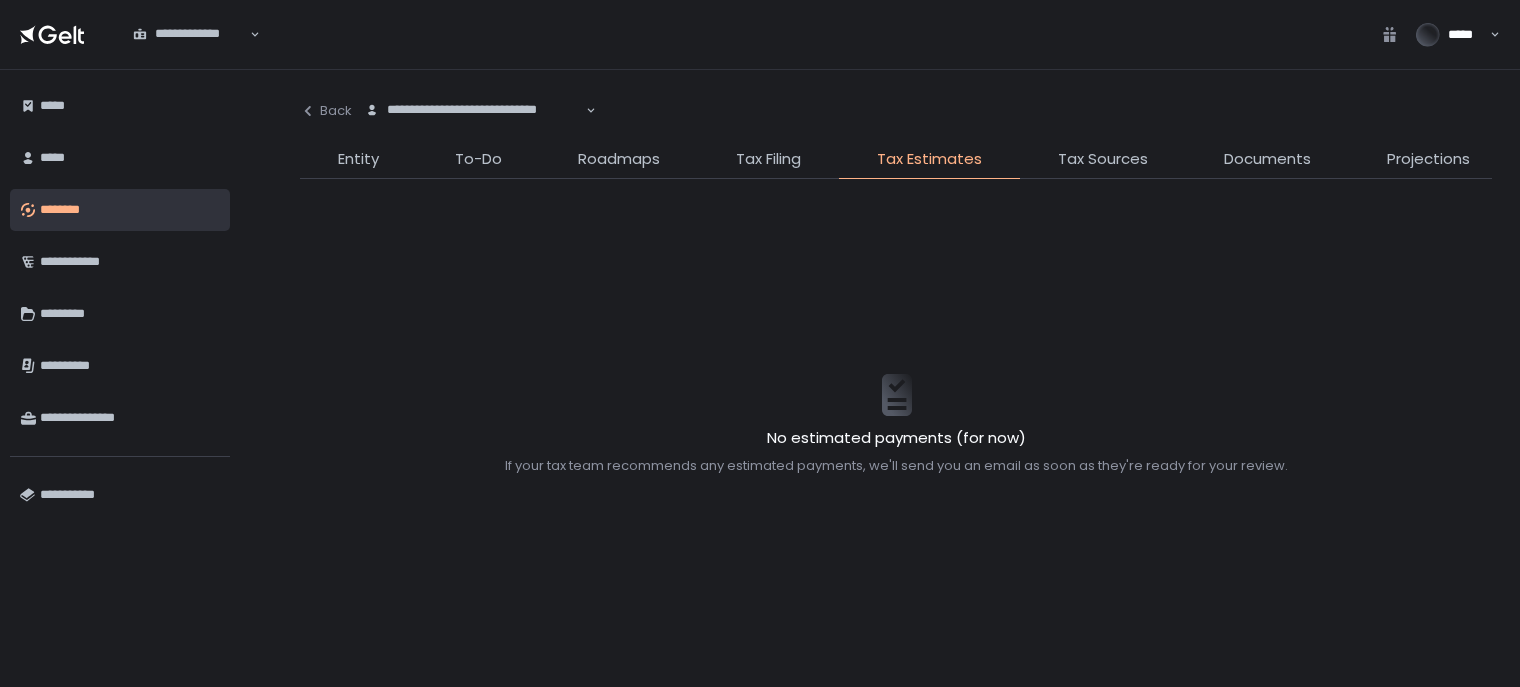 click on "No estimated payments (for now) If your tax team recommends any estimated payments, we'll send you an email as soon as they're ready for your review." 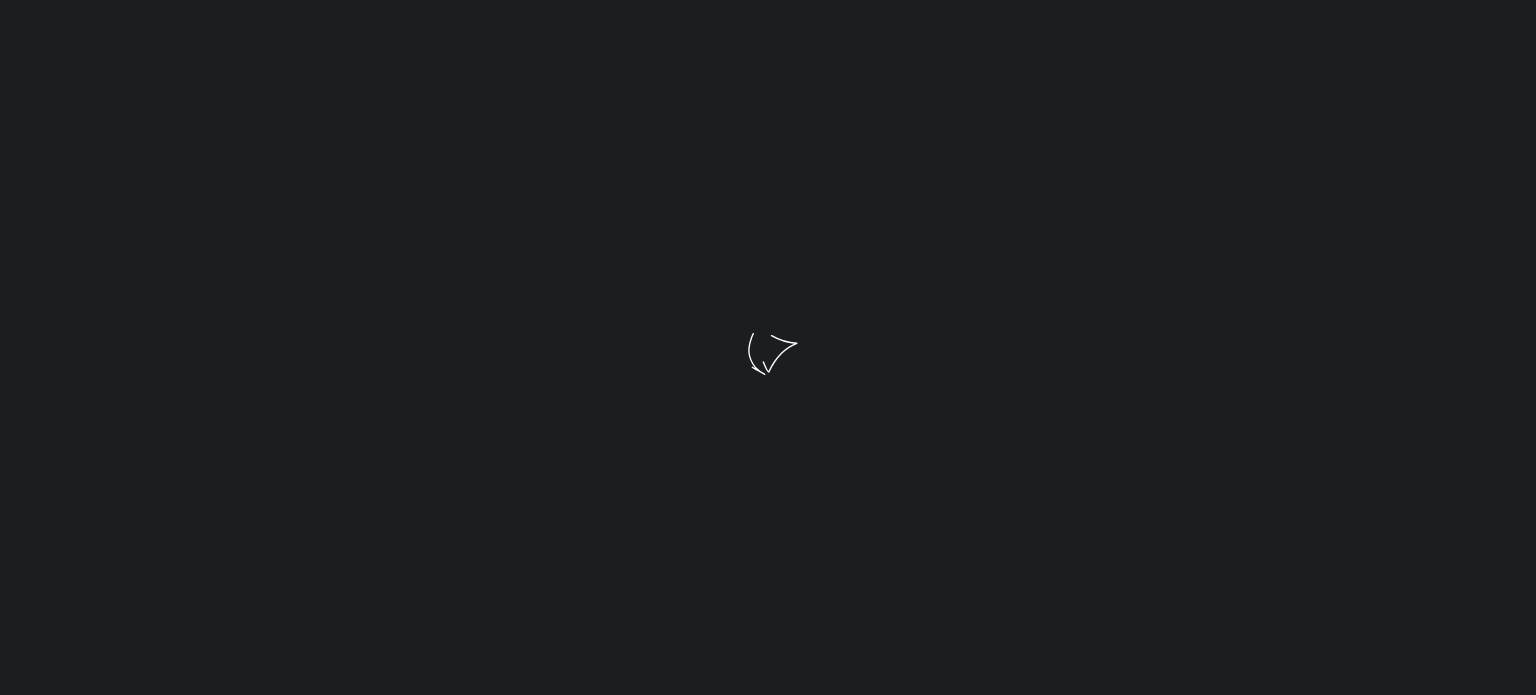 scroll, scrollTop: 0, scrollLeft: 0, axis: both 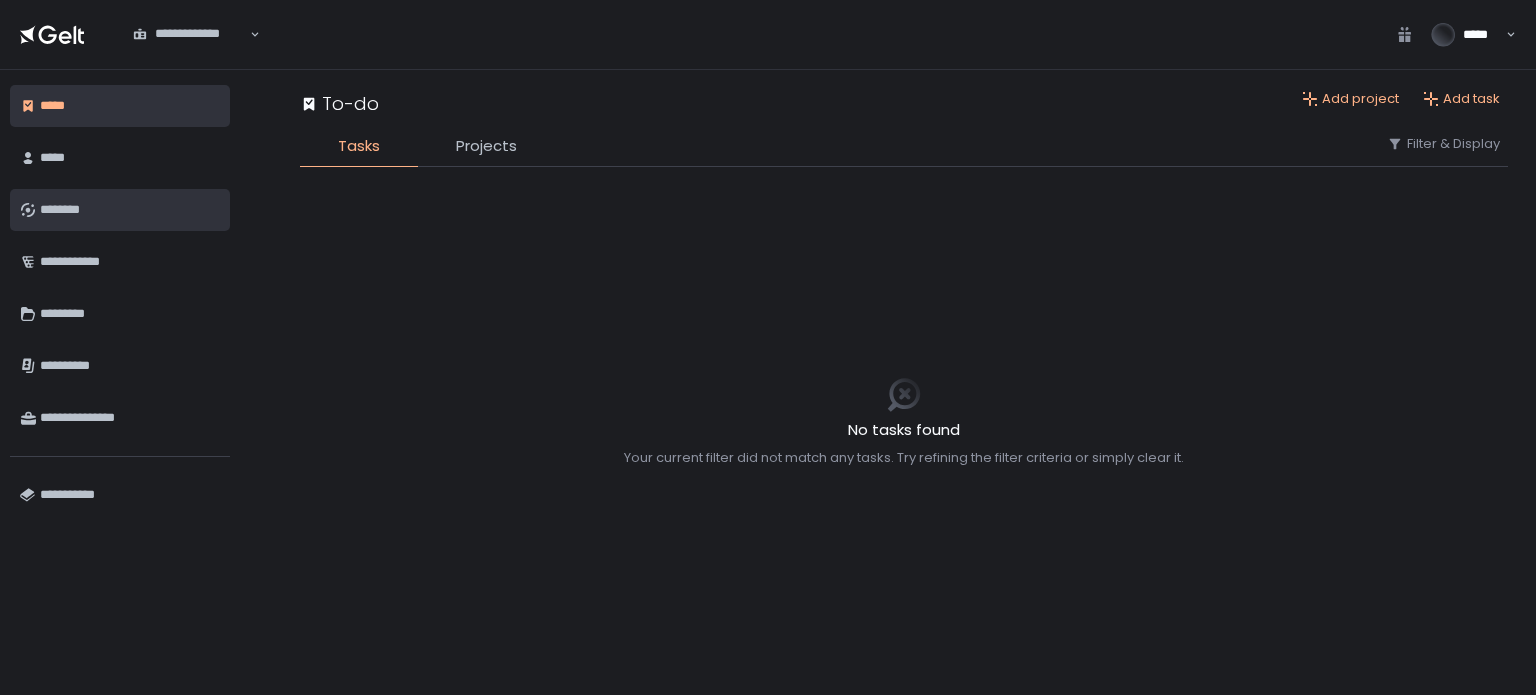 click on "********" at bounding box center [130, 210] 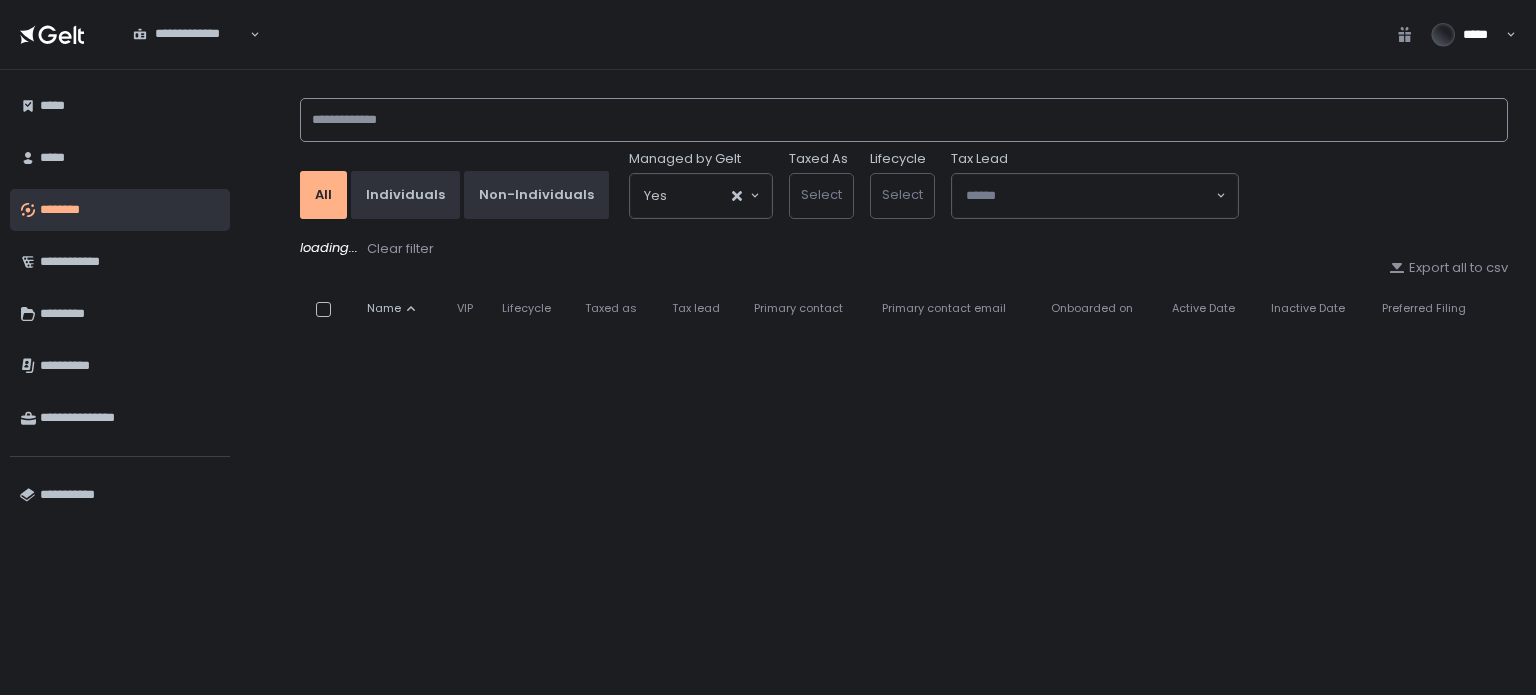 click 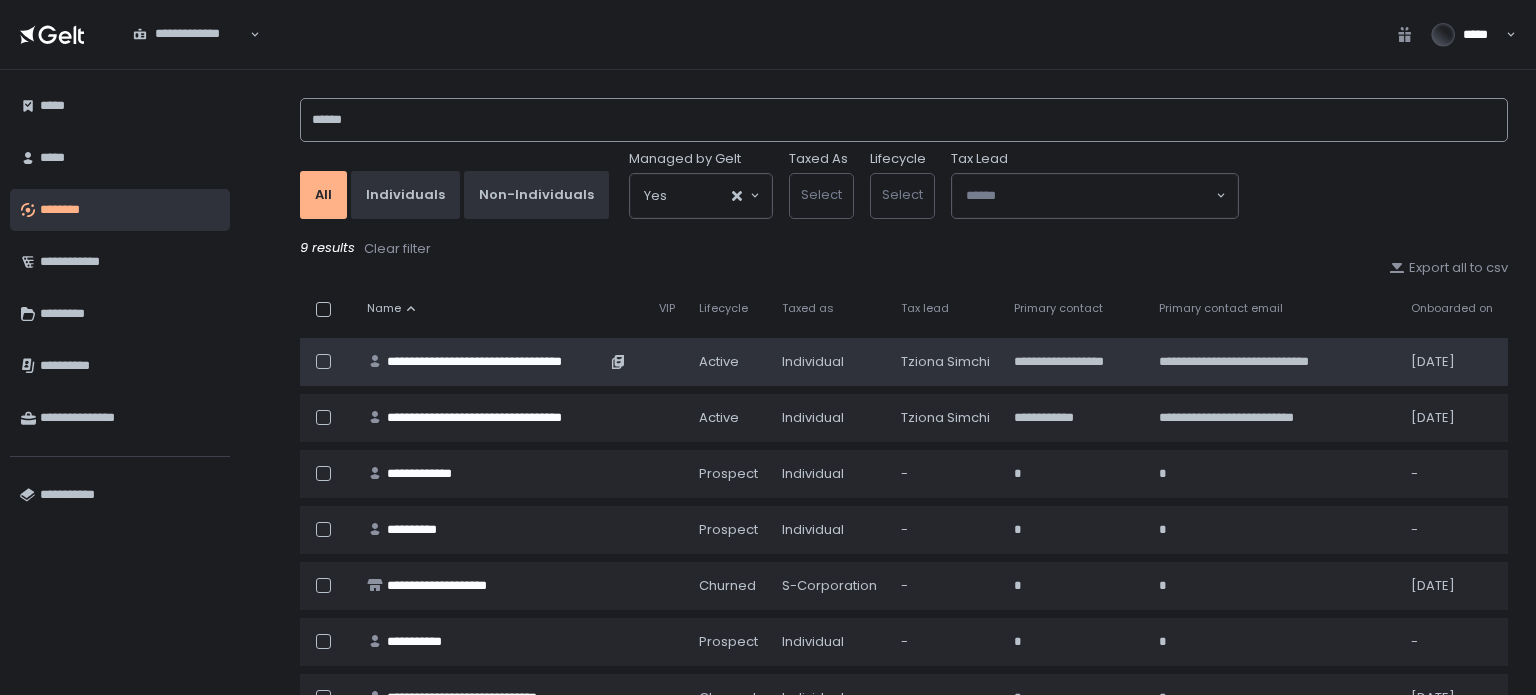type on "******" 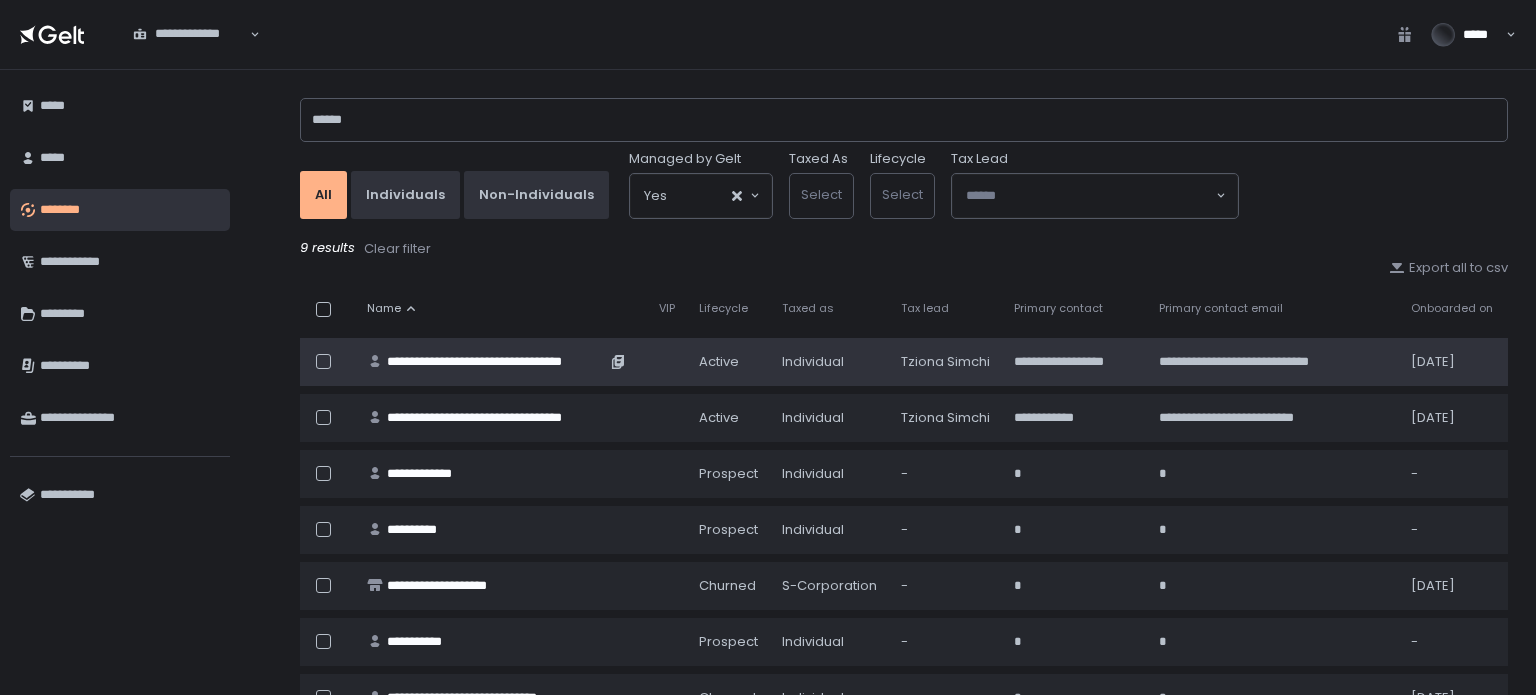 click on "**********" at bounding box center (496, 362) 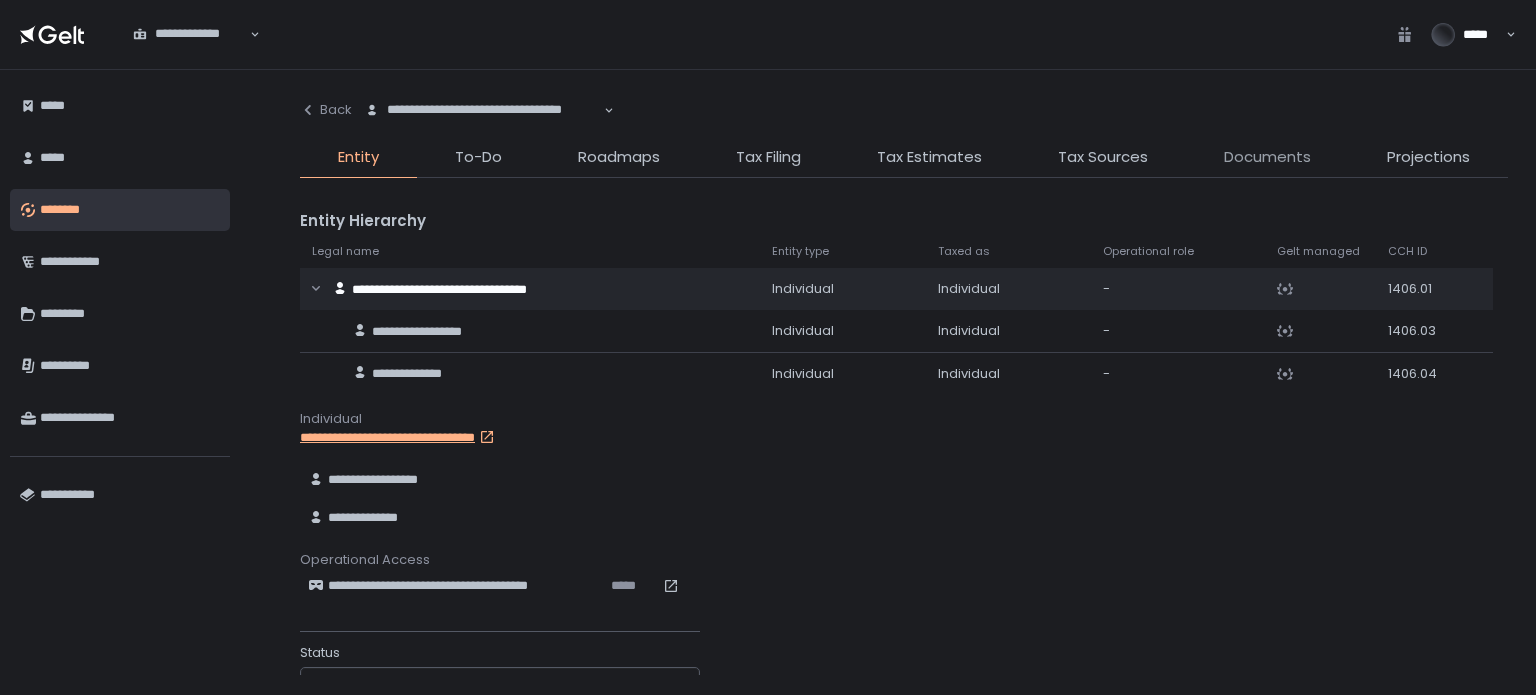 click on "Documents" at bounding box center [1267, 157] 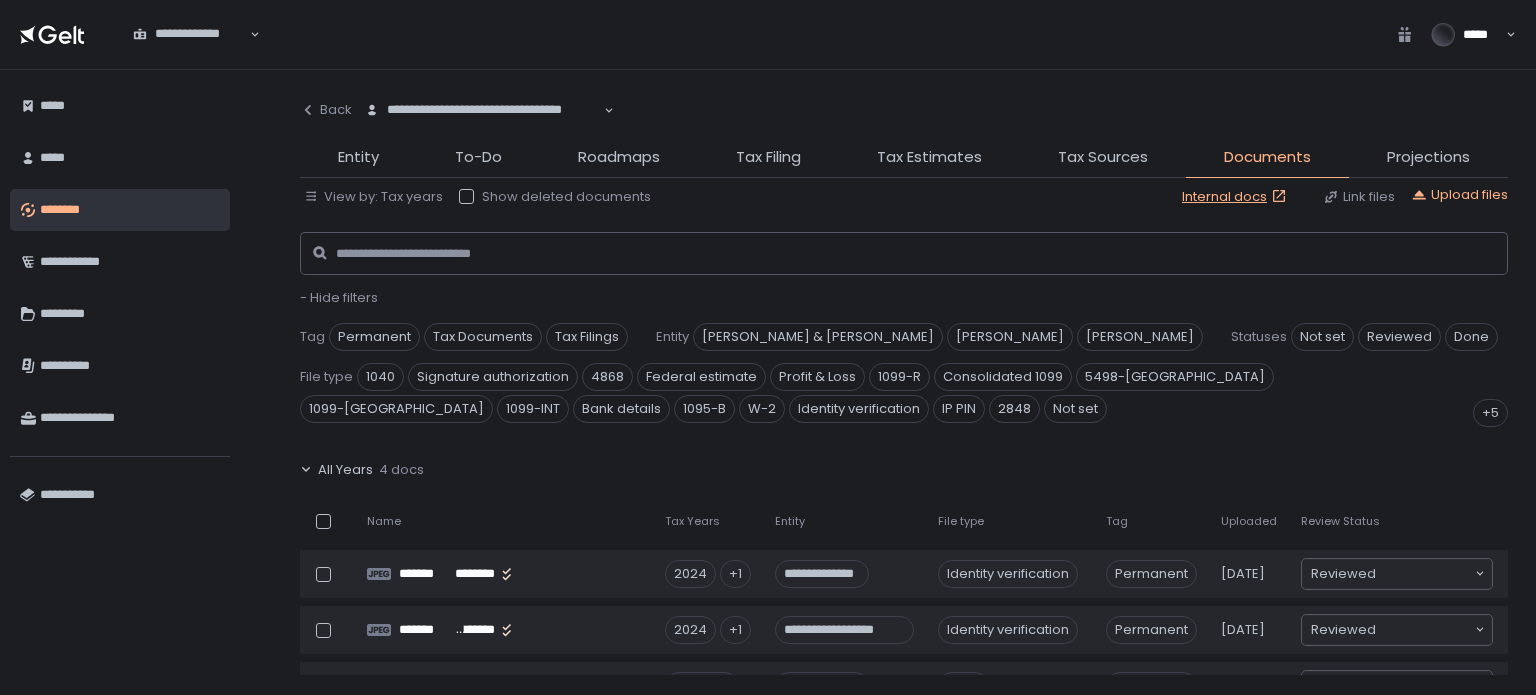 click on "- Hide filters" 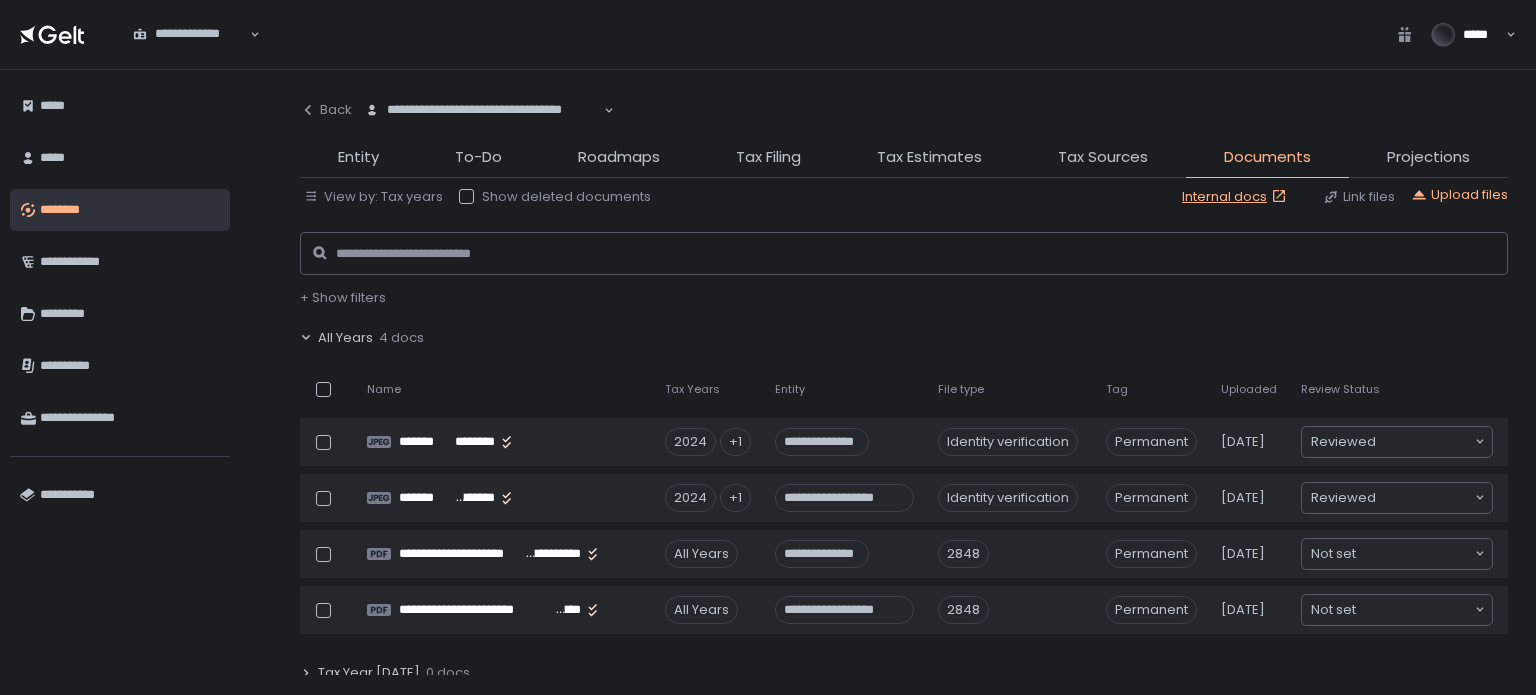 click on "All Years" 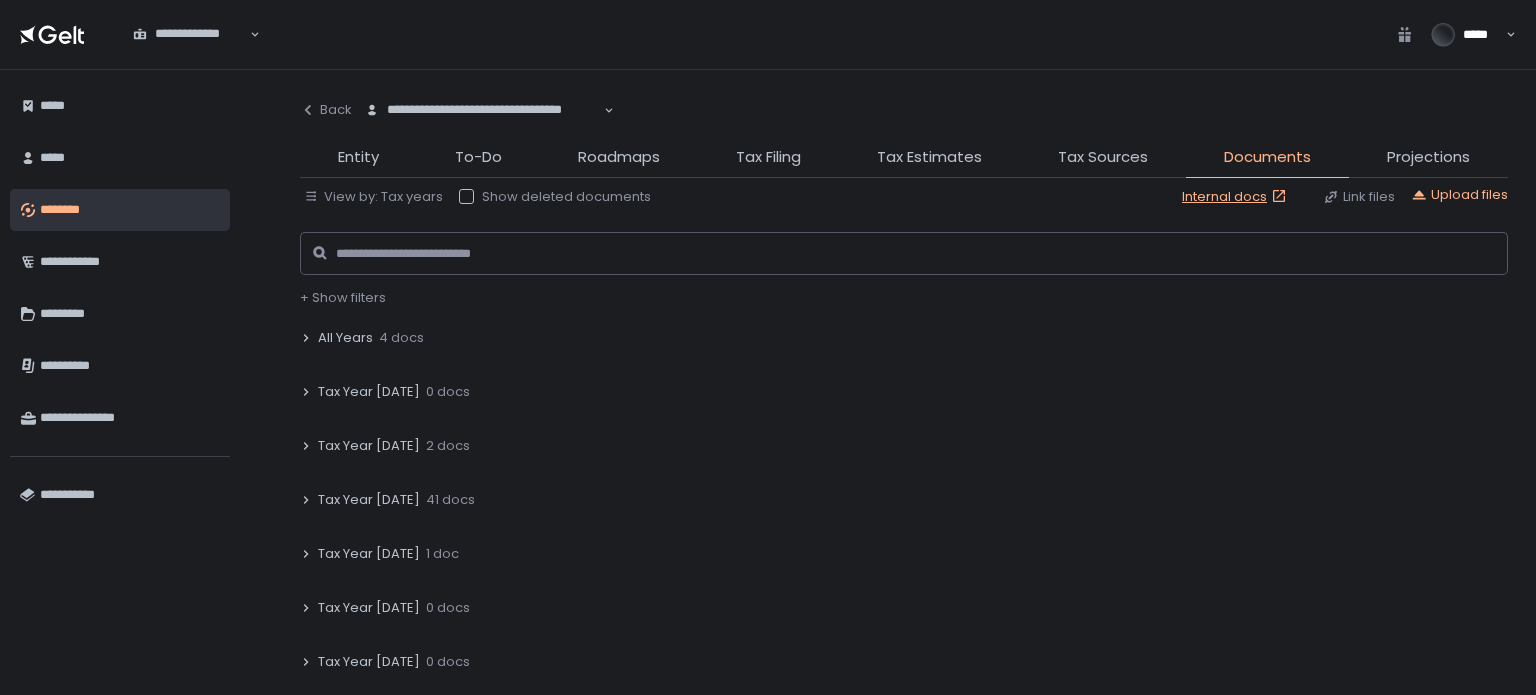 click on "Tax Year [DATE]" 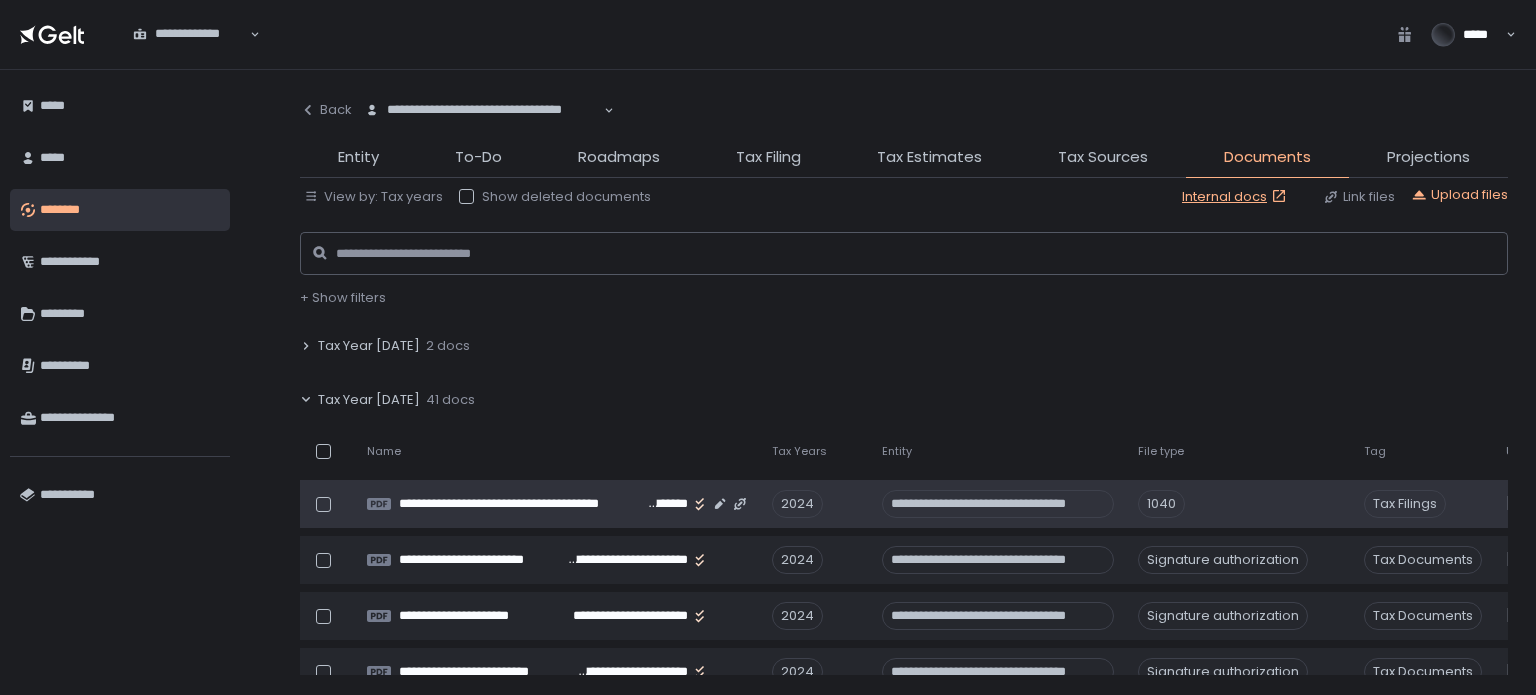 scroll, scrollTop: 200, scrollLeft: 0, axis: vertical 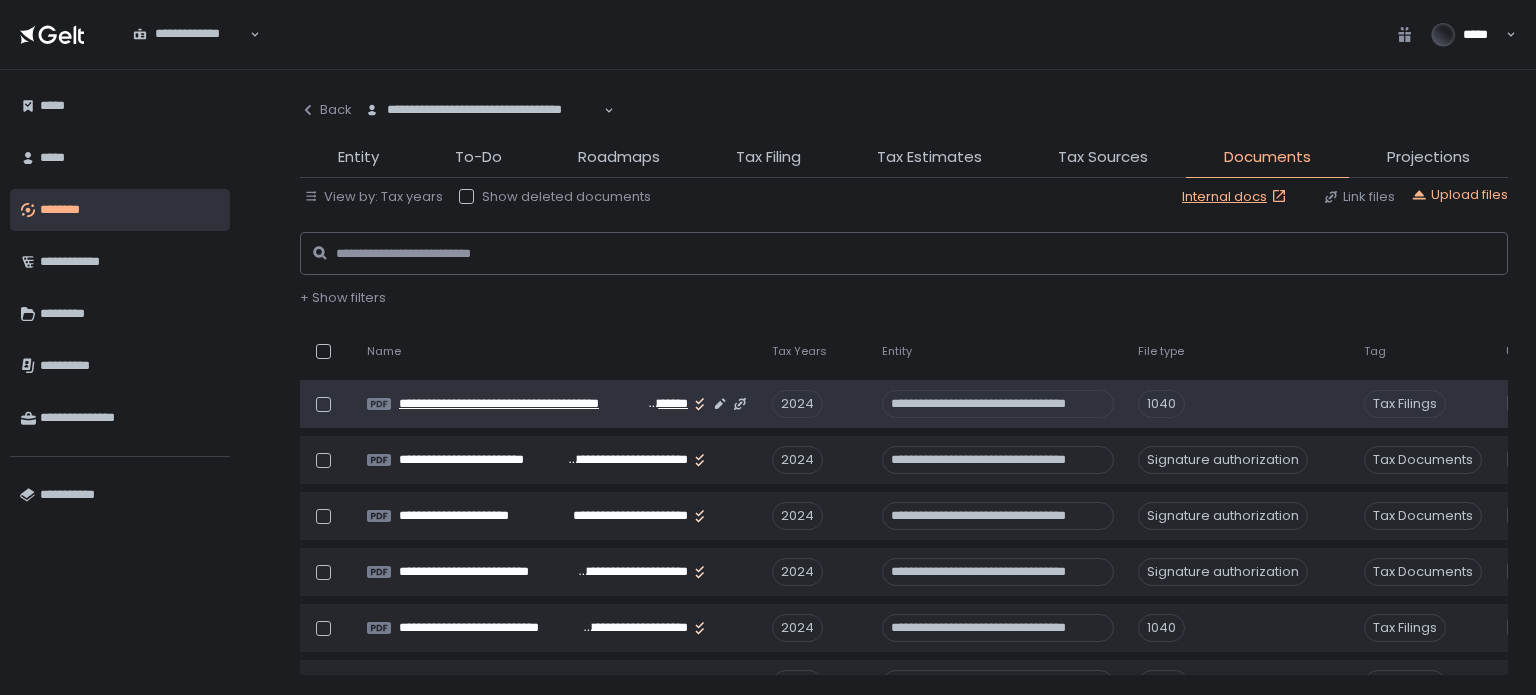 click on "**********" at bounding box center [523, 404] 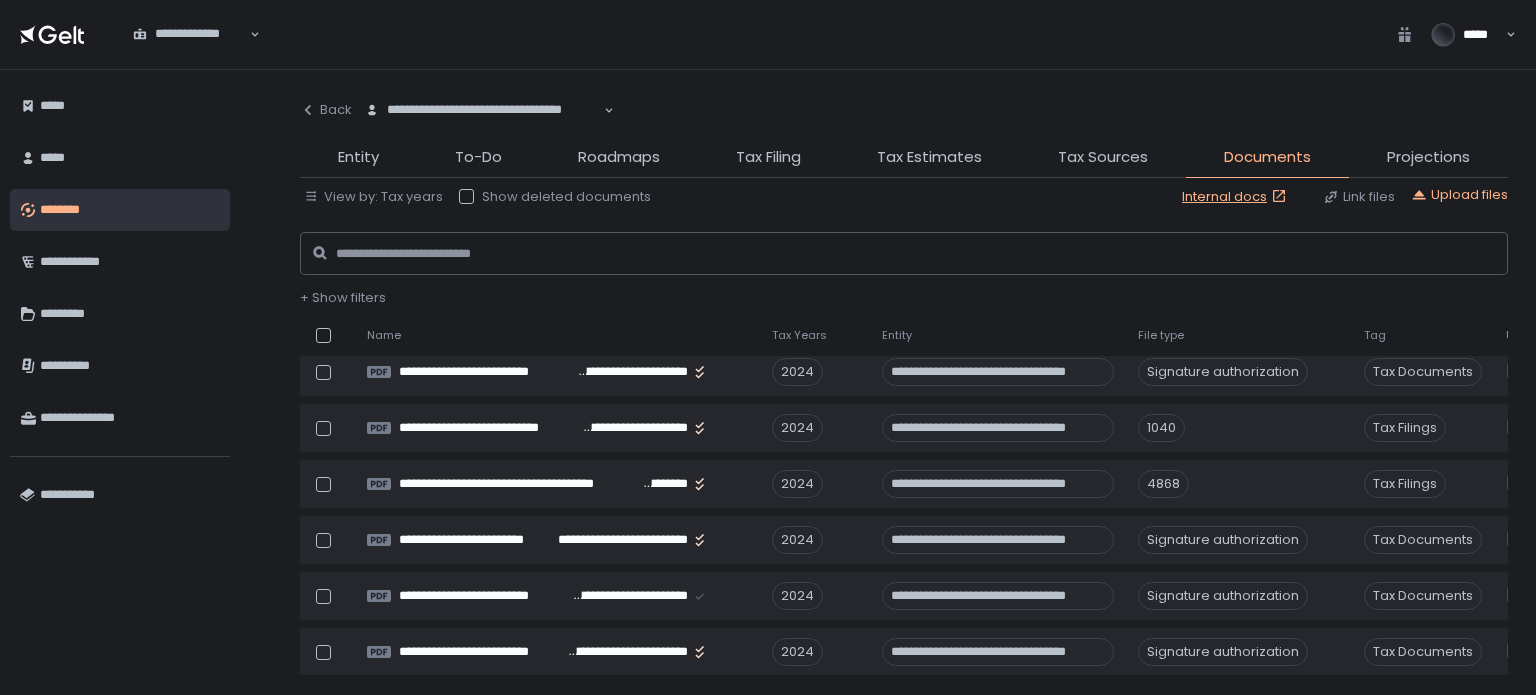 scroll, scrollTop: 200, scrollLeft: 0, axis: vertical 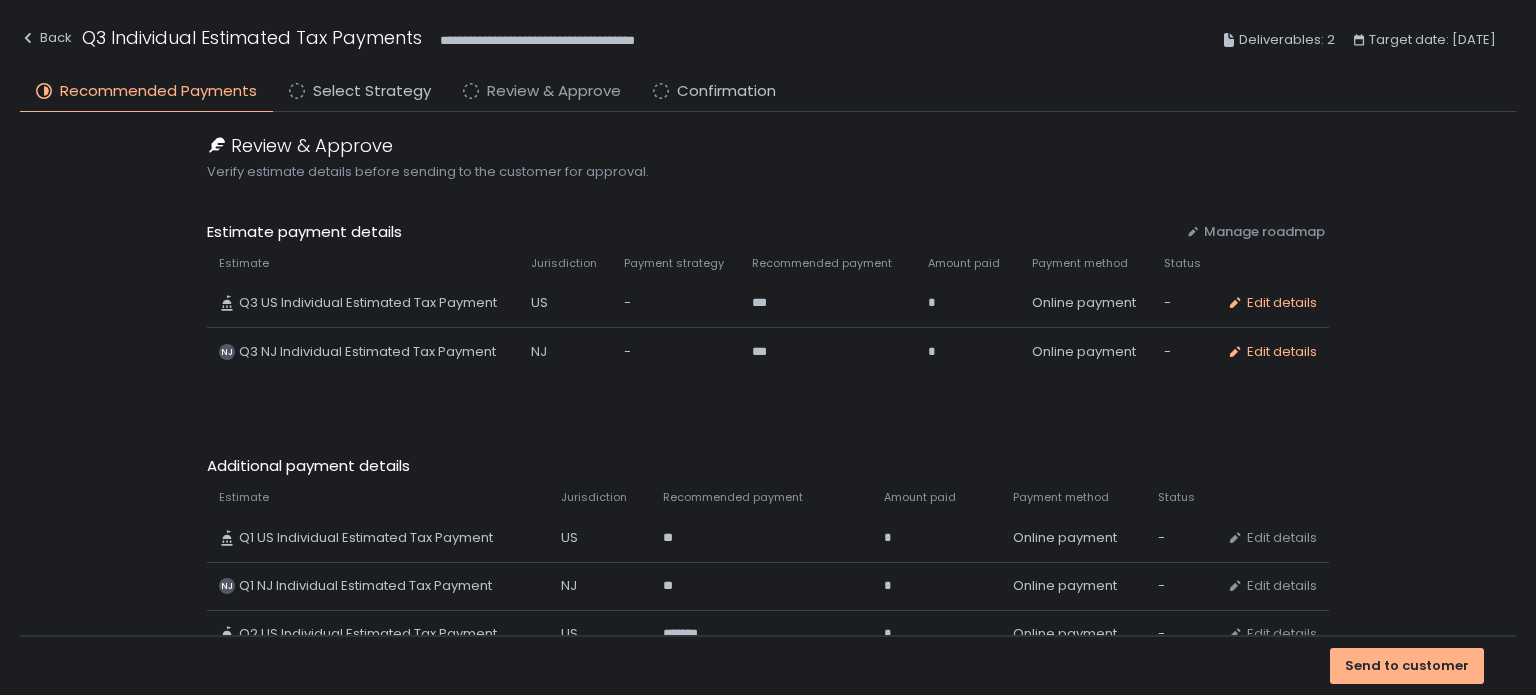 click on "Review & Approve" at bounding box center [554, 91] 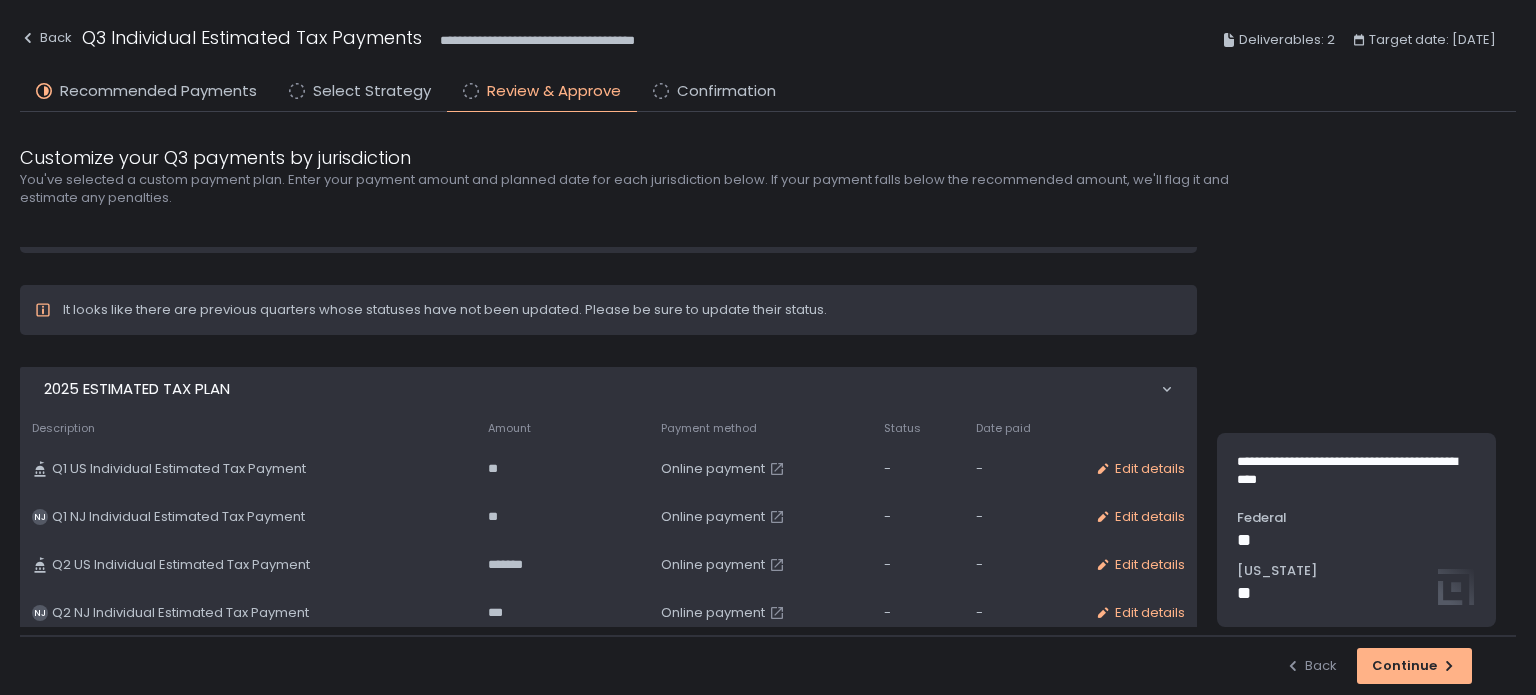 scroll, scrollTop: 664, scrollLeft: 0, axis: vertical 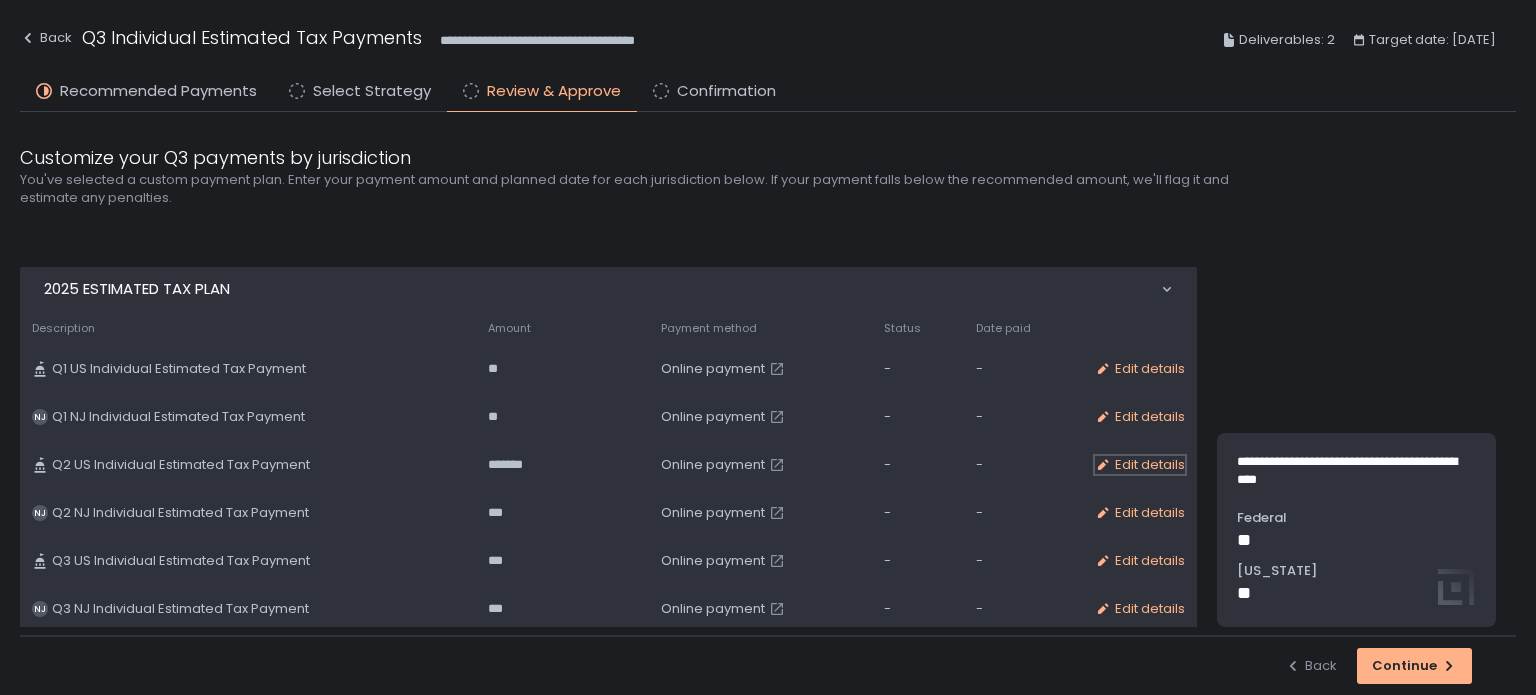 click on "Edit details" 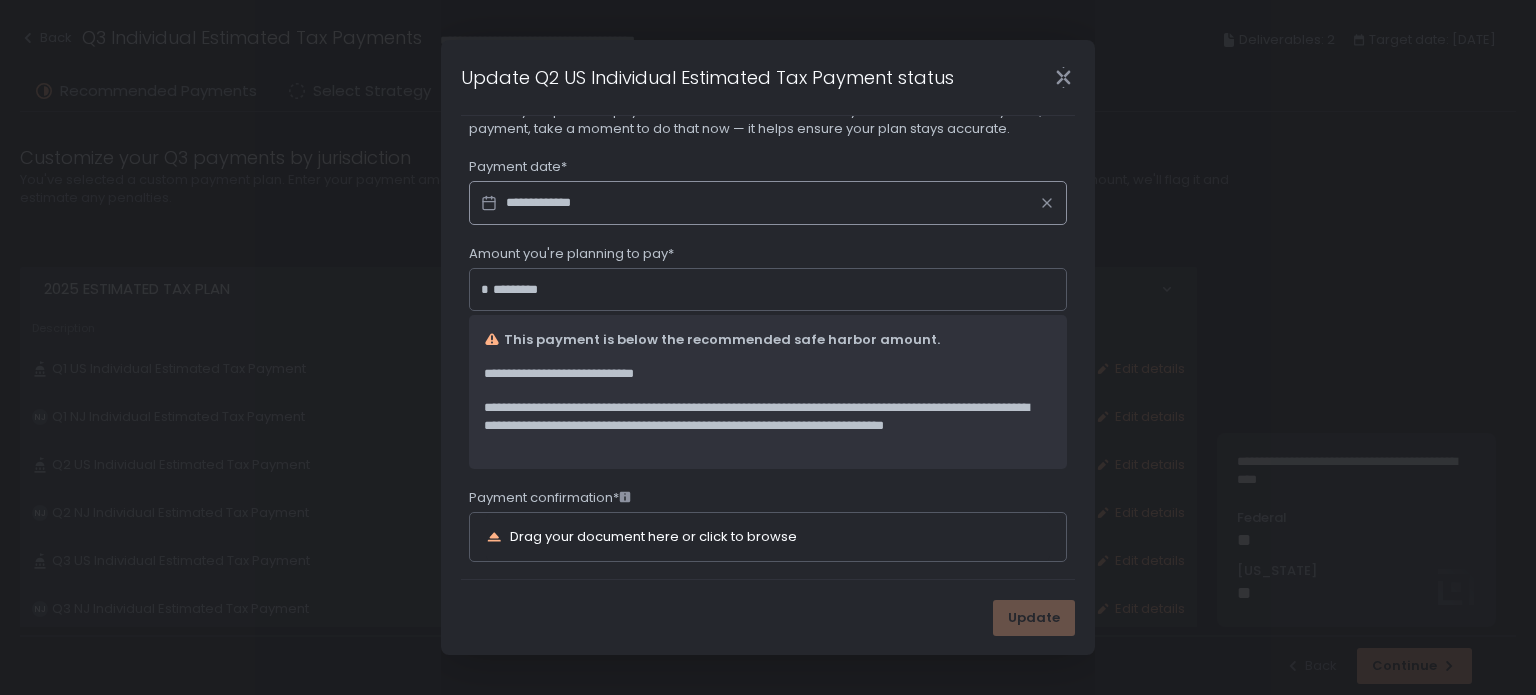 scroll, scrollTop: 162, scrollLeft: 0, axis: vertical 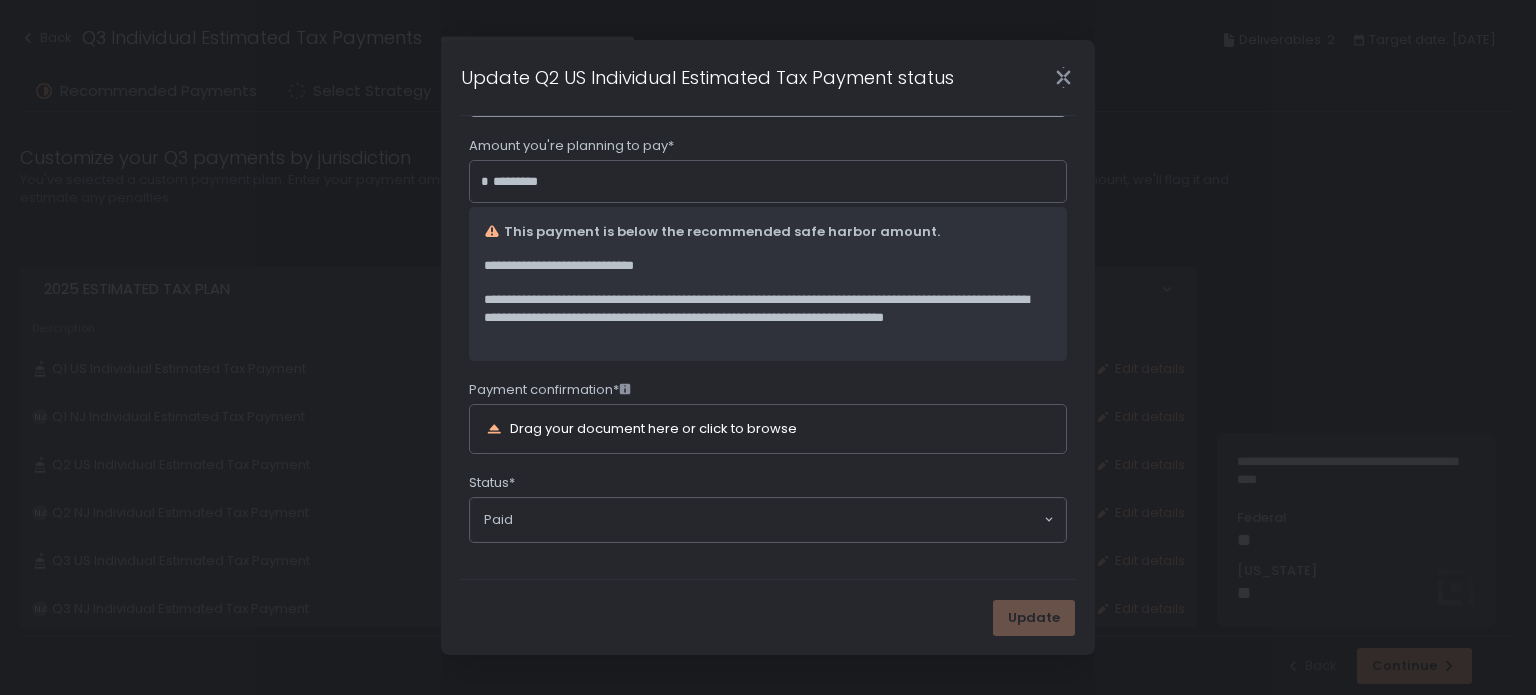 click 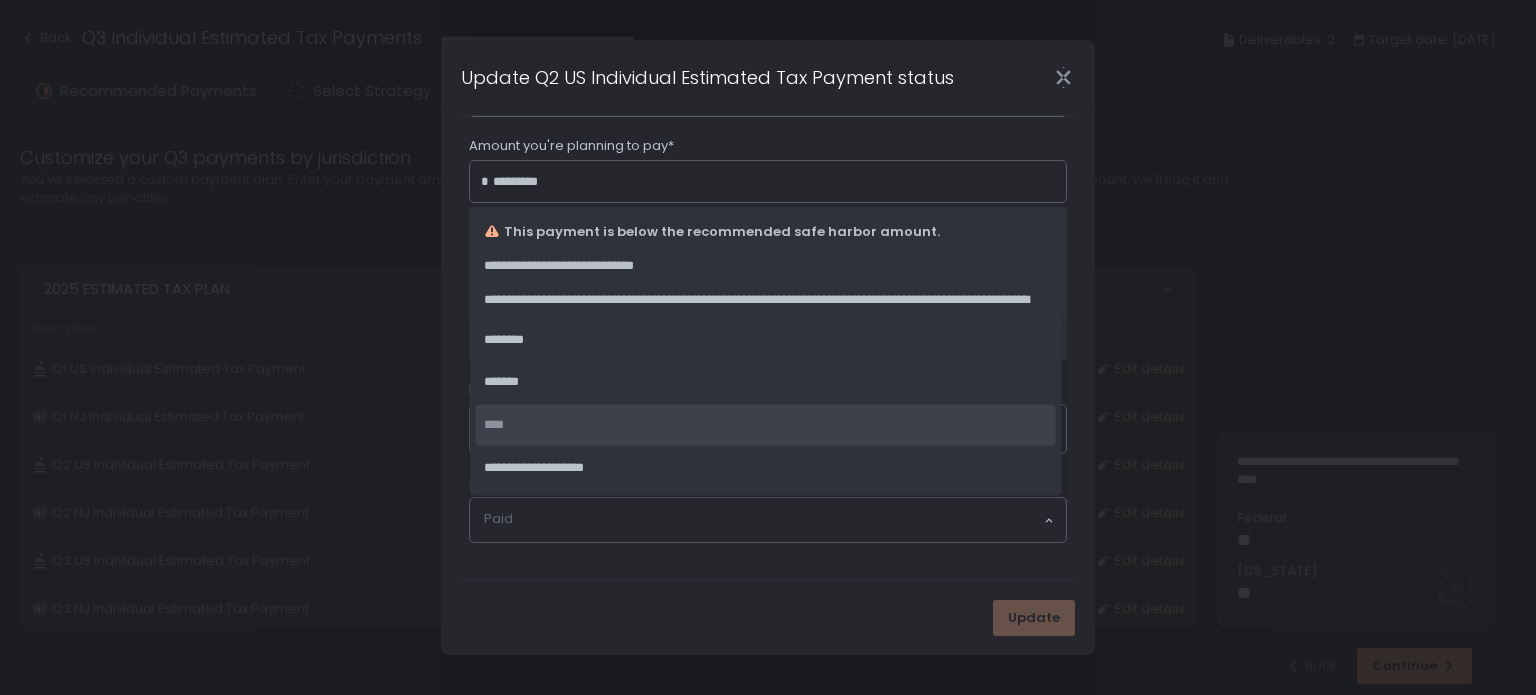 click 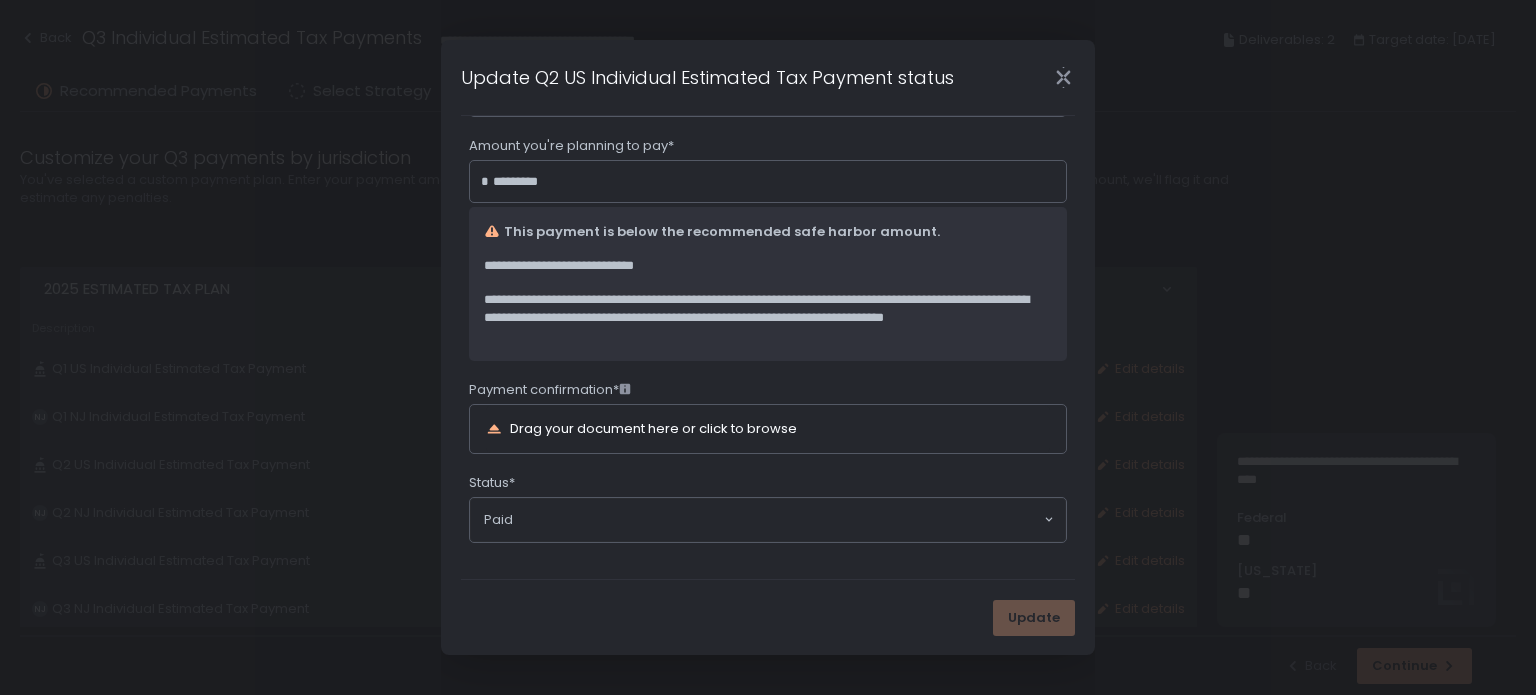 click on "Update" at bounding box center [768, 617] 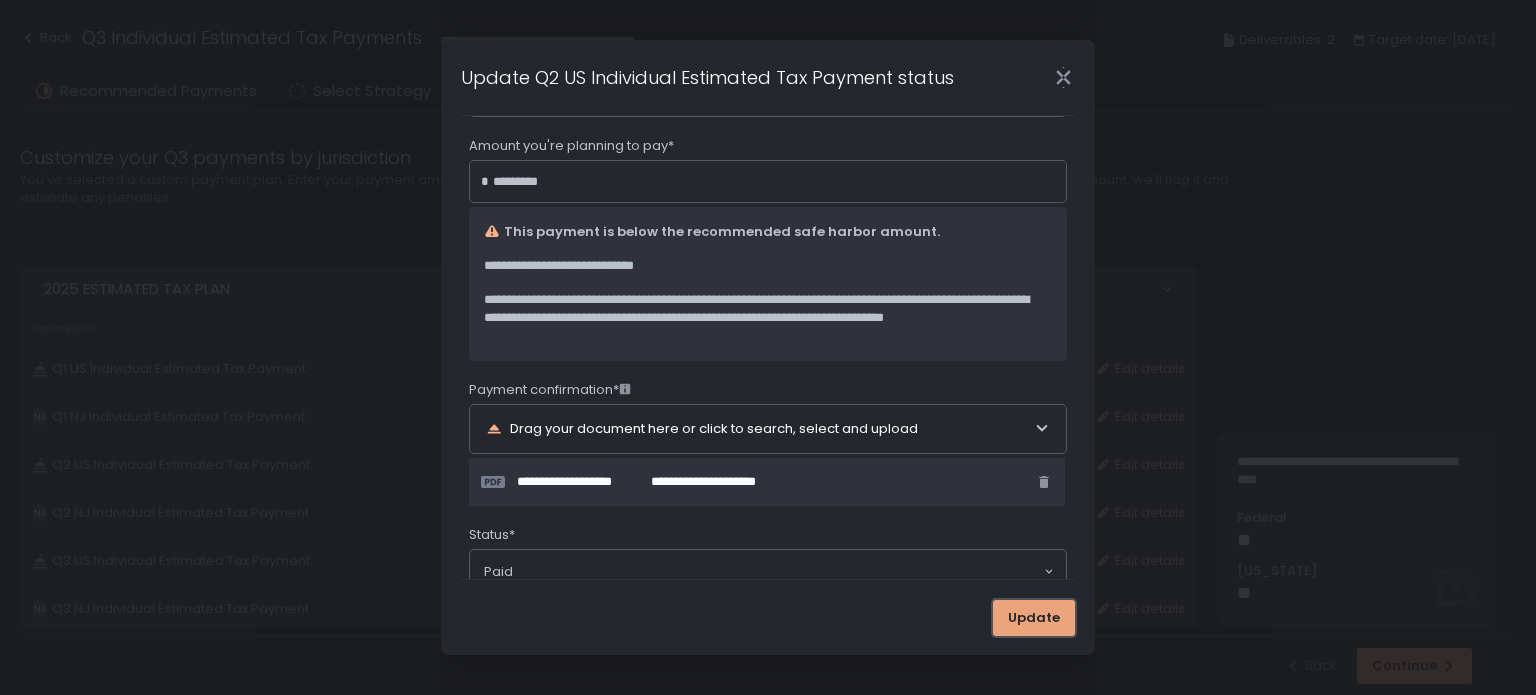 click on "Update" at bounding box center [1034, 618] 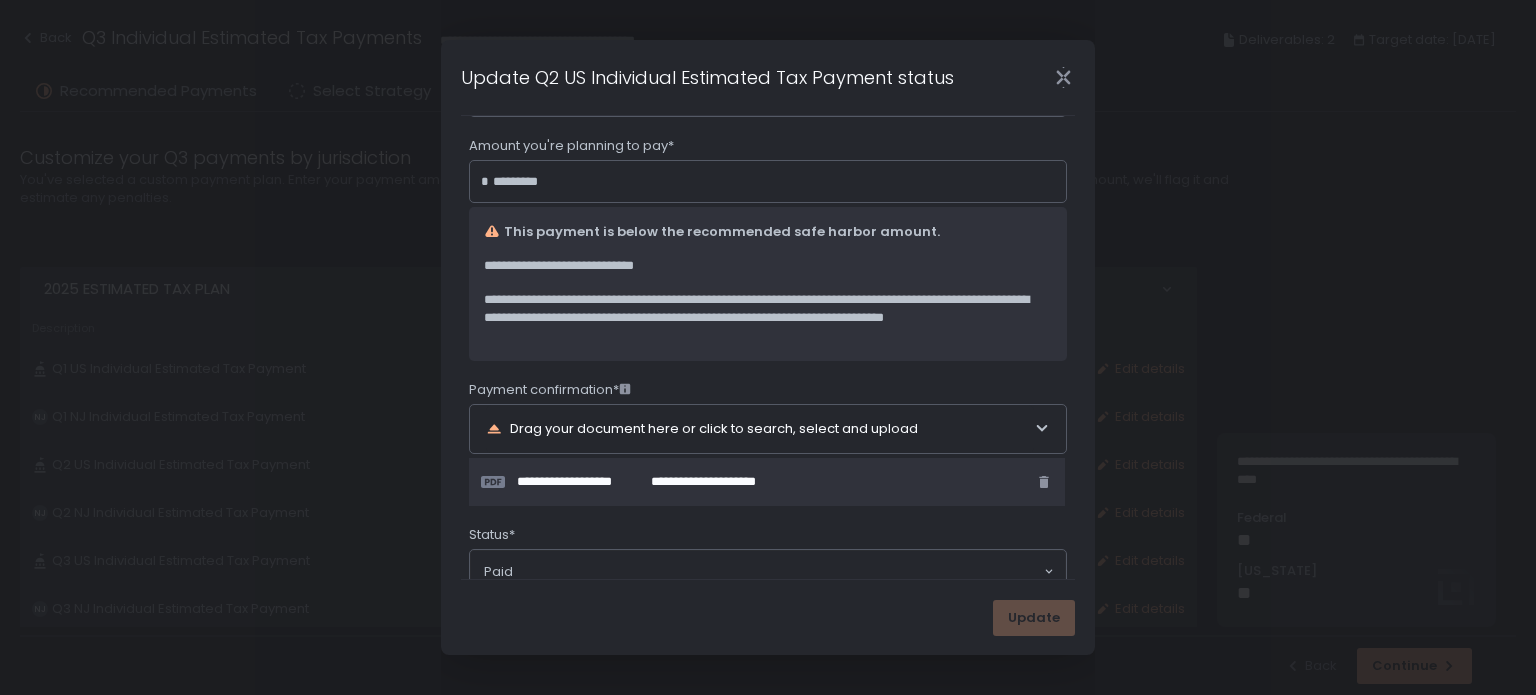 scroll, scrollTop: 0, scrollLeft: 0, axis: both 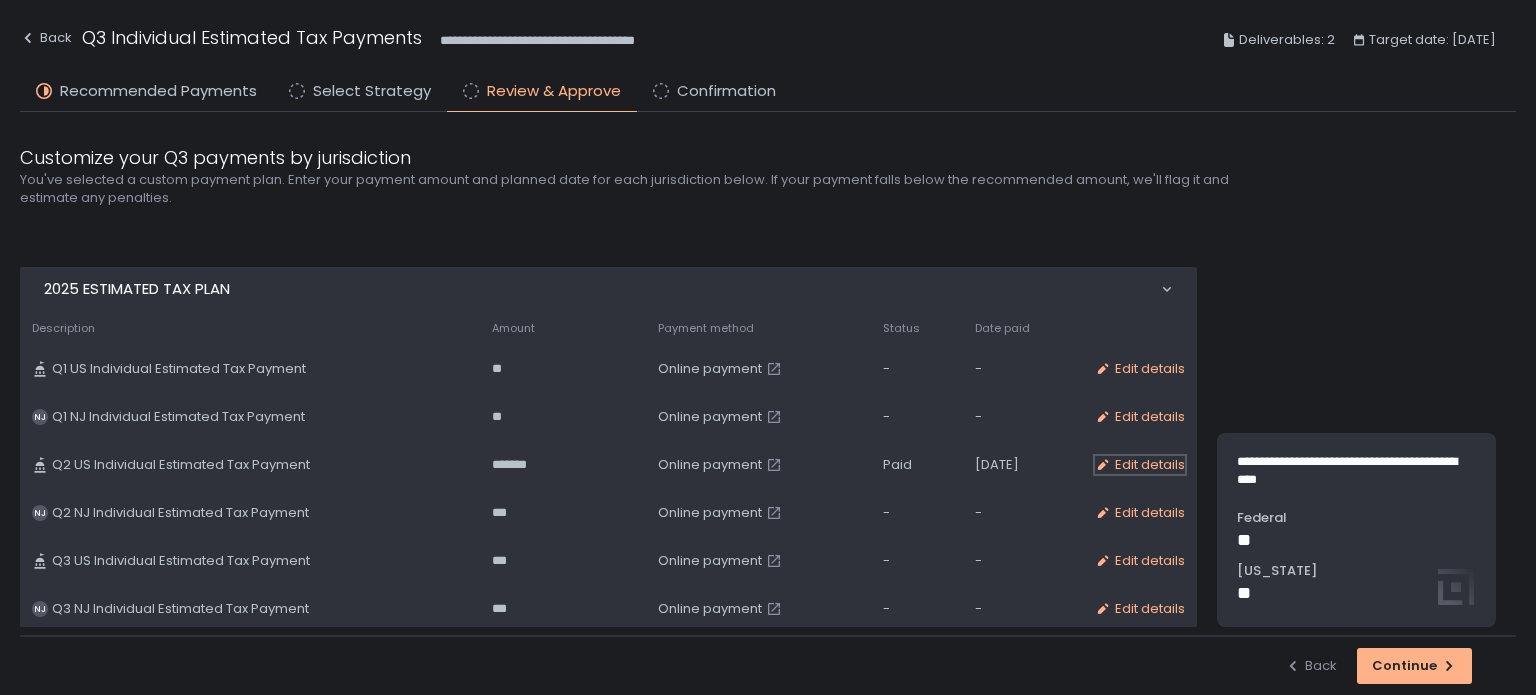 click on "Edit details" 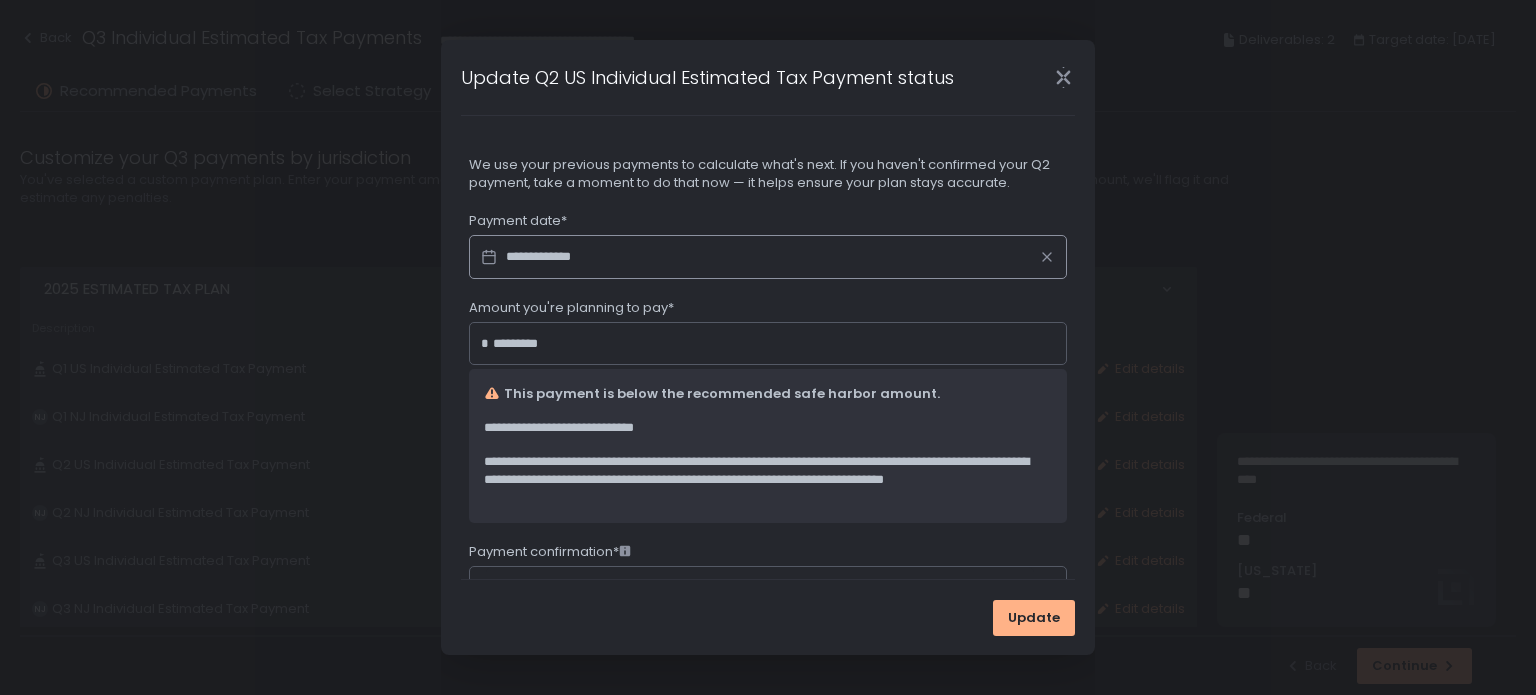 click 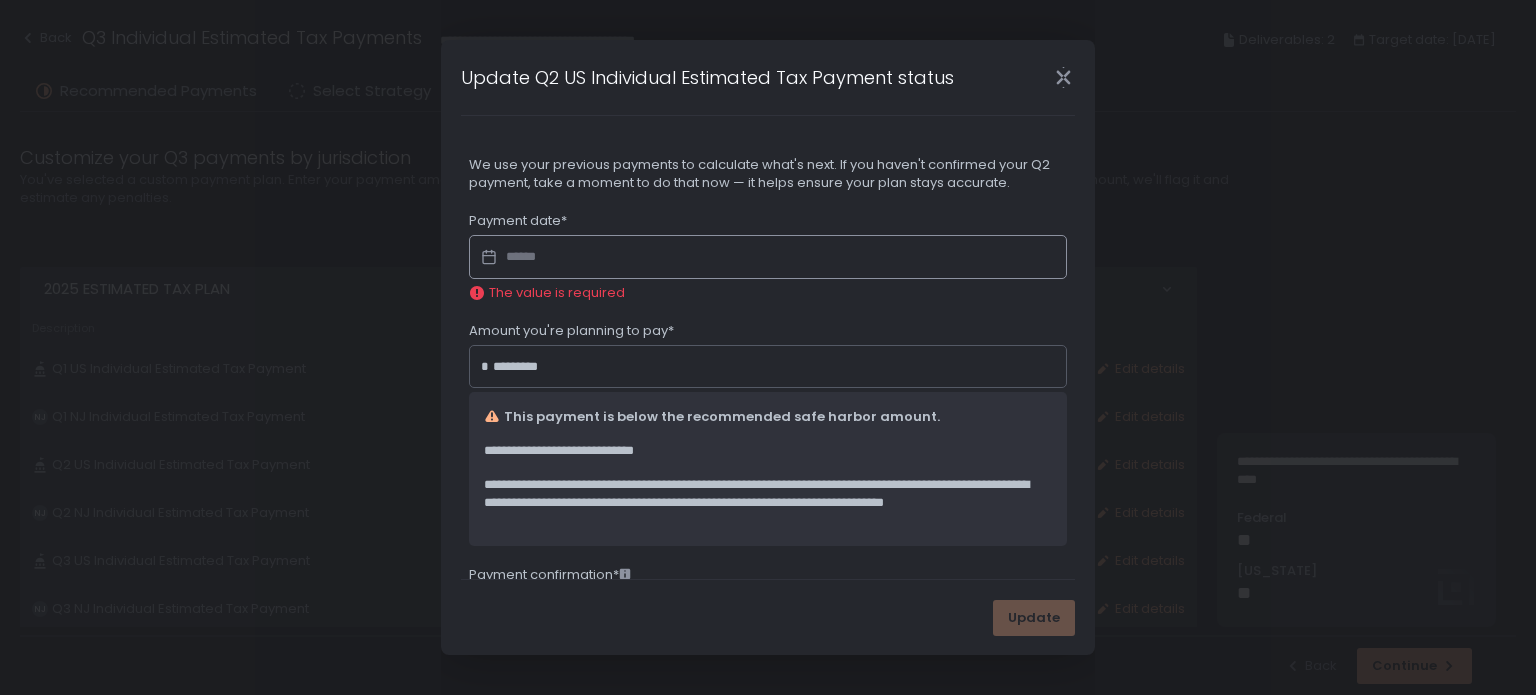 click at bounding box center [768, 257] 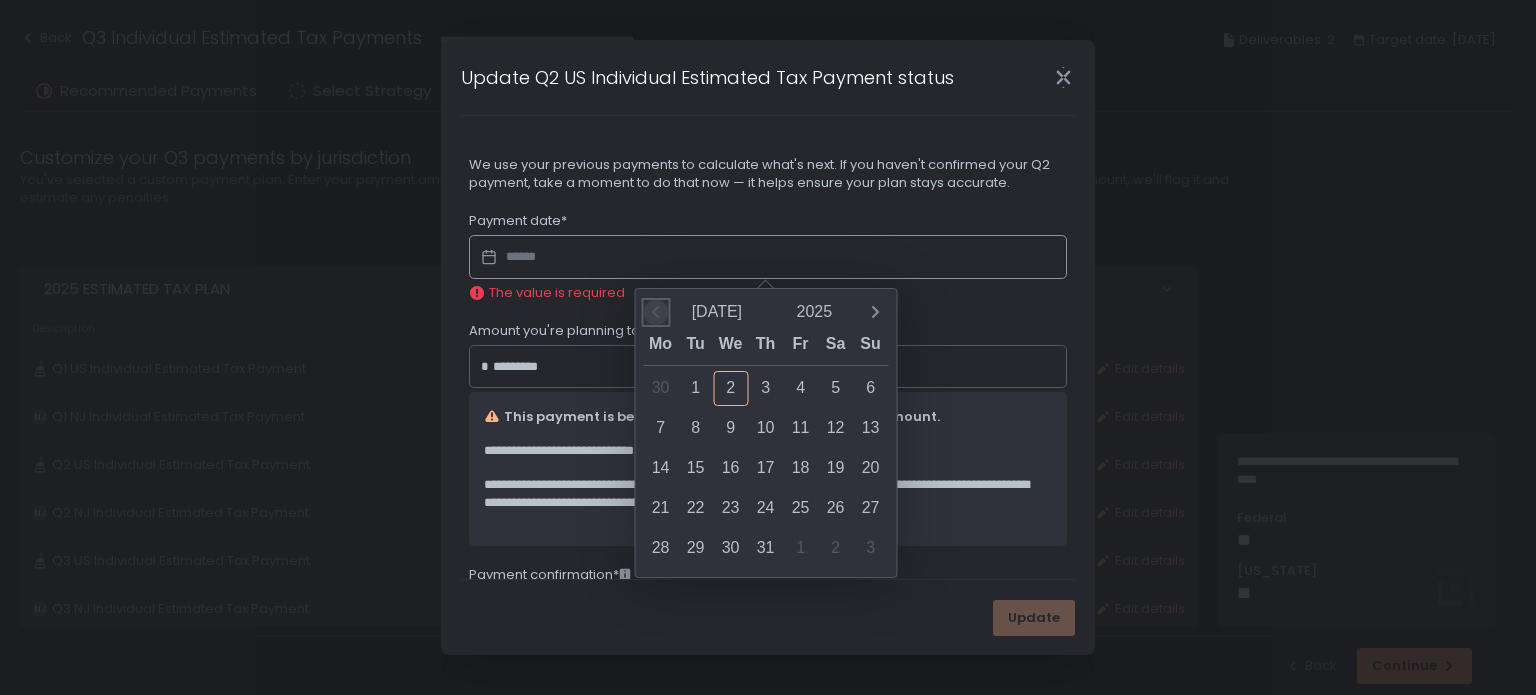 click 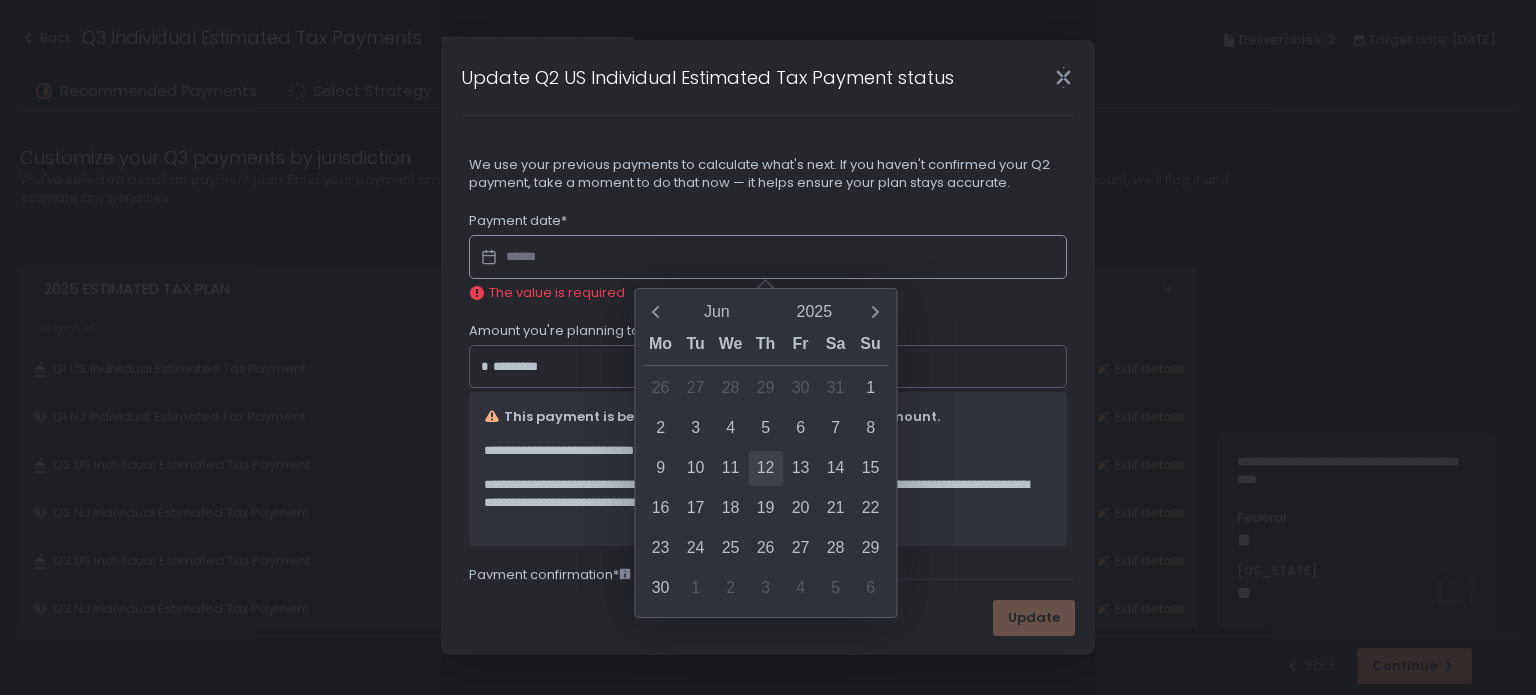 click on "12" at bounding box center (765, 468) 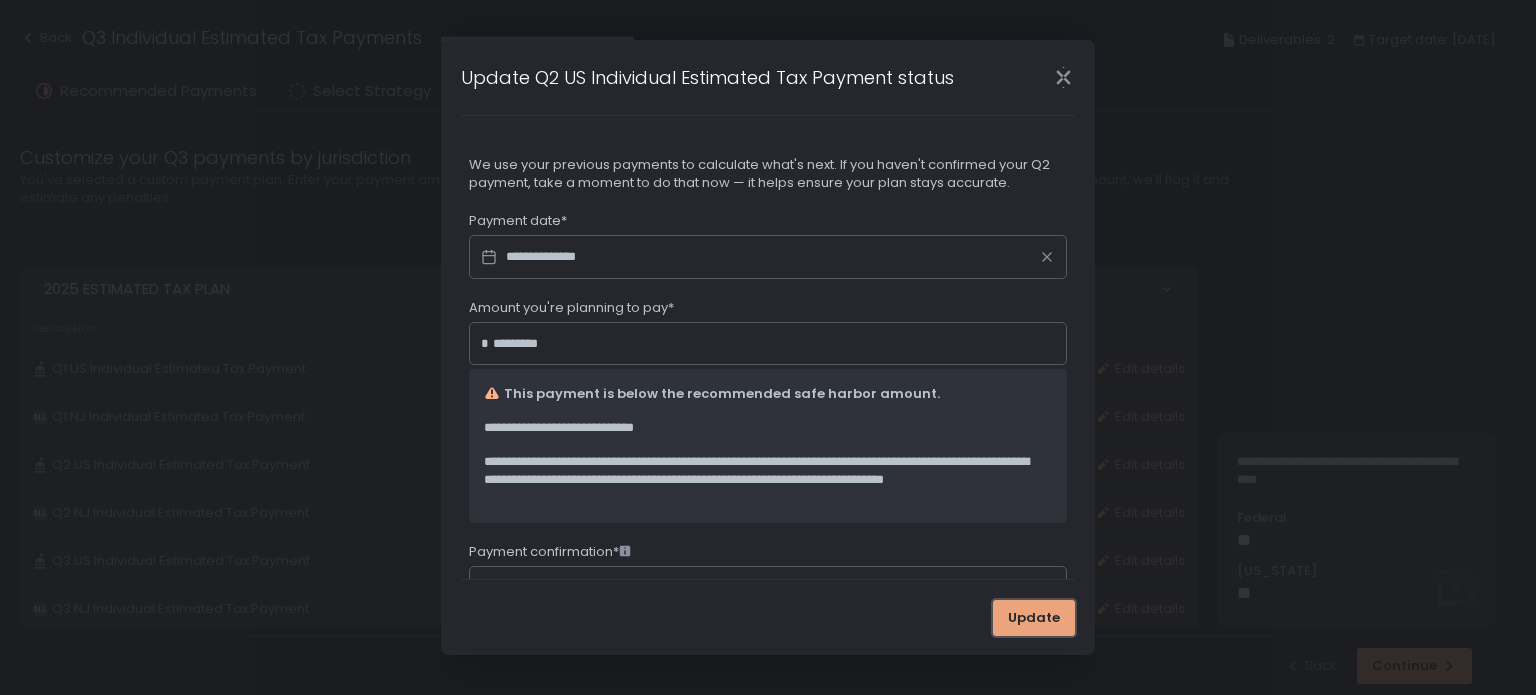 click on "Update" at bounding box center (1034, 618) 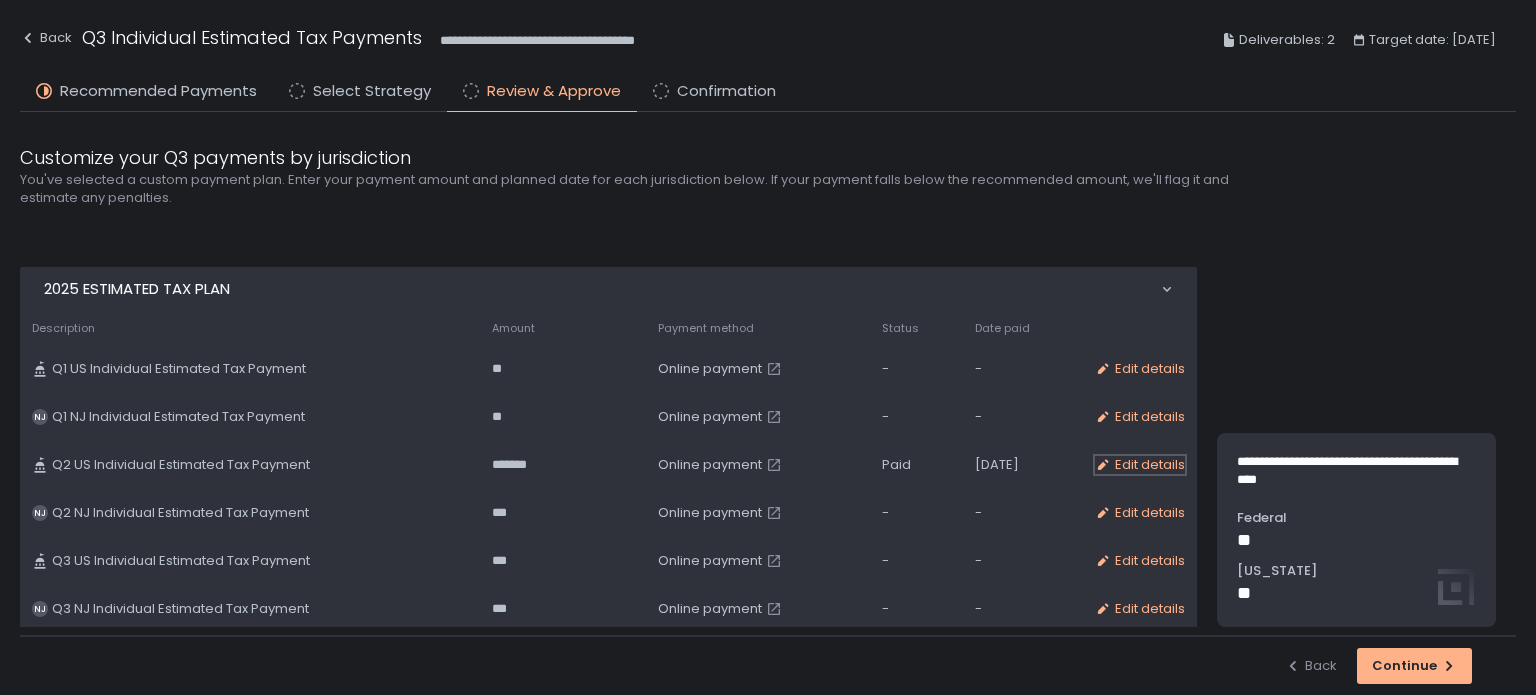 click on "Edit details" 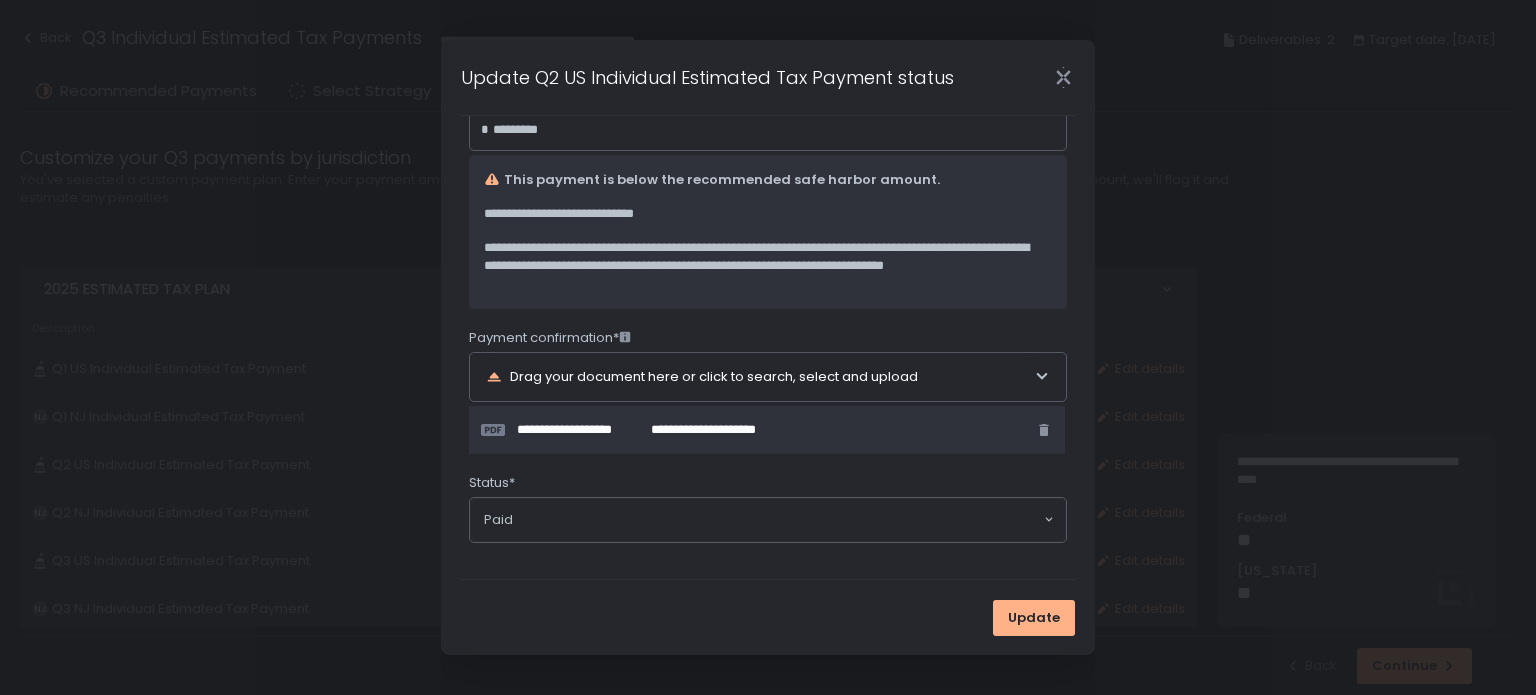 scroll, scrollTop: 0, scrollLeft: 0, axis: both 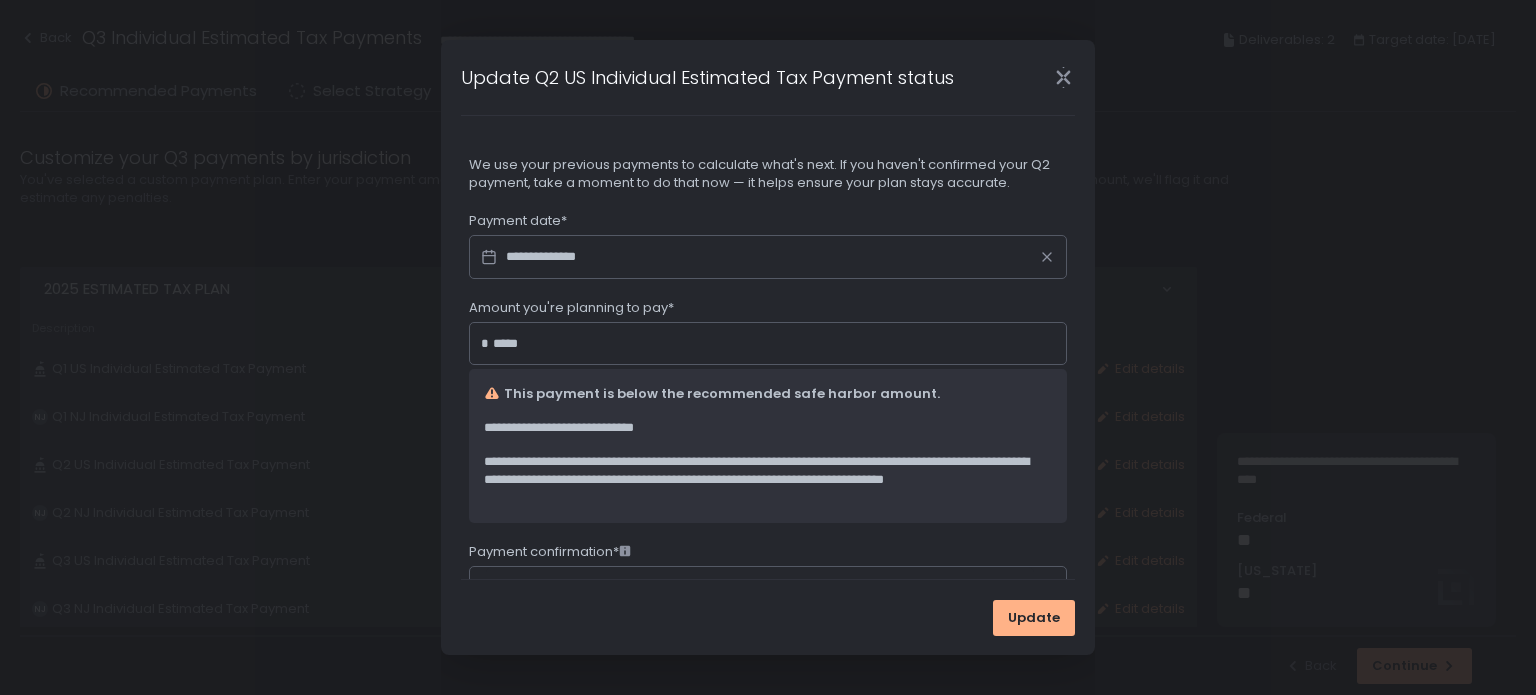 drag, startPoint x: 606, startPoint y: 347, endPoint x: 436, endPoint y: 348, distance: 170.00294 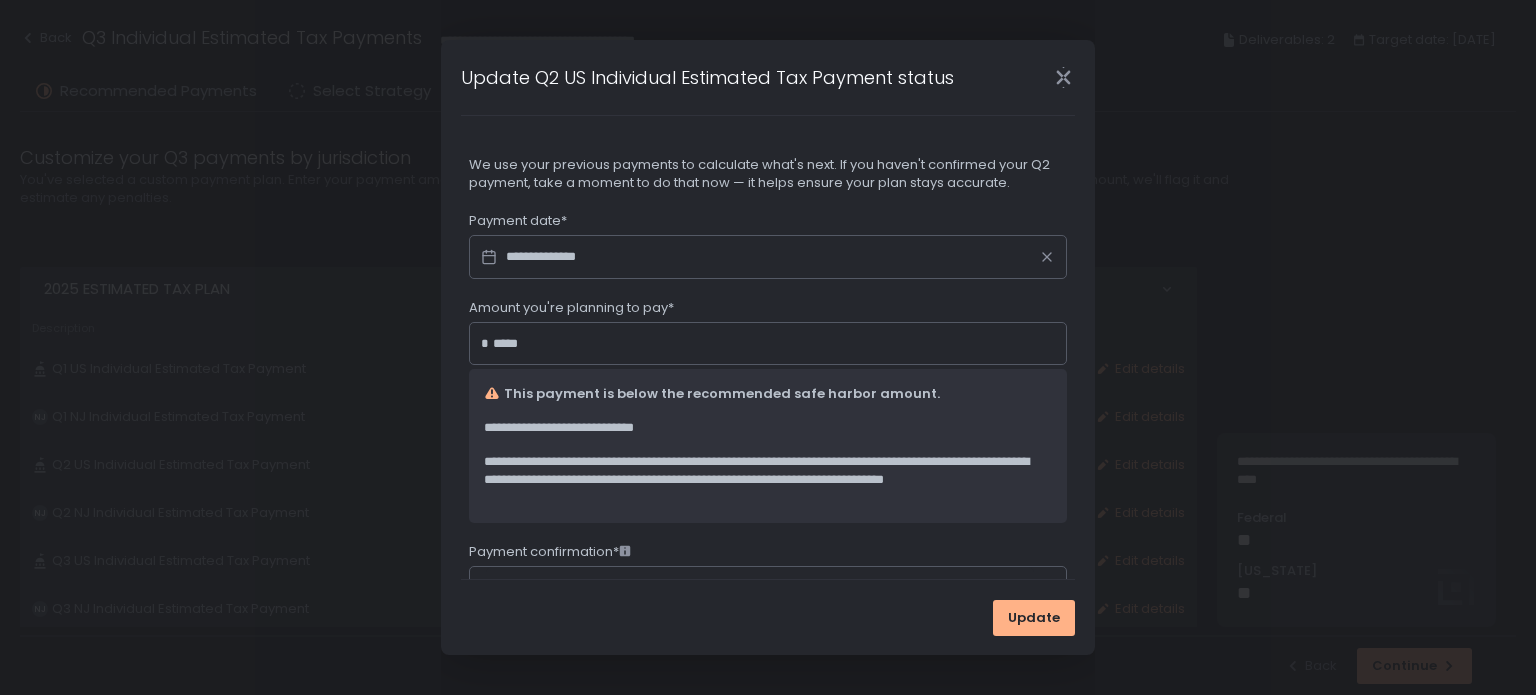 click on "**********" at bounding box center (768, 347) 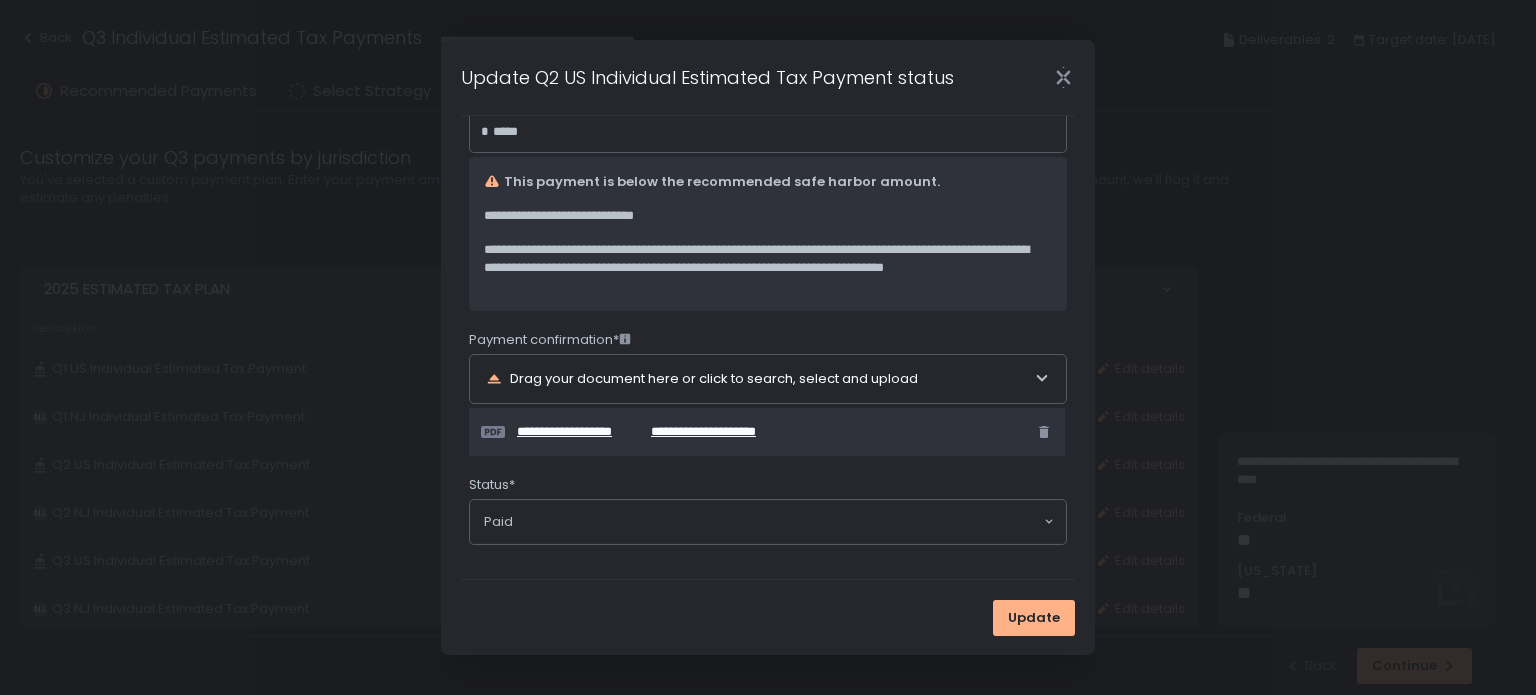 scroll, scrollTop: 214, scrollLeft: 0, axis: vertical 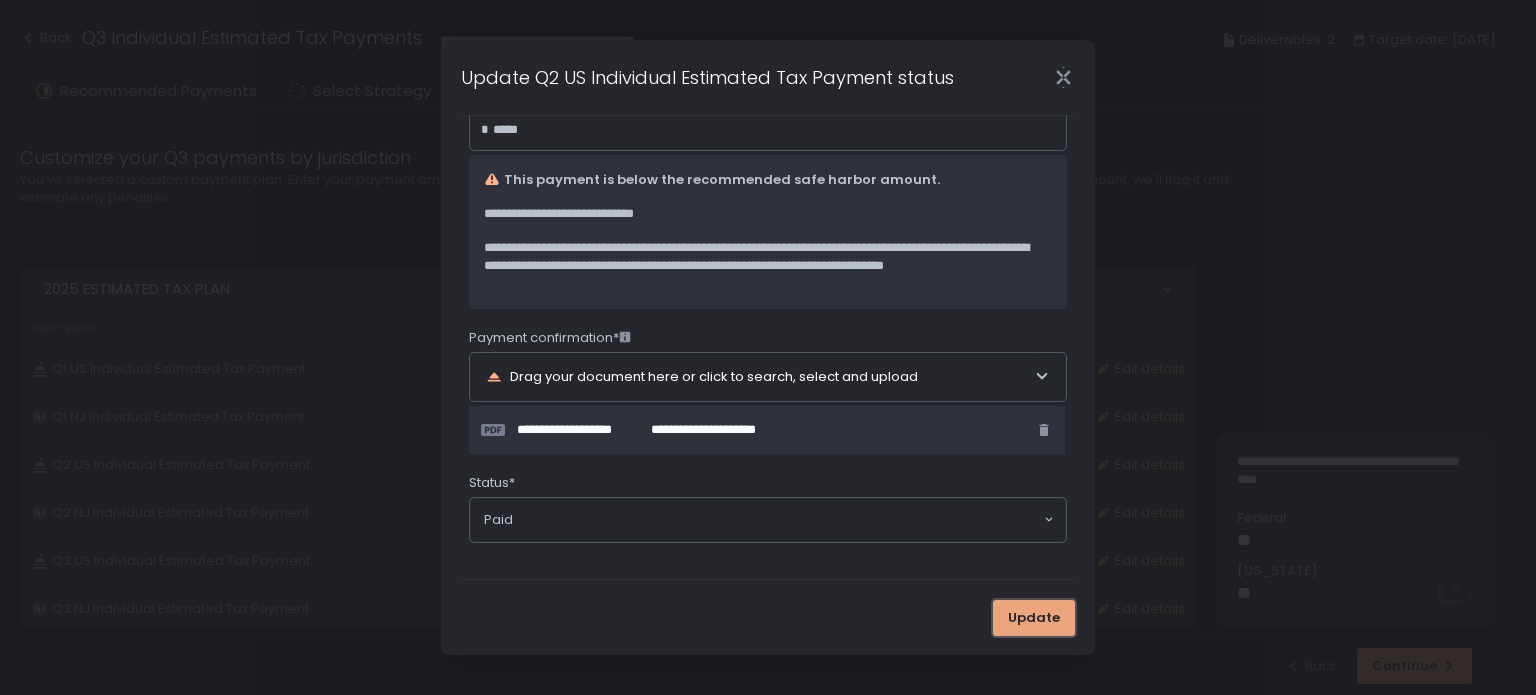 type on "*********" 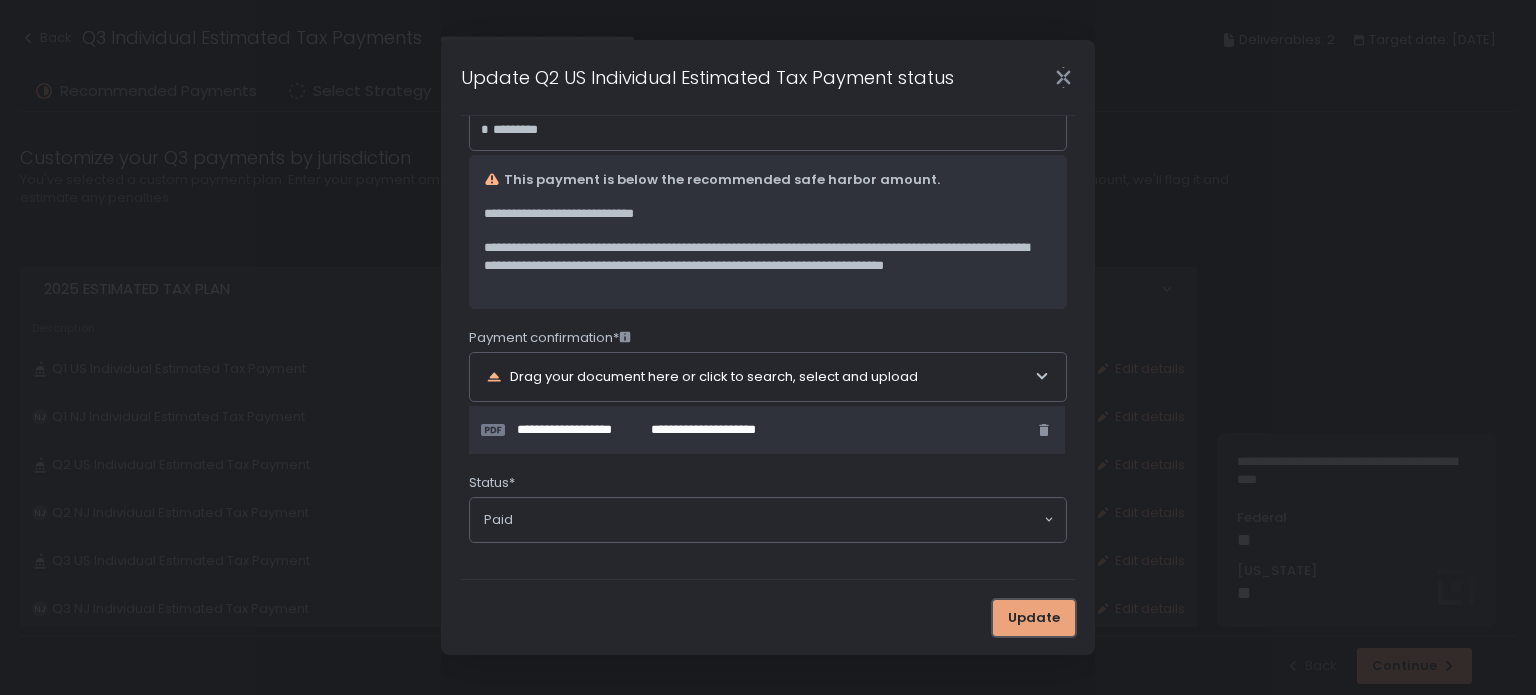 click on "Update" at bounding box center [1034, 618] 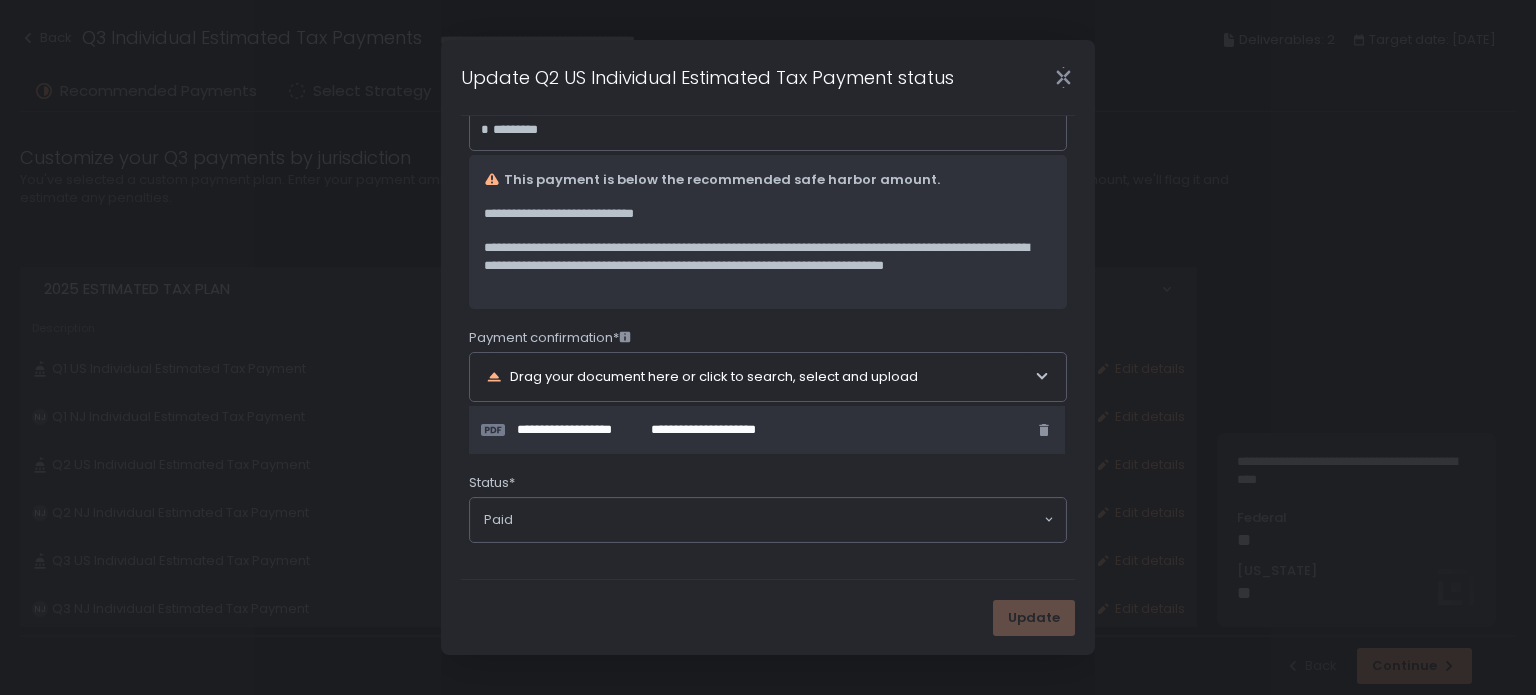 scroll, scrollTop: 0, scrollLeft: 0, axis: both 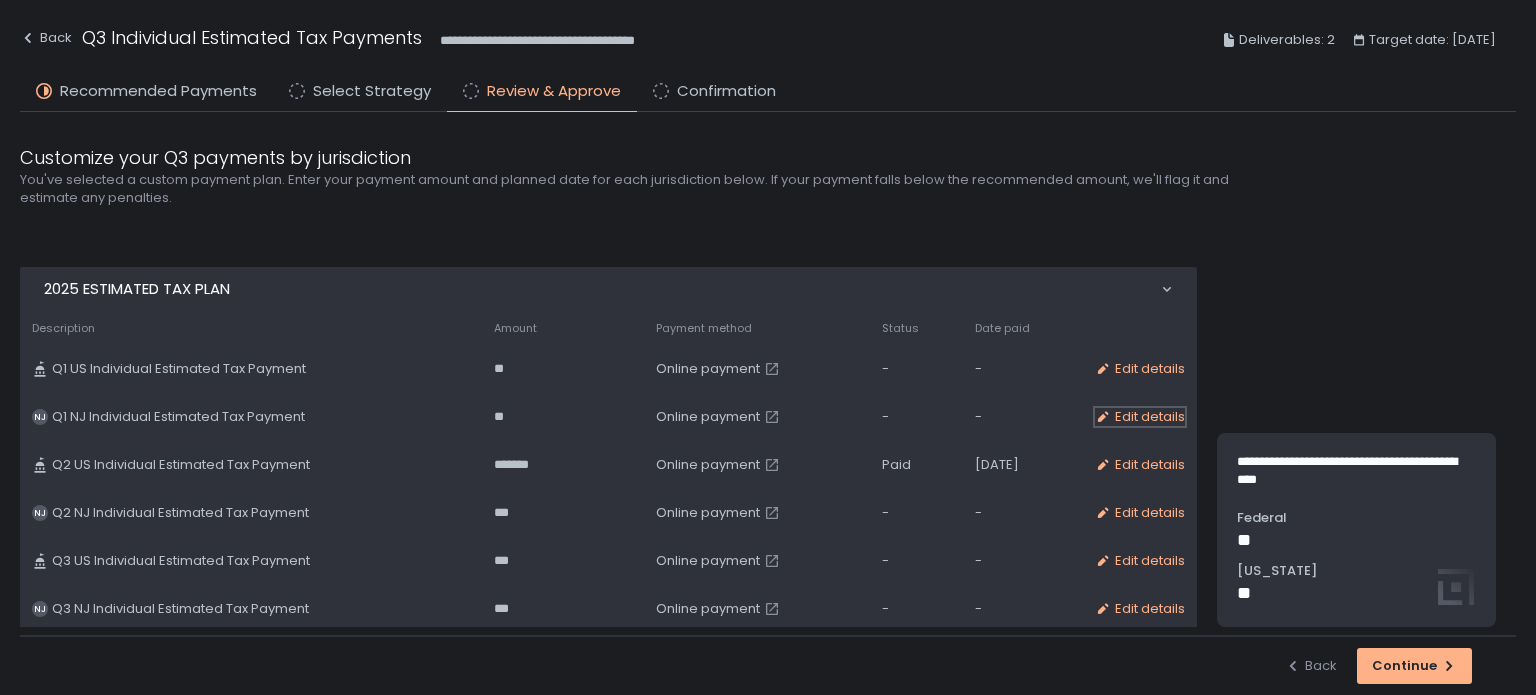 click on "Edit details" 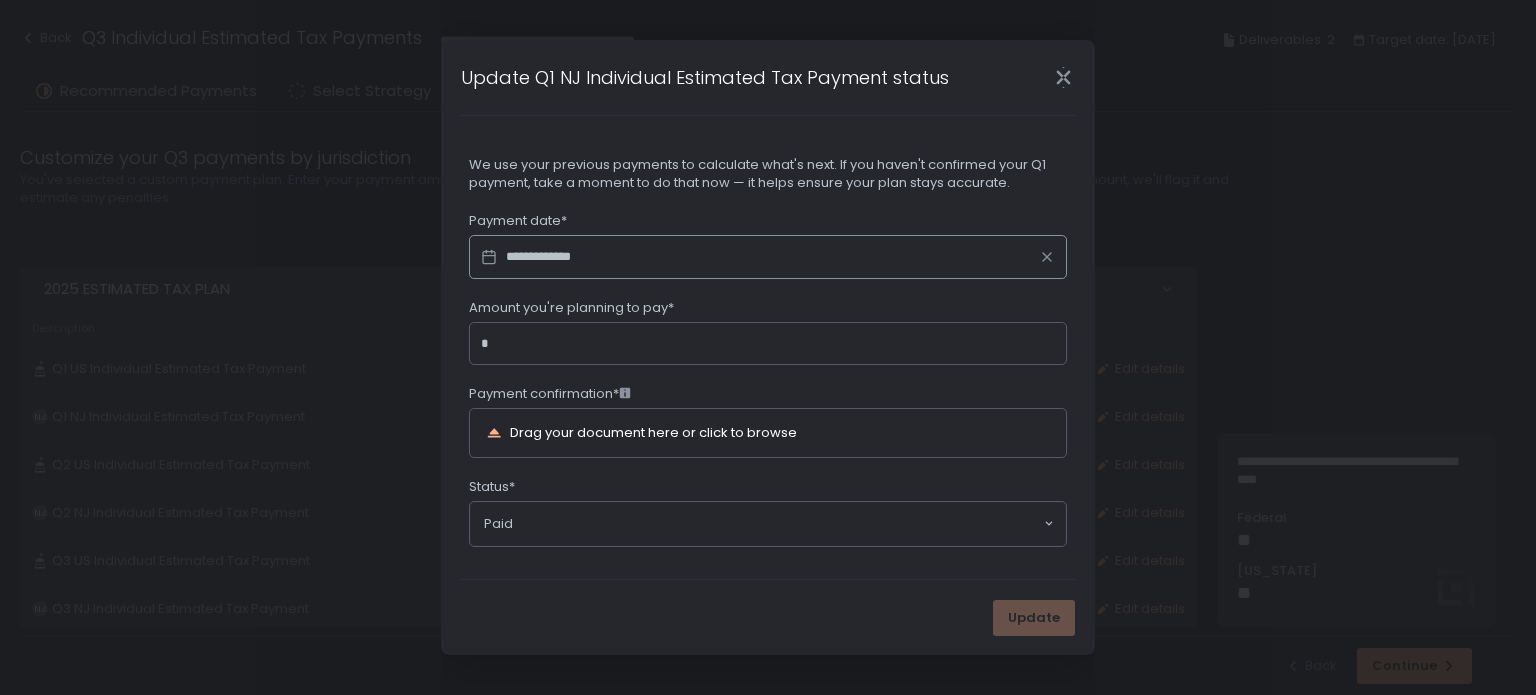 scroll, scrollTop: 4, scrollLeft: 0, axis: vertical 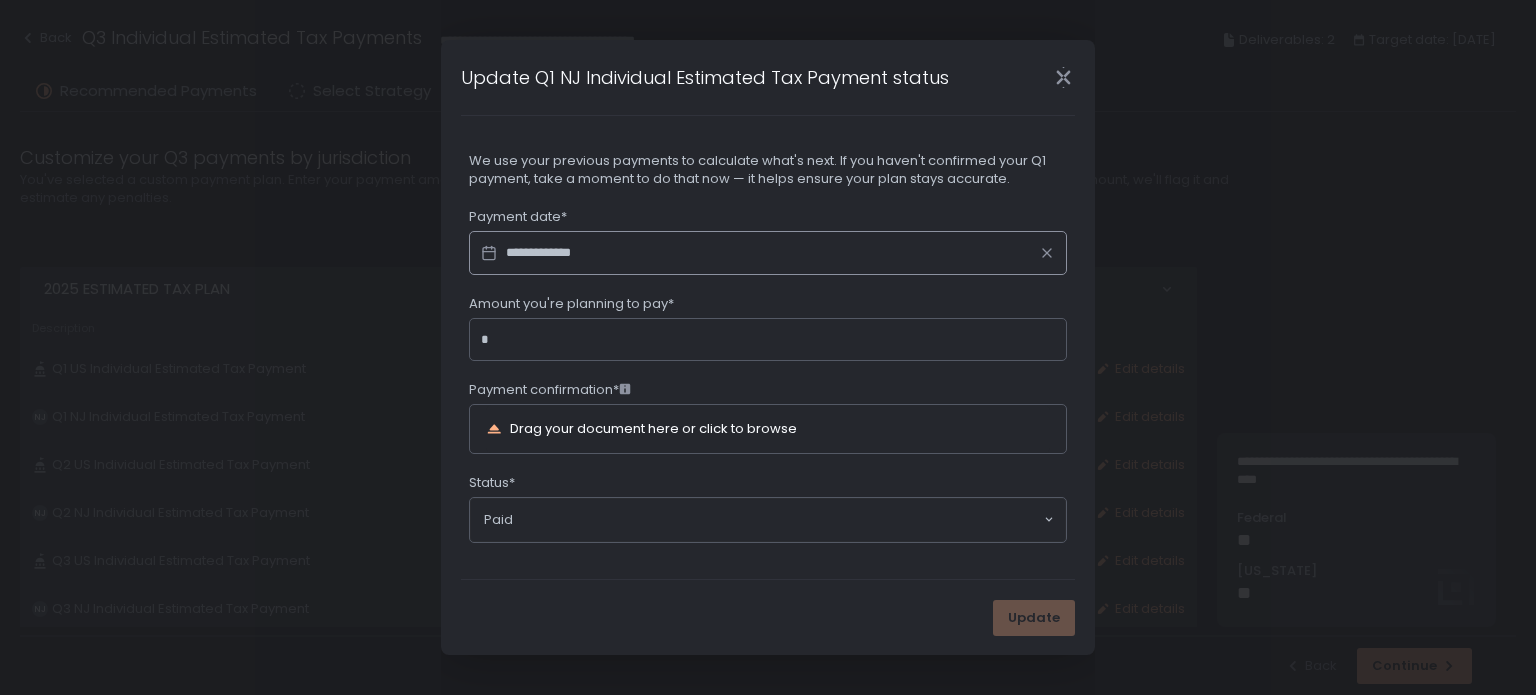 click on "Amount you're planning to pay*" at bounding box center [774, 340] 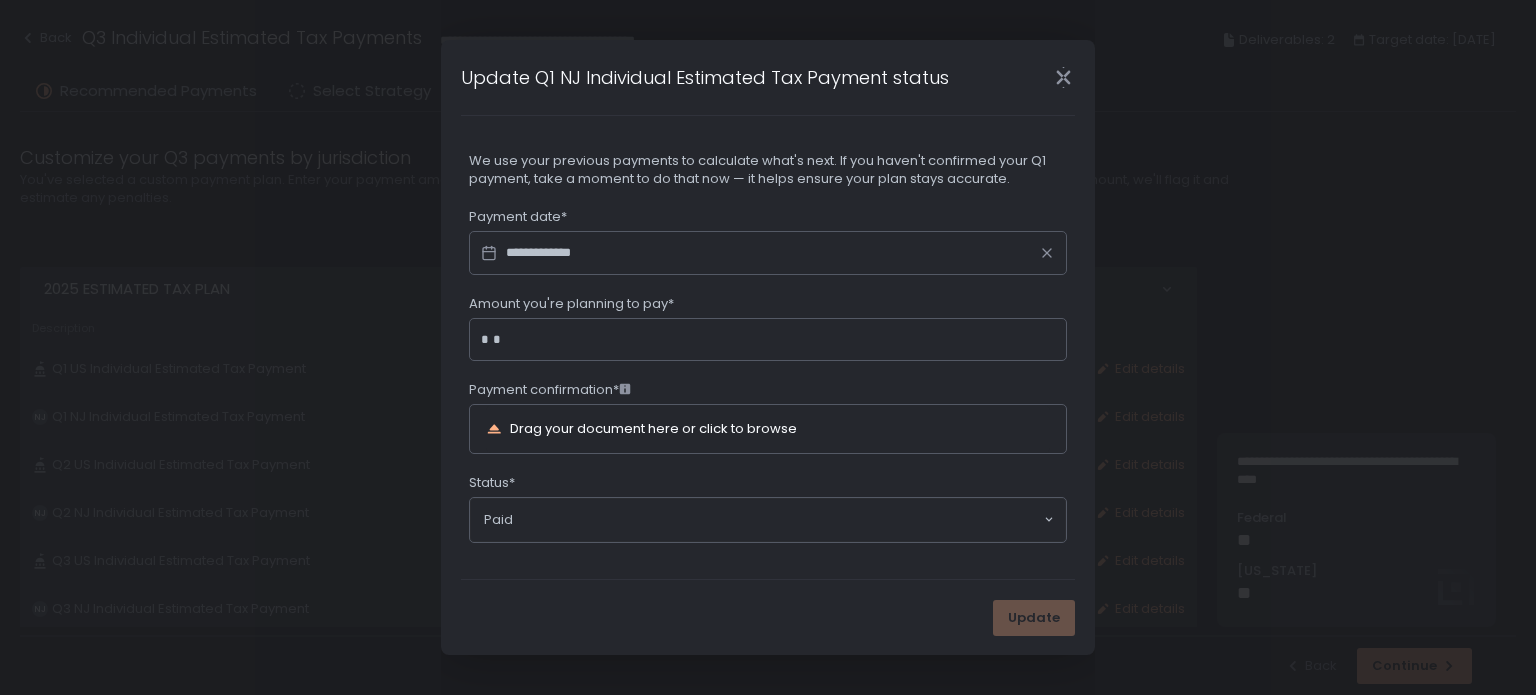 type on "****" 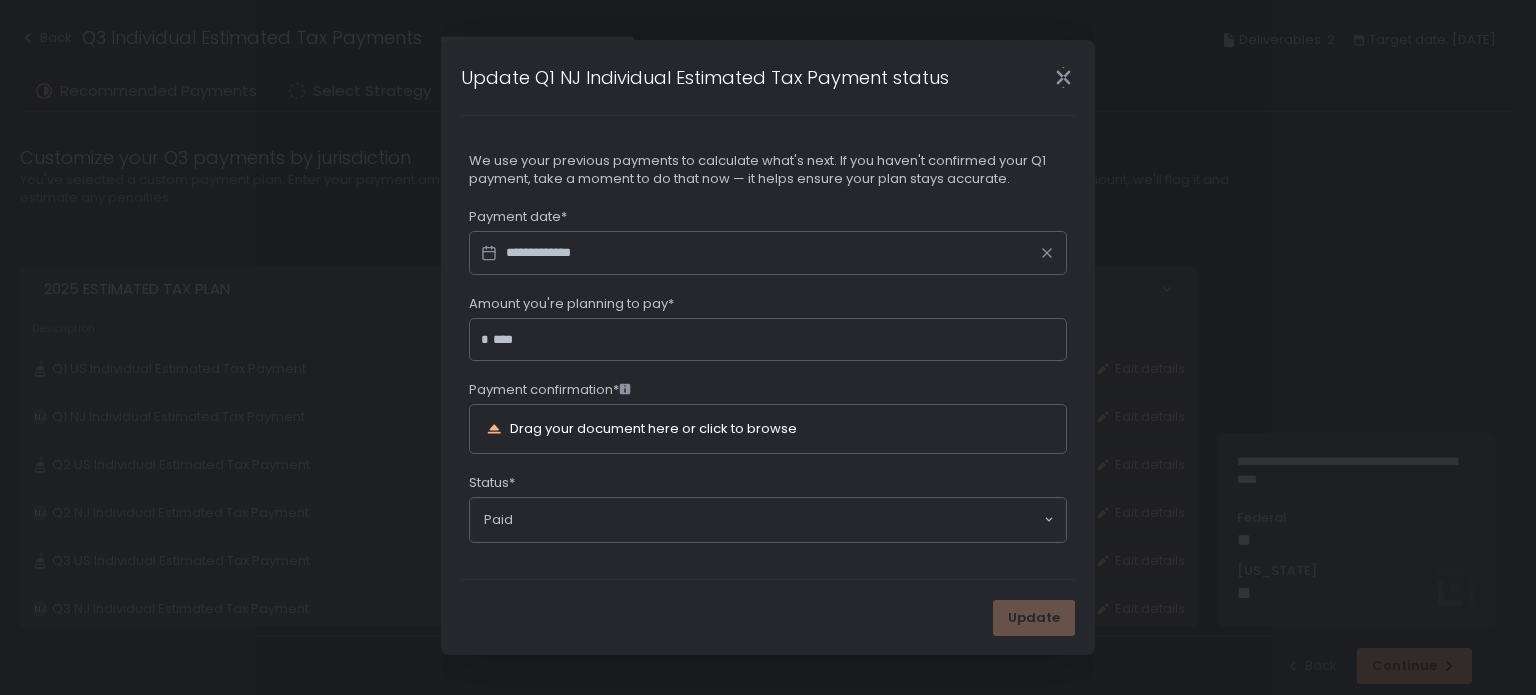 click 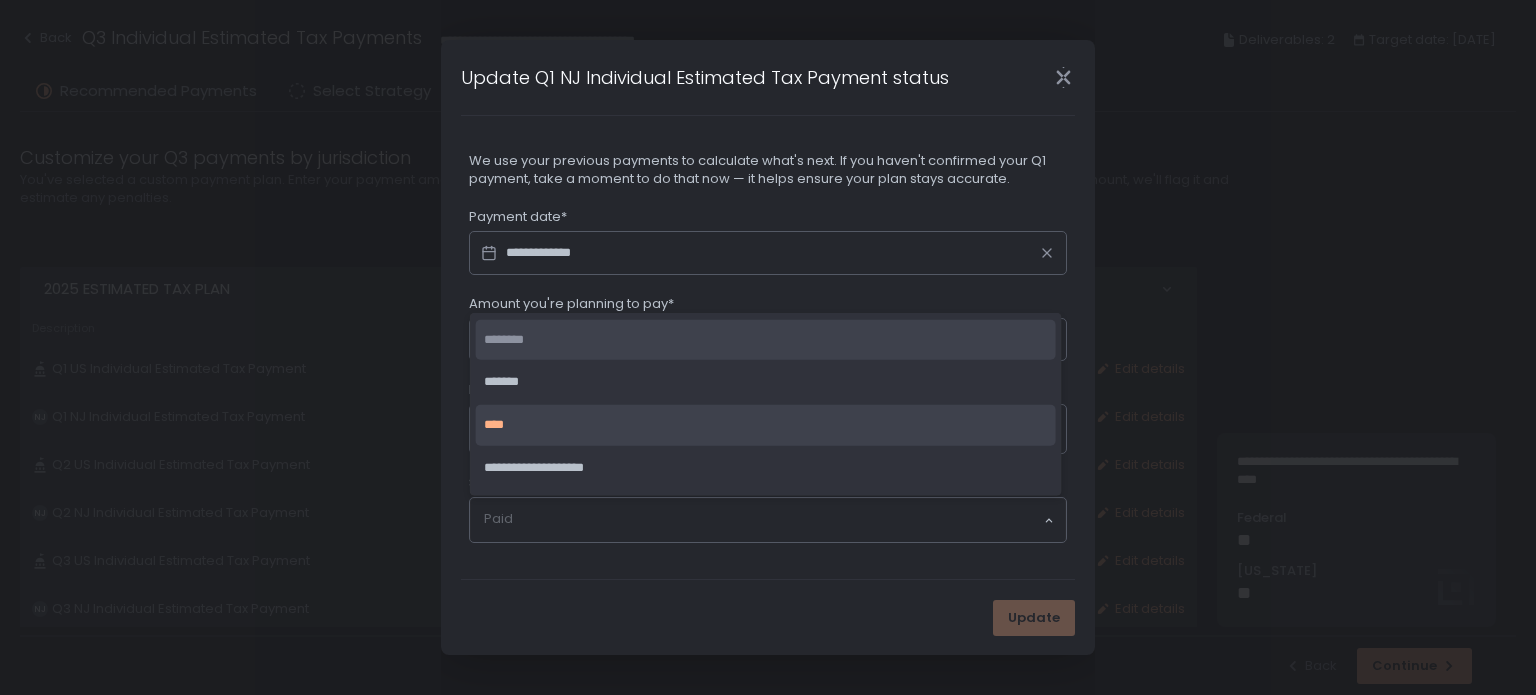 click on "********" 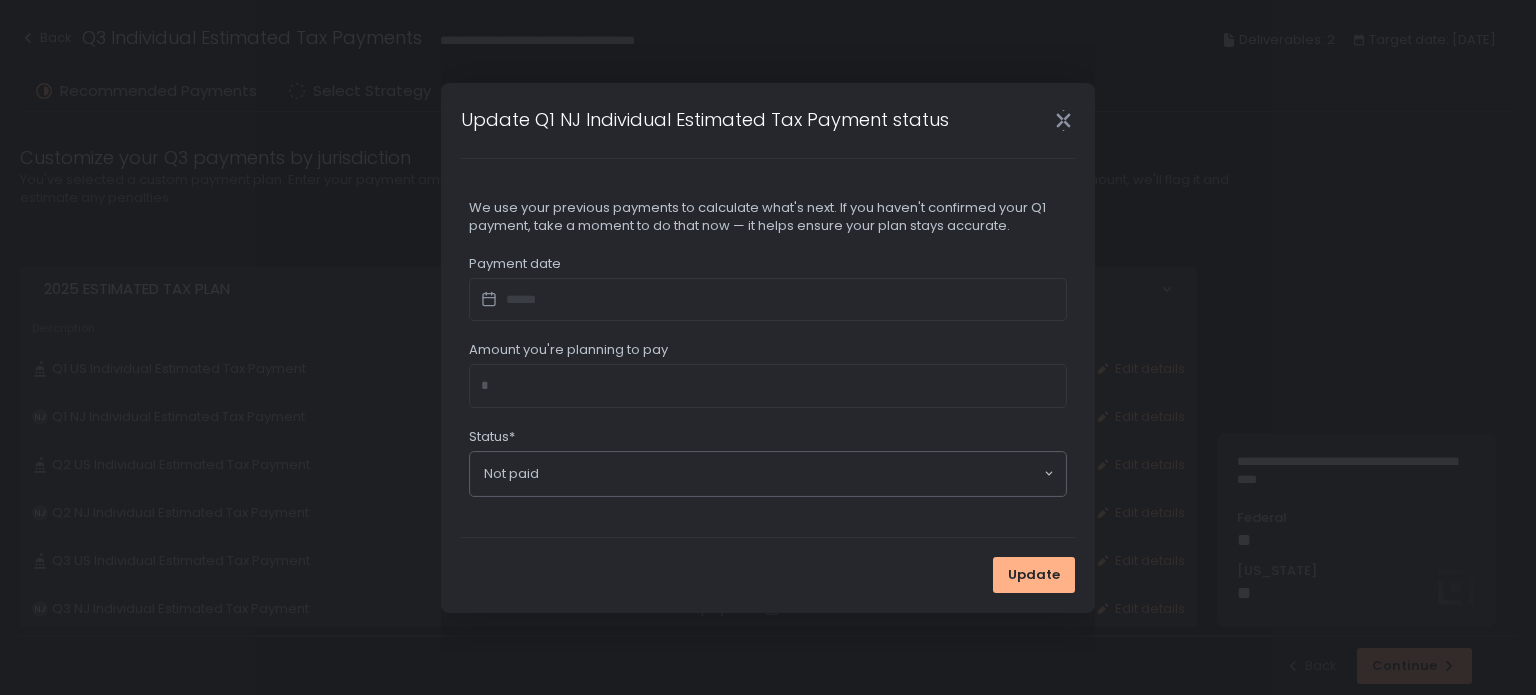scroll, scrollTop: 0, scrollLeft: 0, axis: both 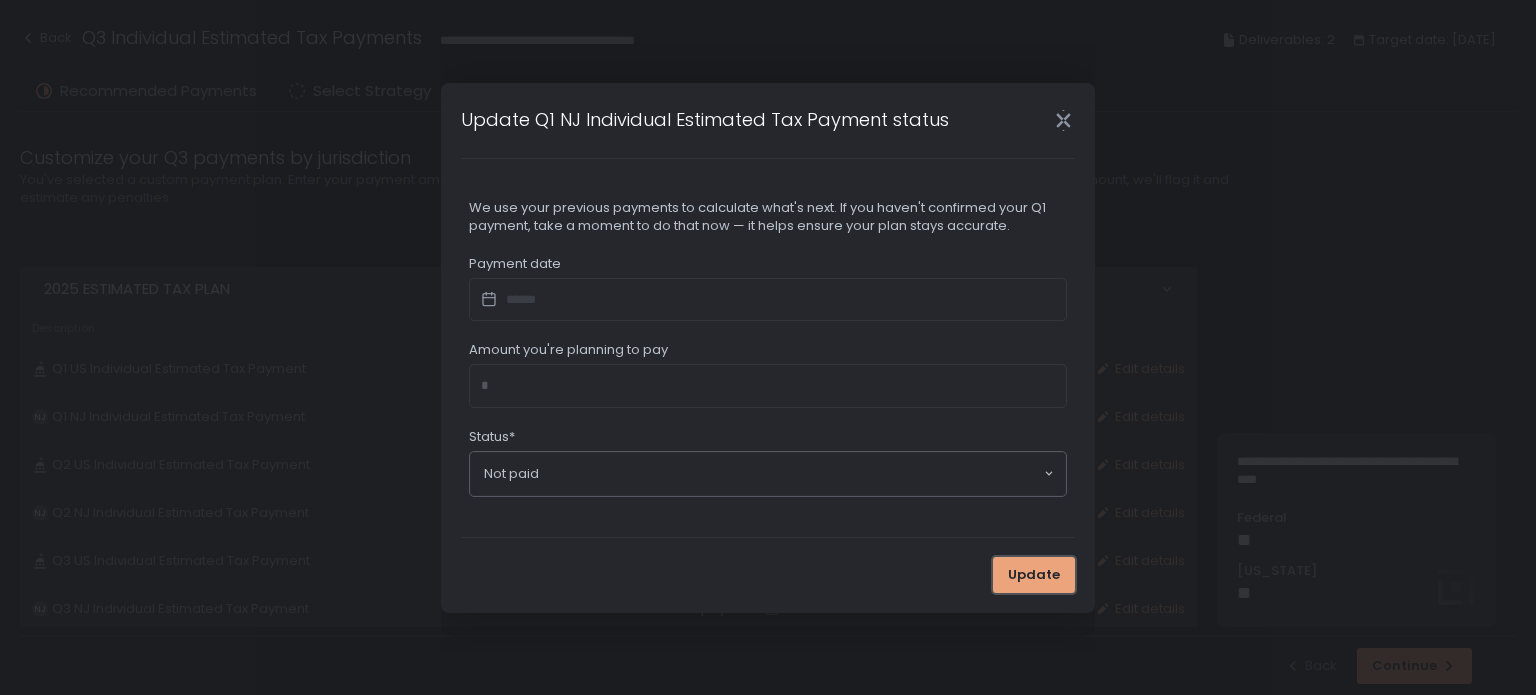 click on "Update" at bounding box center [1034, 575] 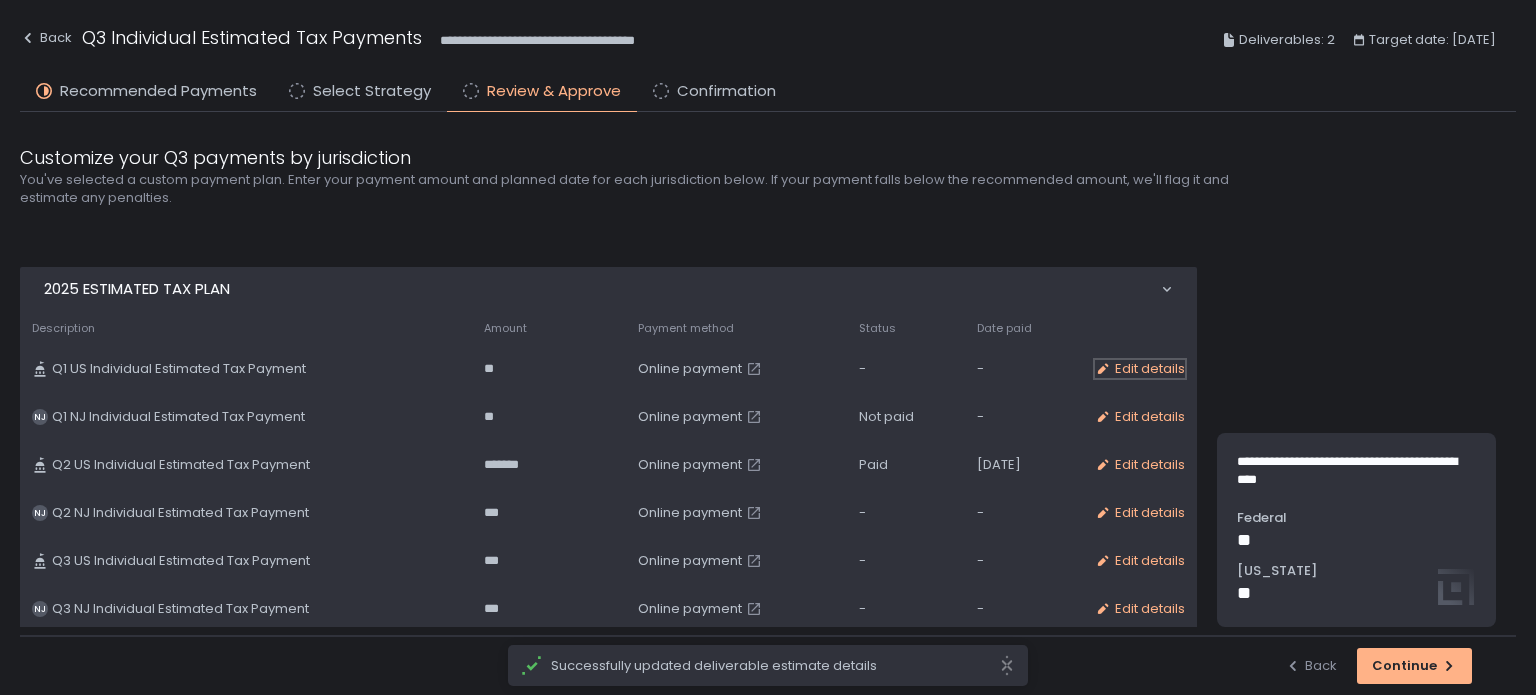 click on "Edit details" 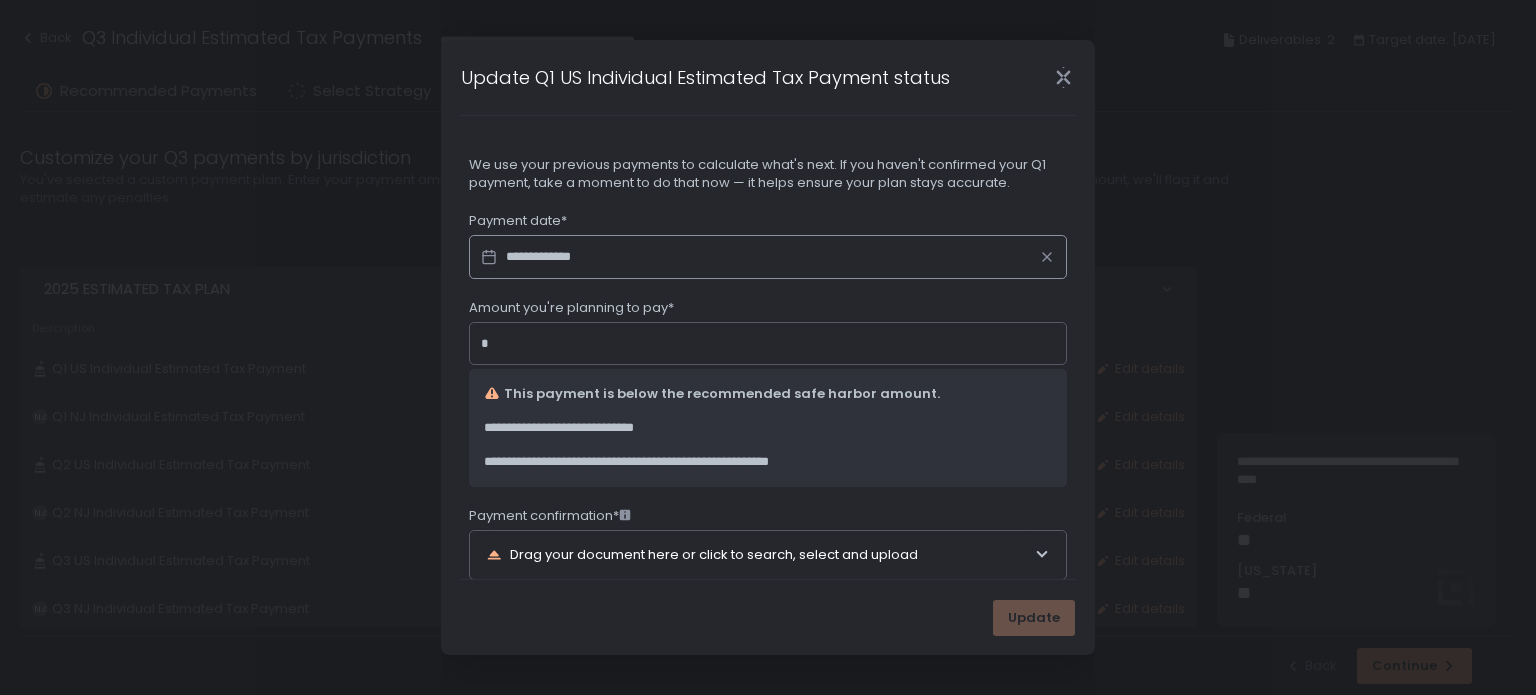 click on "Amount you're planning to pay*" at bounding box center (774, 344) 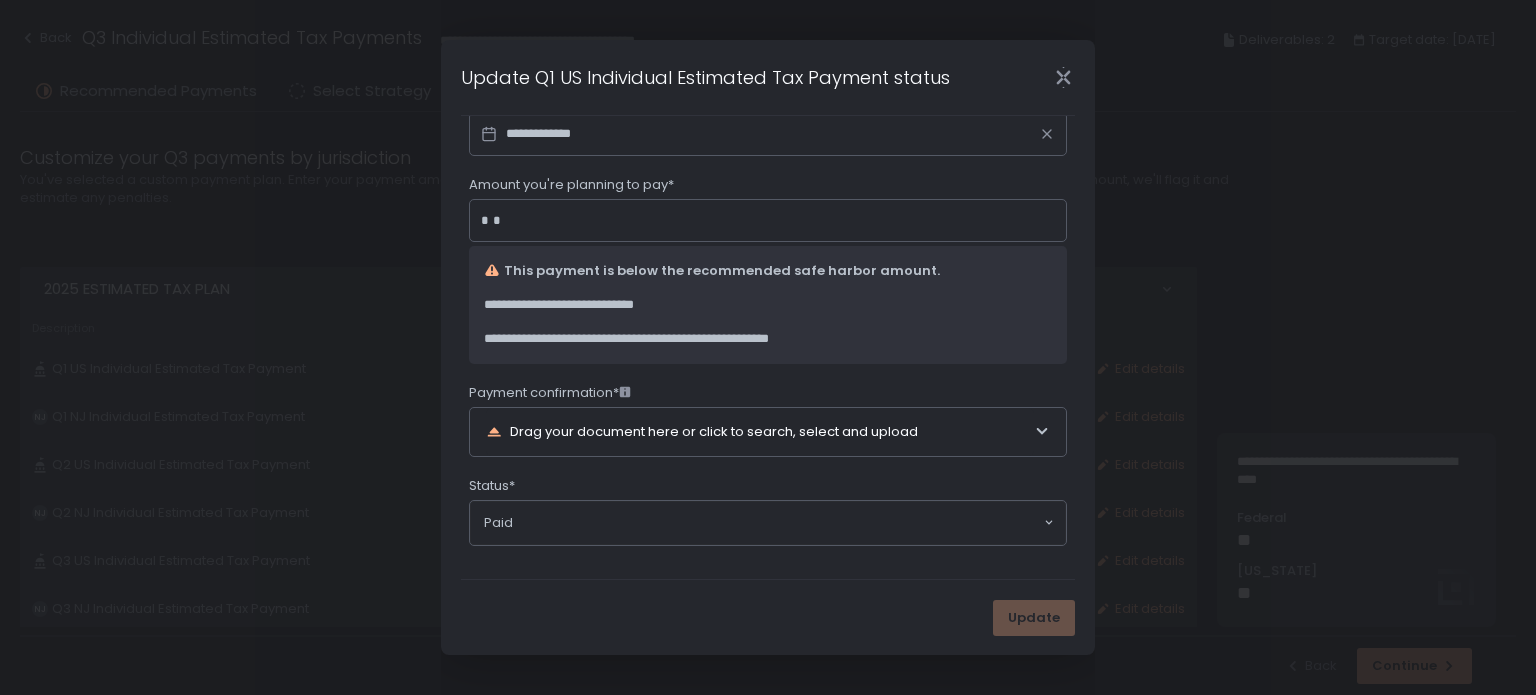 scroll, scrollTop: 126, scrollLeft: 0, axis: vertical 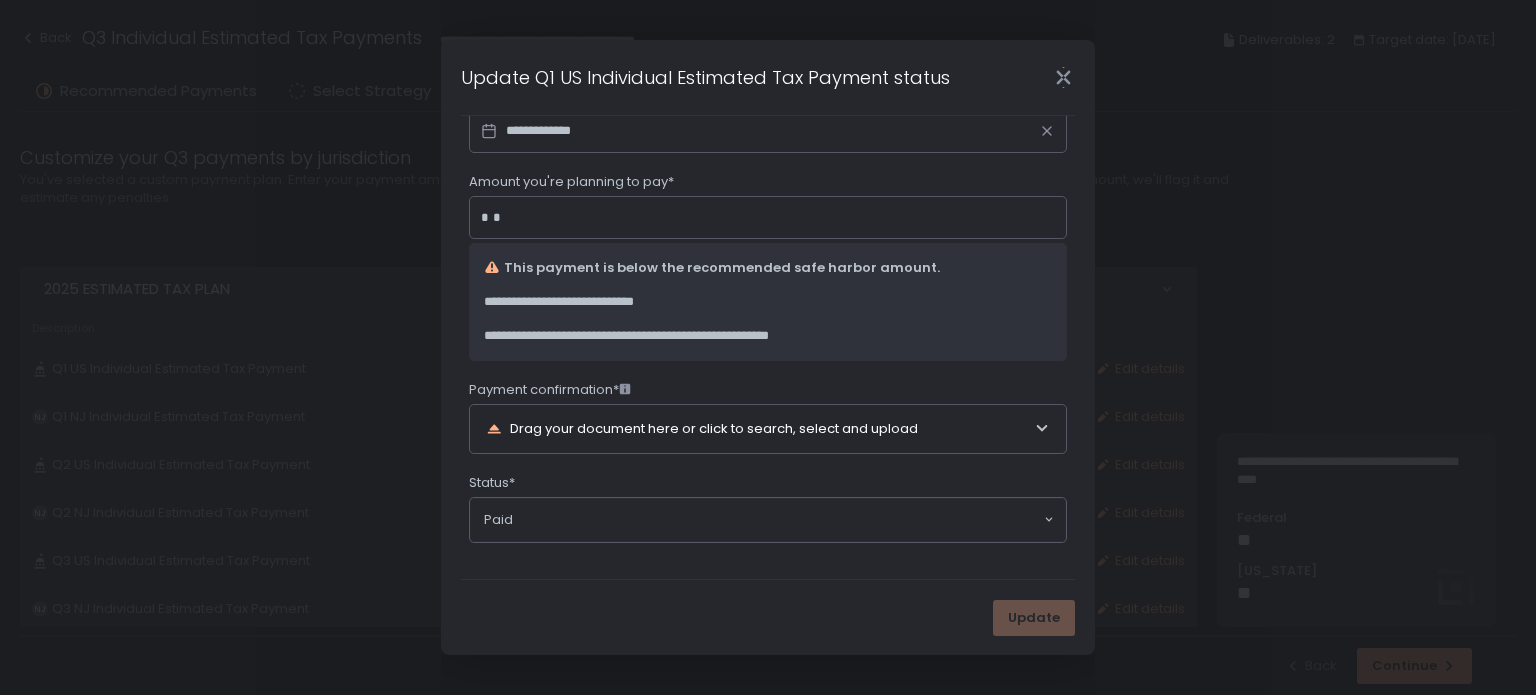type on "****" 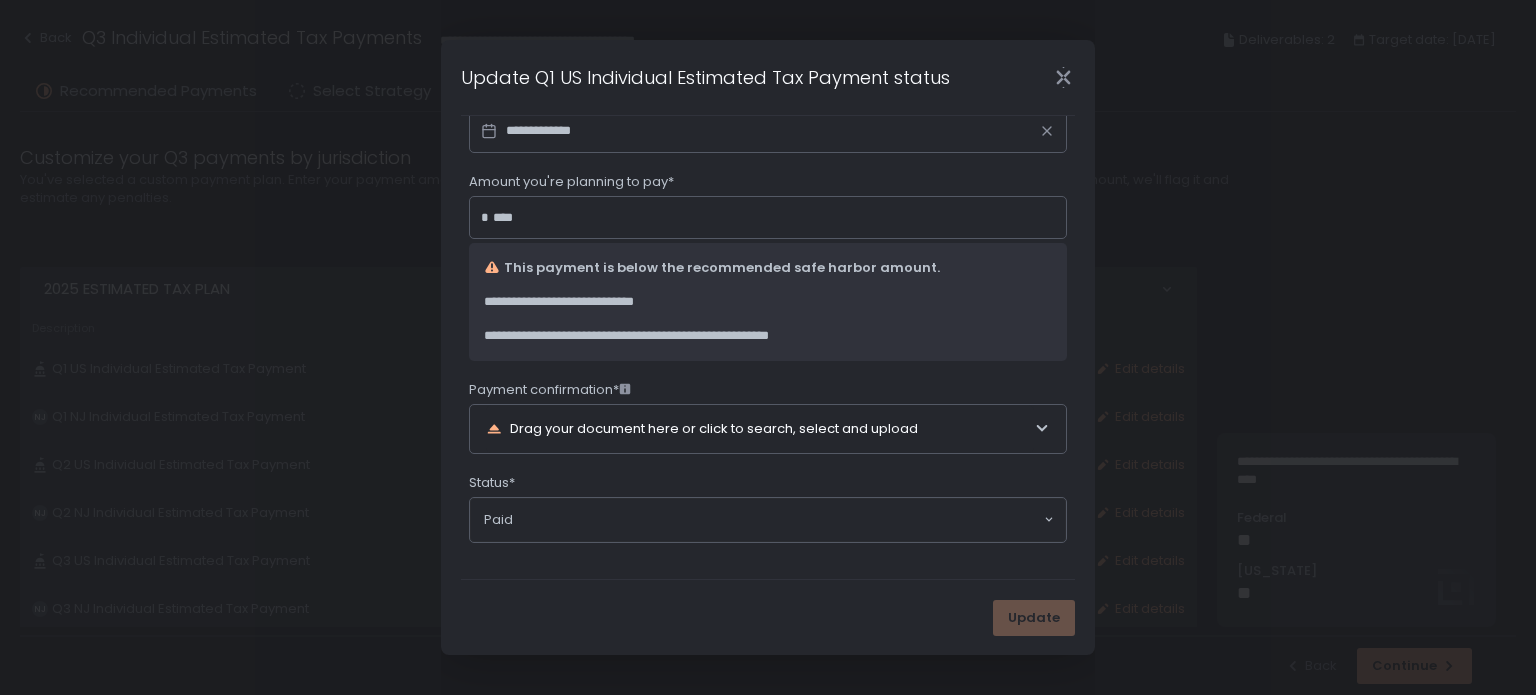 click 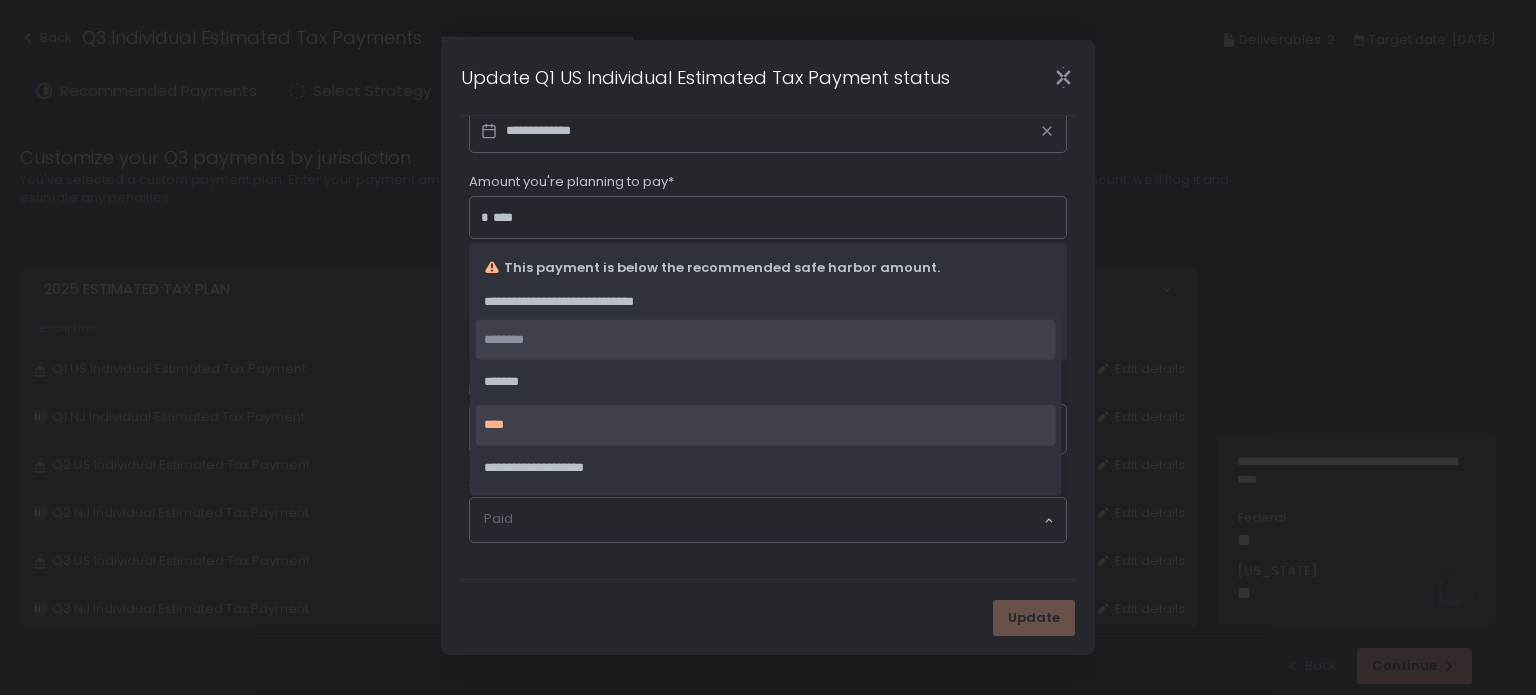 click on "********" 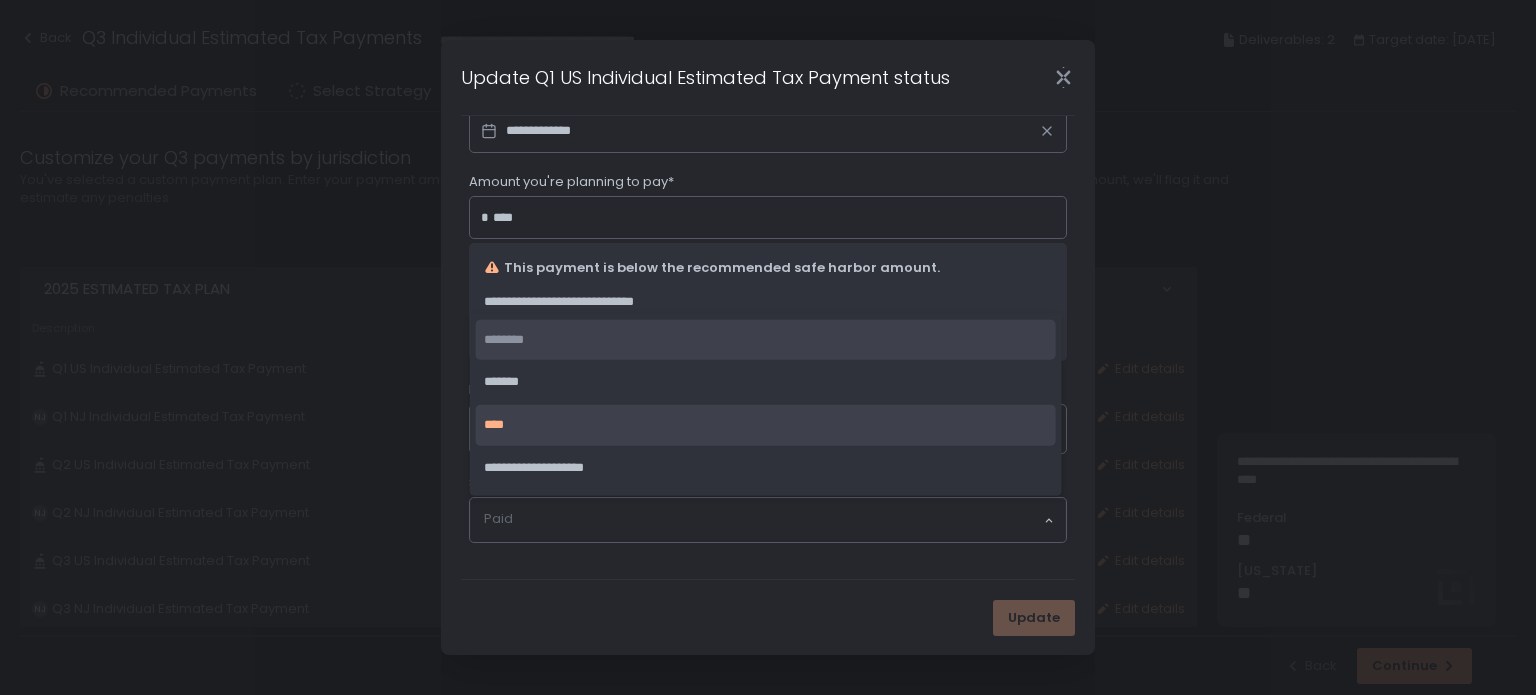type 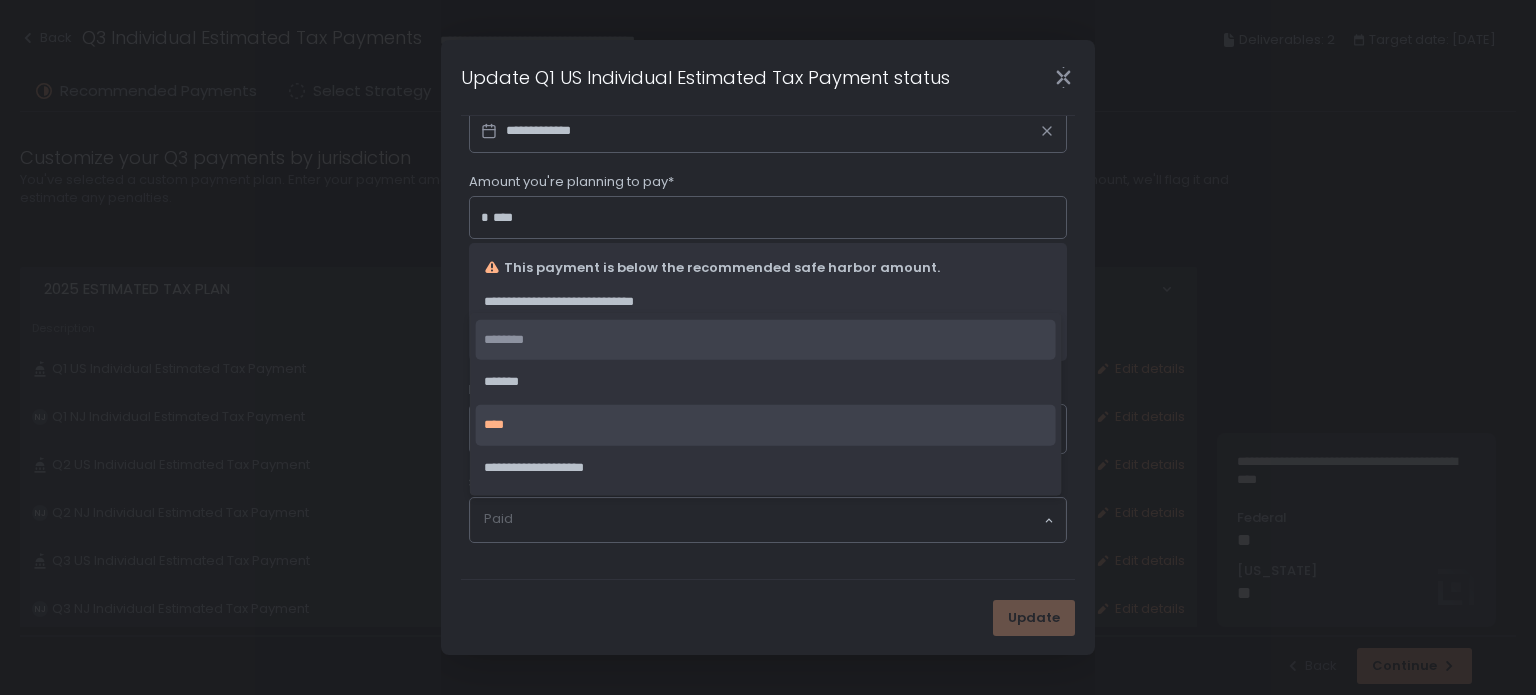 type 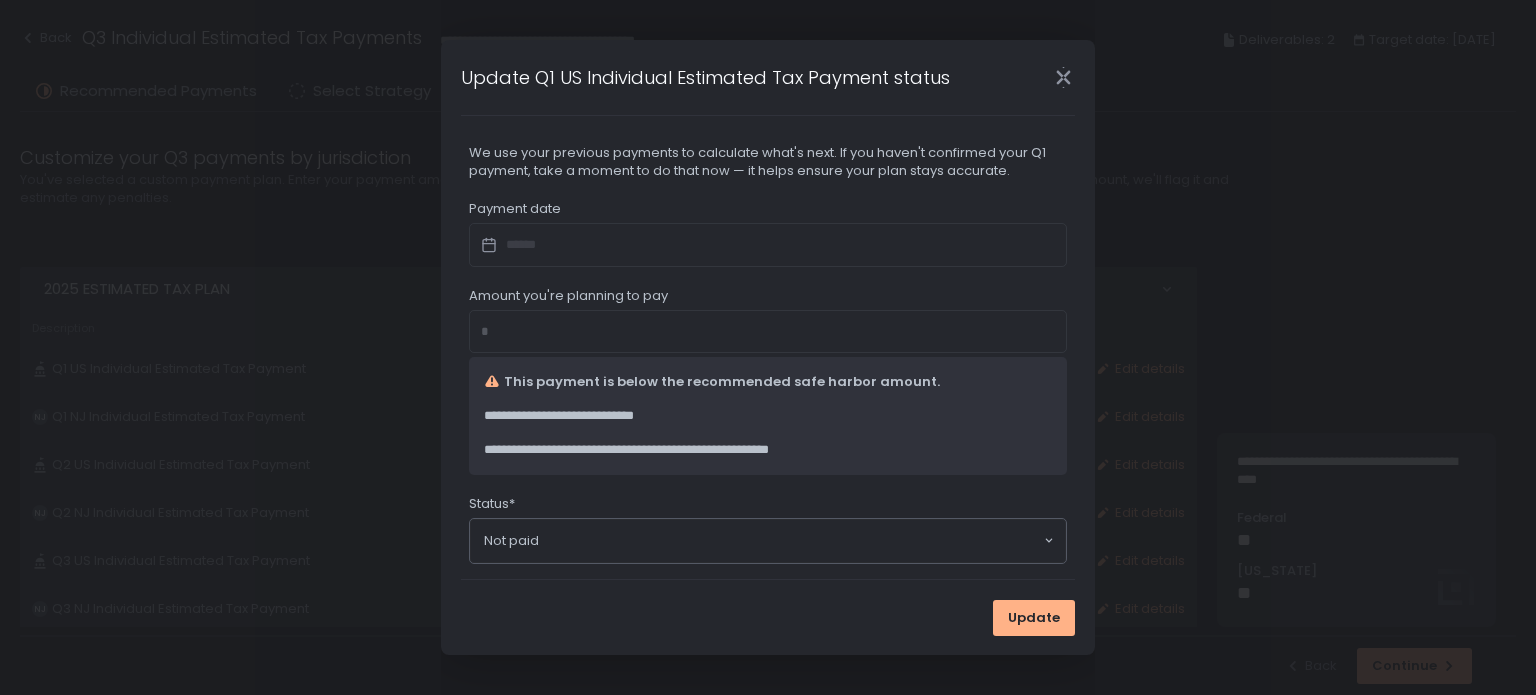 scroll, scrollTop: 0, scrollLeft: 0, axis: both 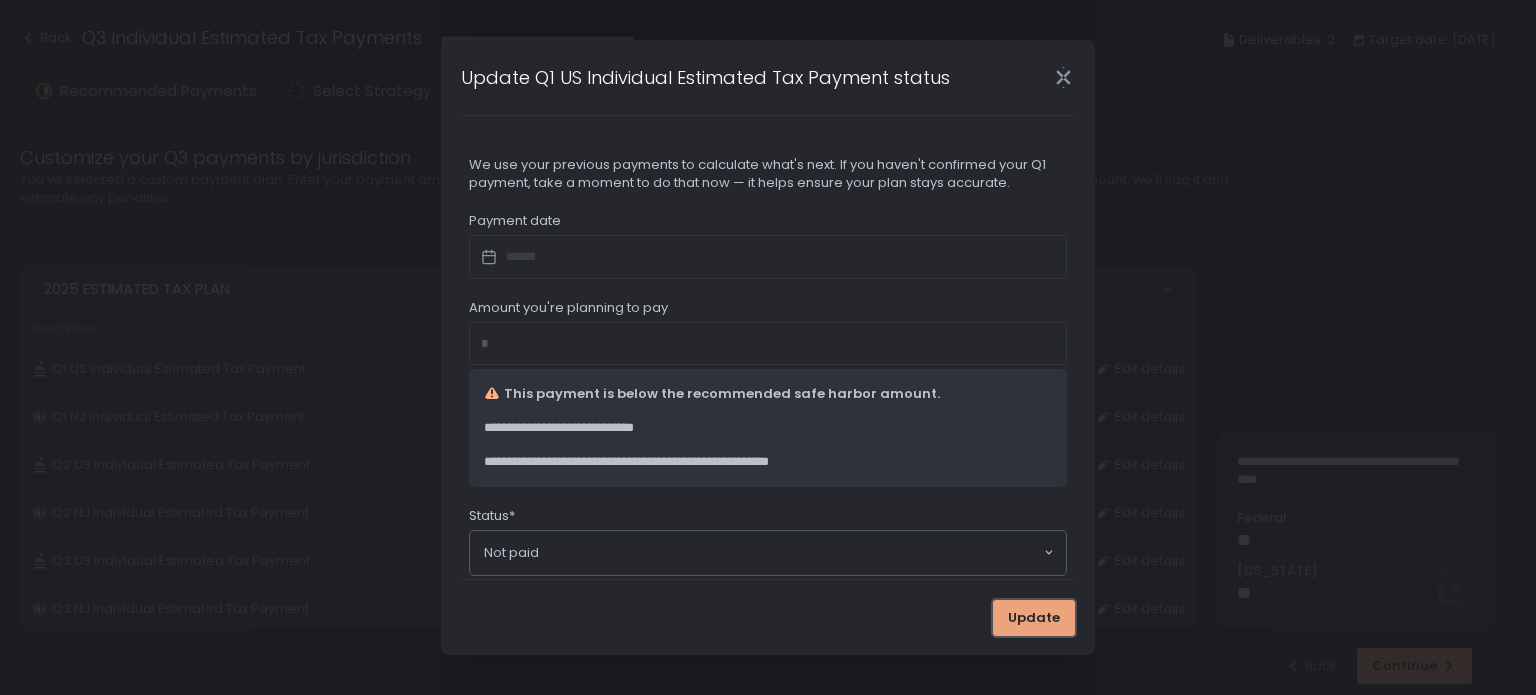 click on "Update" at bounding box center [1034, 618] 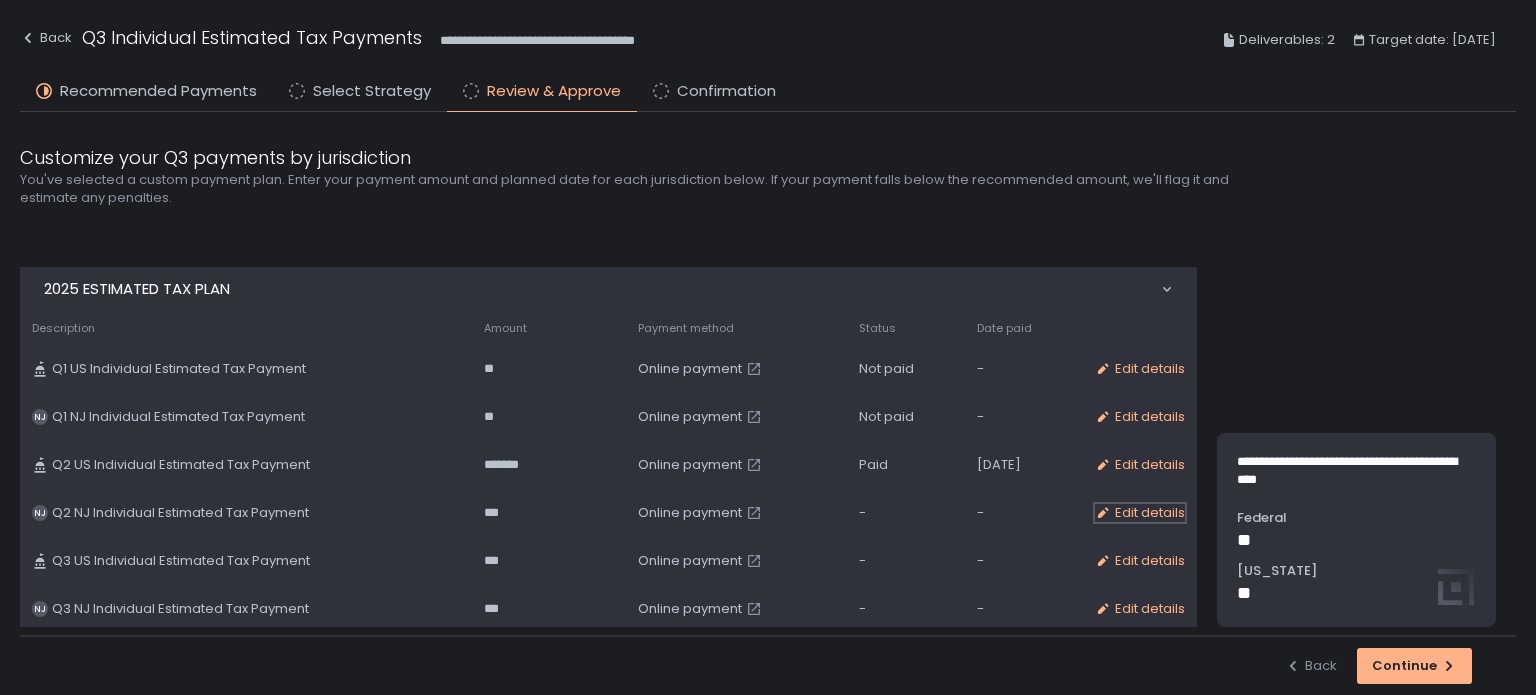 click on "Edit details" 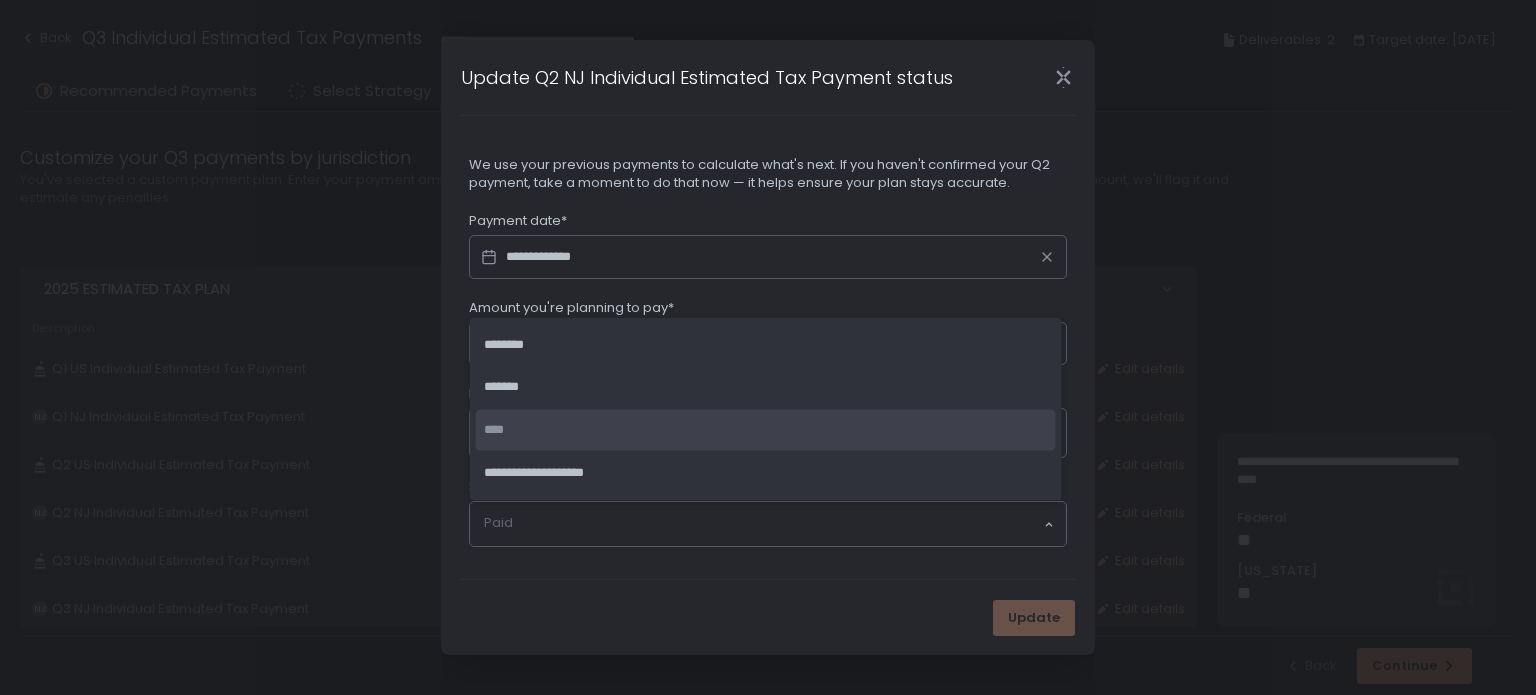 click 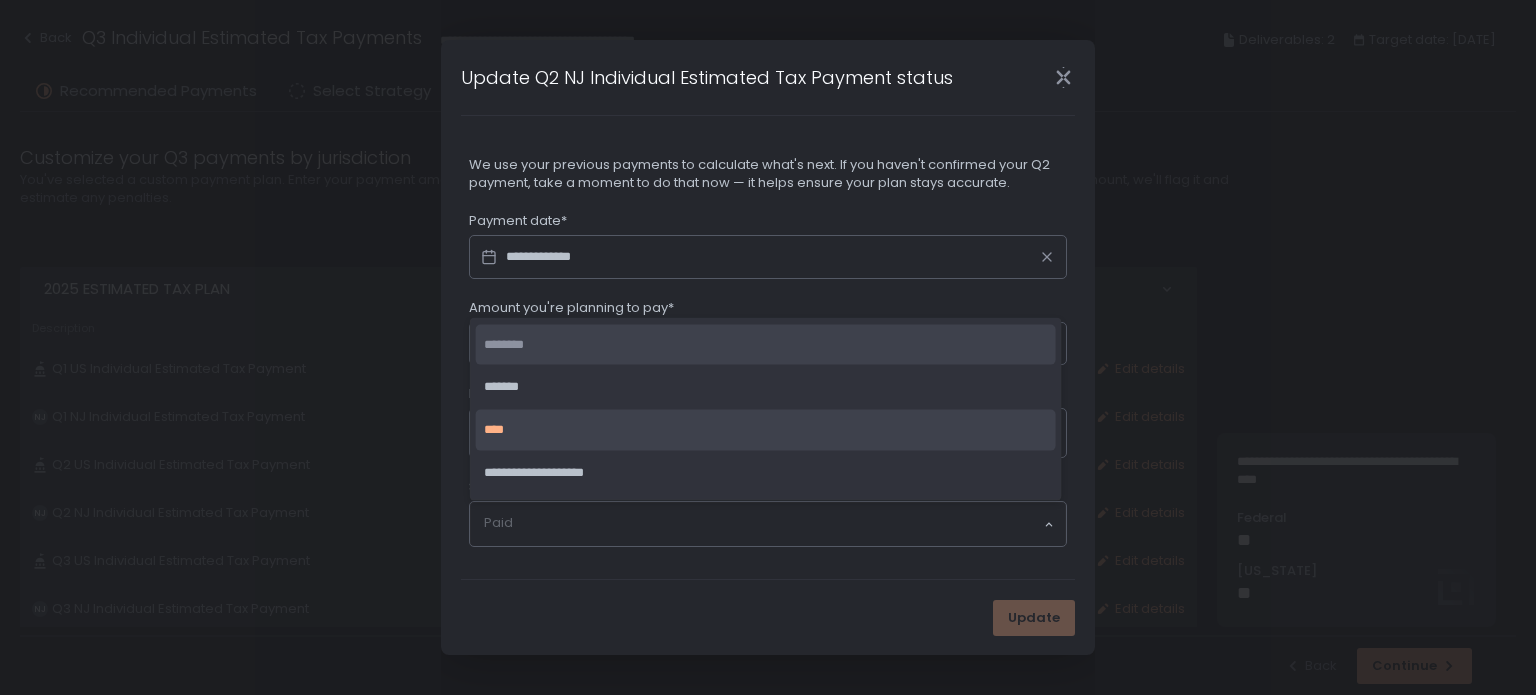 click on "********" 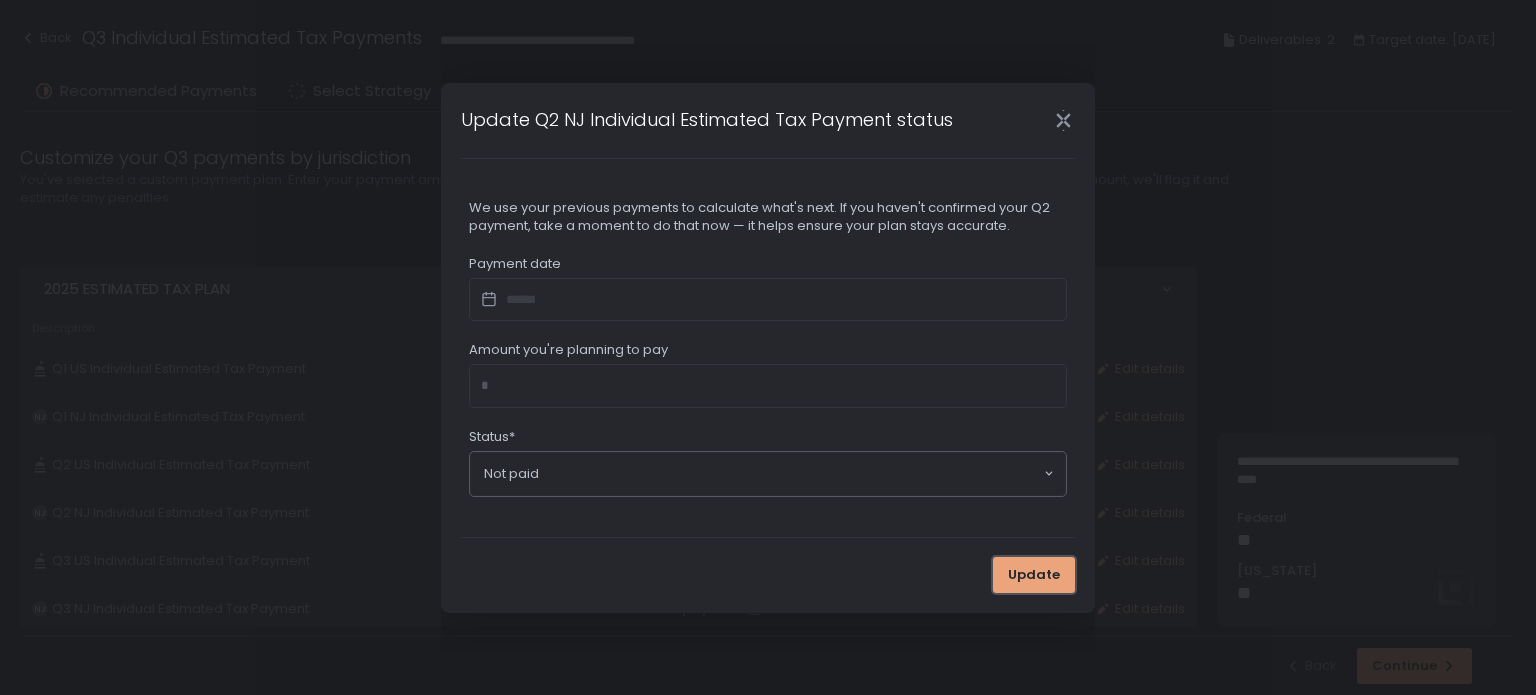 click on "Update" at bounding box center (1034, 575) 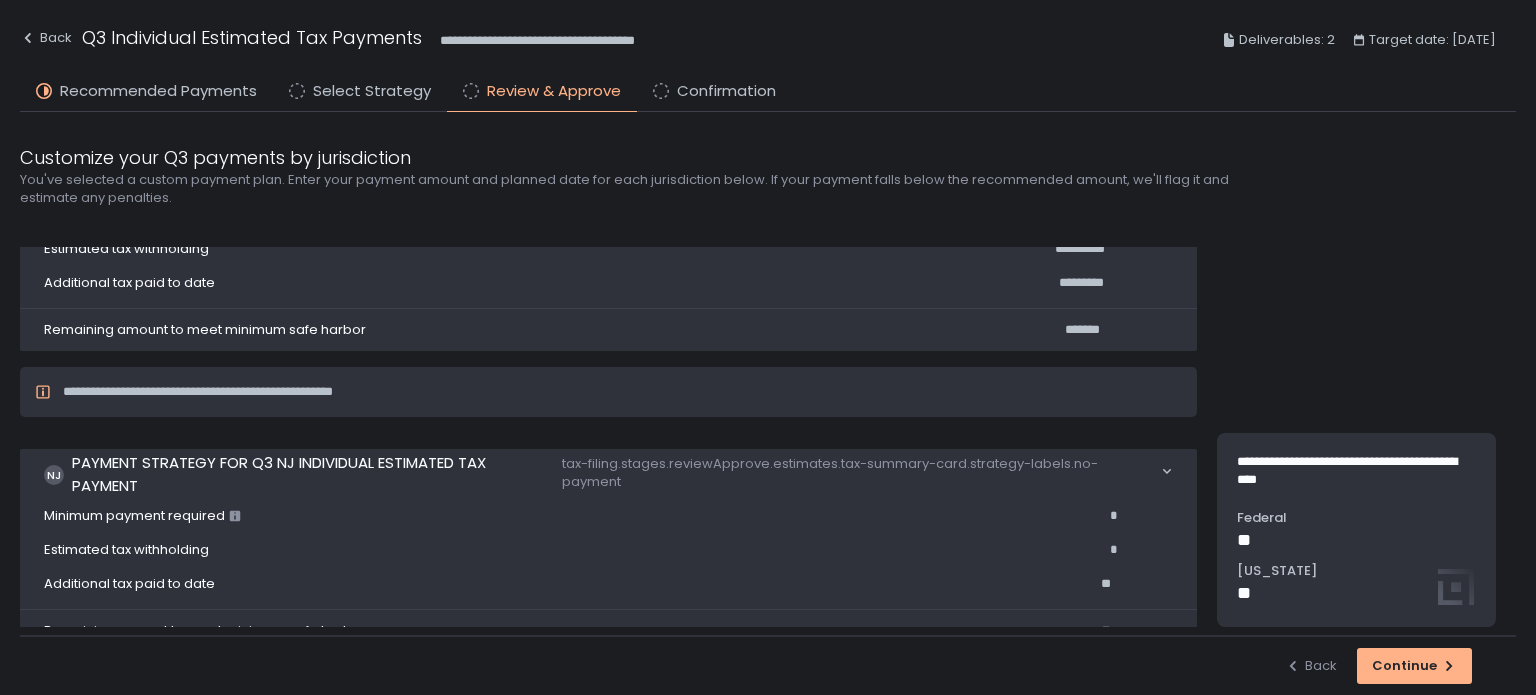 scroll, scrollTop: 0, scrollLeft: 0, axis: both 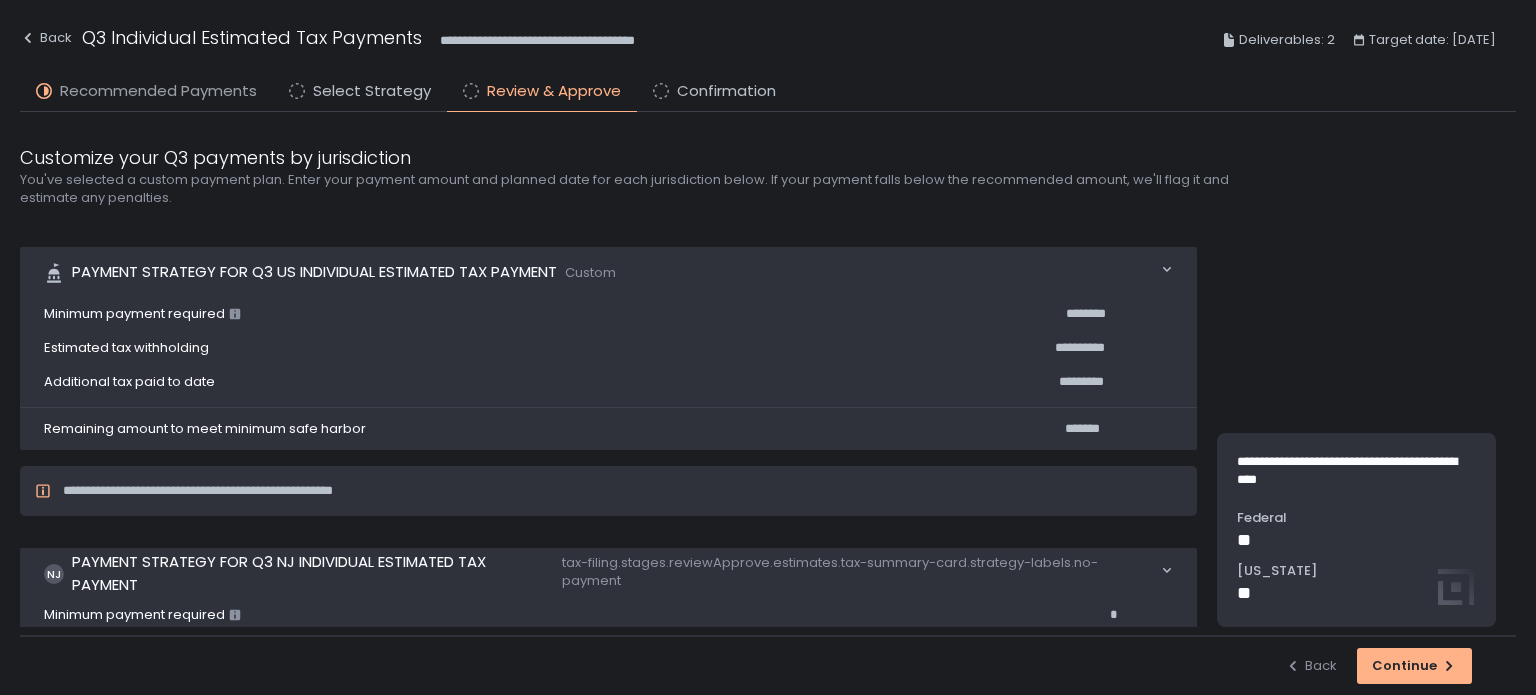 click on "Recommended Payments" at bounding box center (158, 91) 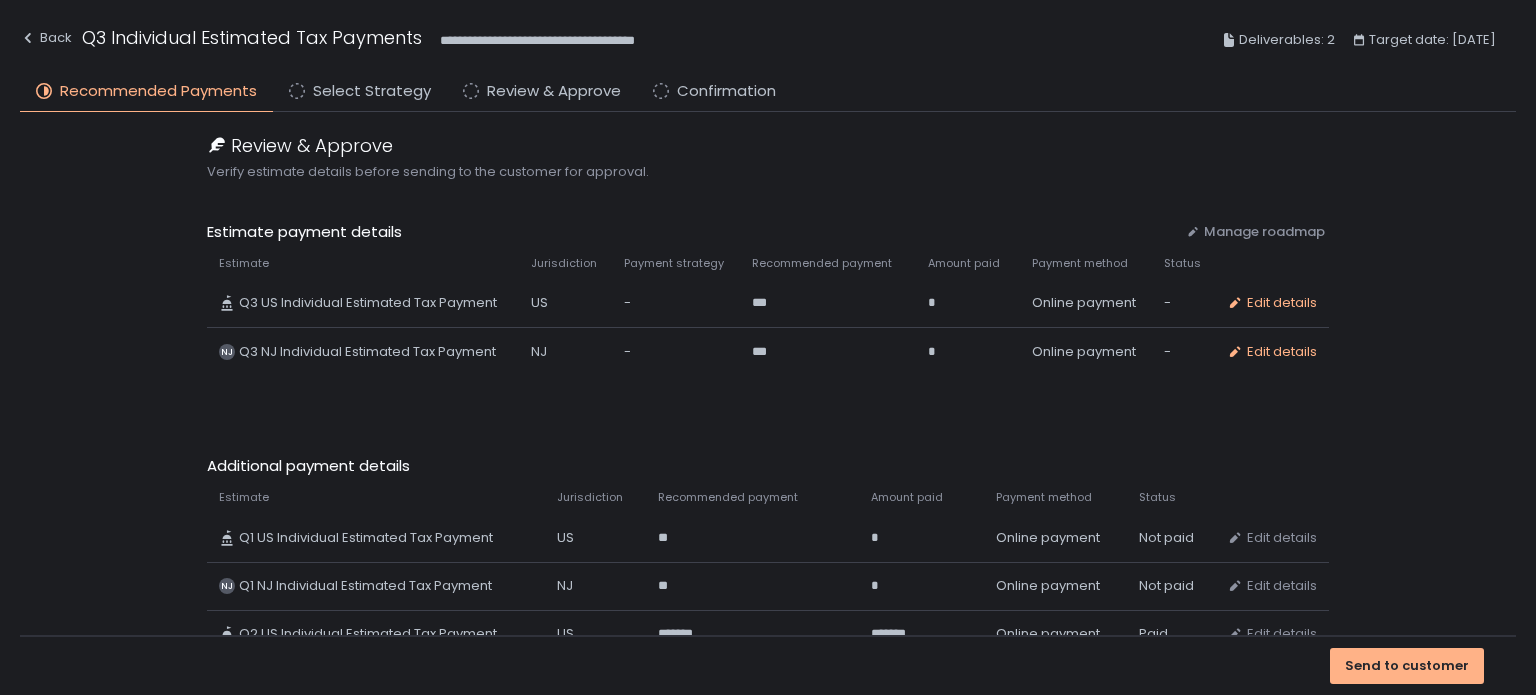 scroll, scrollTop: 166, scrollLeft: 0, axis: vertical 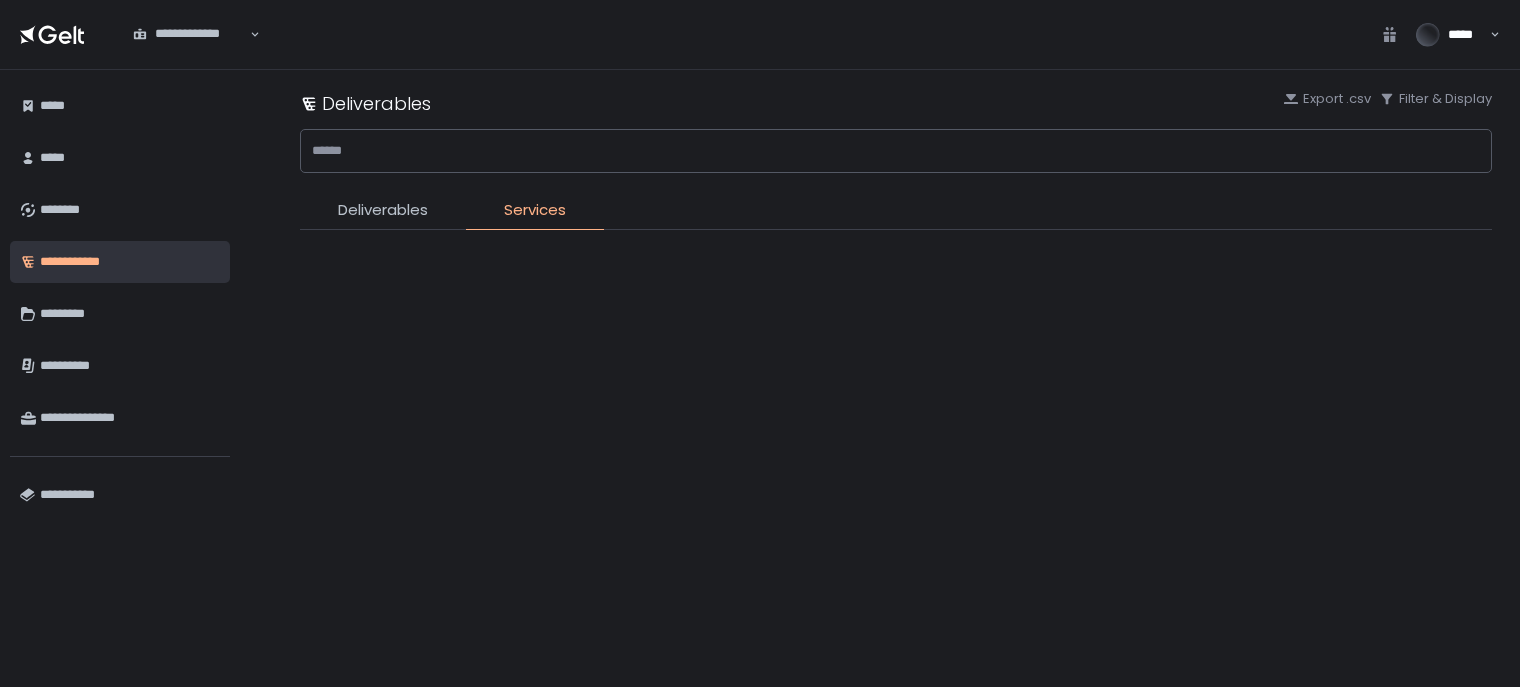 type on "**********" 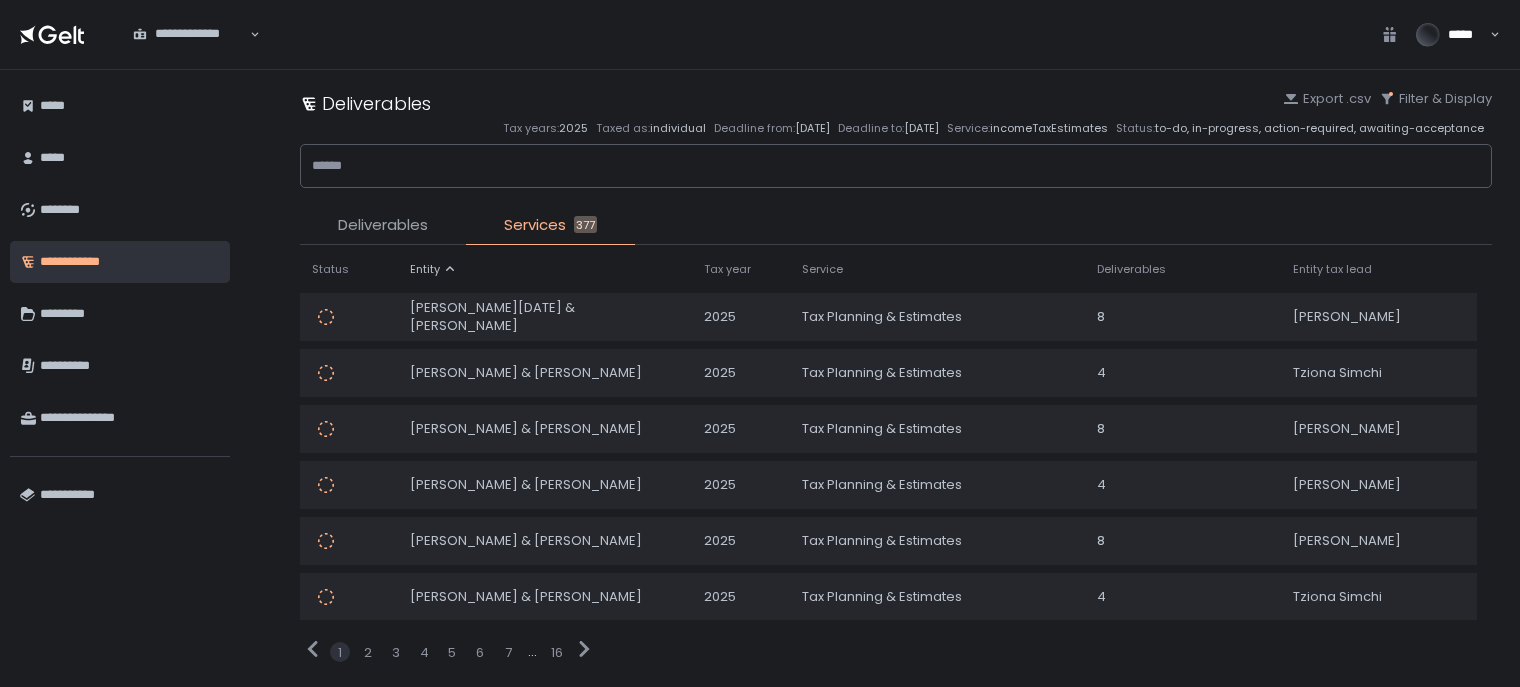 click on "Deliverables" at bounding box center (383, 225) 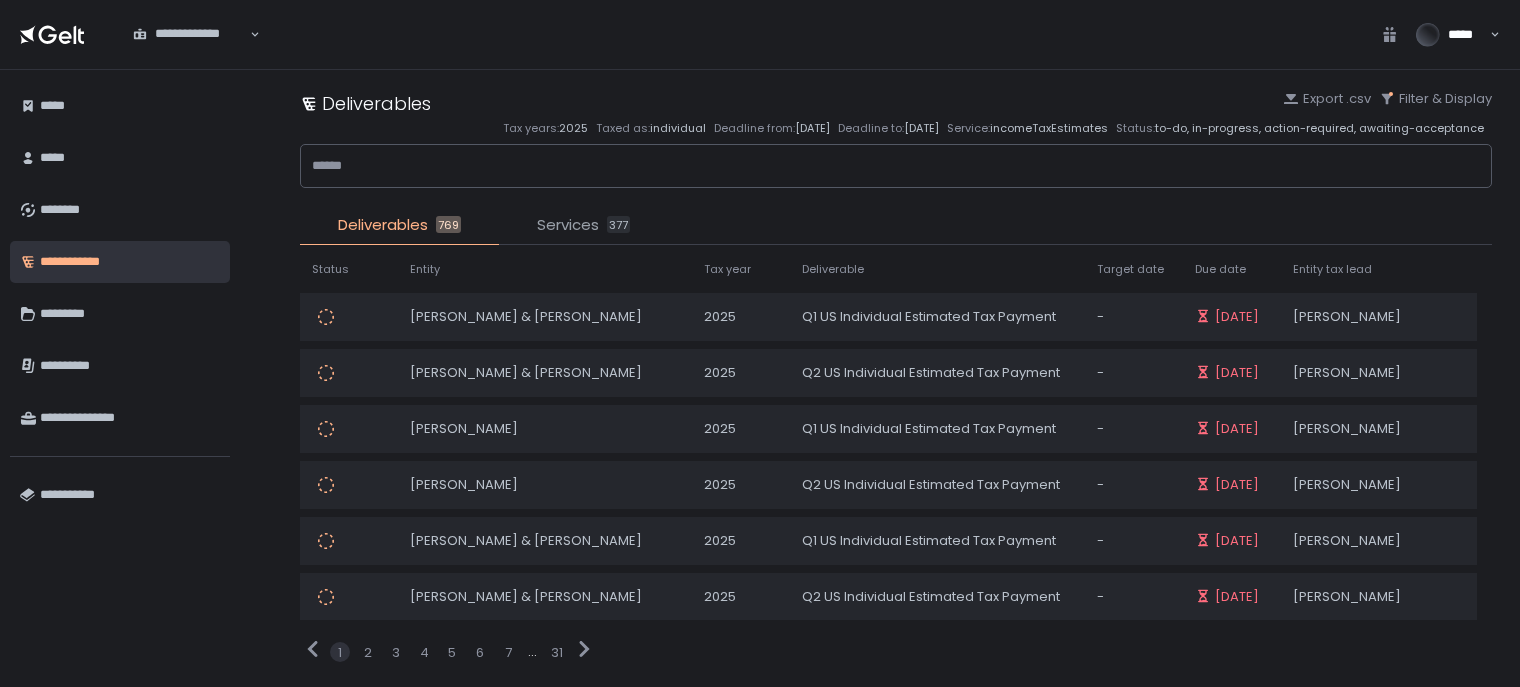 click on "Services" at bounding box center (568, 225) 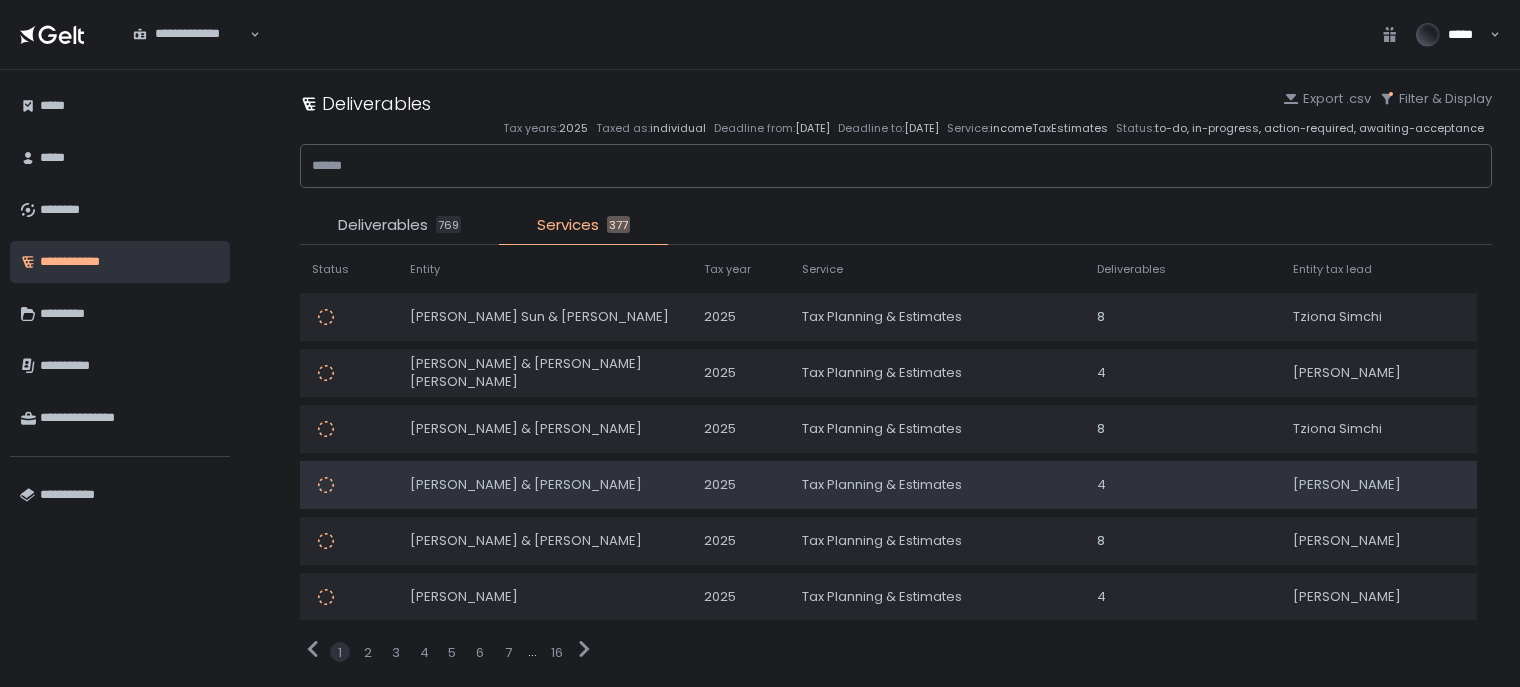click on "[PERSON_NAME] & [PERSON_NAME]" 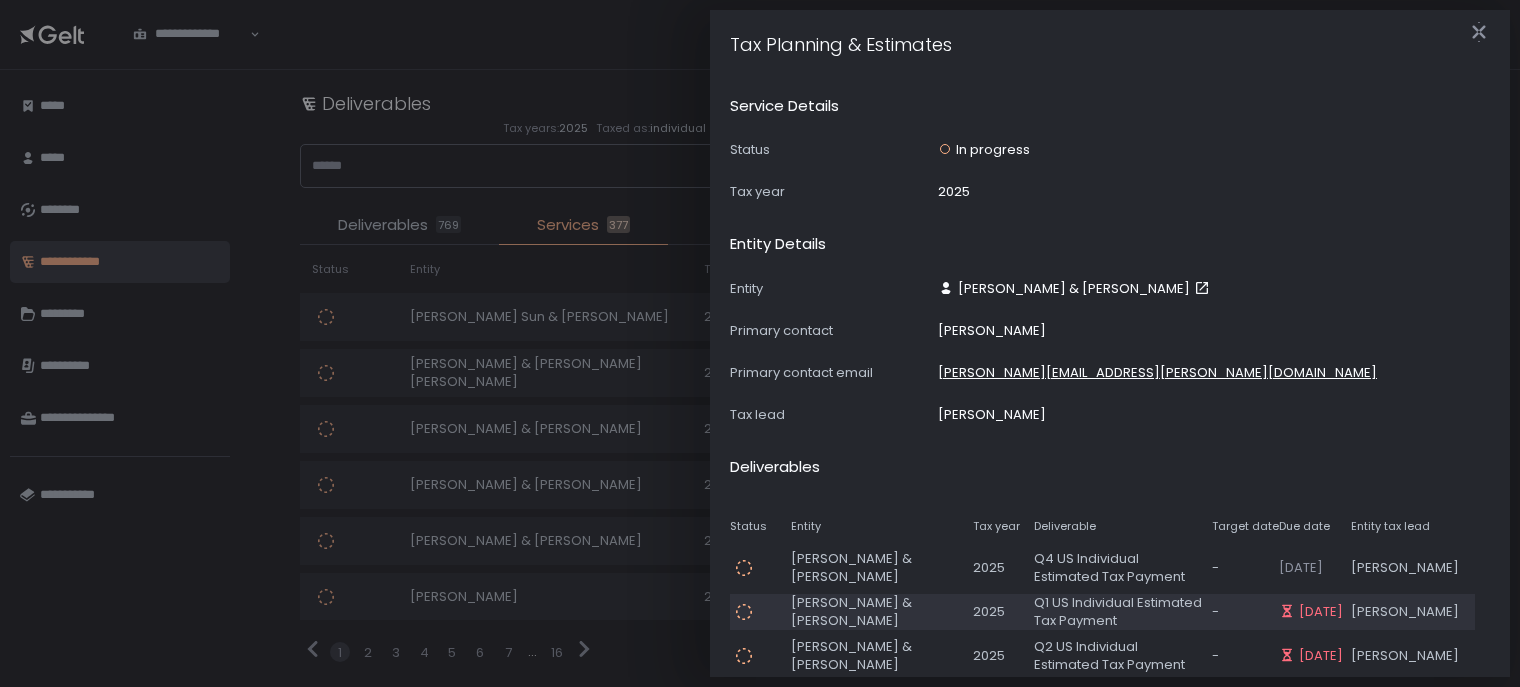 click on "[DATE]" at bounding box center (1321, 612) 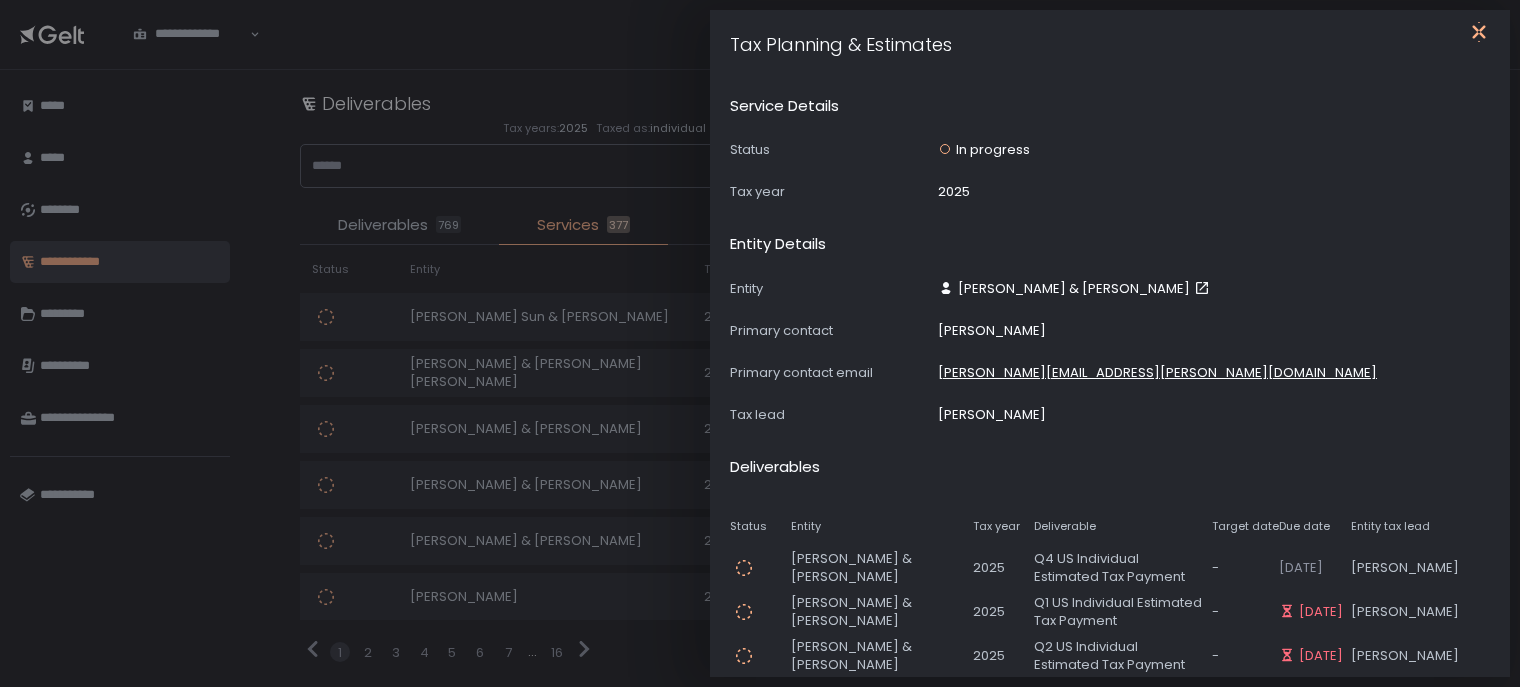 click 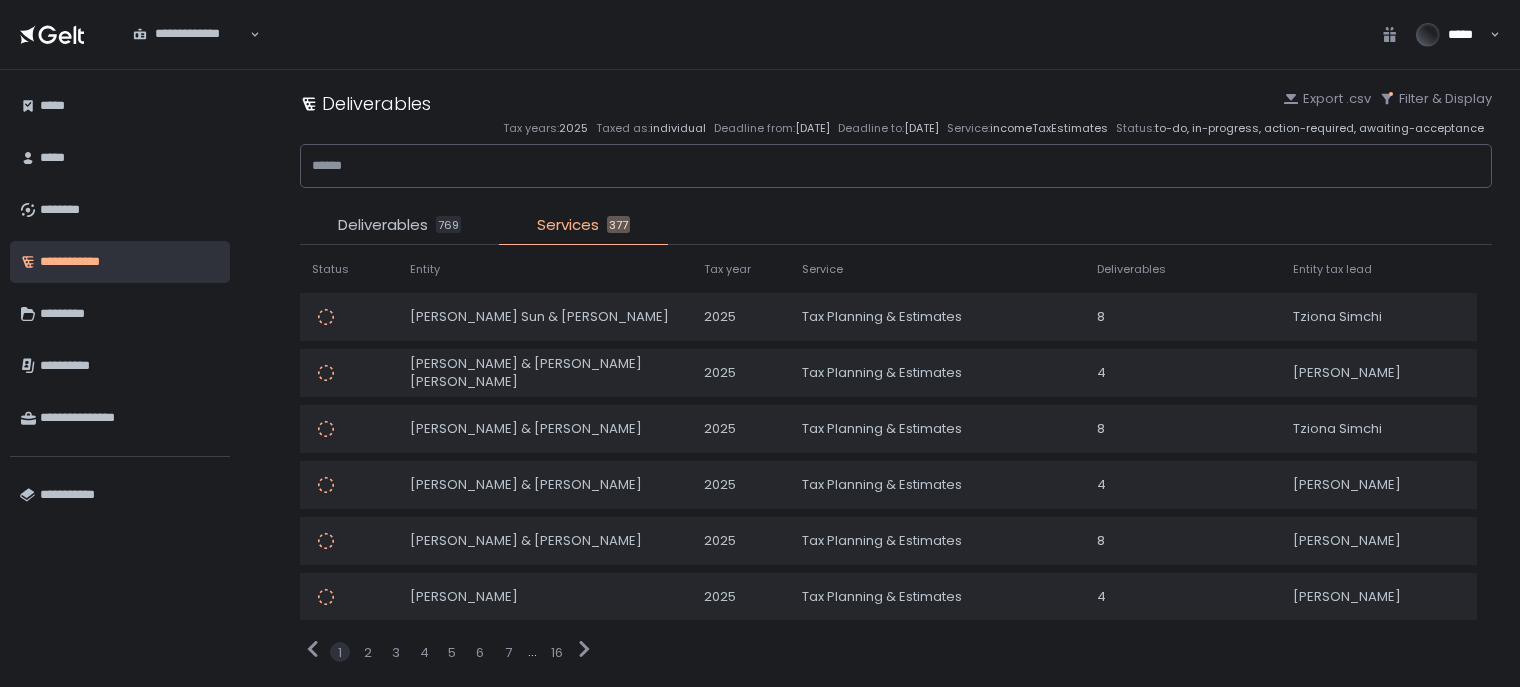 click 